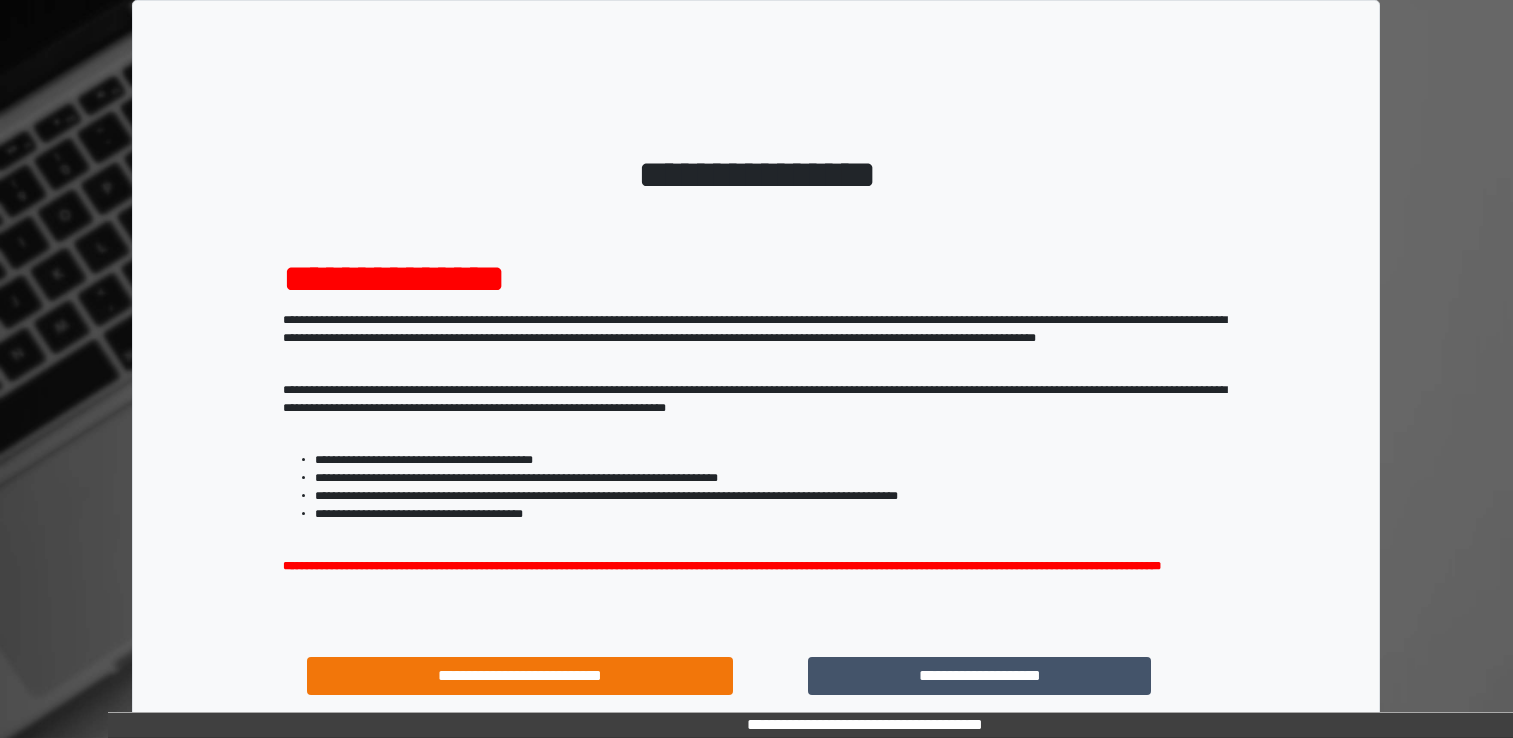 scroll, scrollTop: 0, scrollLeft: 0, axis: both 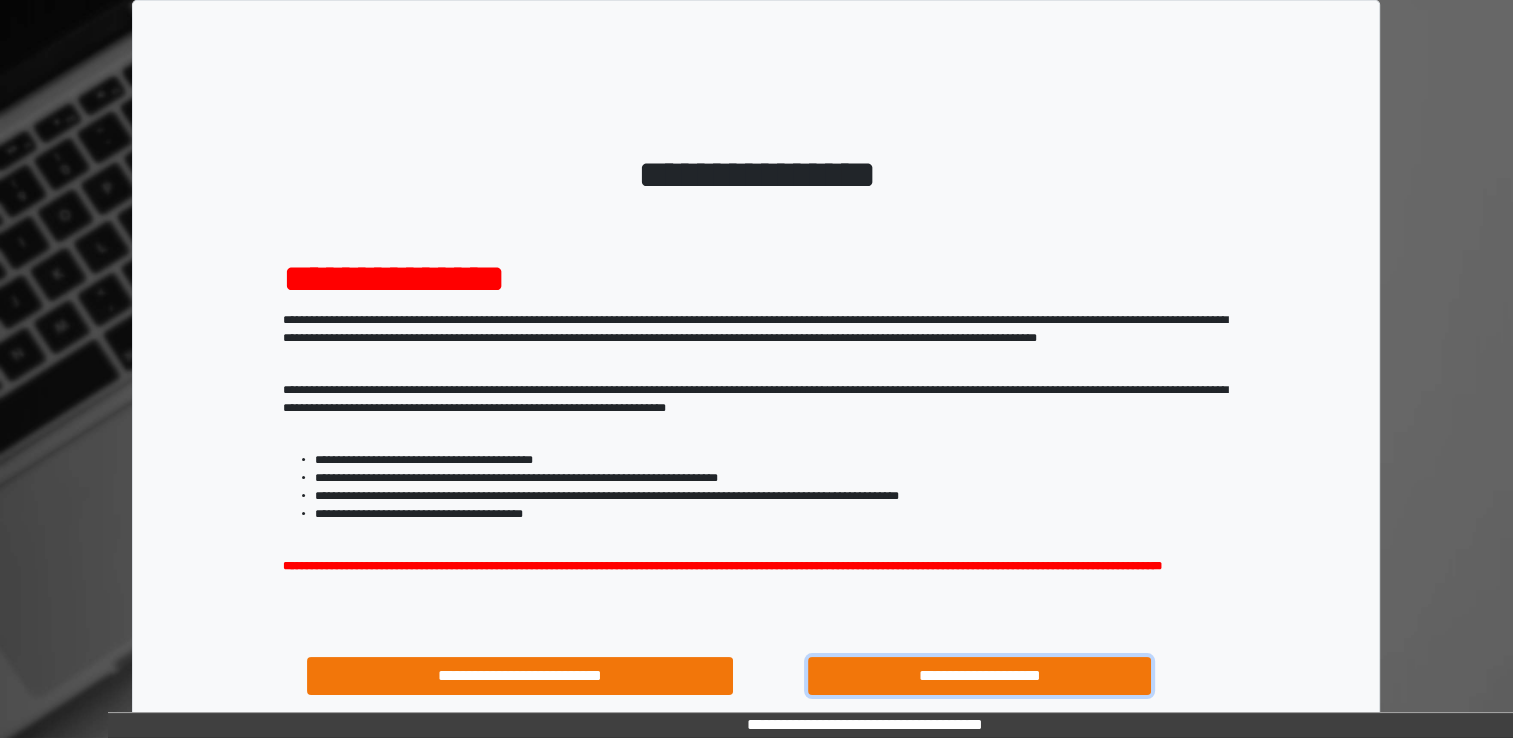 click on "**********" at bounding box center [980, 676] 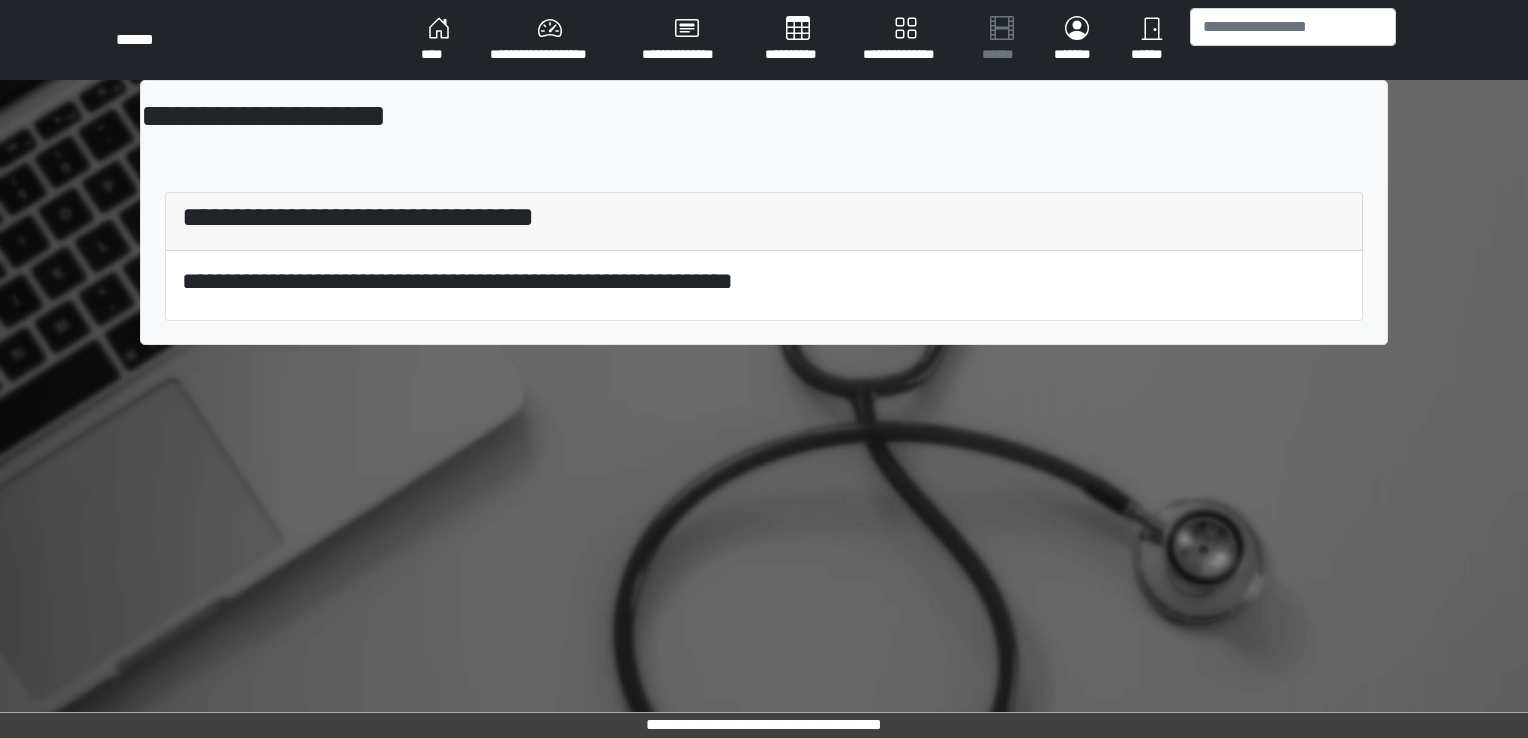 scroll, scrollTop: 0, scrollLeft: 0, axis: both 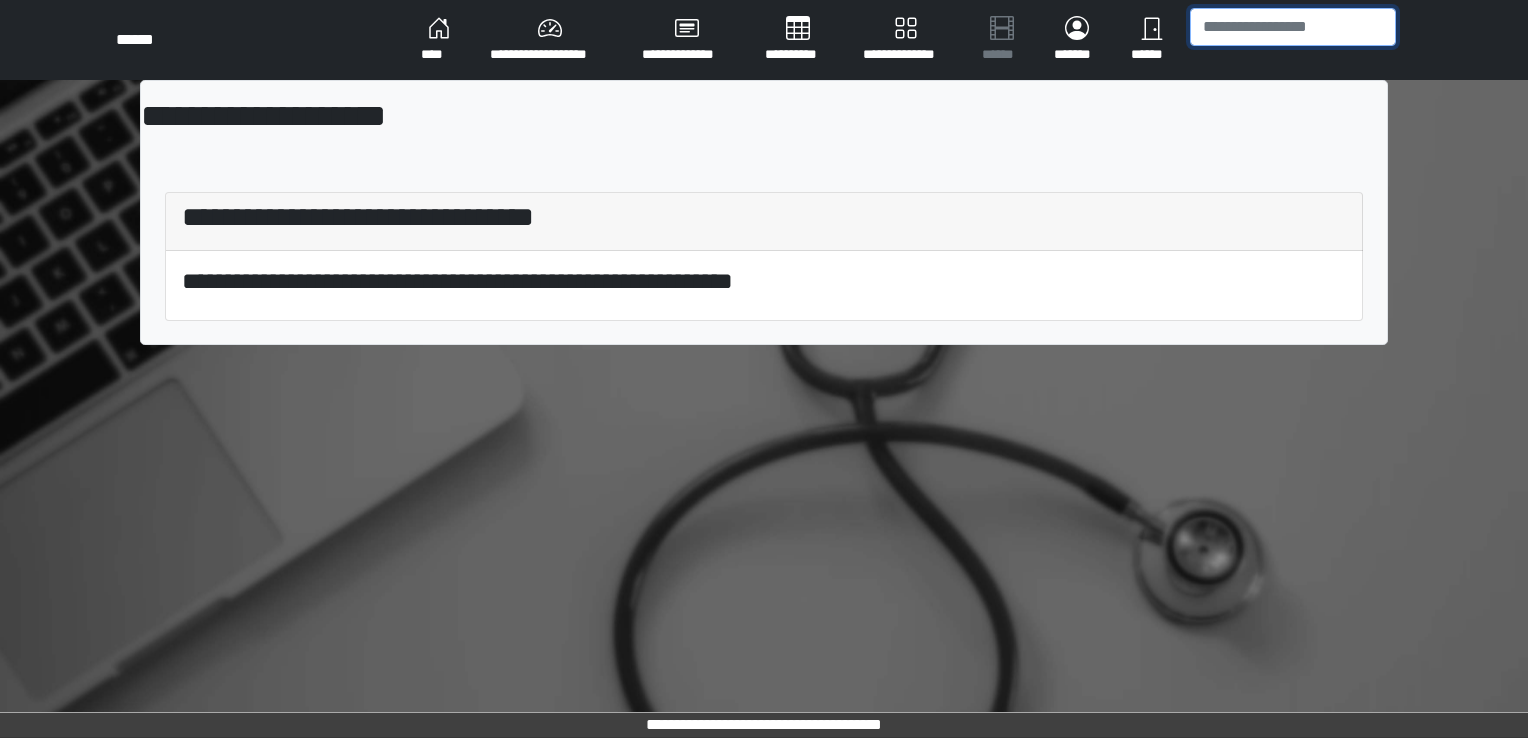 click at bounding box center [1293, 27] 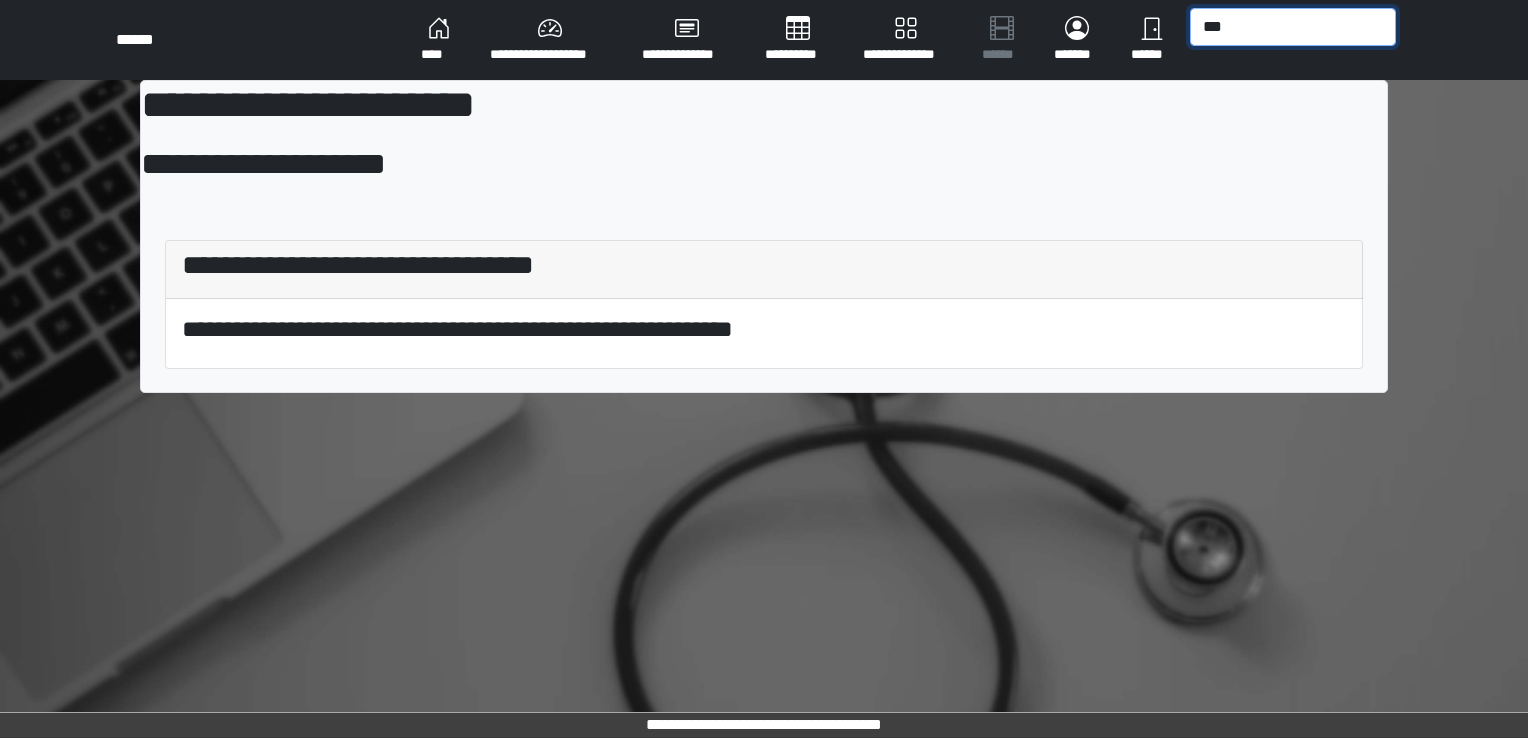 type on "***" 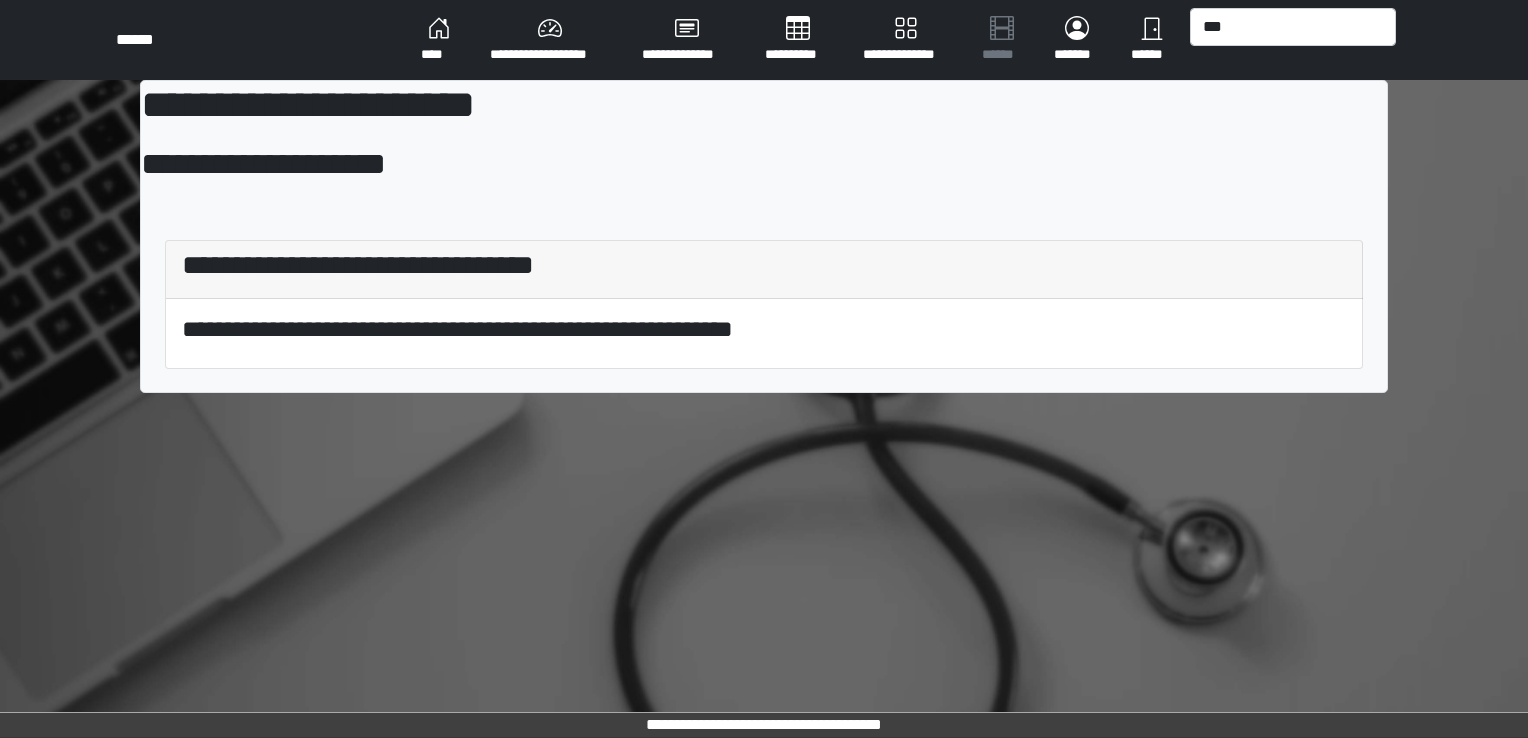 click on "****" at bounding box center (439, 40) 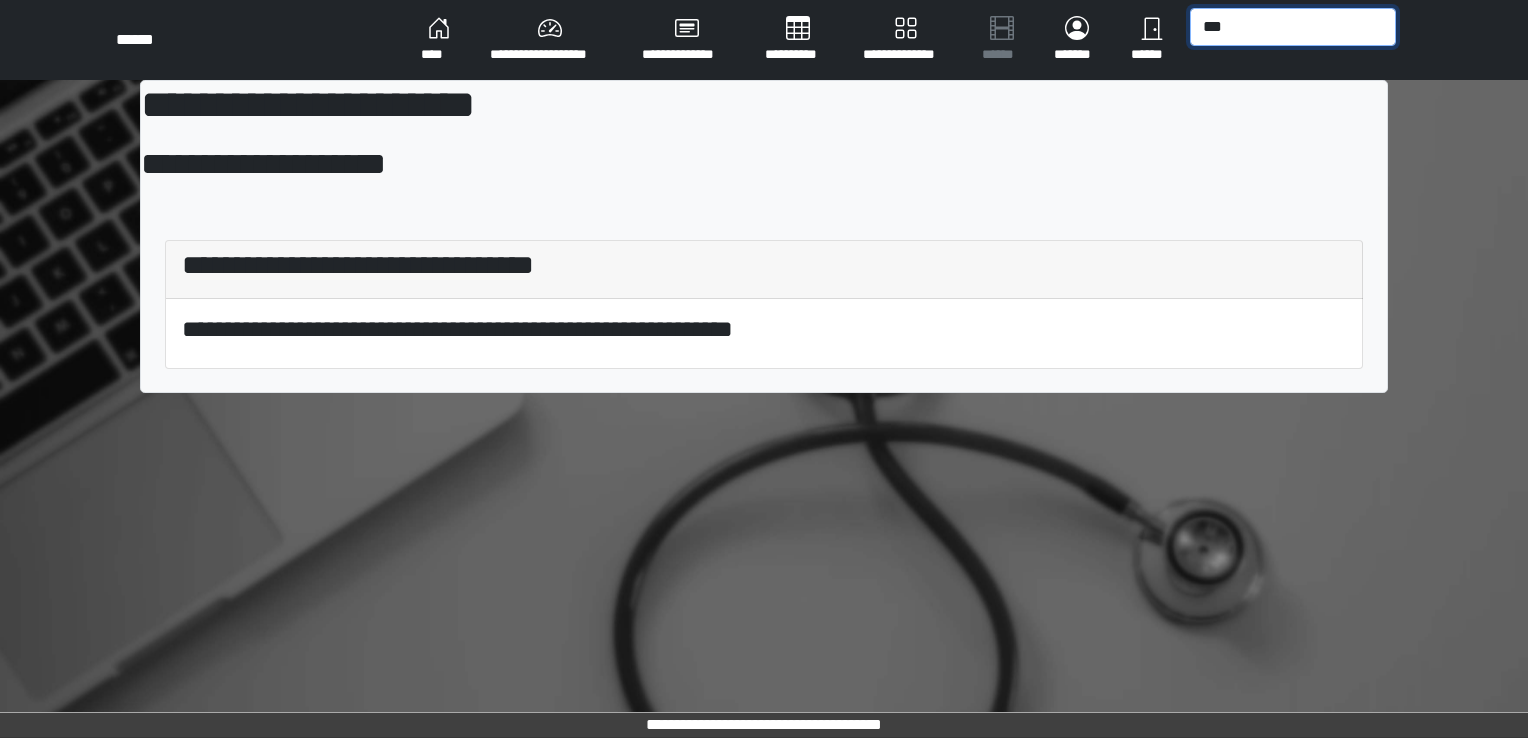 drag, startPoint x: 1226, startPoint y: 19, endPoint x: 1178, endPoint y: 20, distance: 48.010414 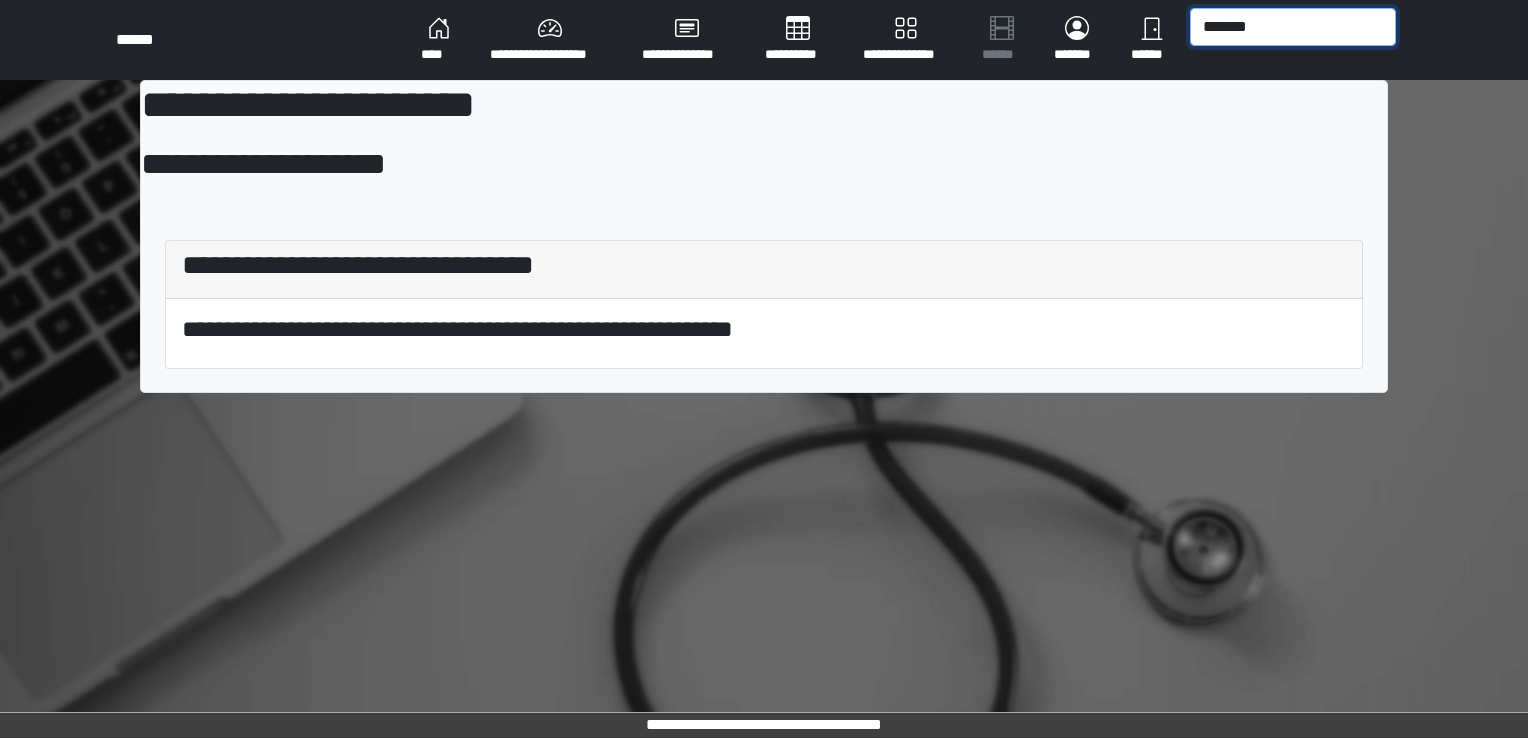 type on "*******" 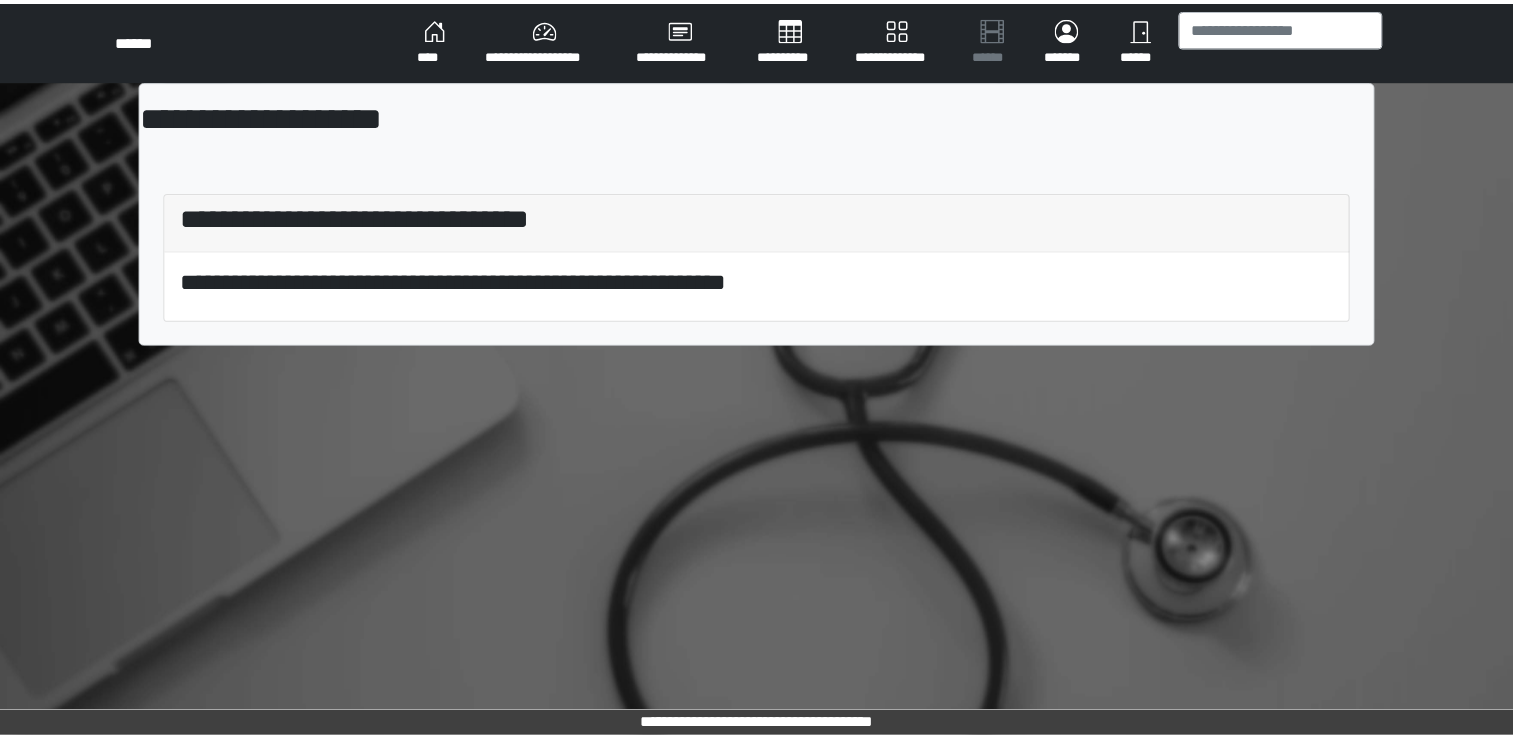 scroll, scrollTop: 0, scrollLeft: 0, axis: both 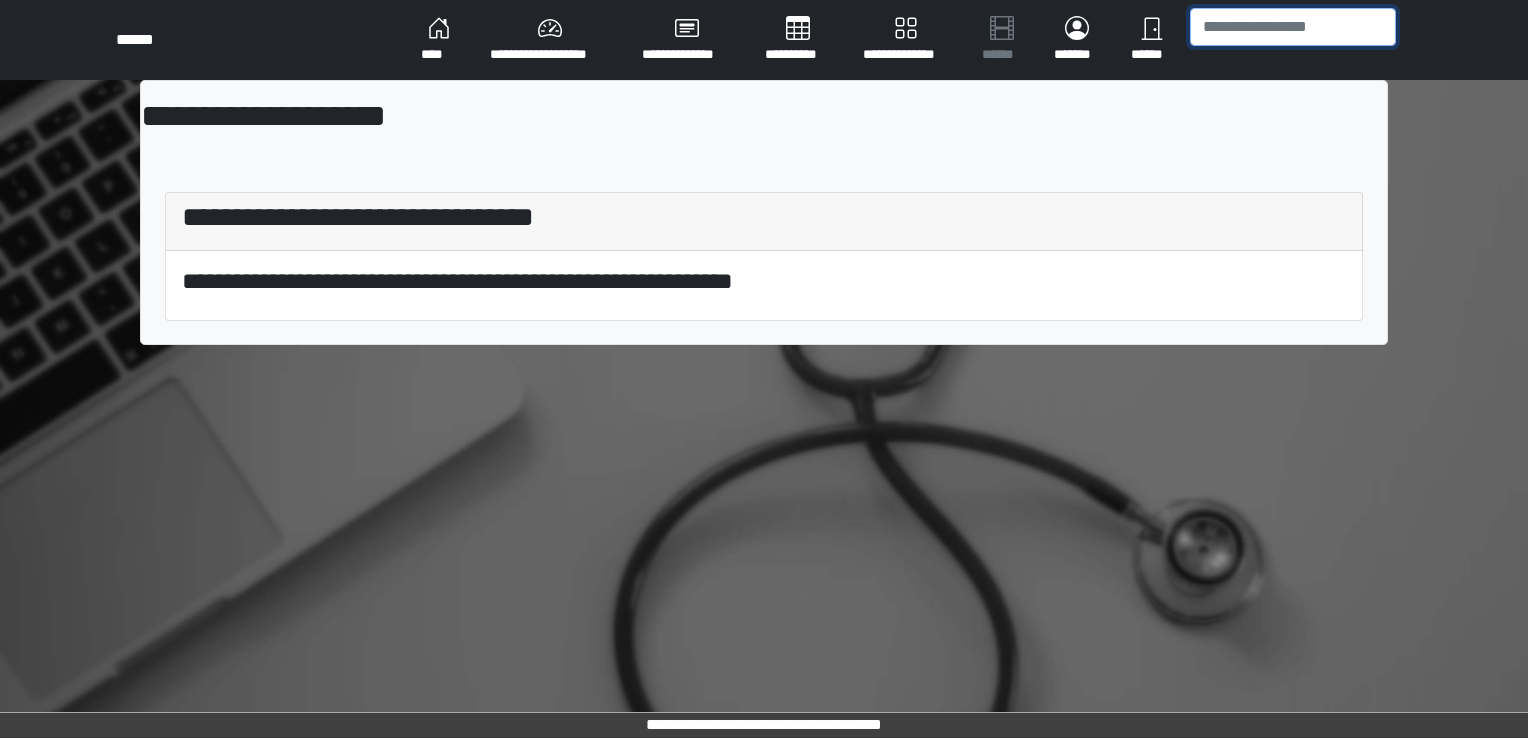 click at bounding box center [1293, 27] 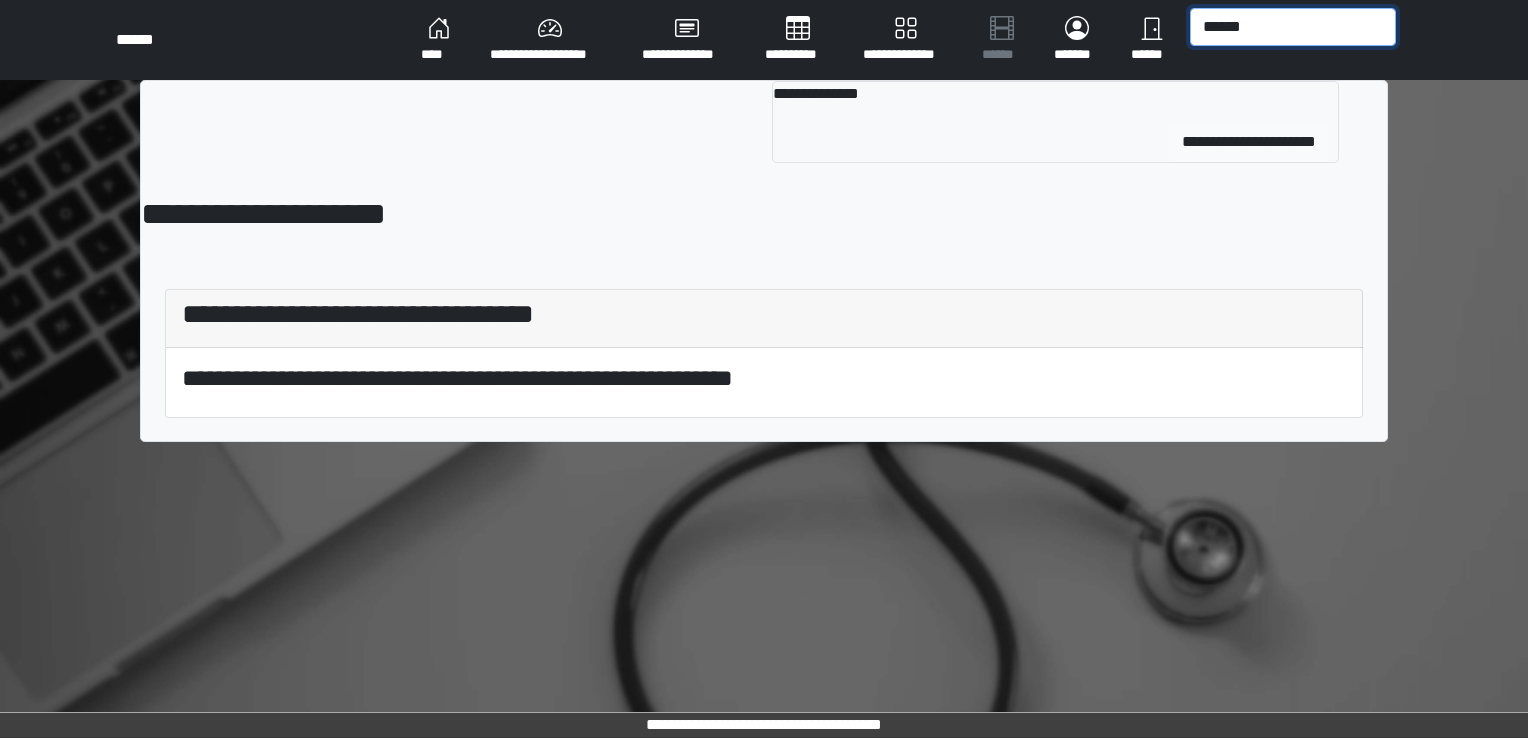 type on "******" 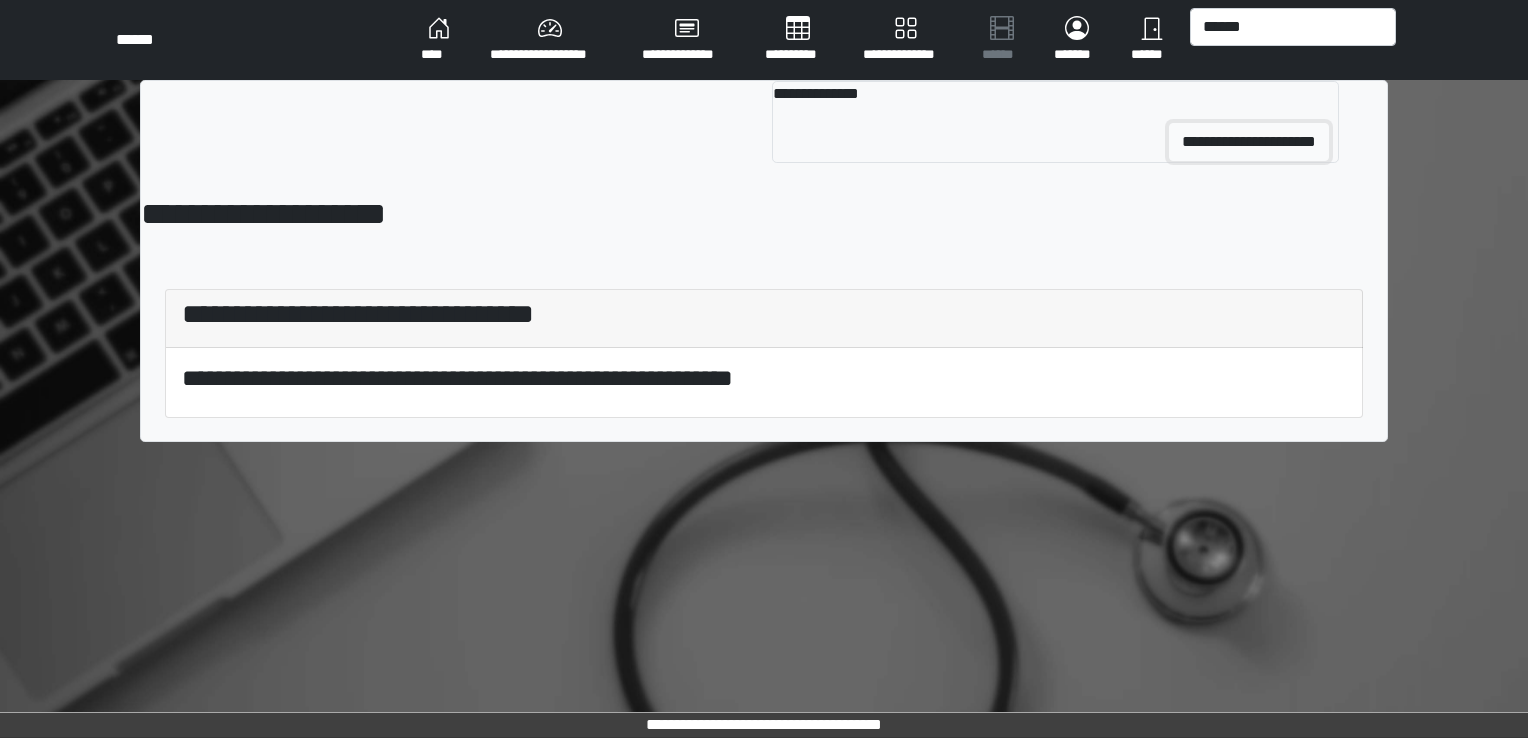 click on "**********" at bounding box center [1249, 142] 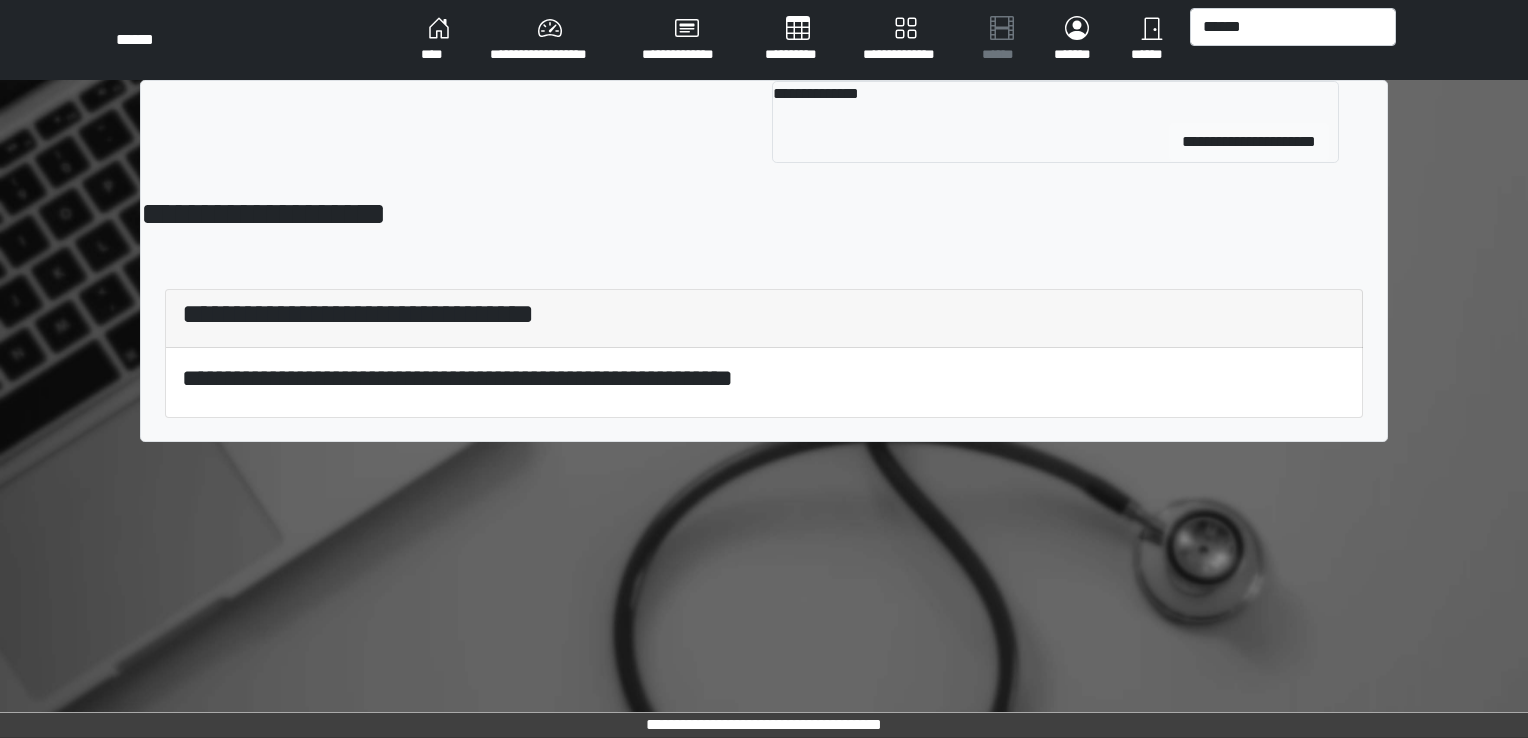 type 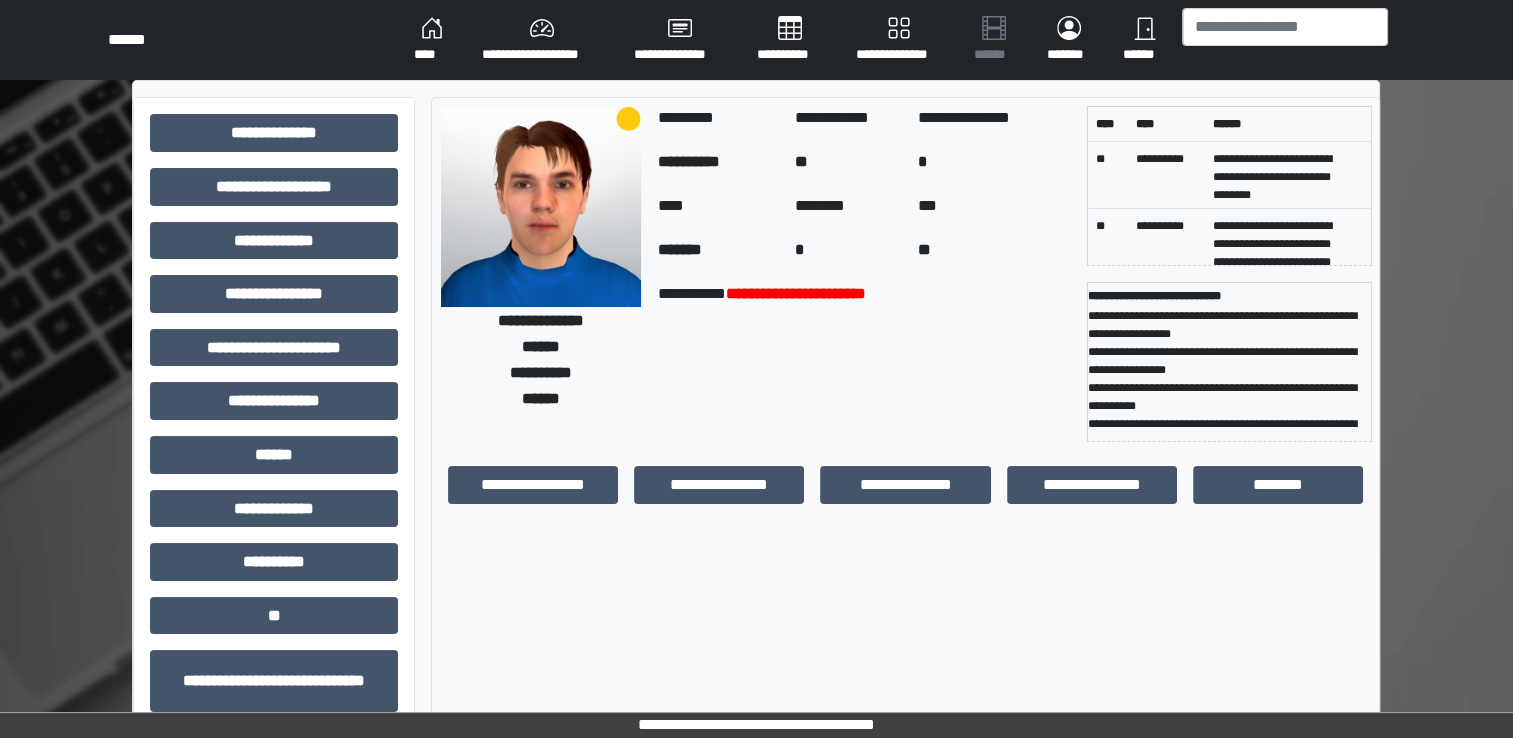 click on "**********" at bounding box center (719, 485) 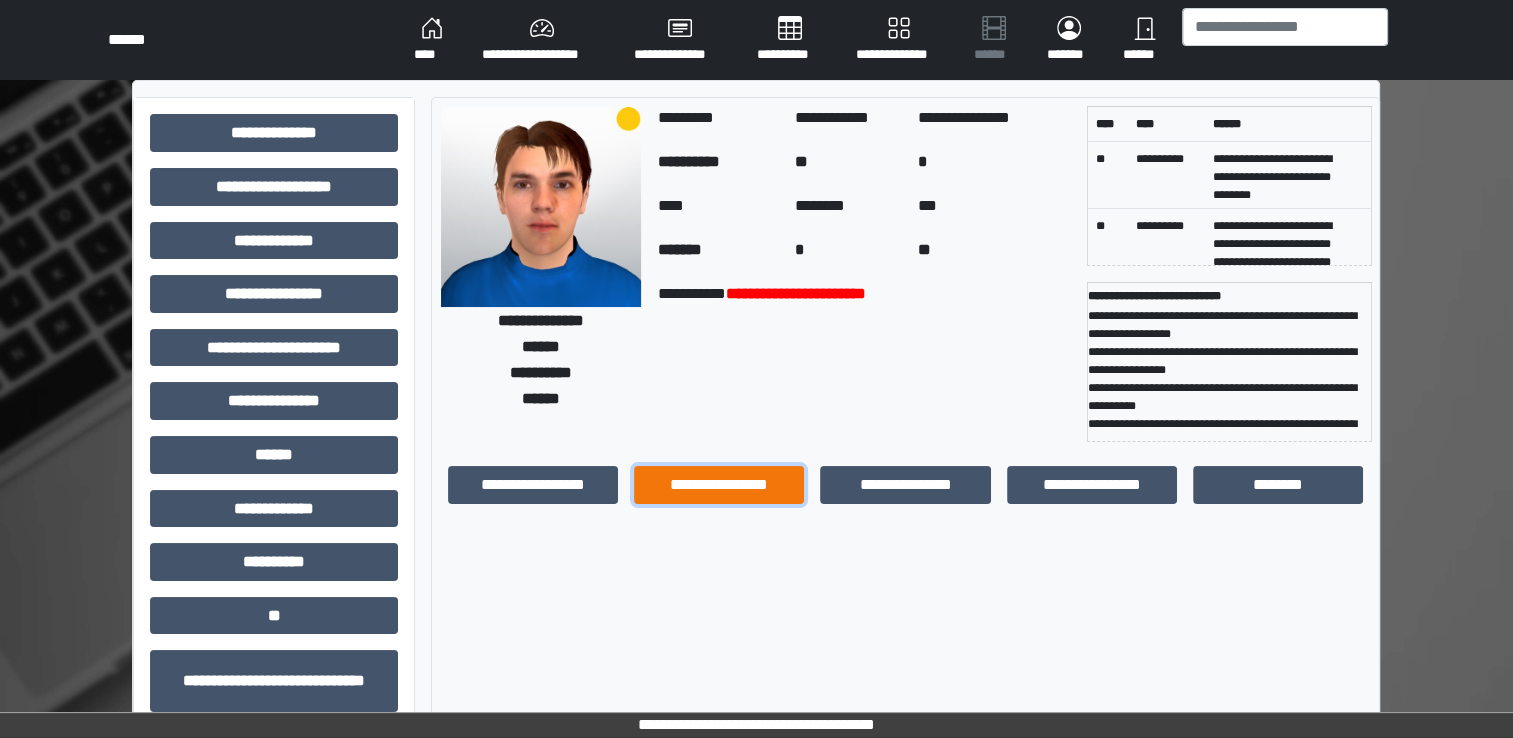 click on "**********" at bounding box center (719, 485) 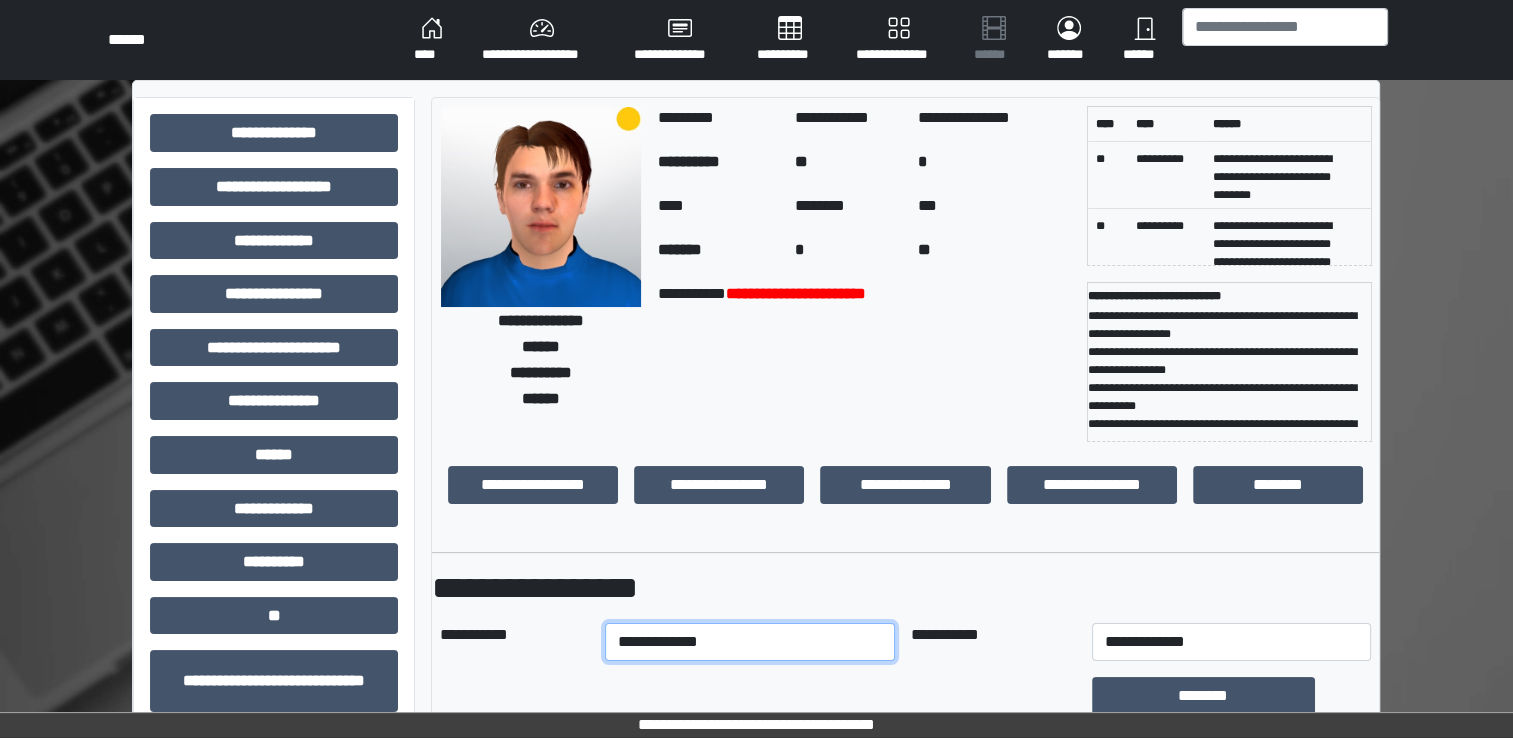 click on "**********" at bounding box center (750, 642) 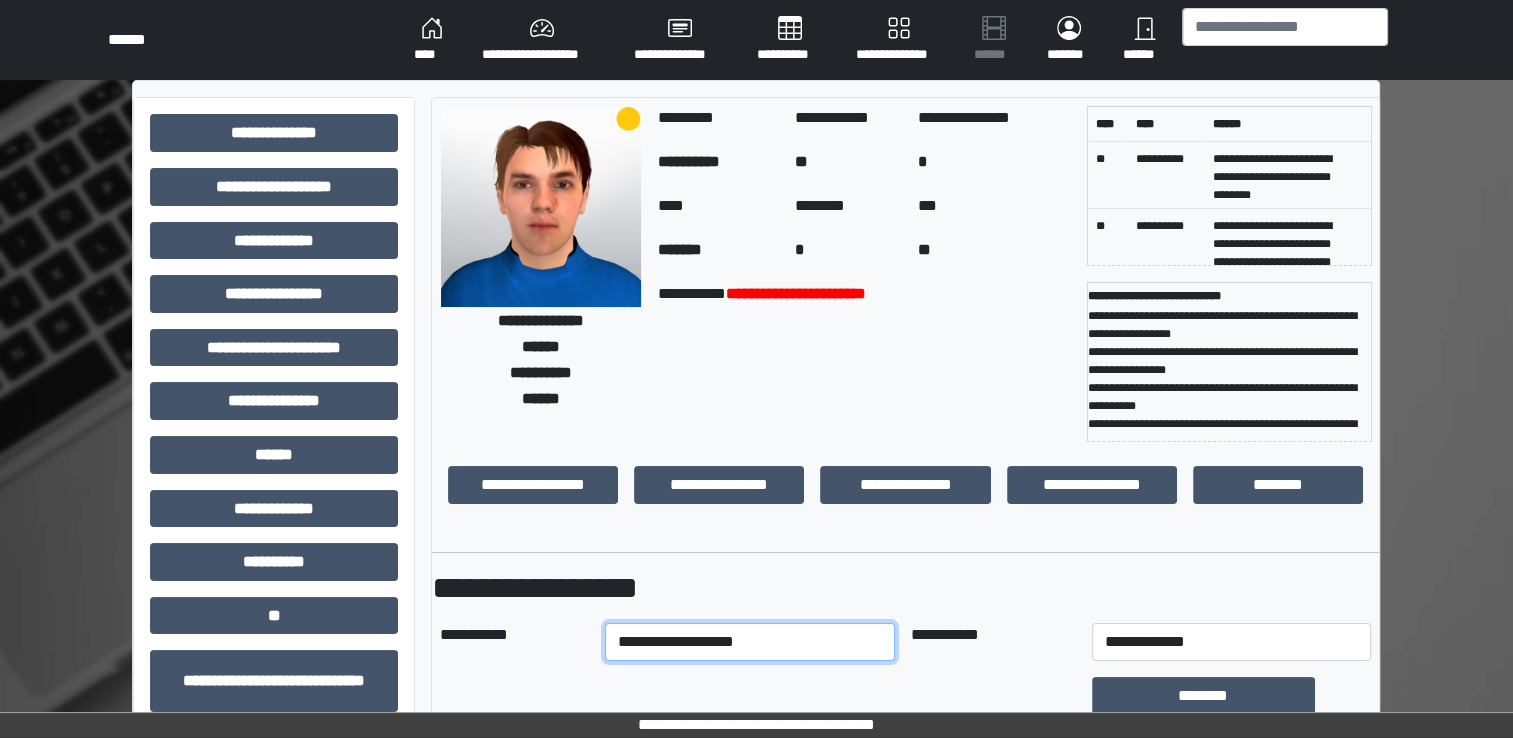 click on "**********" at bounding box center [750, 642] 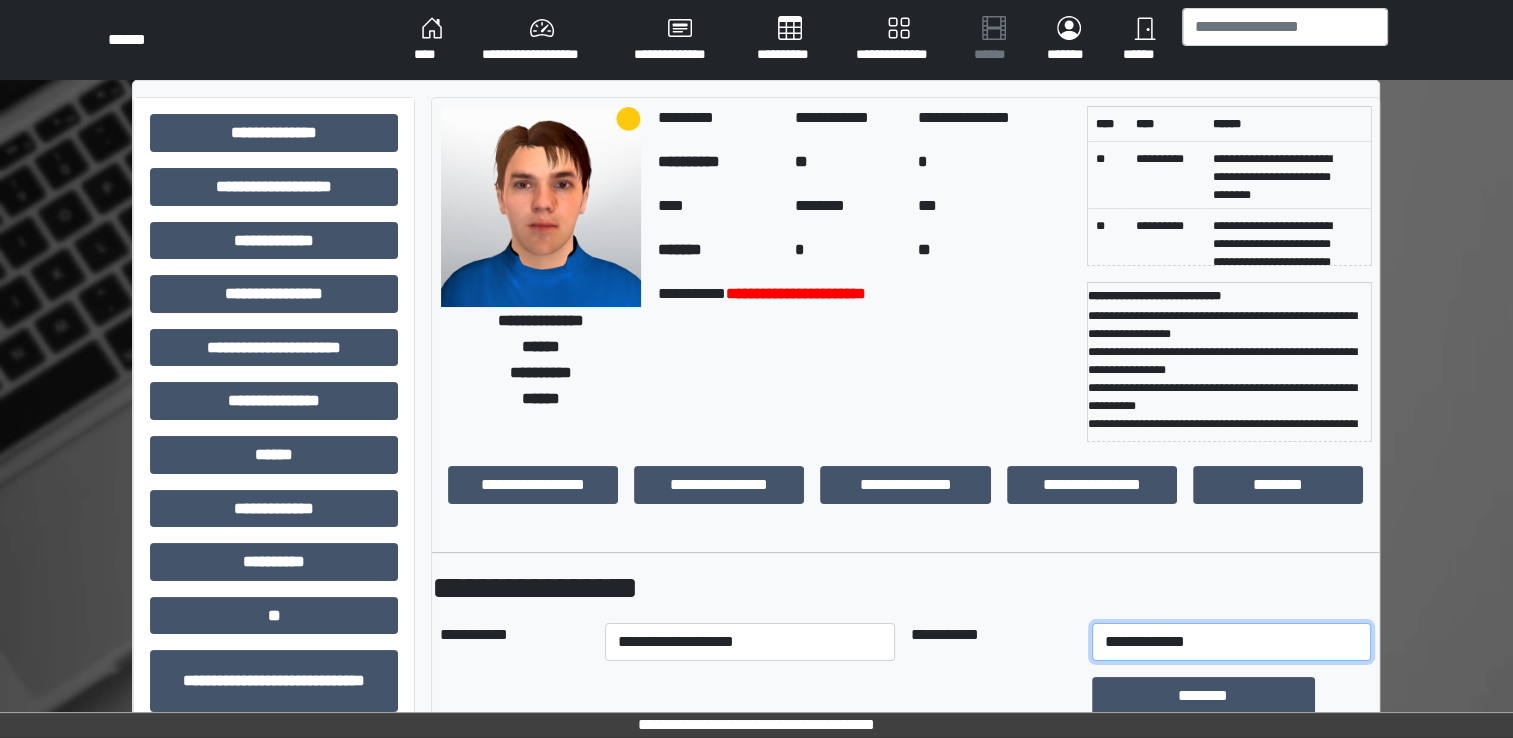 click on "**********" at bounding box center [1231, 642] 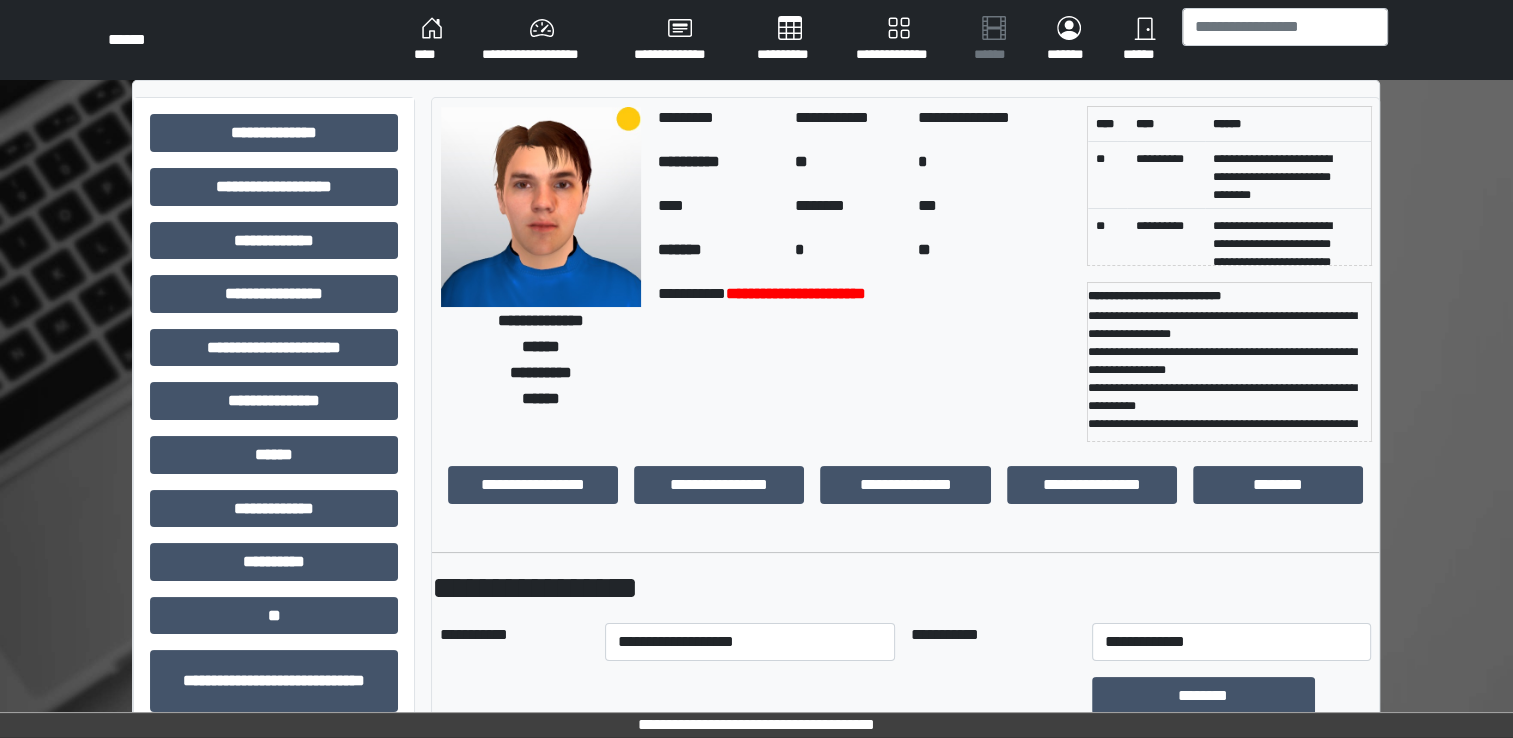 click on "**********" at bounding box center [905, 588] 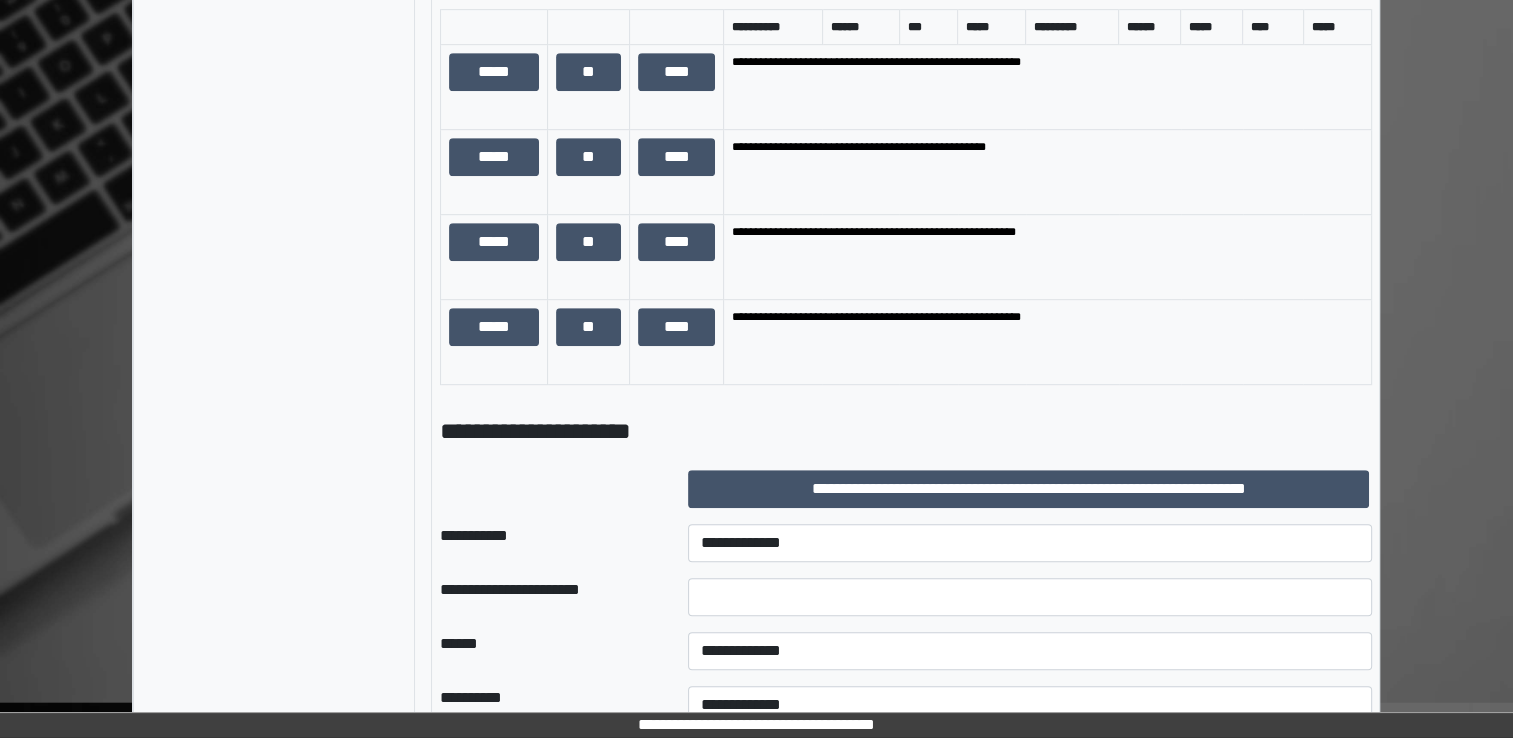 scroll, scrollTop: 1200, scrollLeft: 0, axis: vertical 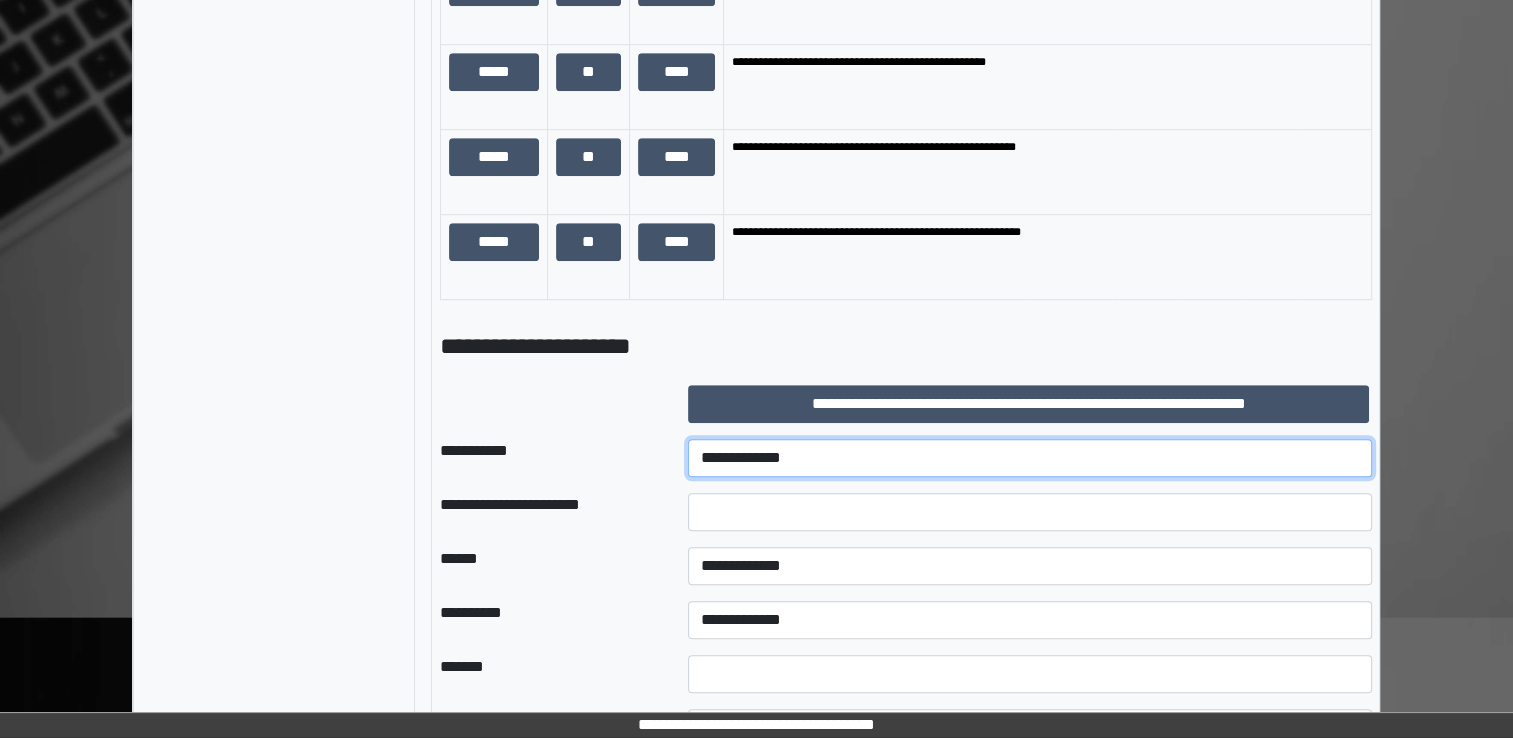 click on "**********" at bounding box center (1030, 458) 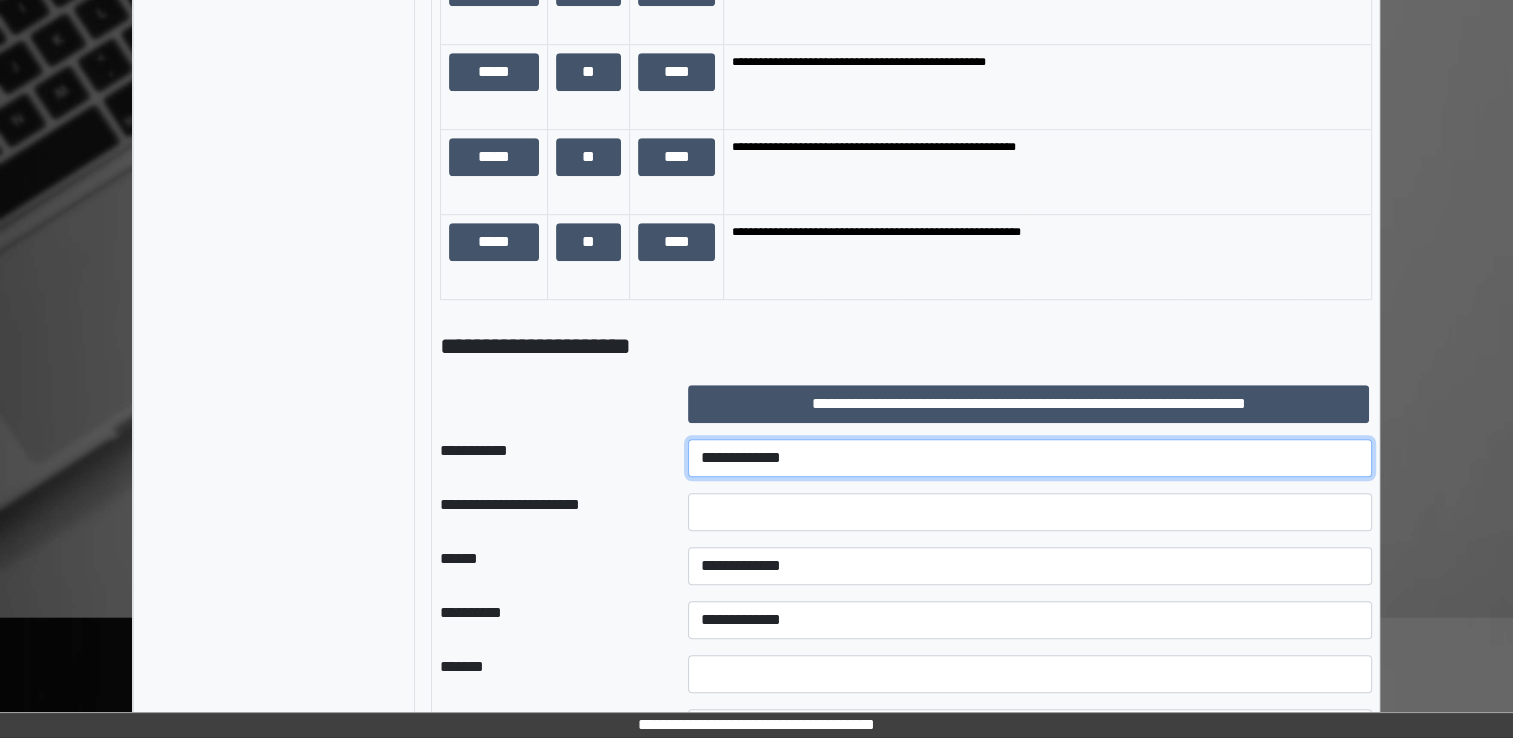select on "***" 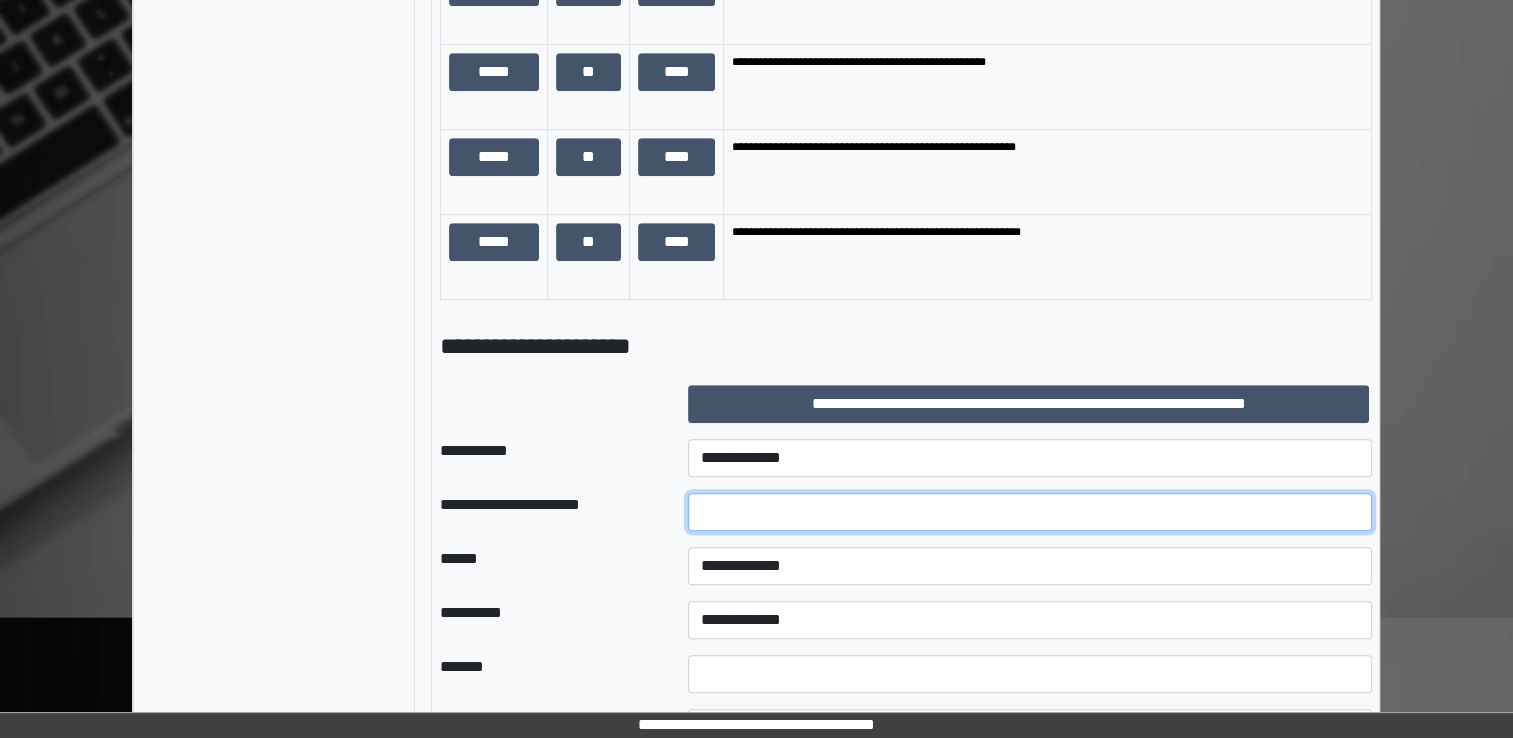 click at bounding box center (1030, 512) 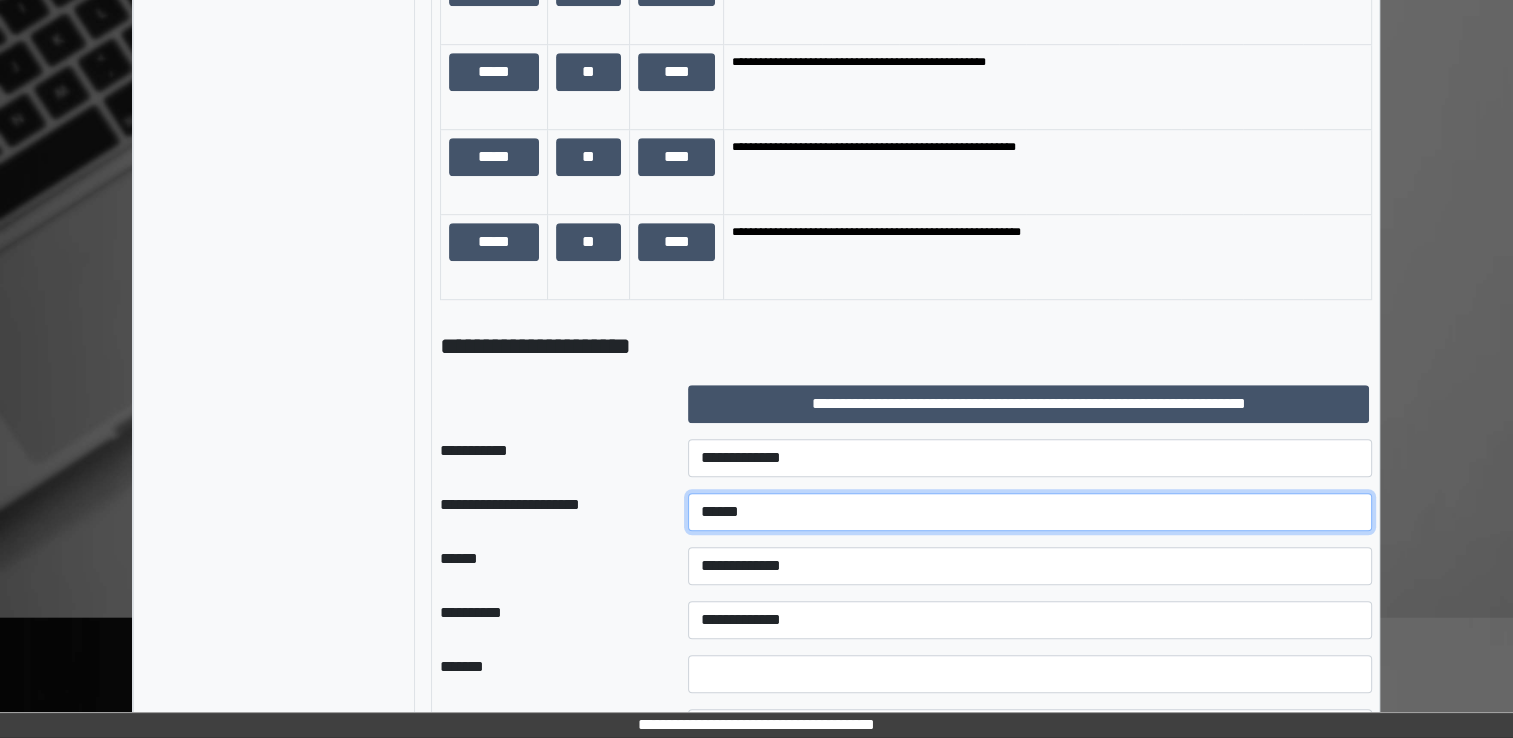 type on "******" 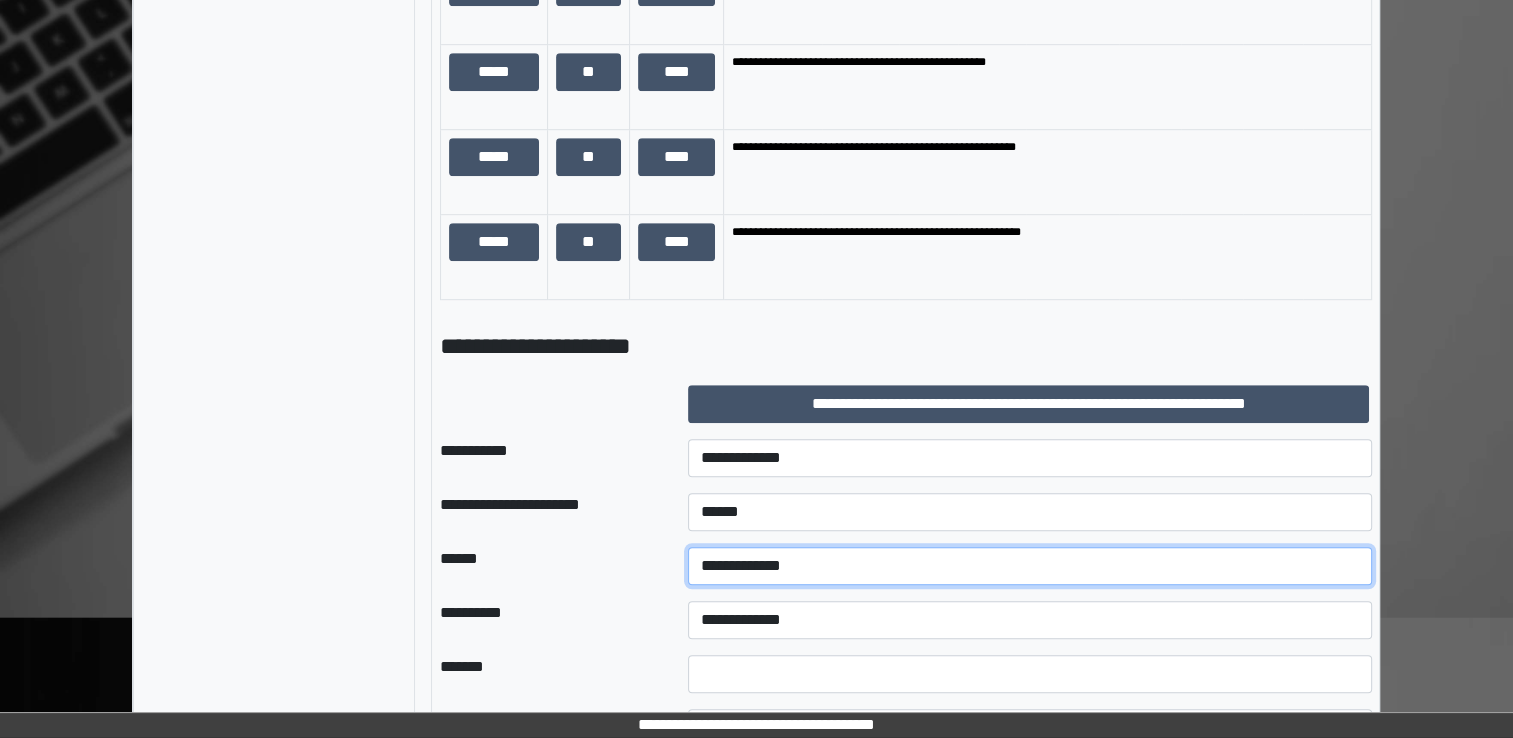 click on "**********" at bounding box center [1030, 566] 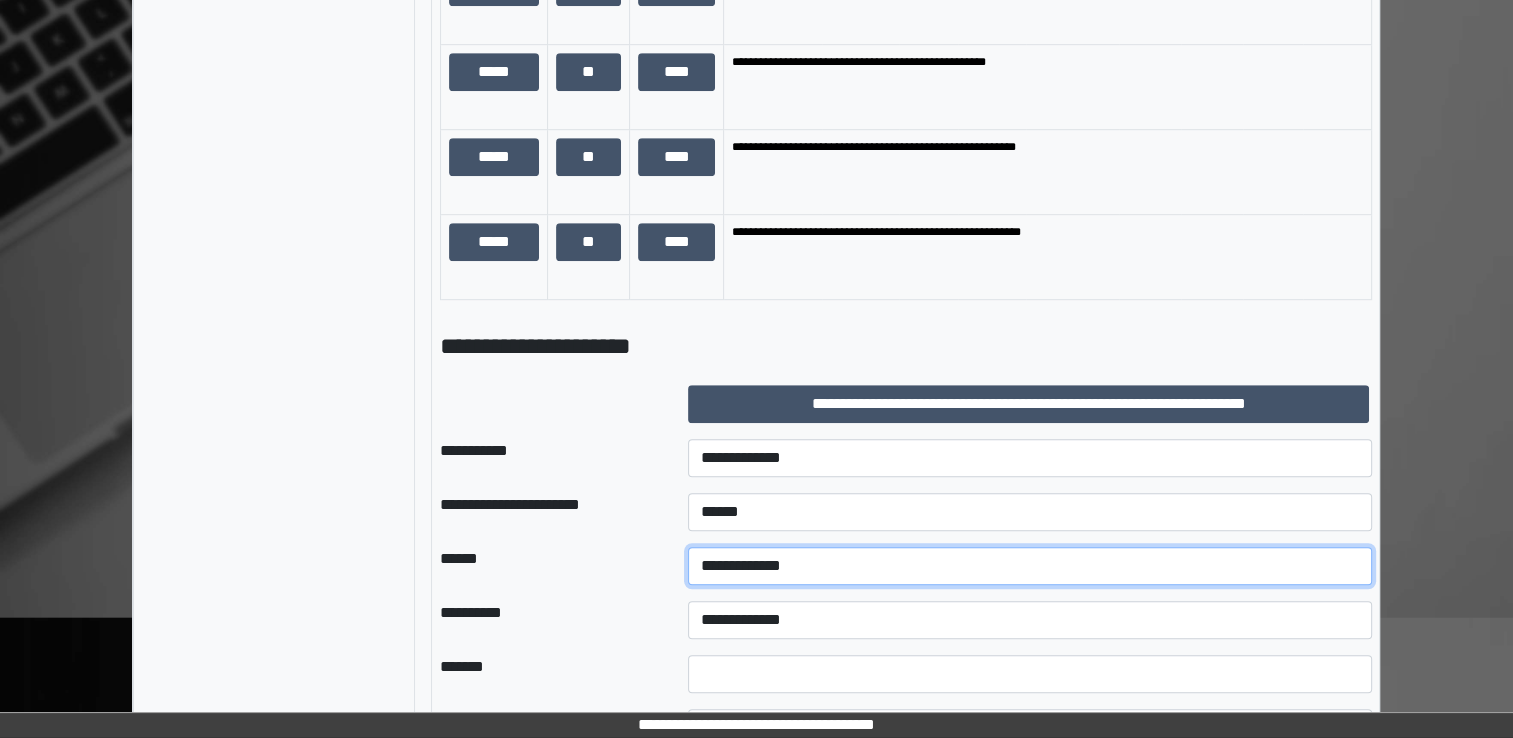 select on "*" 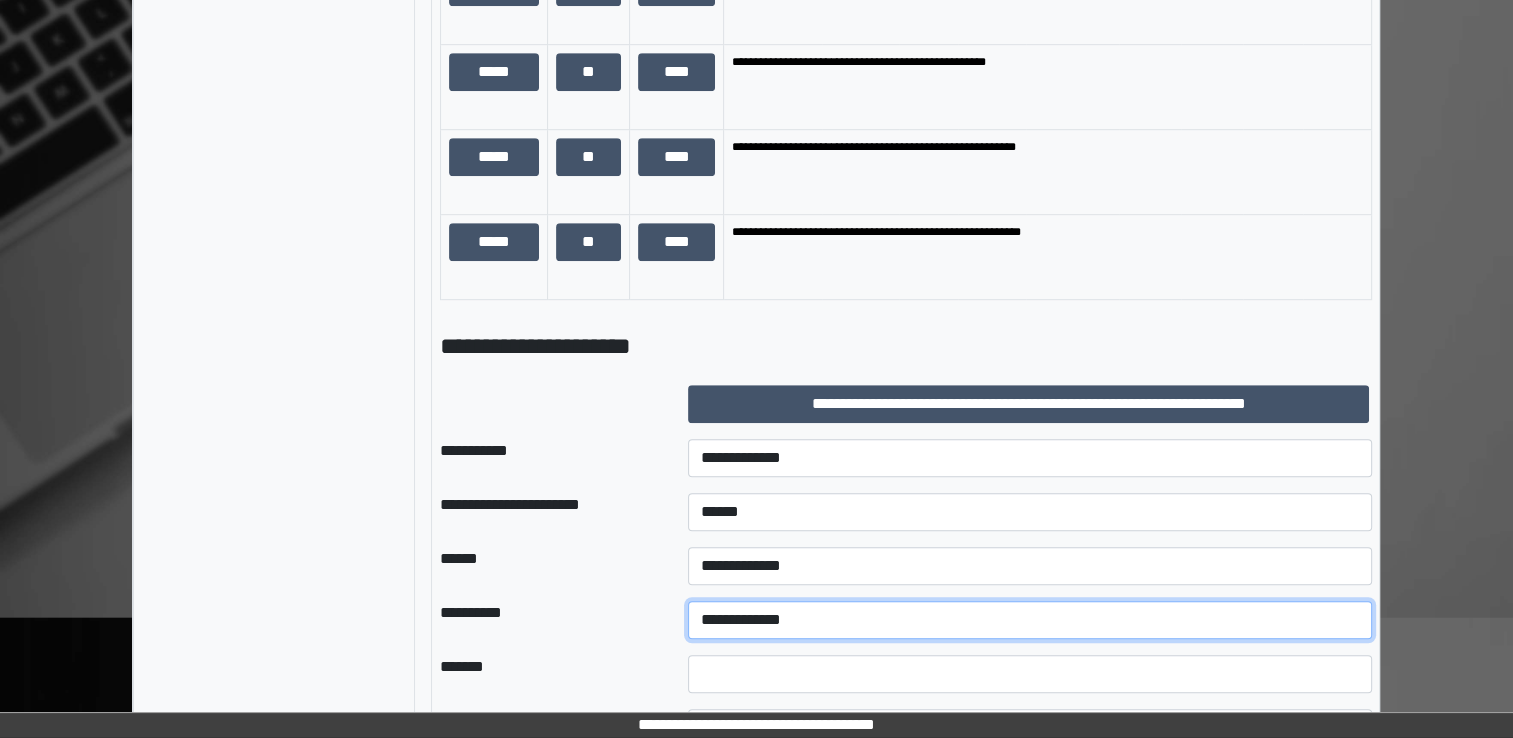 click on "**********" at bounding box center [1030, 620] 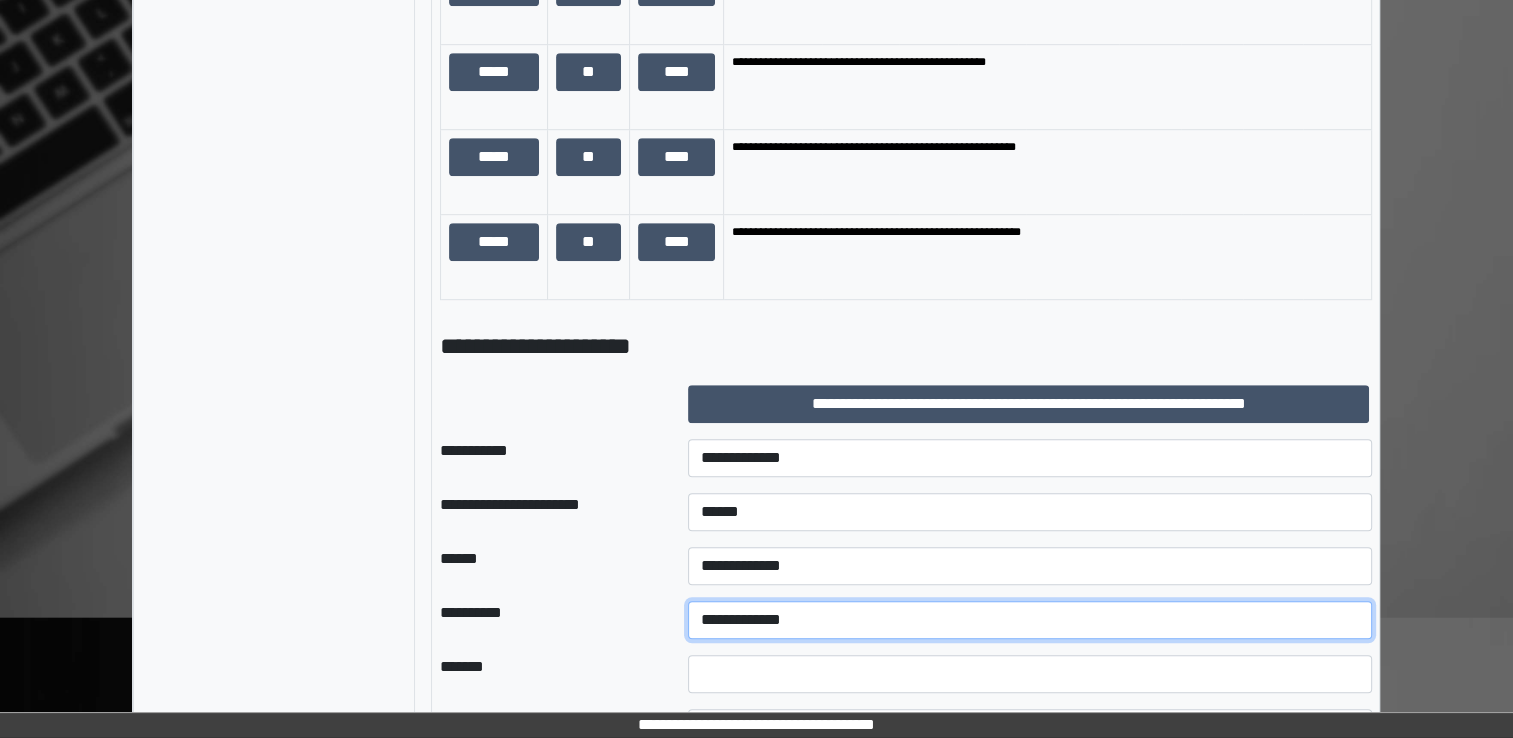click on "**********" at bounding box center (1030, 620) 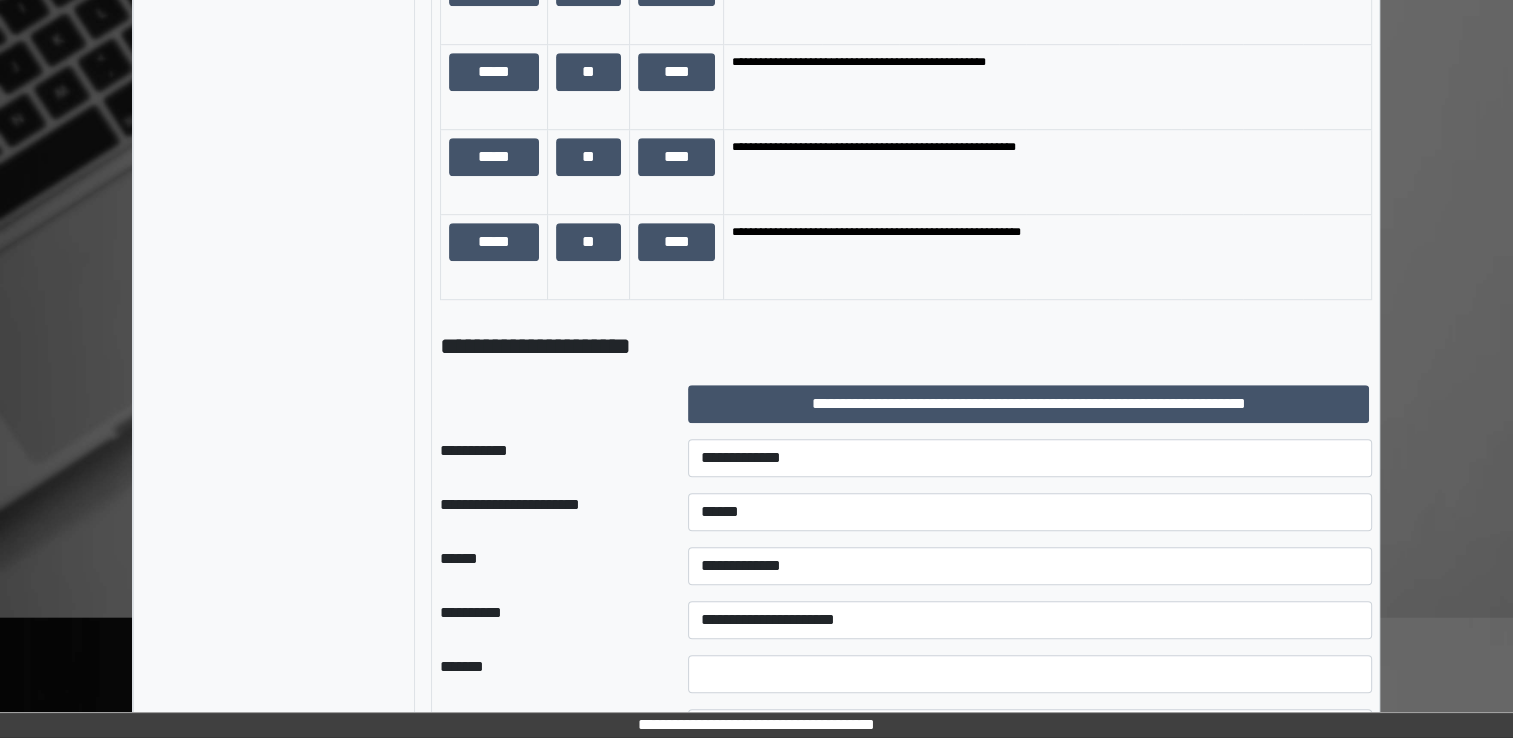 click on "**********" at bounding box center [906, 120] 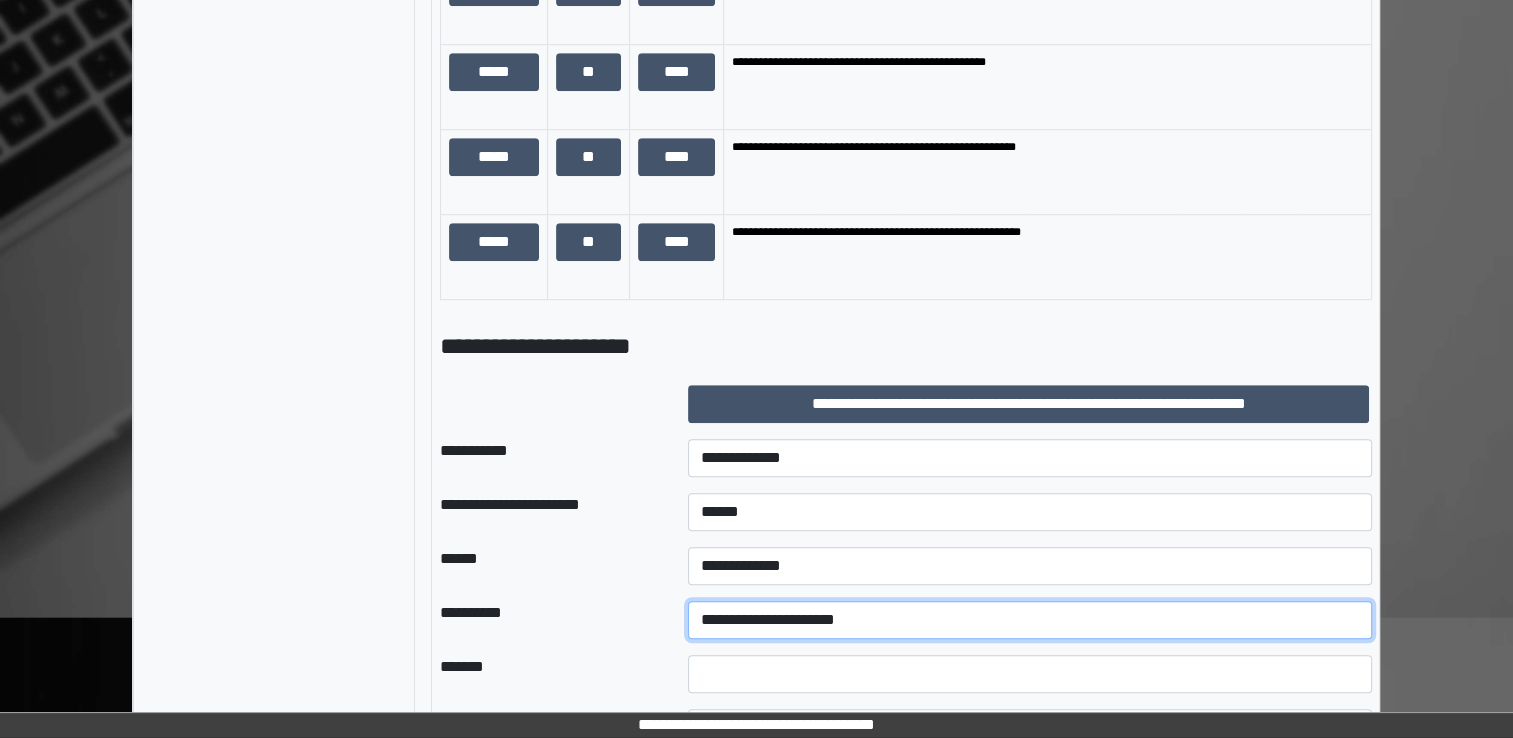 click on "**********" at bounding box center (1030, 620) 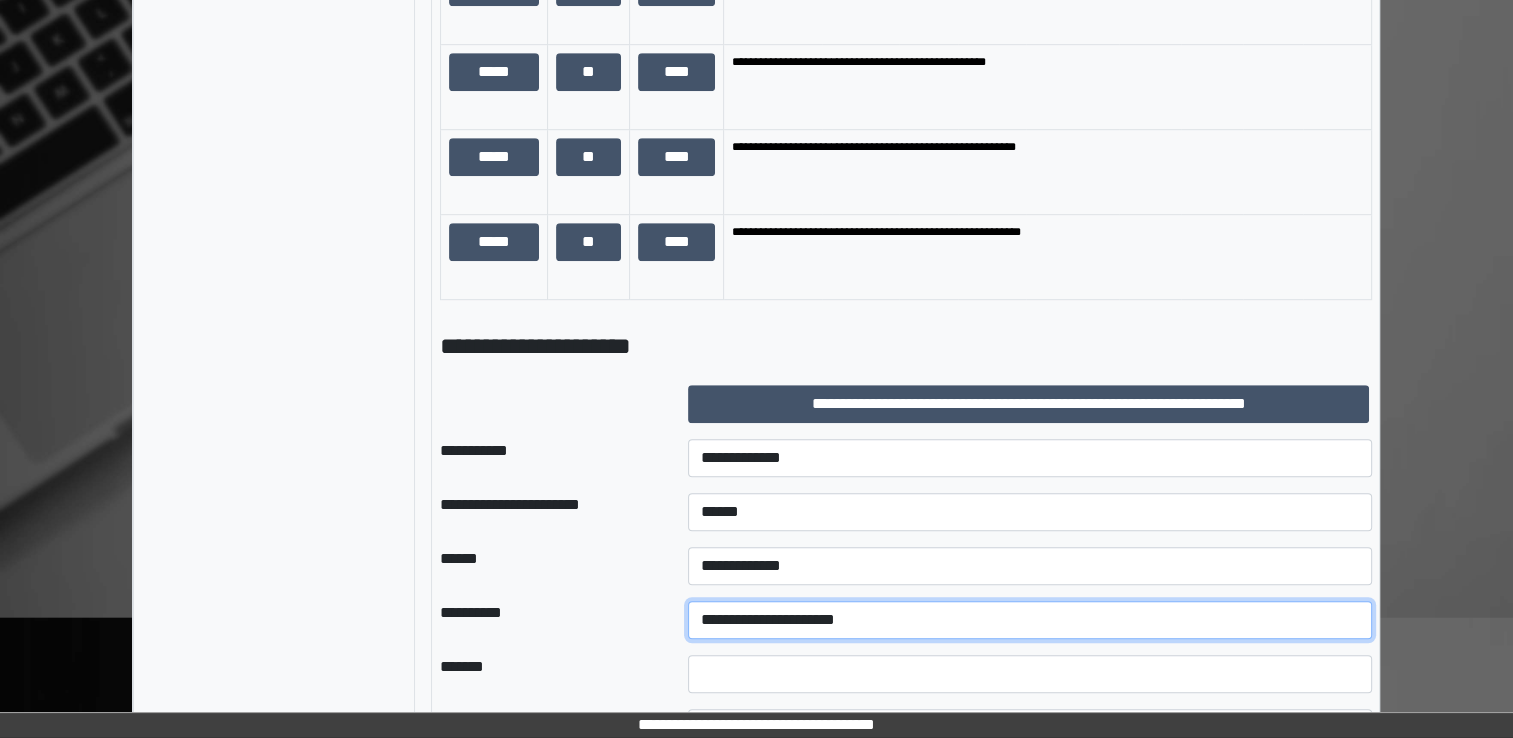 select on "*" 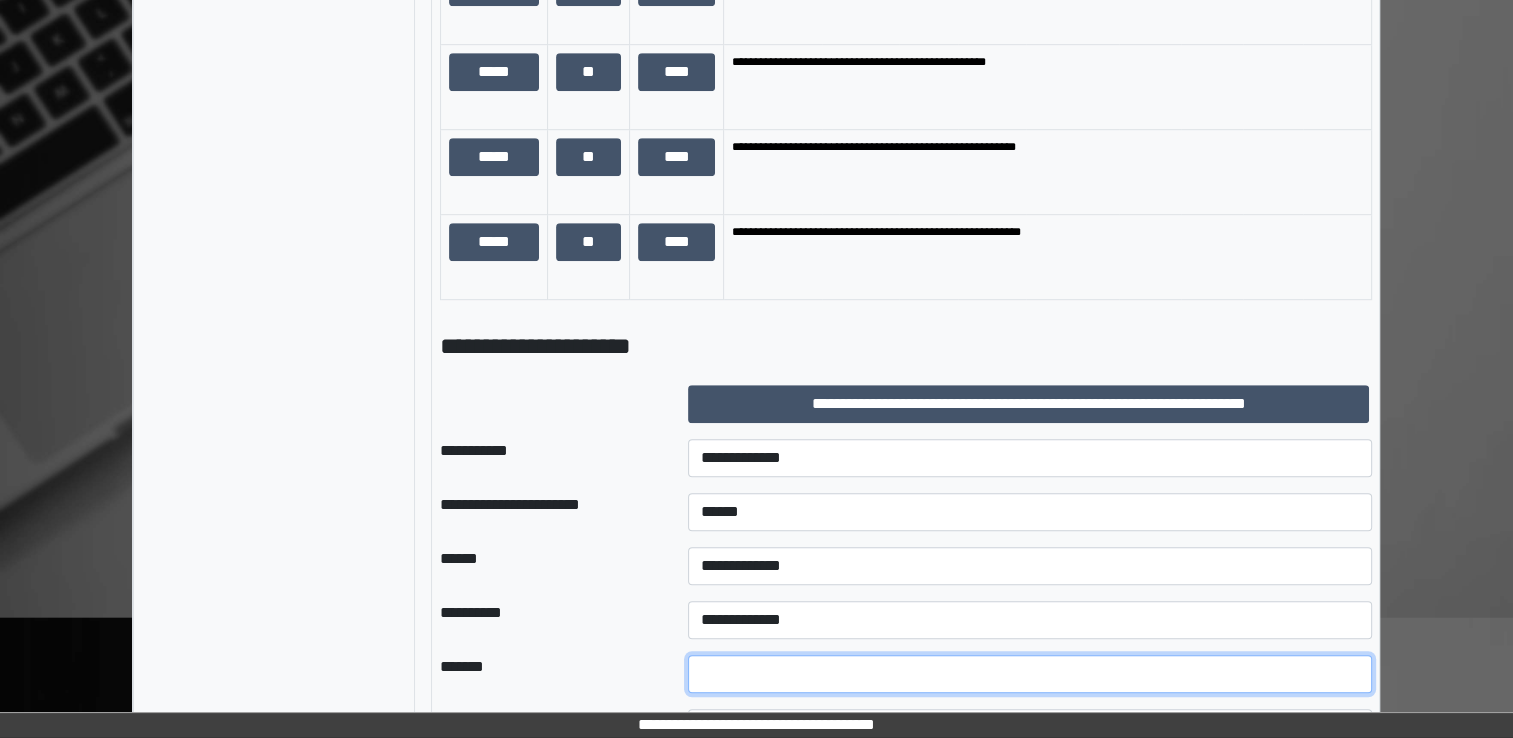 click at bounding box center [1030, 674] 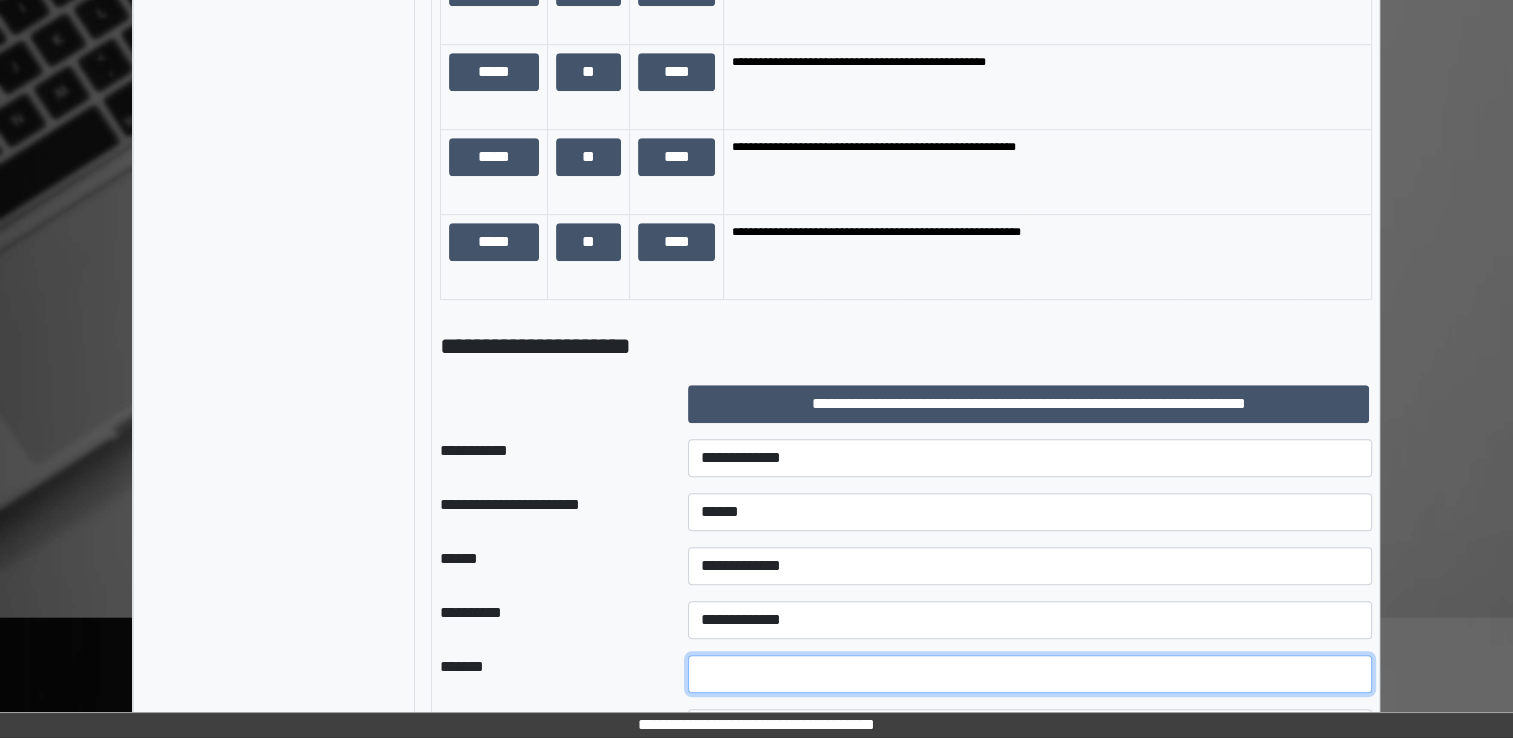 type on "**" 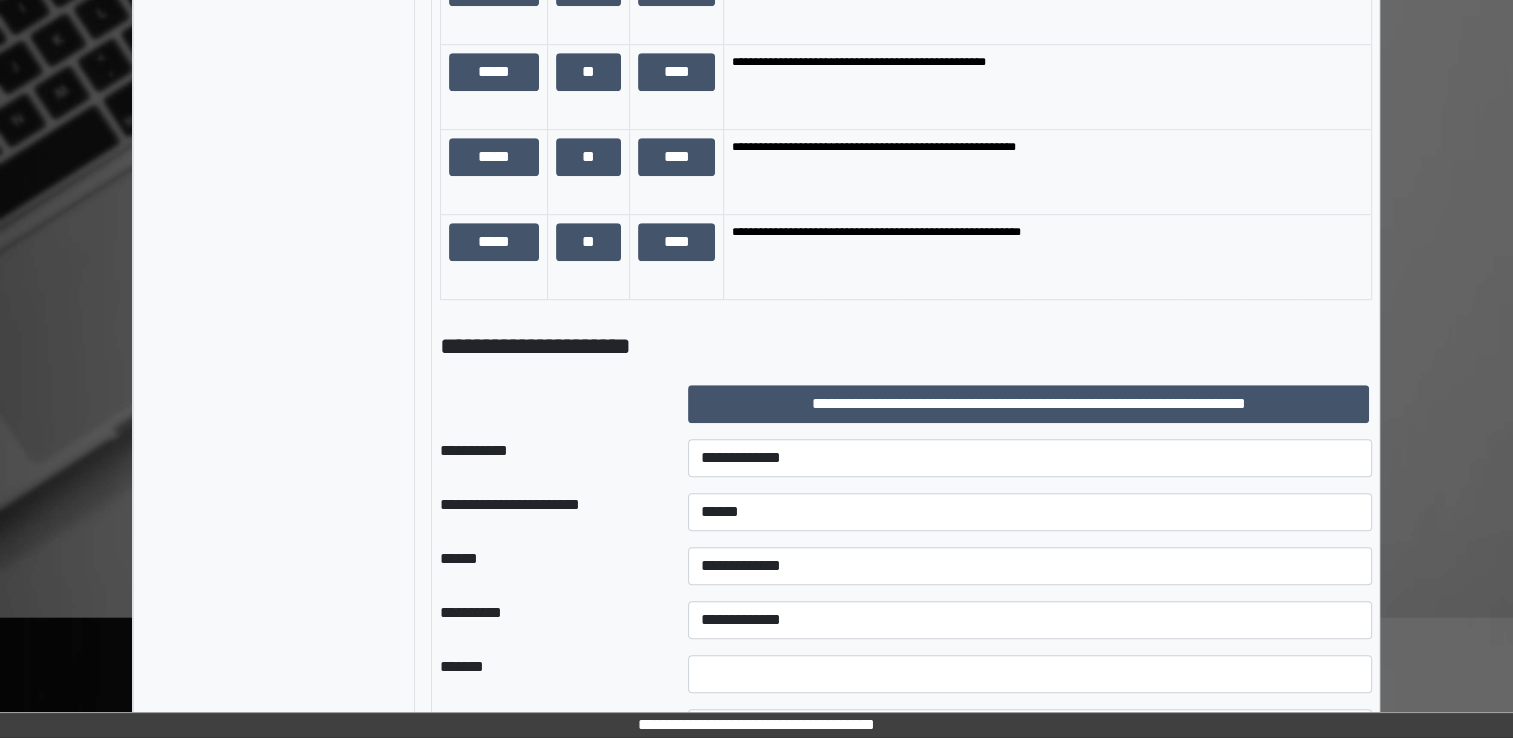 click on "**********" at bounding box center [548, 620] 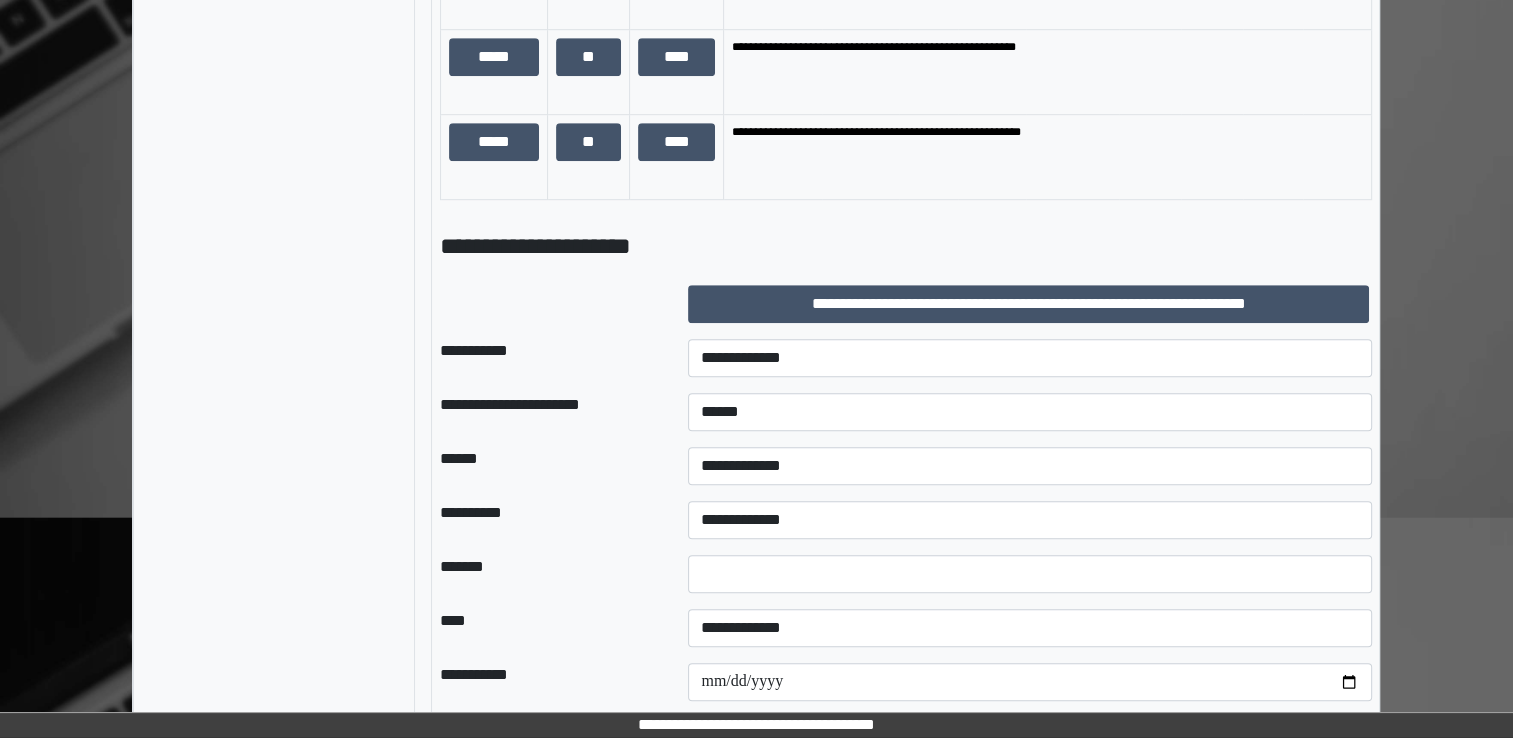 scroll, scrollTop: 1400, scrollLeft: 0, axis: vertical 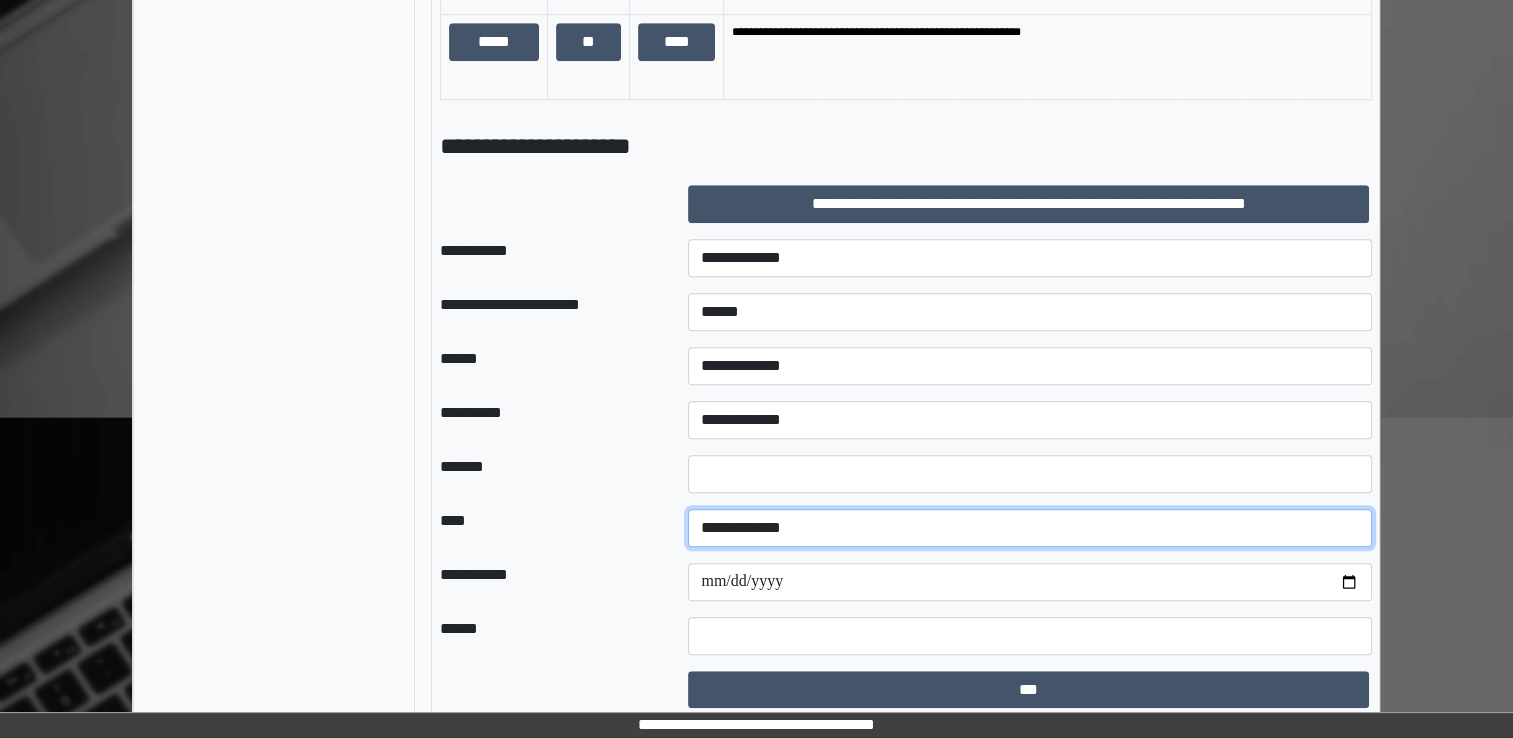 click on "**********" at bounding box center (1030, 528) 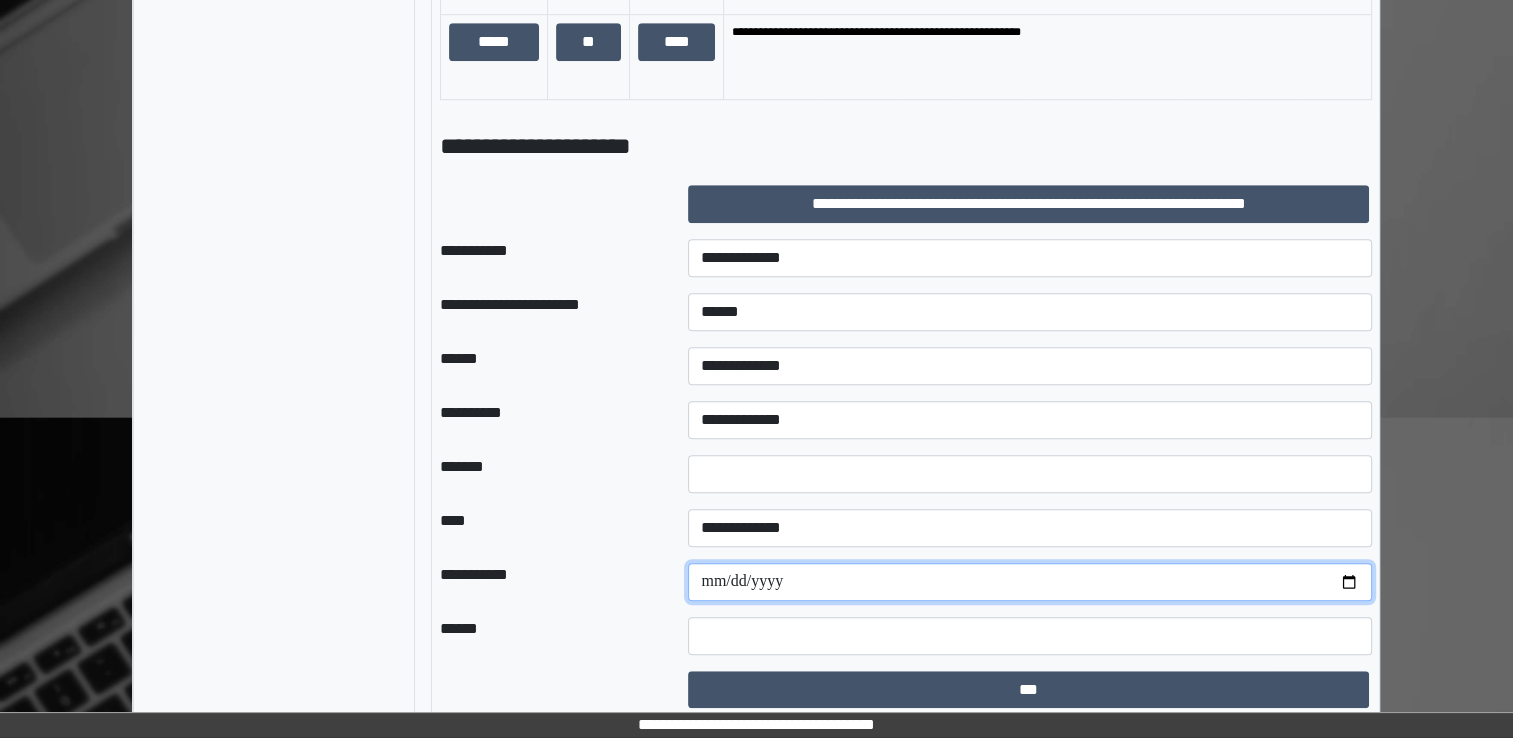 click at bounding box center [1030, 582] 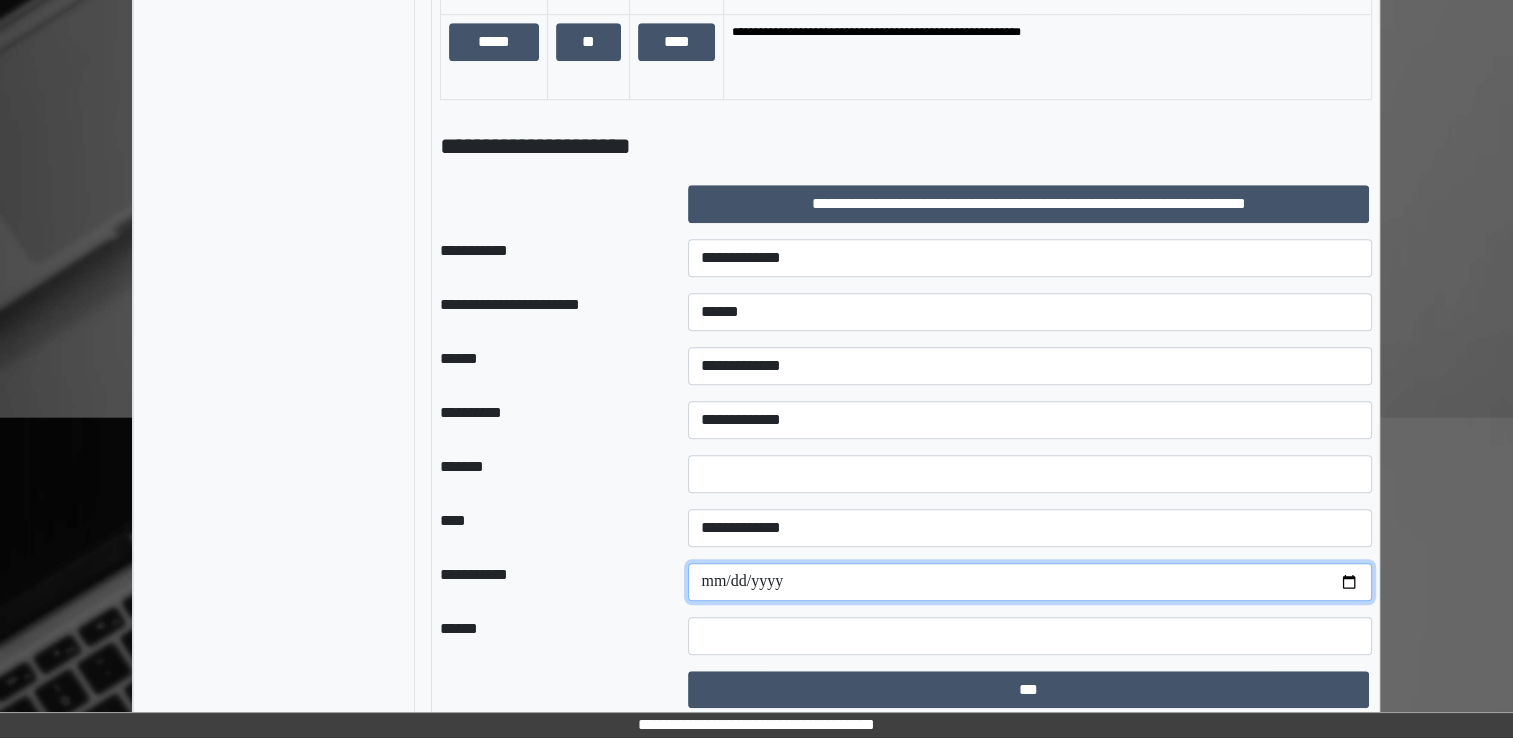 click at bounding box center (1030, 582) 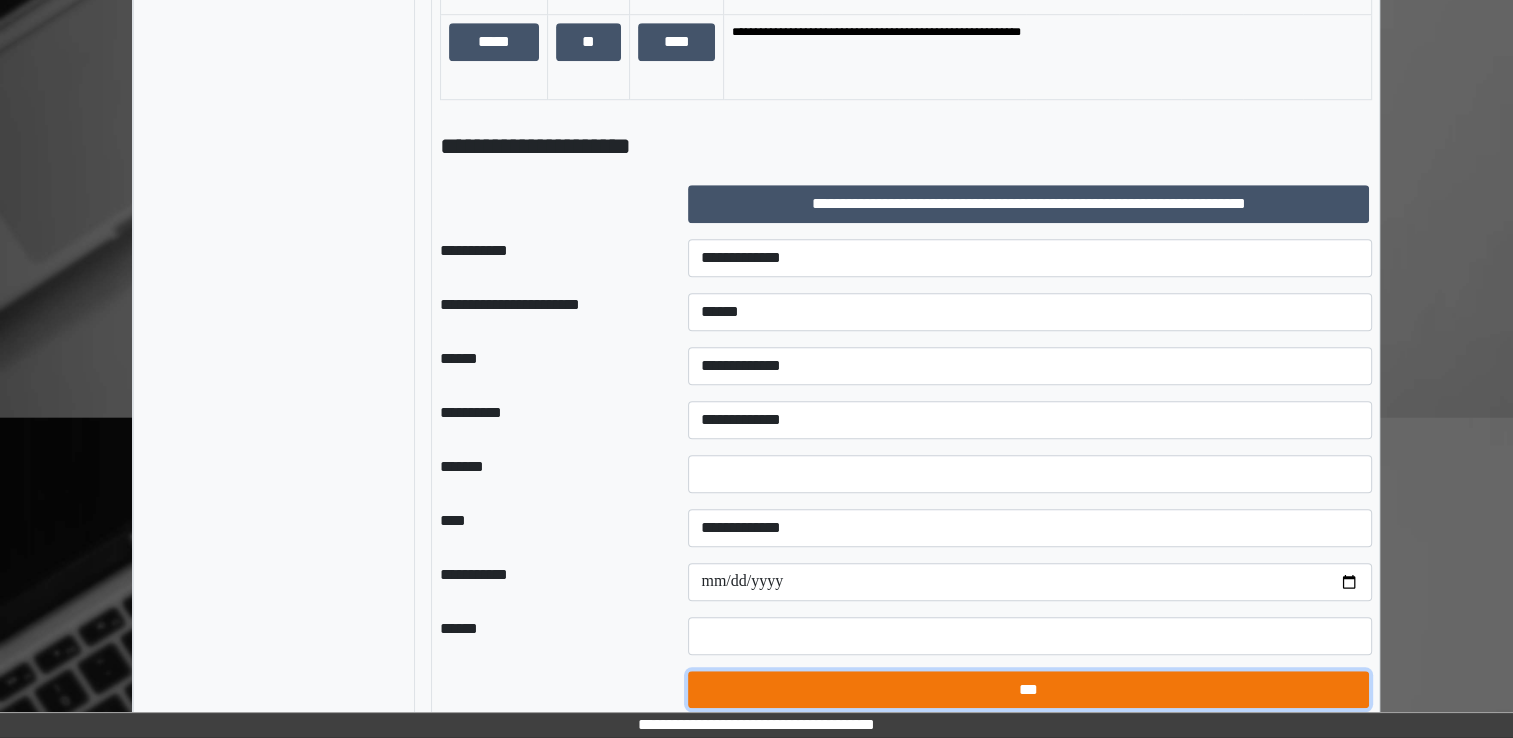 click on "***" at bounding box center [1028, 690] 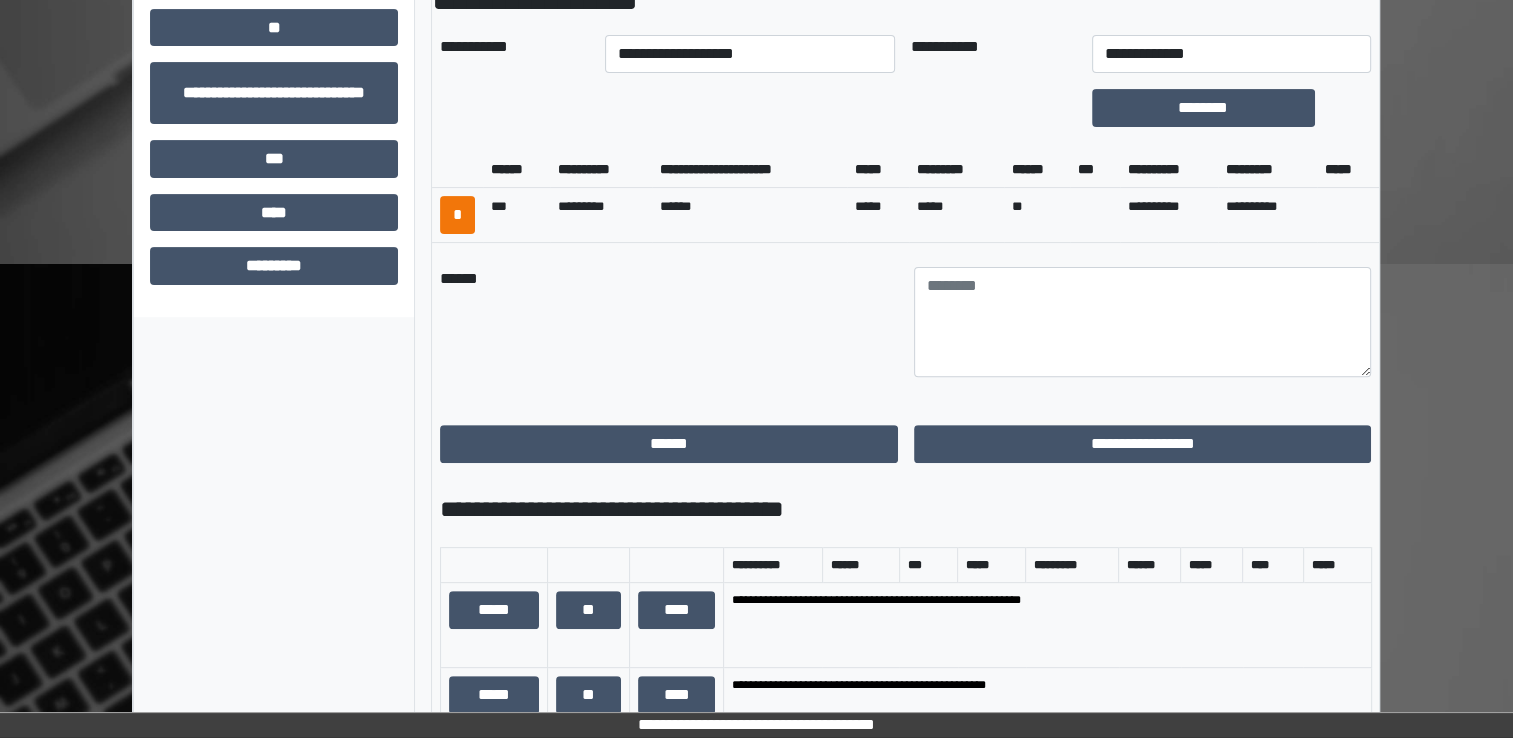 scroll, scrollTop: 600, scrollLeft: 0, axis: vertical 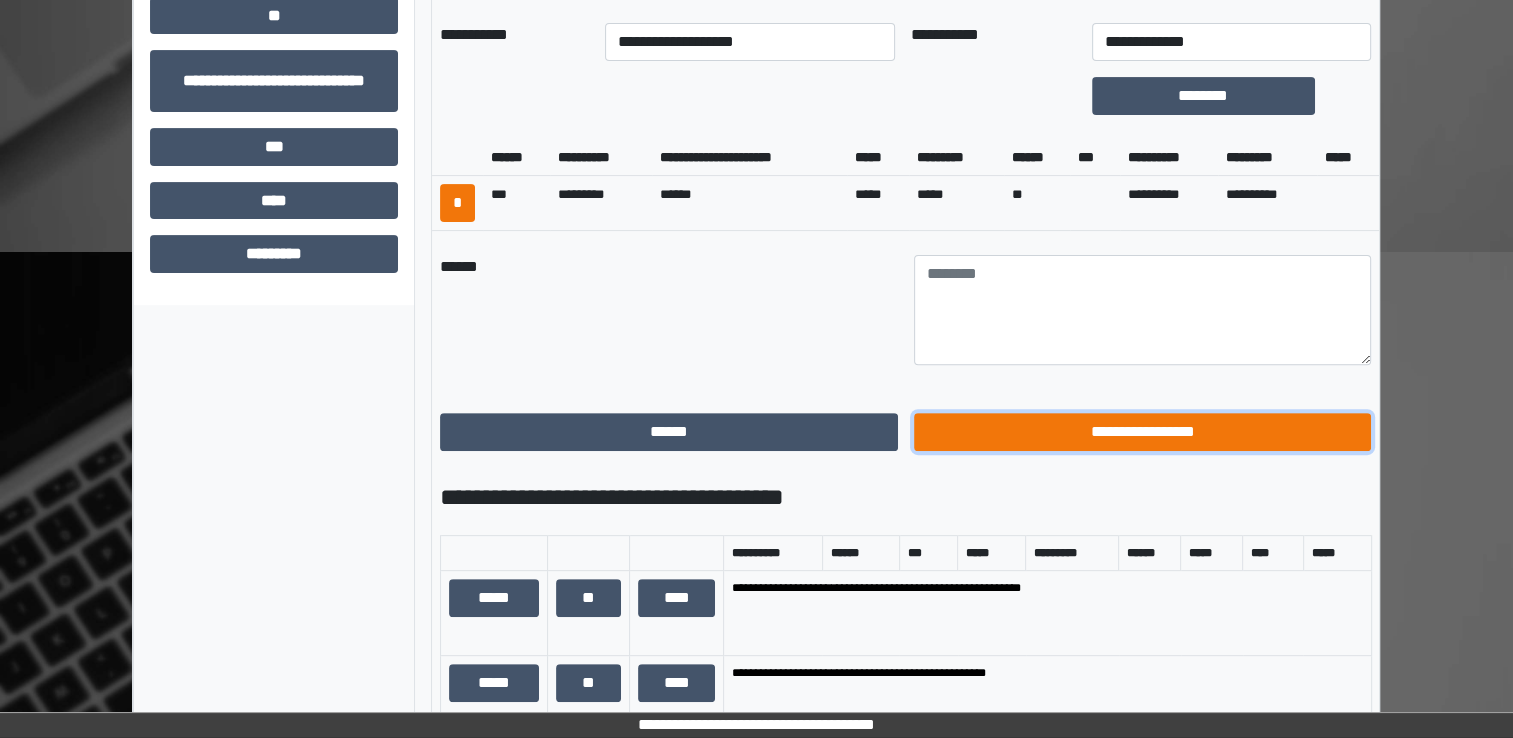 click on "**********" at bounding box center (1143, 432) 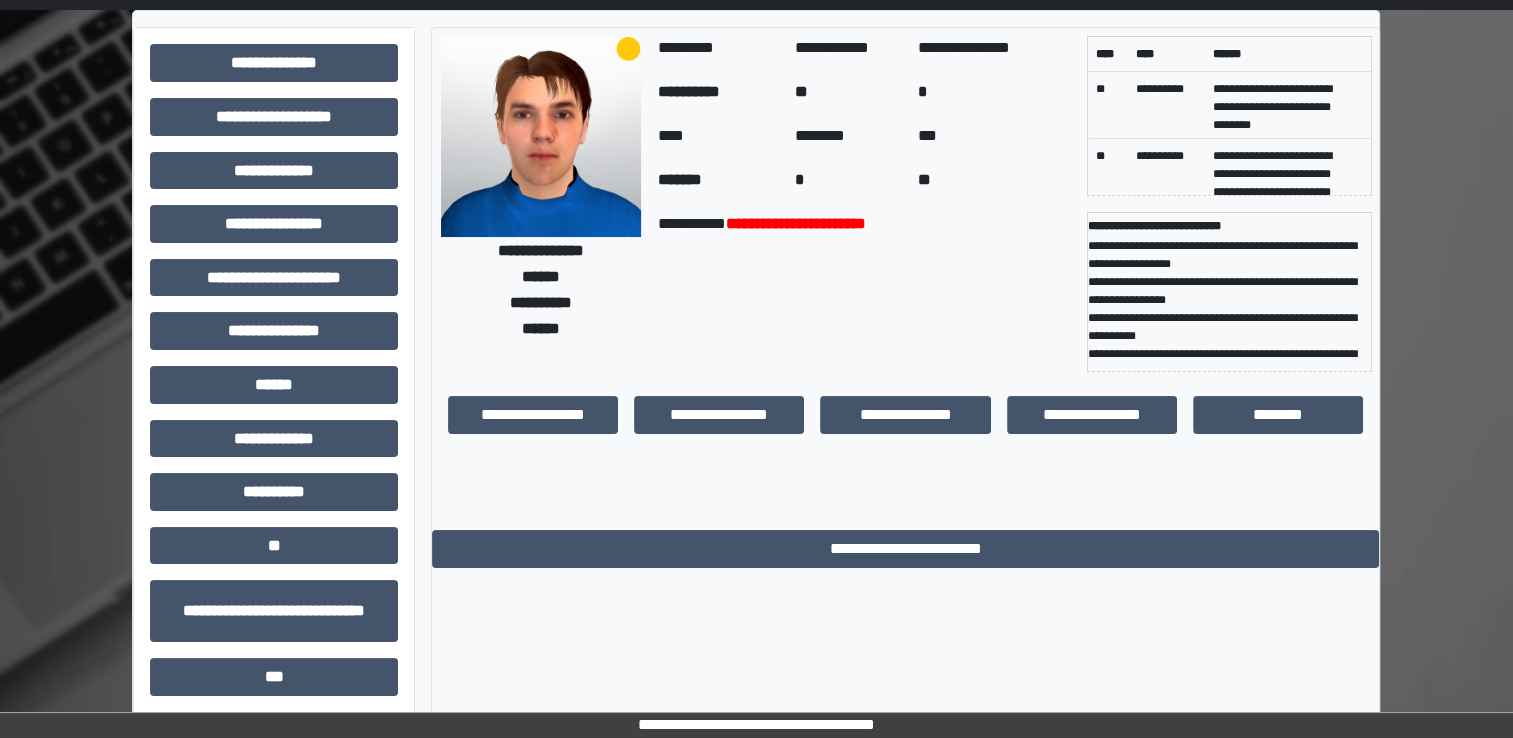 scroll, scrollTop: 0, scrollLeft: 0, axis: both 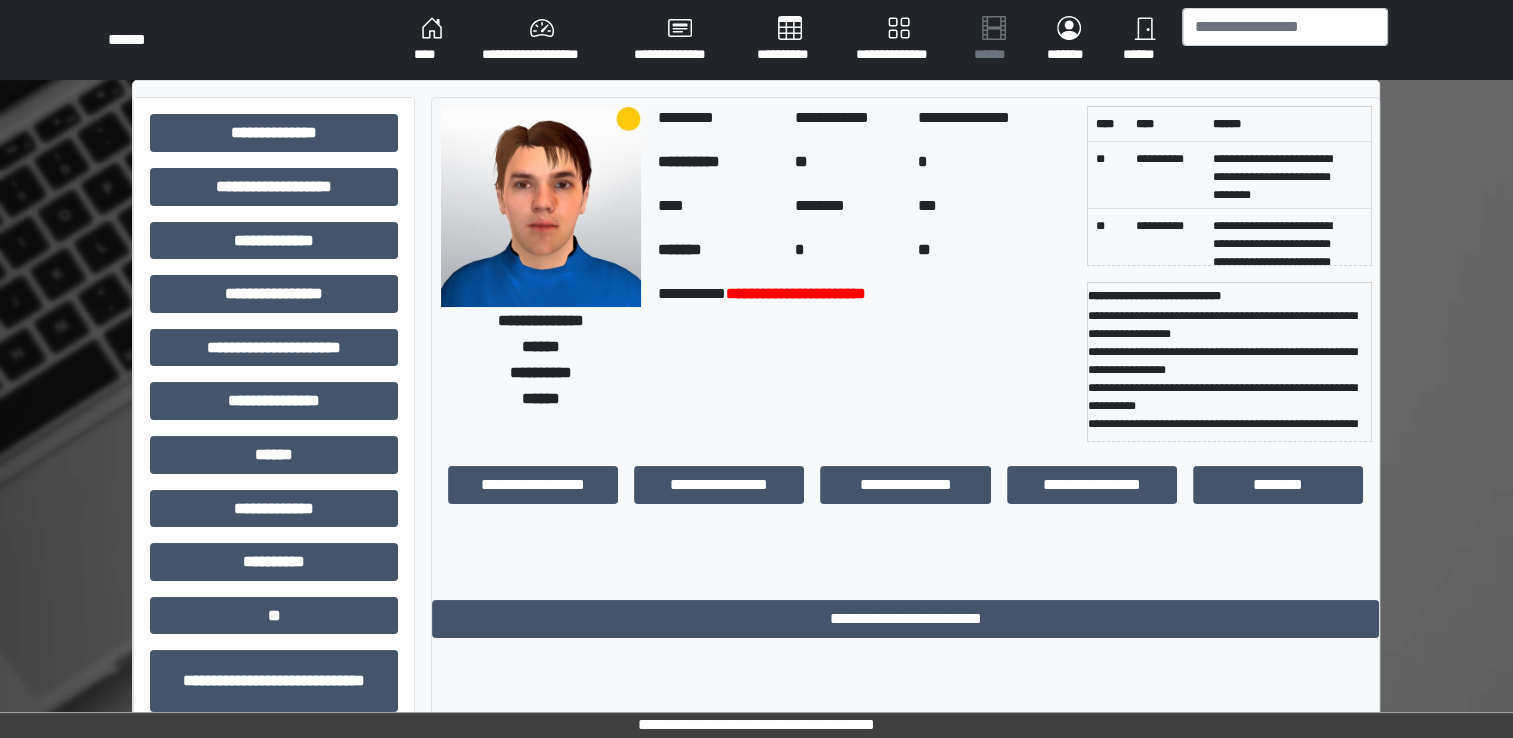 click on "****" at bounding box center [432, 40] 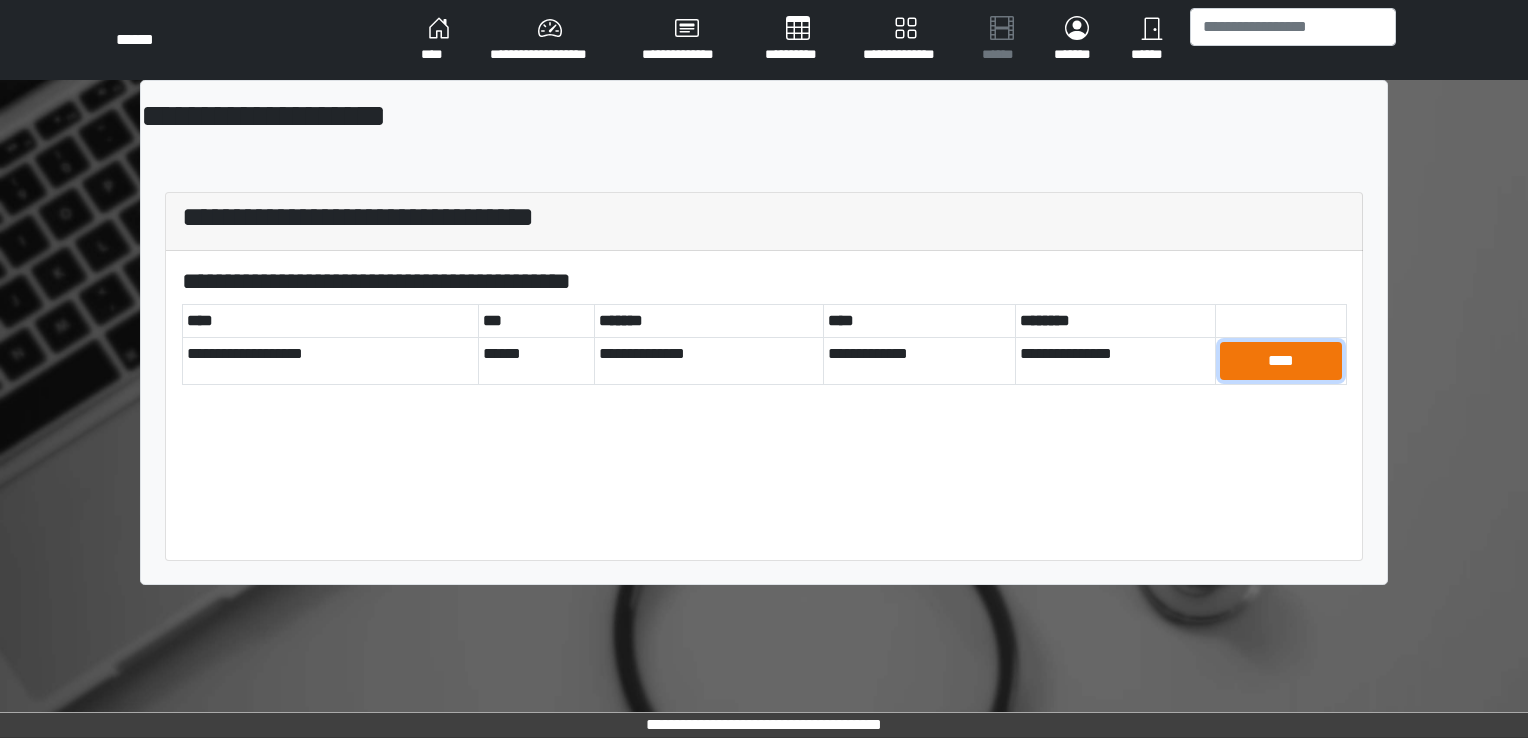 click on "****" at bounding box center (1281, 361) 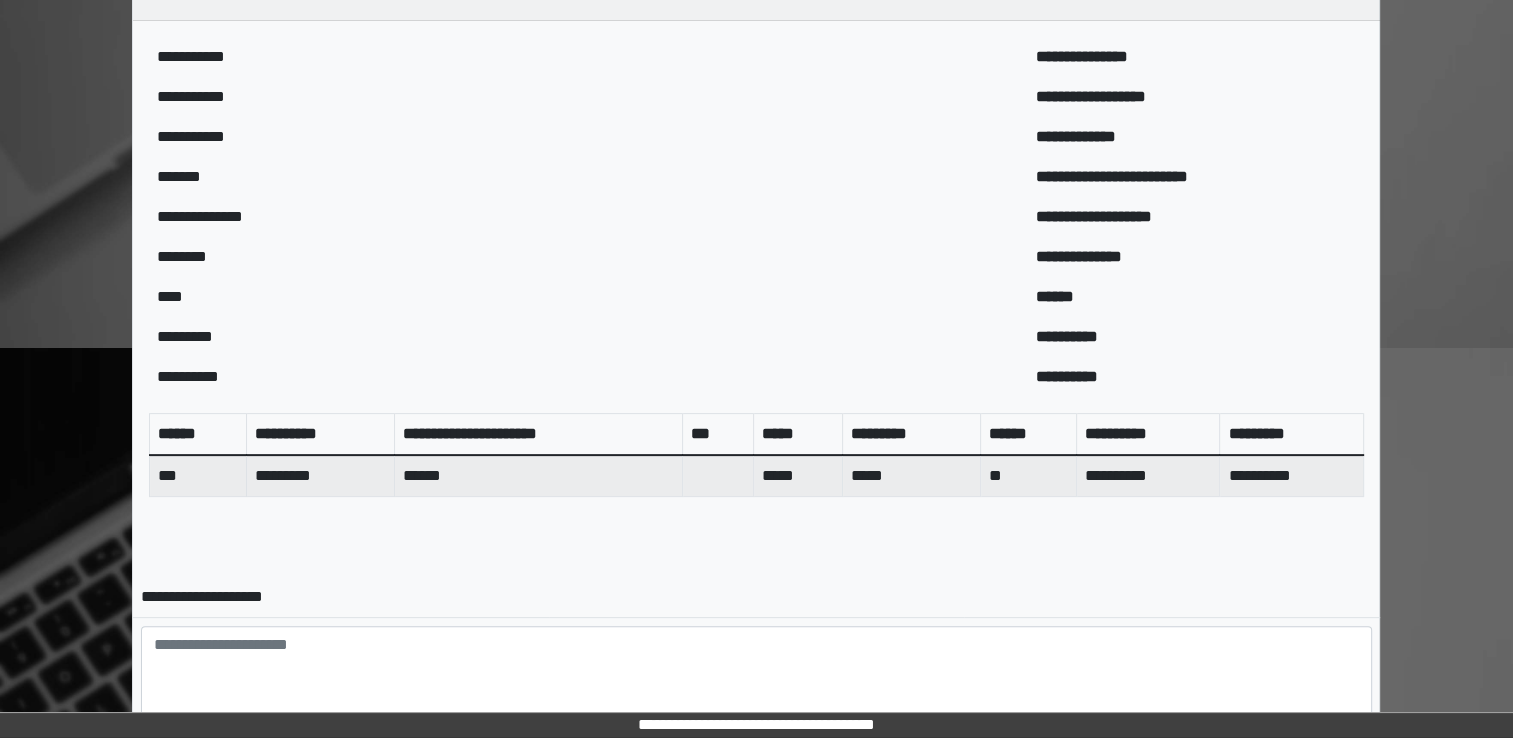scroll, scrollTop: 644, scrollLeft: 0, axis: vertical 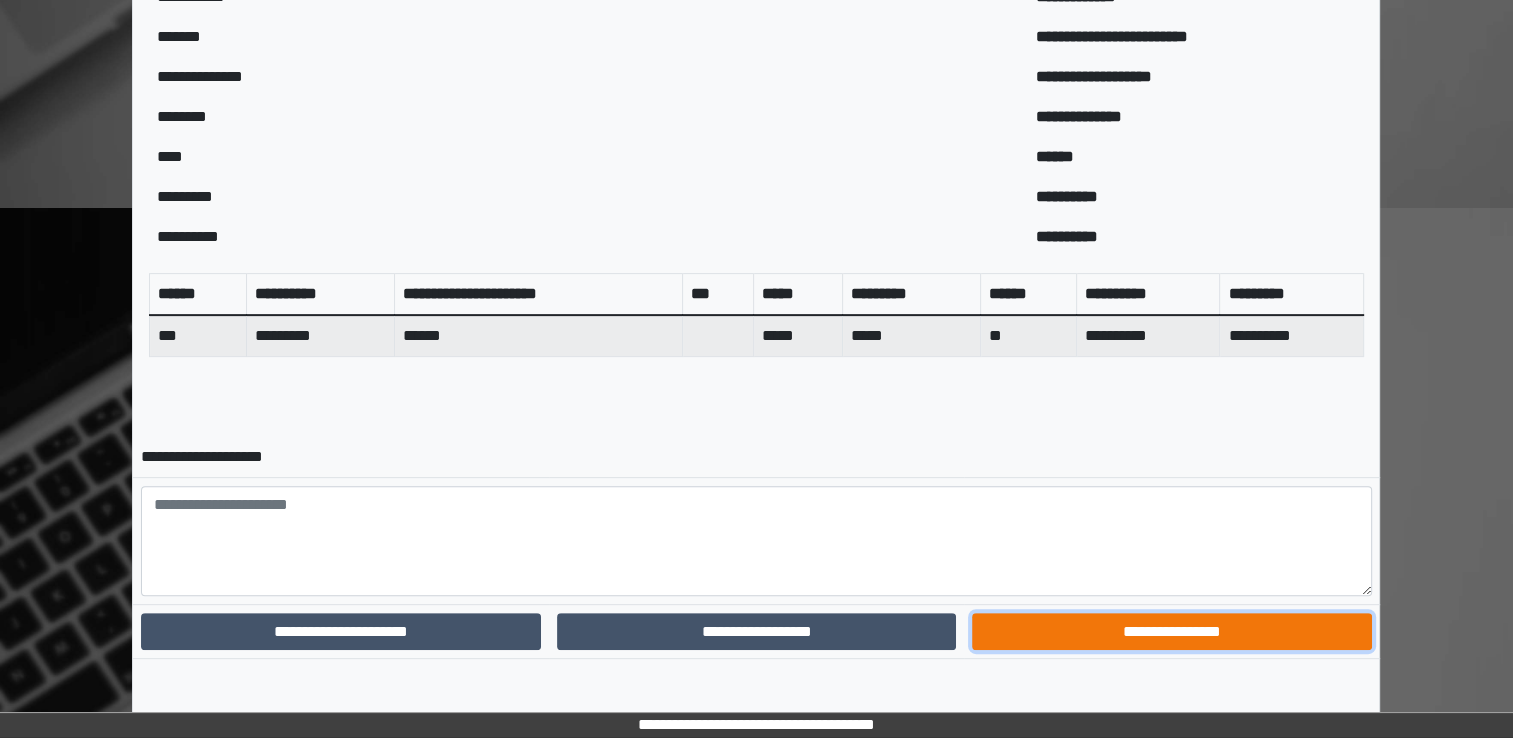 click on "**********" at bounding box center (1171, 632) 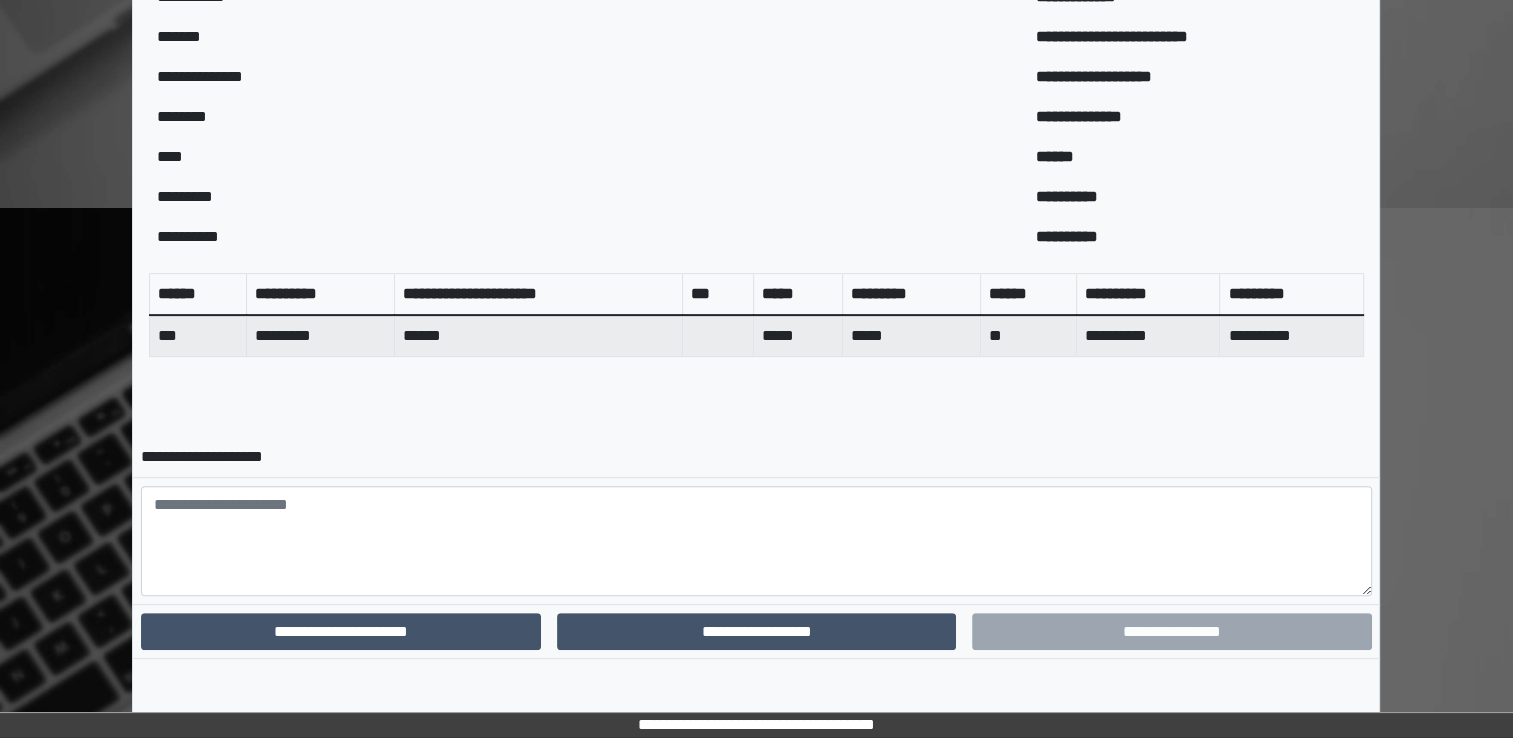 scroll, scrollTop: 559, scrollLeft: 0, axis: vertical 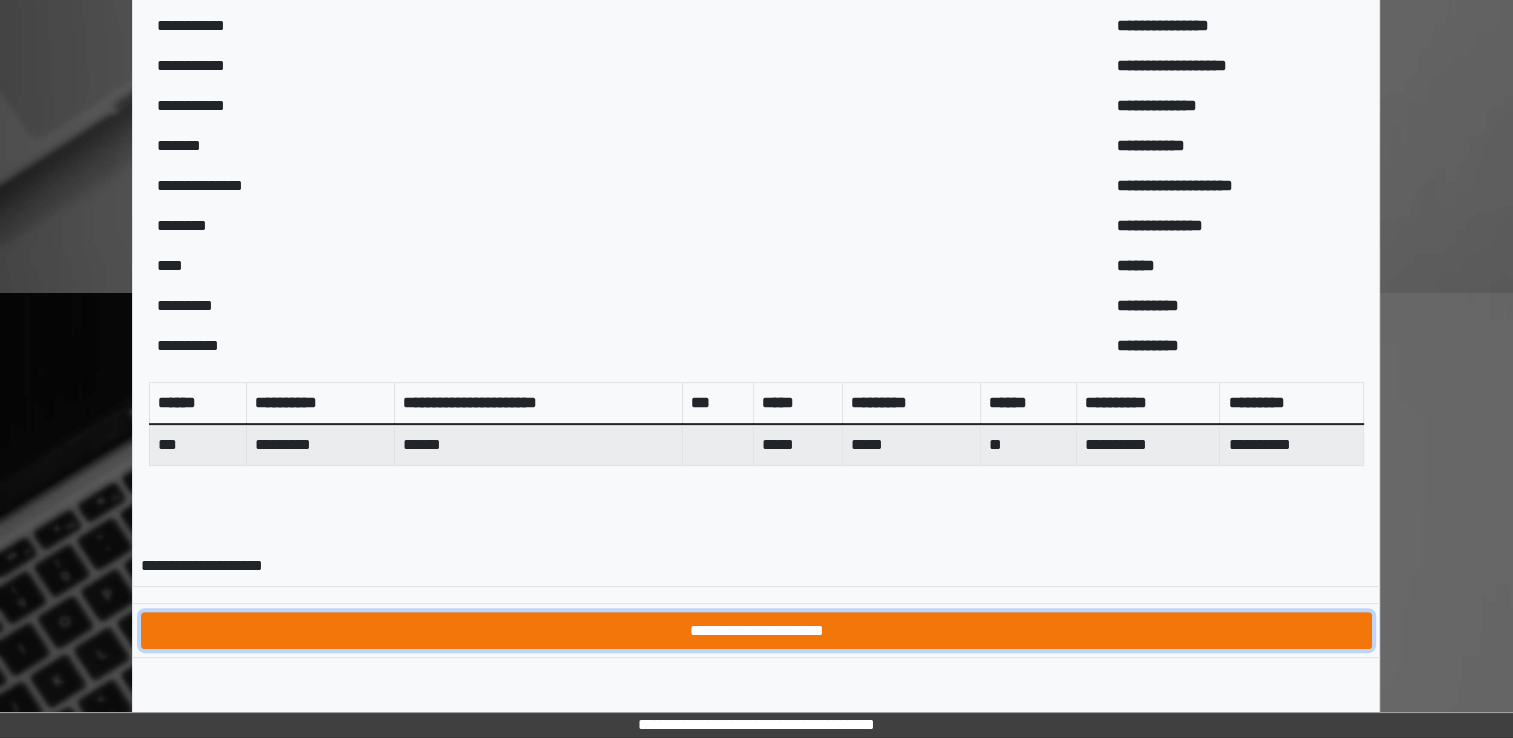 click on "**********" at bounding box center (756, 631) 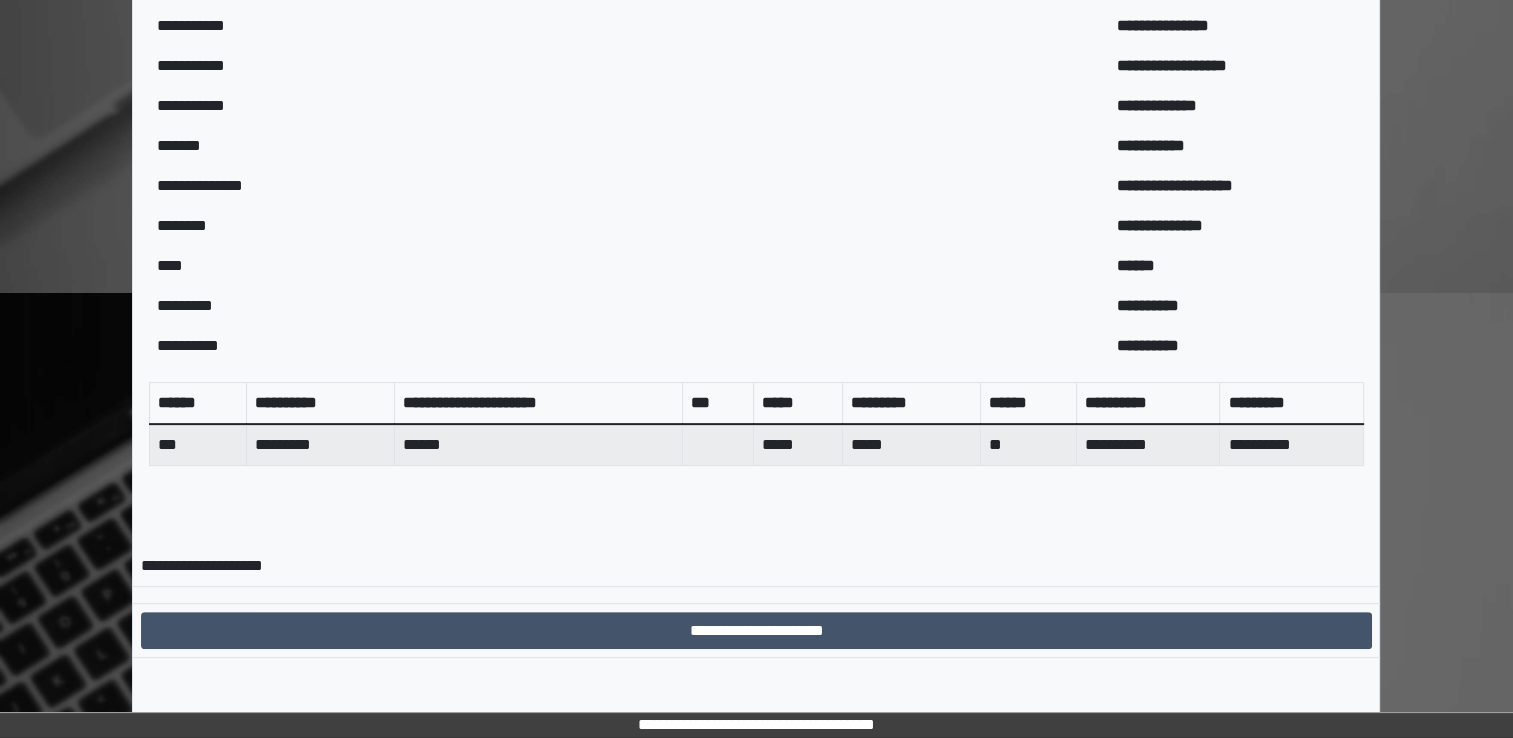 scroll, scrollTop: 0, scrollLeft: 0, axis: both 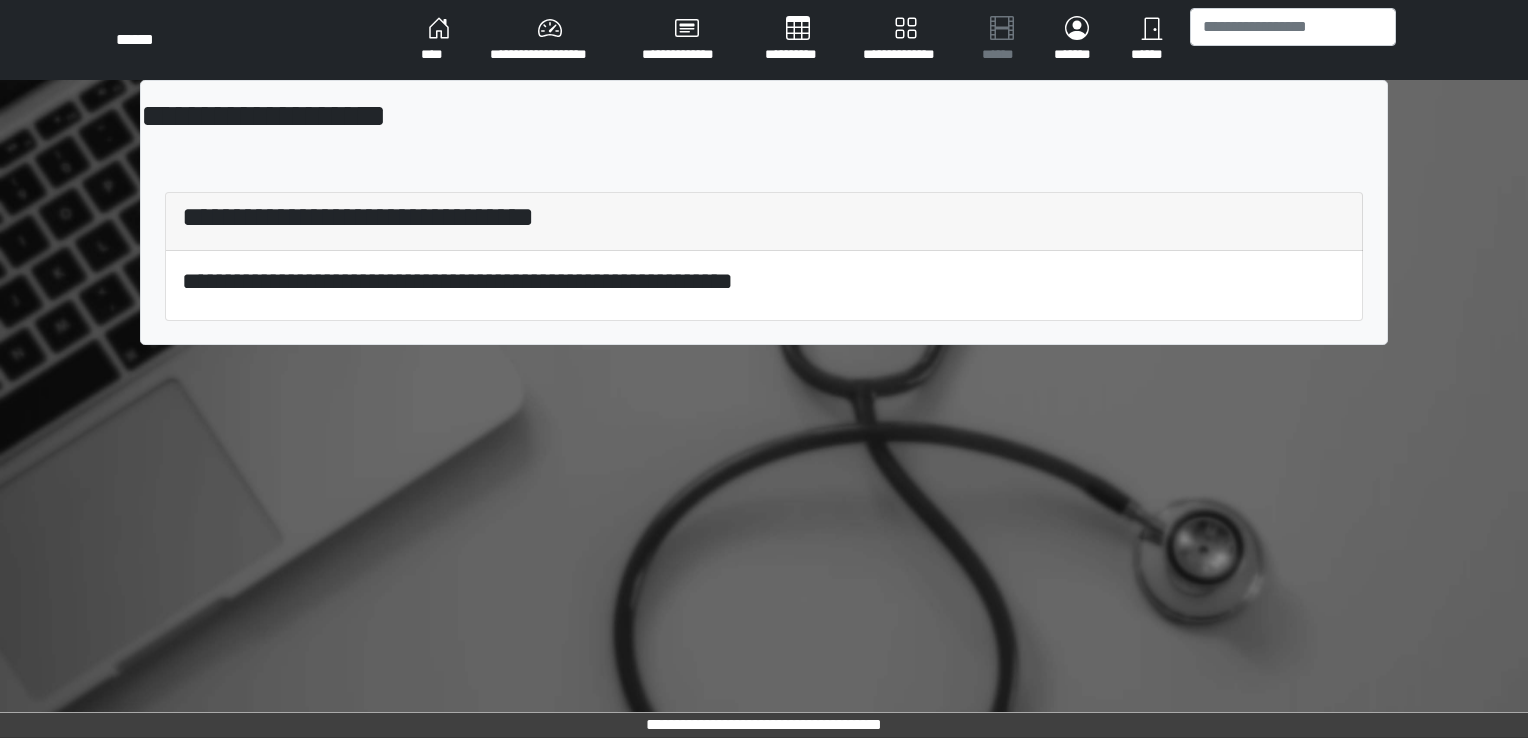 click on "**********" at bounding box center [764, 40] 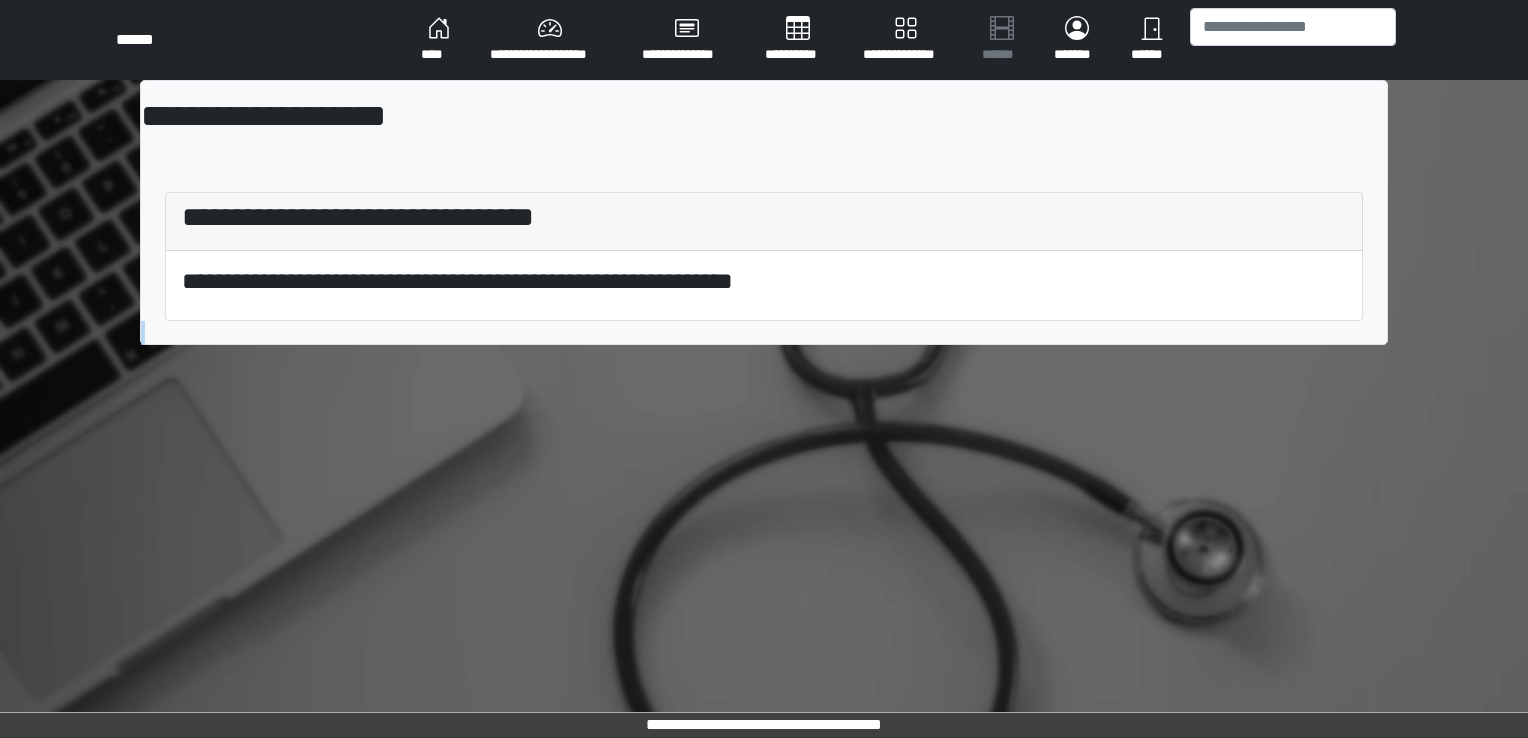 click on "**********" at bounding box center [764, 369] 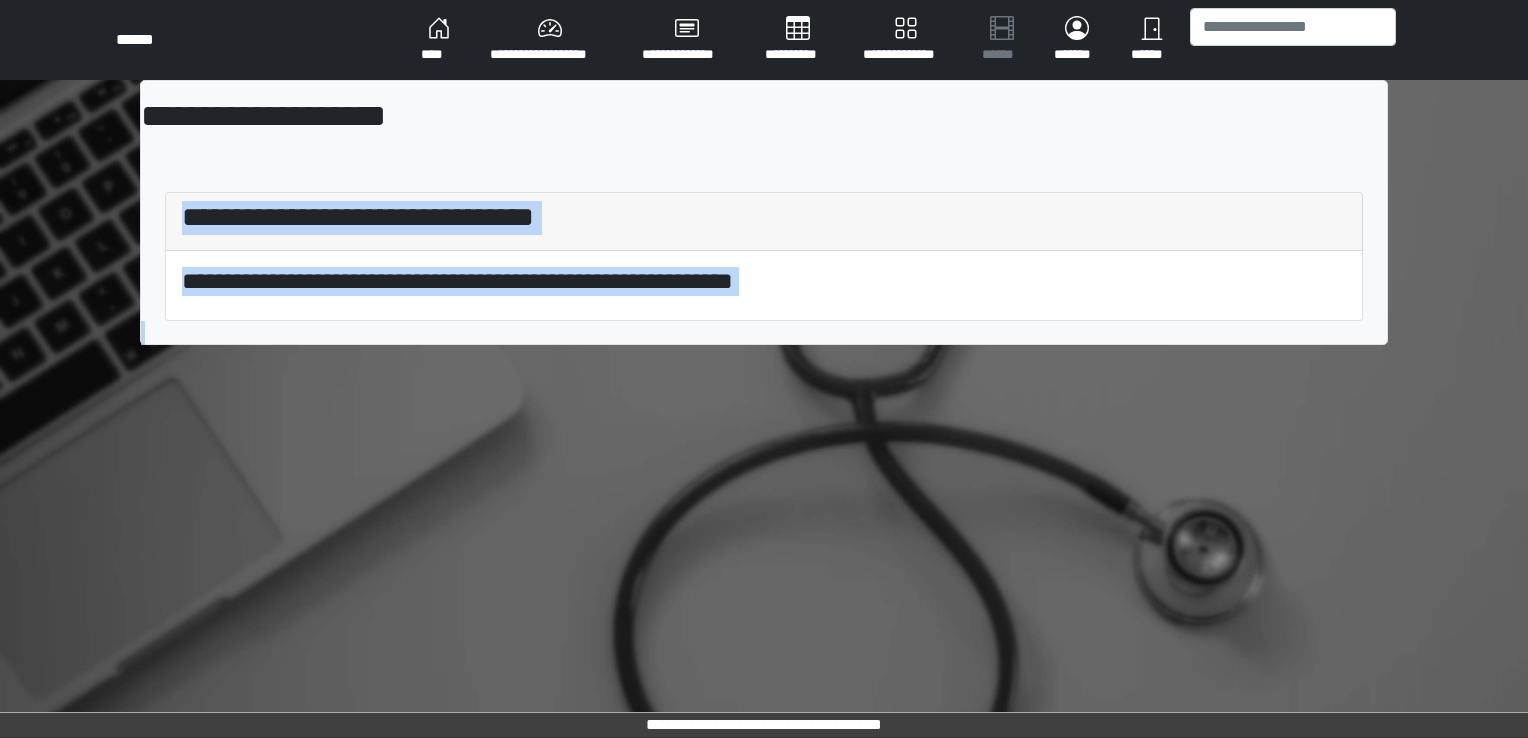 click on "**********" at bounding box center [764, 369] 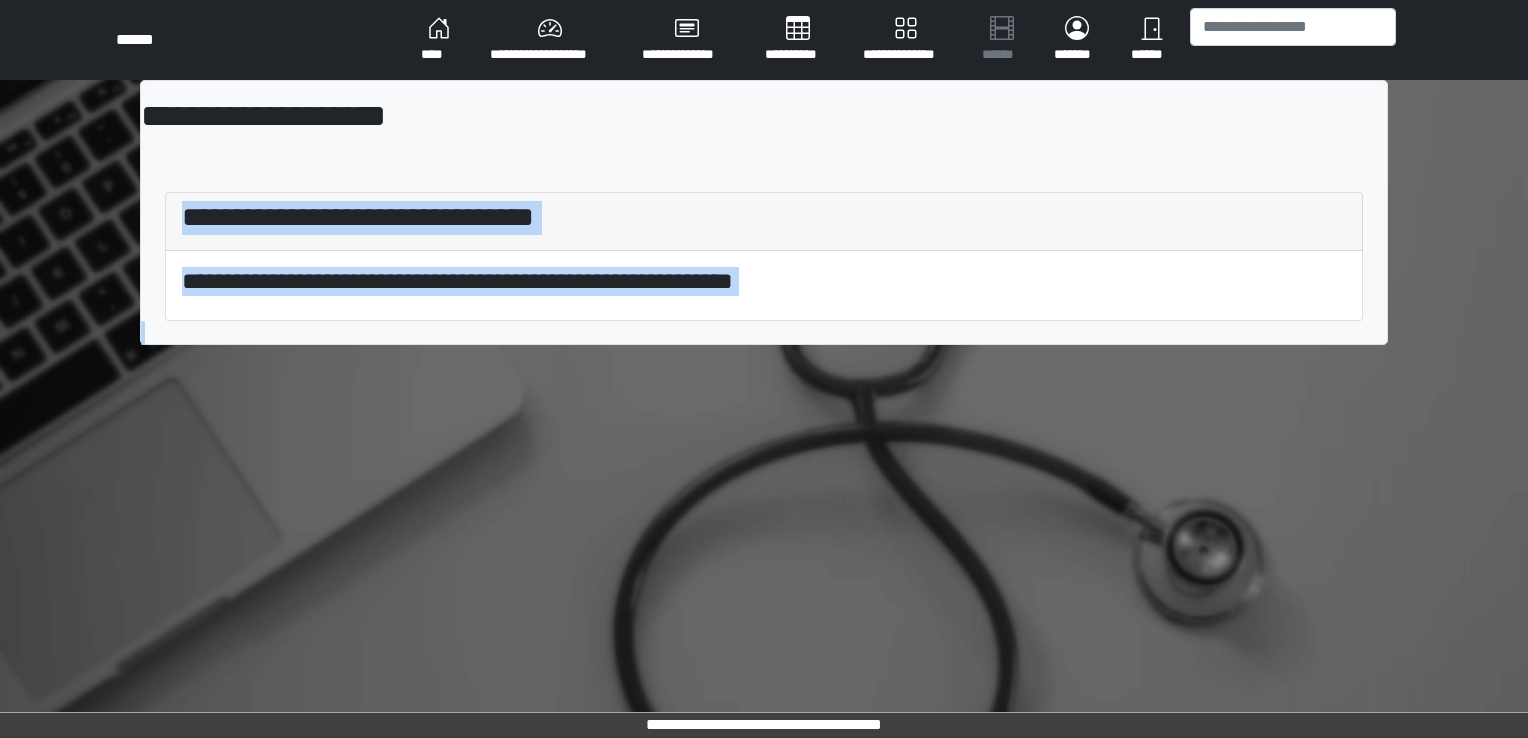 click on "**********" at bounding box center (764, 369) 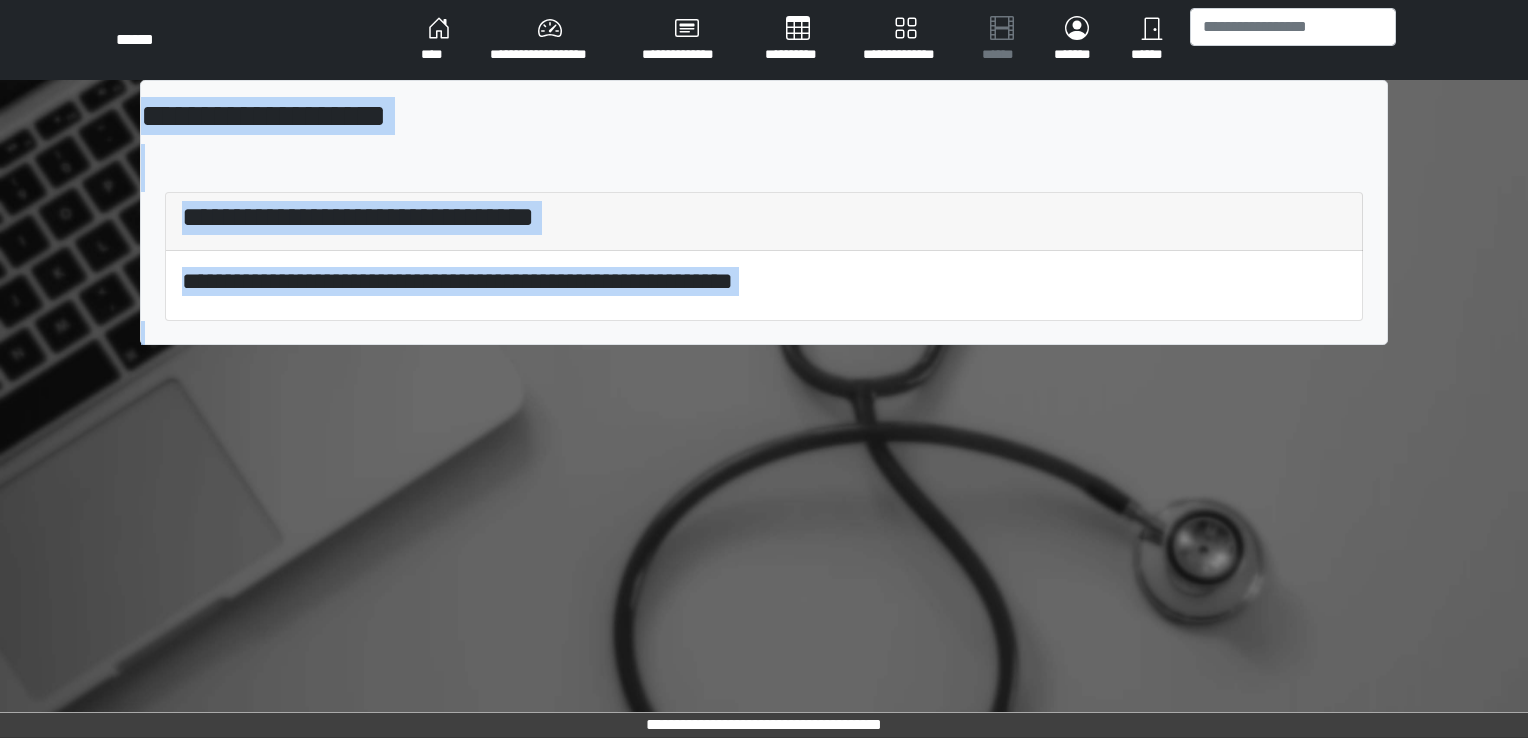 drag, startPoint x: 452, startPoint y: 53, endPoint x: 548, endPoint y: 22, distance: 100.88112 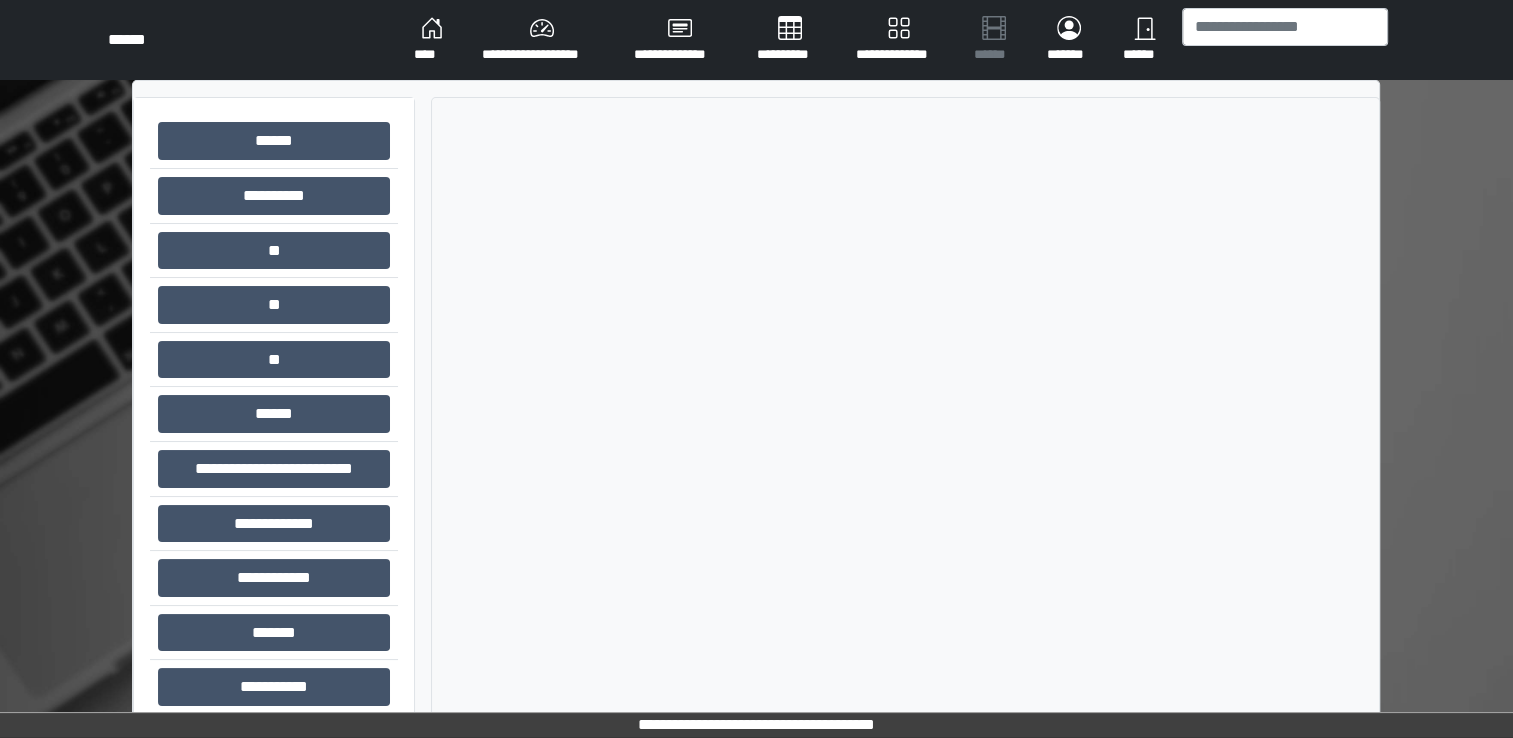 click on "****" at bounding box center [432, 40] 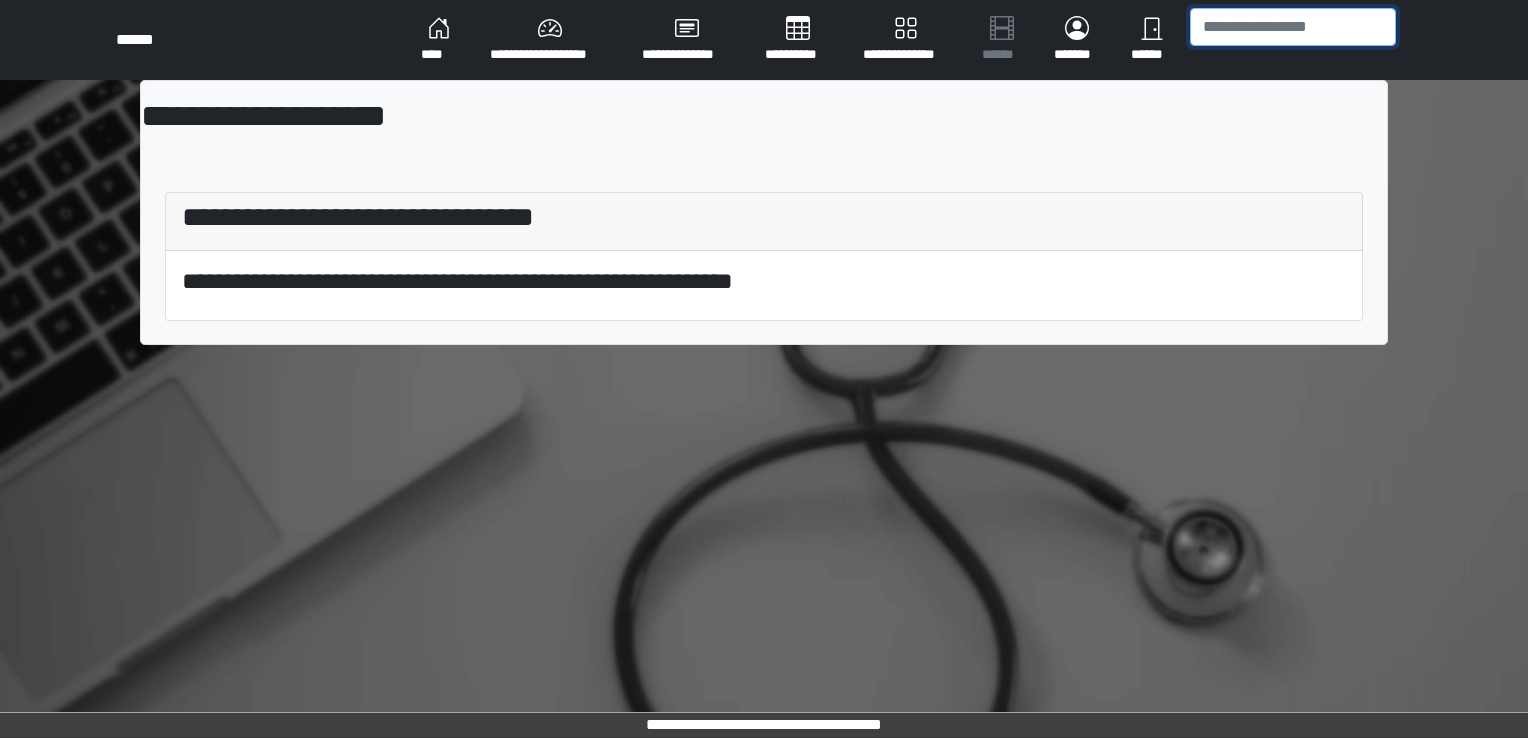 click at bounding box center (1293, 27) 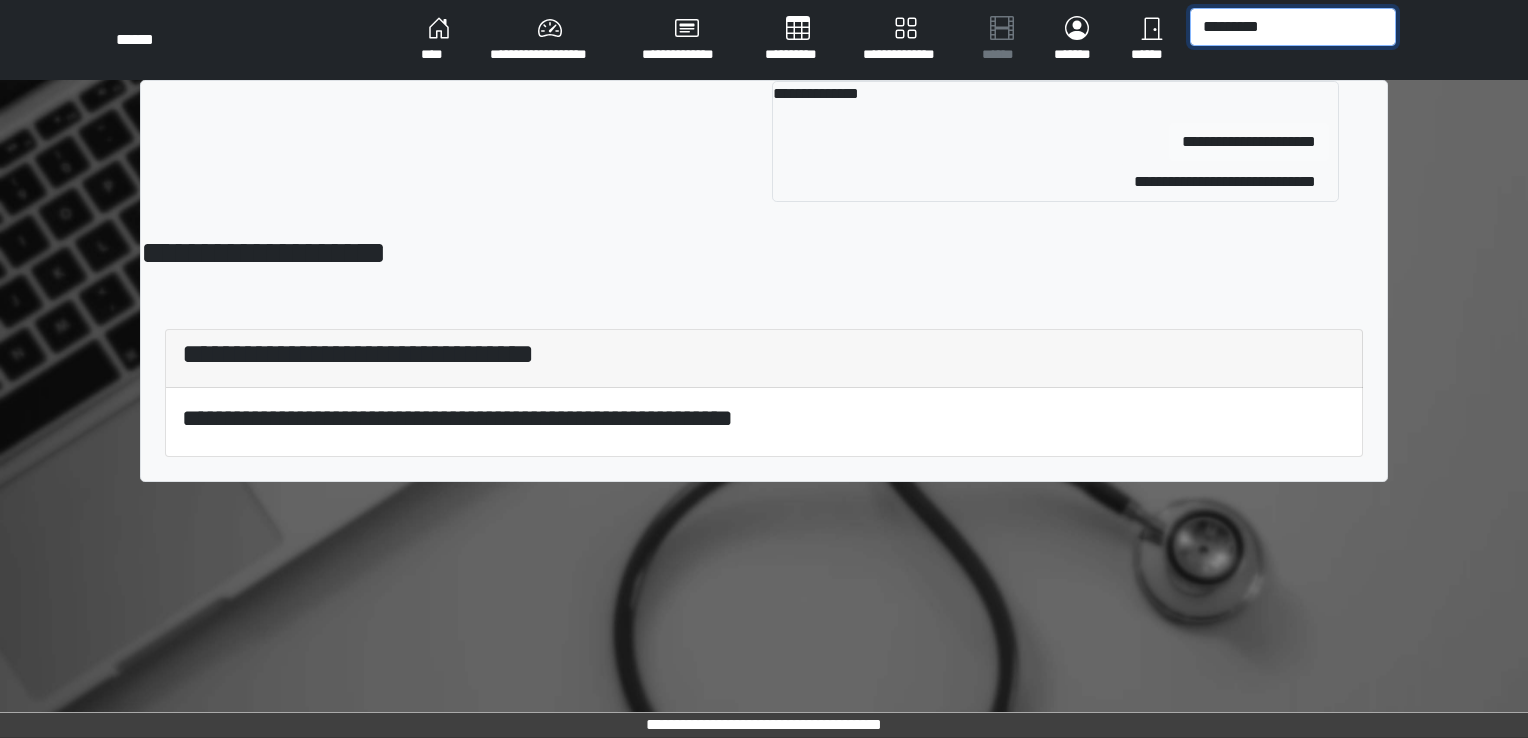 type on "*********" 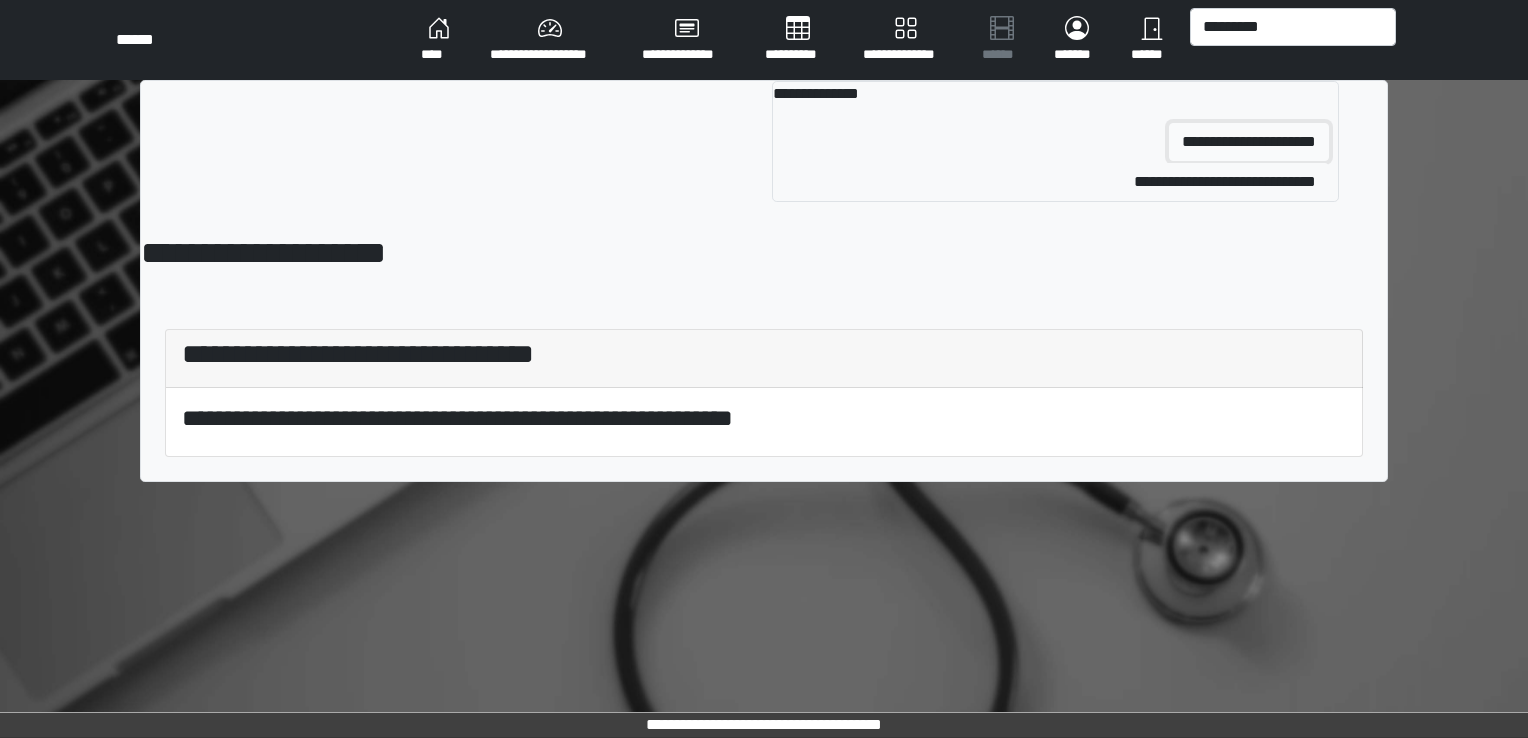 click on "**********" at bounding box center [1249, 142] 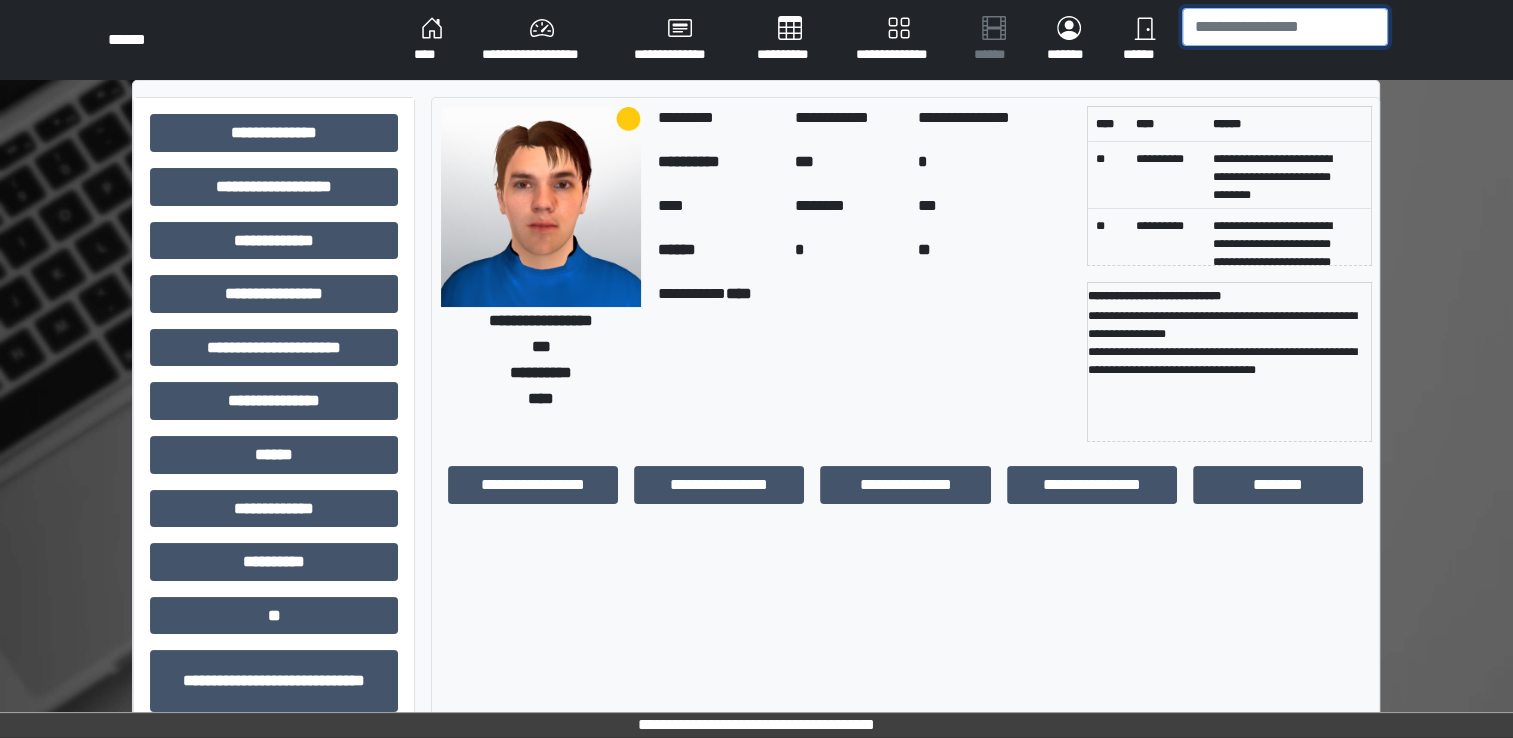 click at bounding box center (1285, 27) 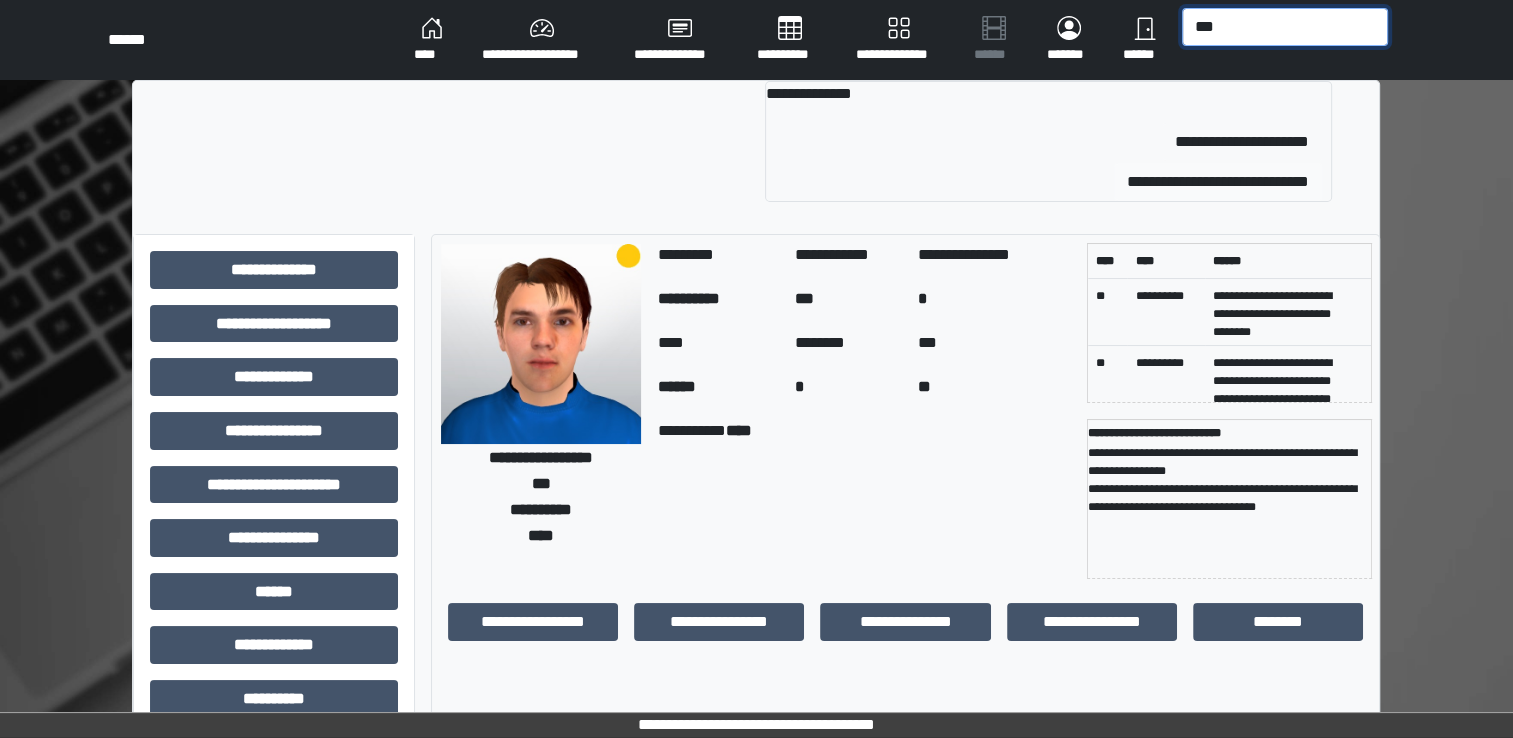type on "***" 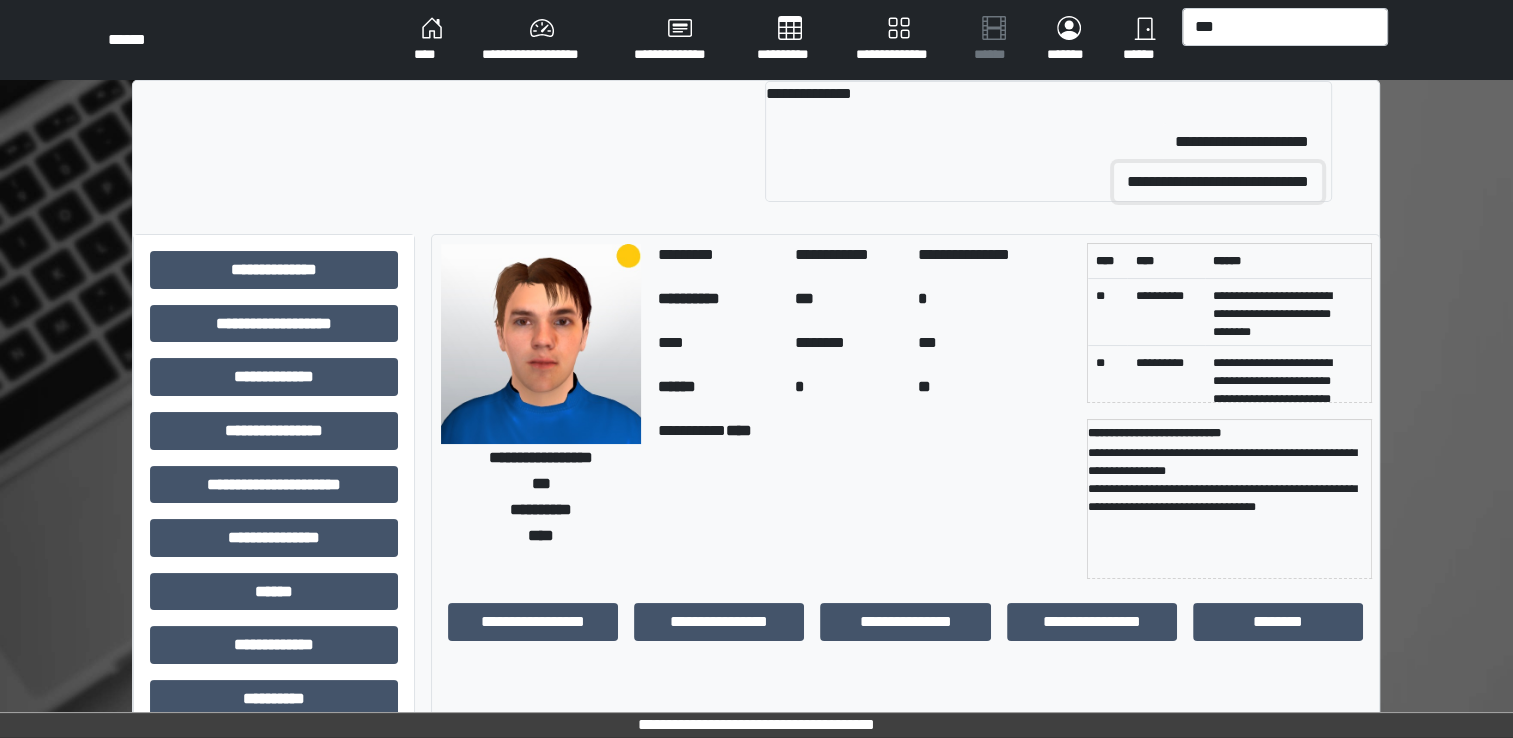 click on "**********" at bounding box center [1218, 182] 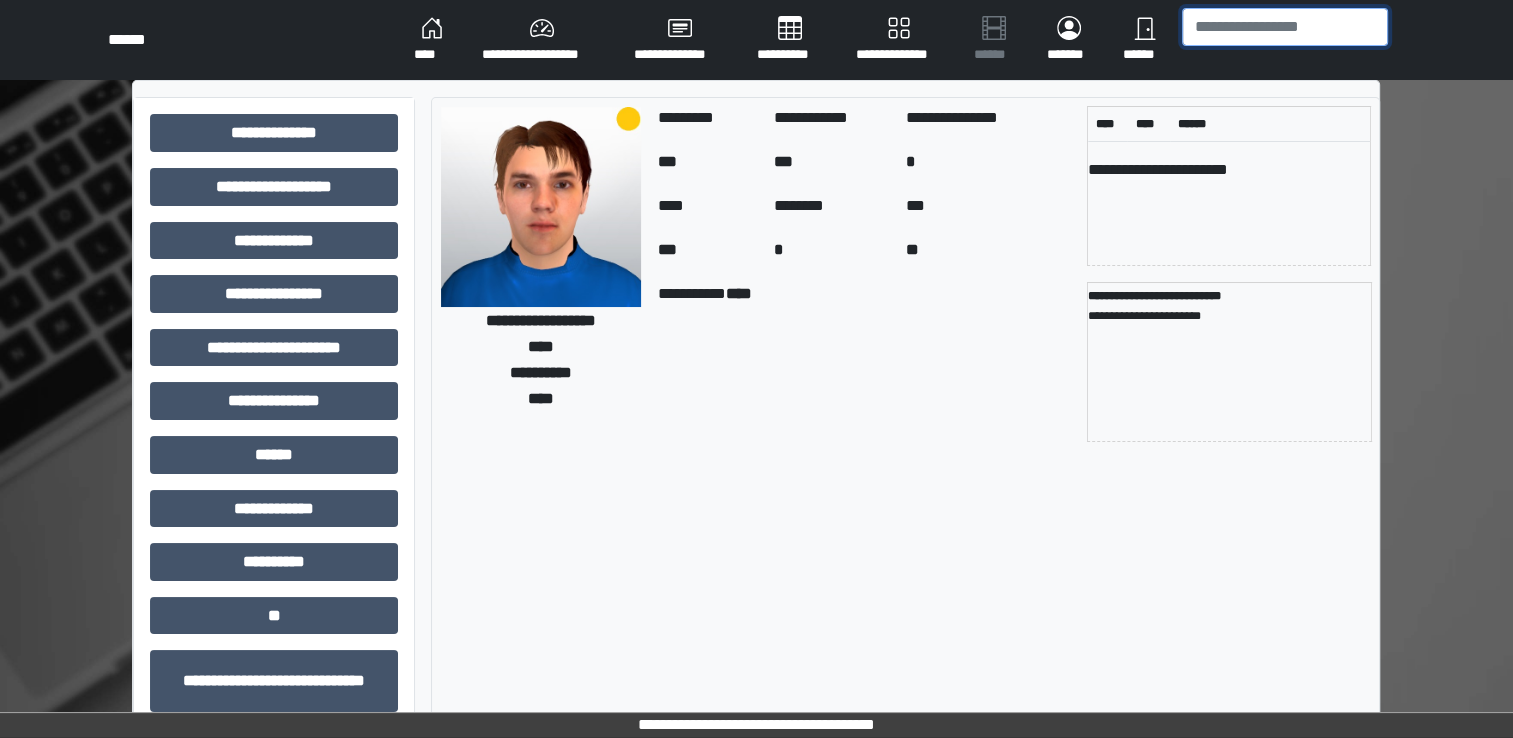 click at bounding box center (1285, 27) 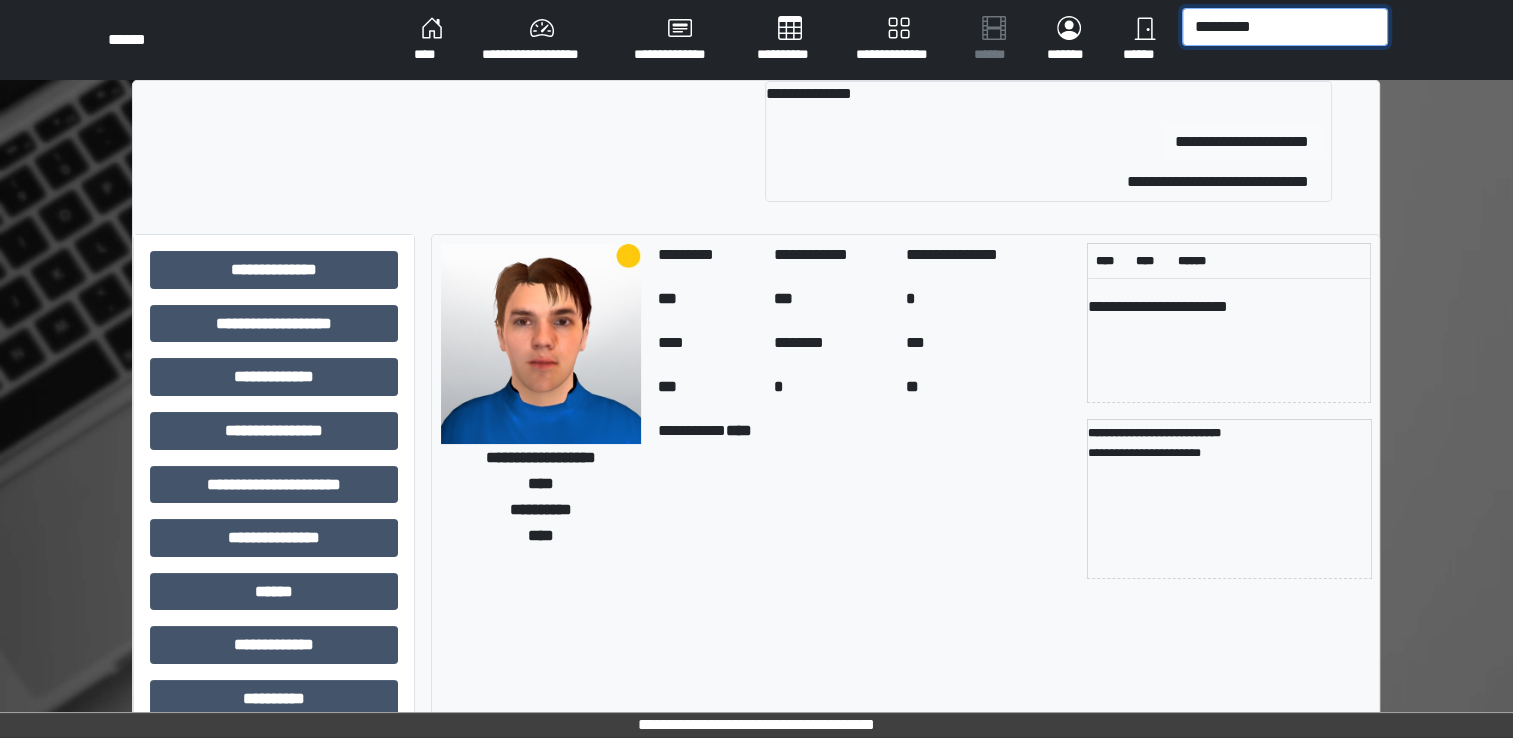 type on "*********" 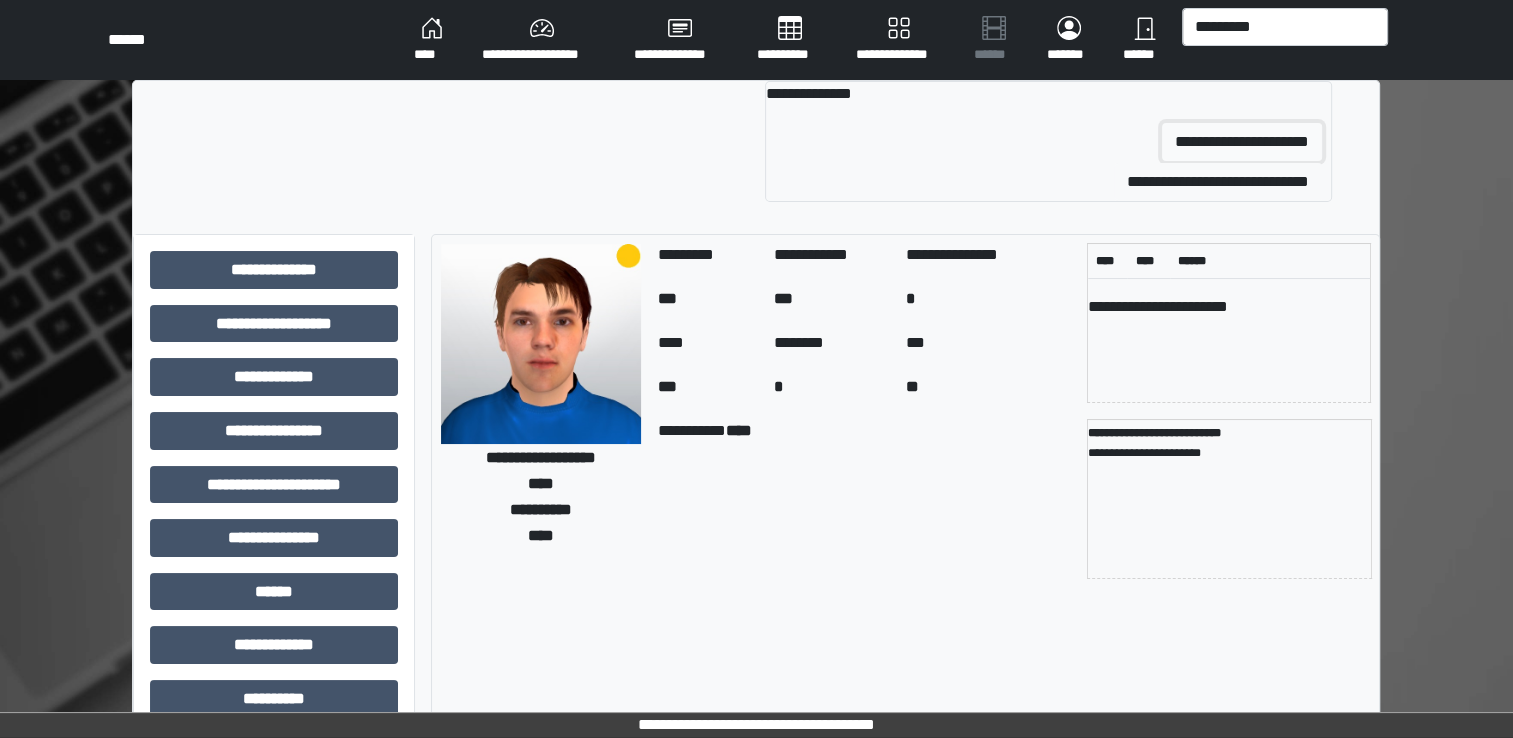 click on "**********" at bounding box center [1242, 142] 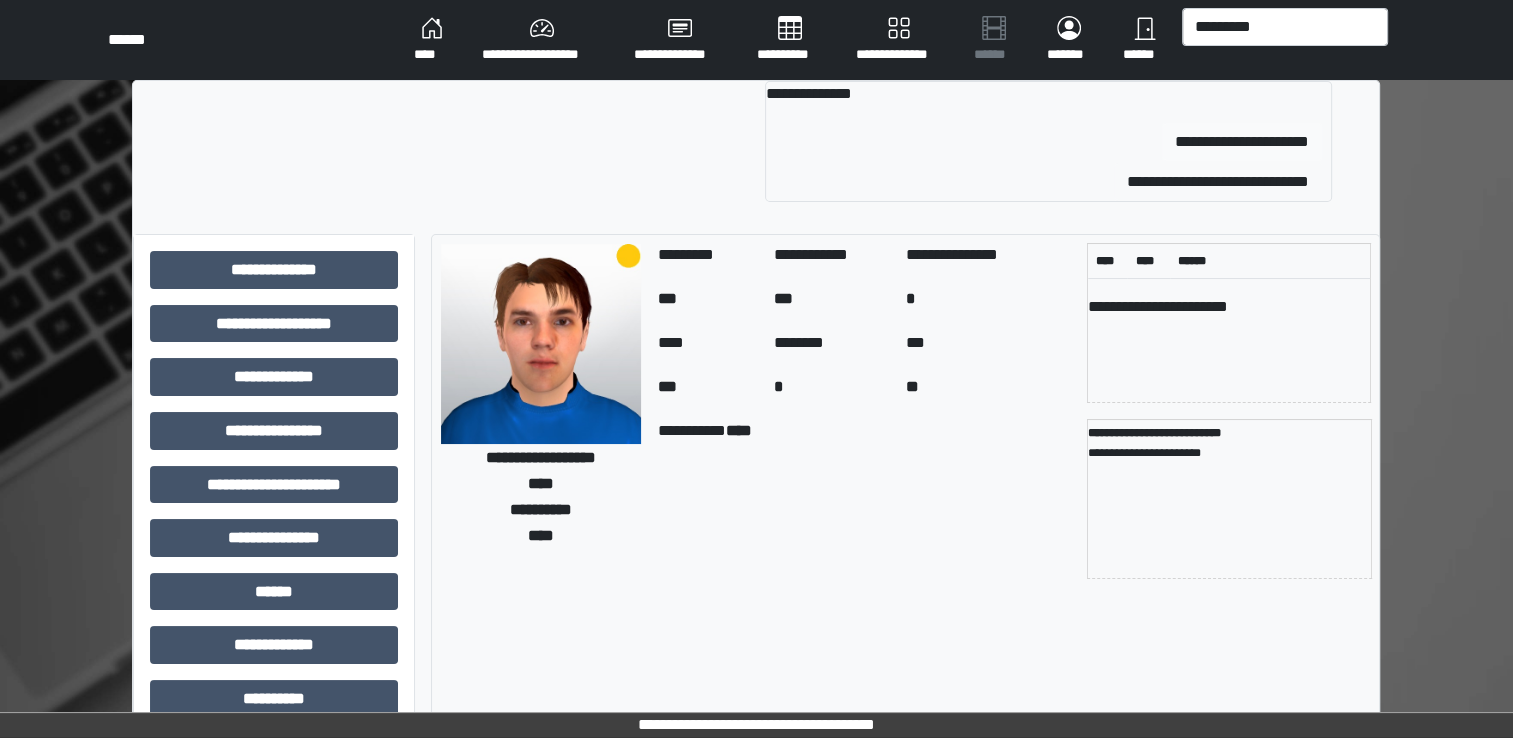 type 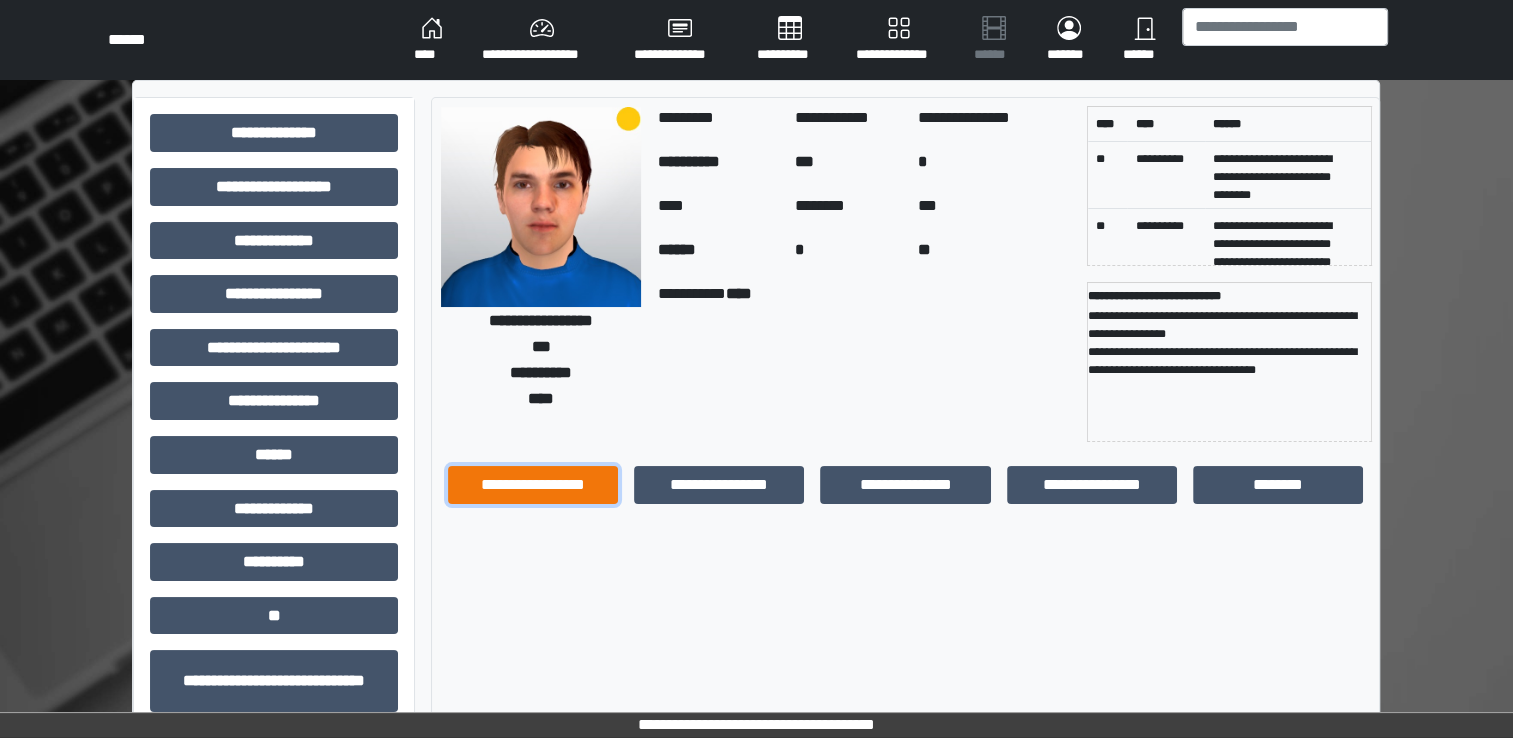 click on "**********" at bounding box center [533, 485] 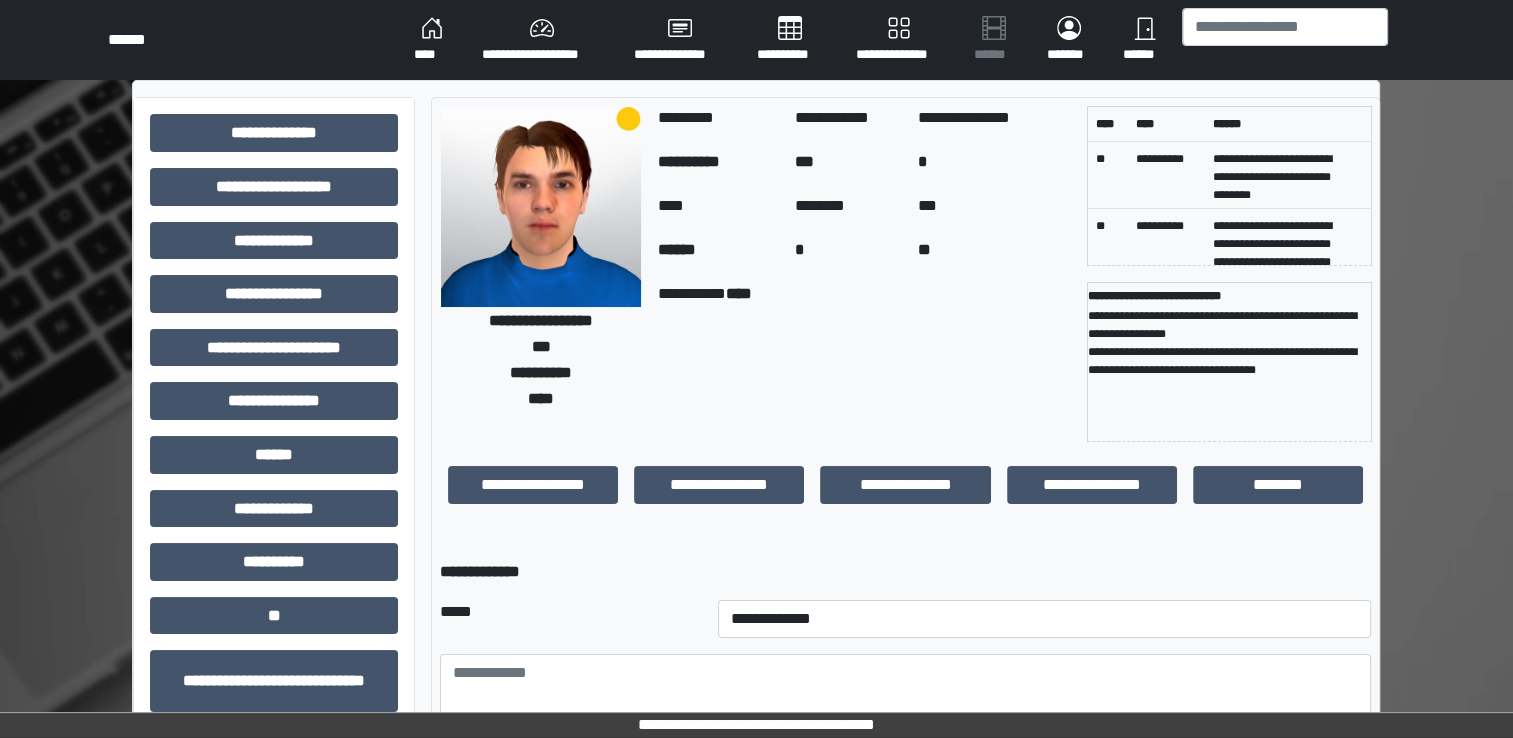 click on "**********" at bounding box center (906, 493) 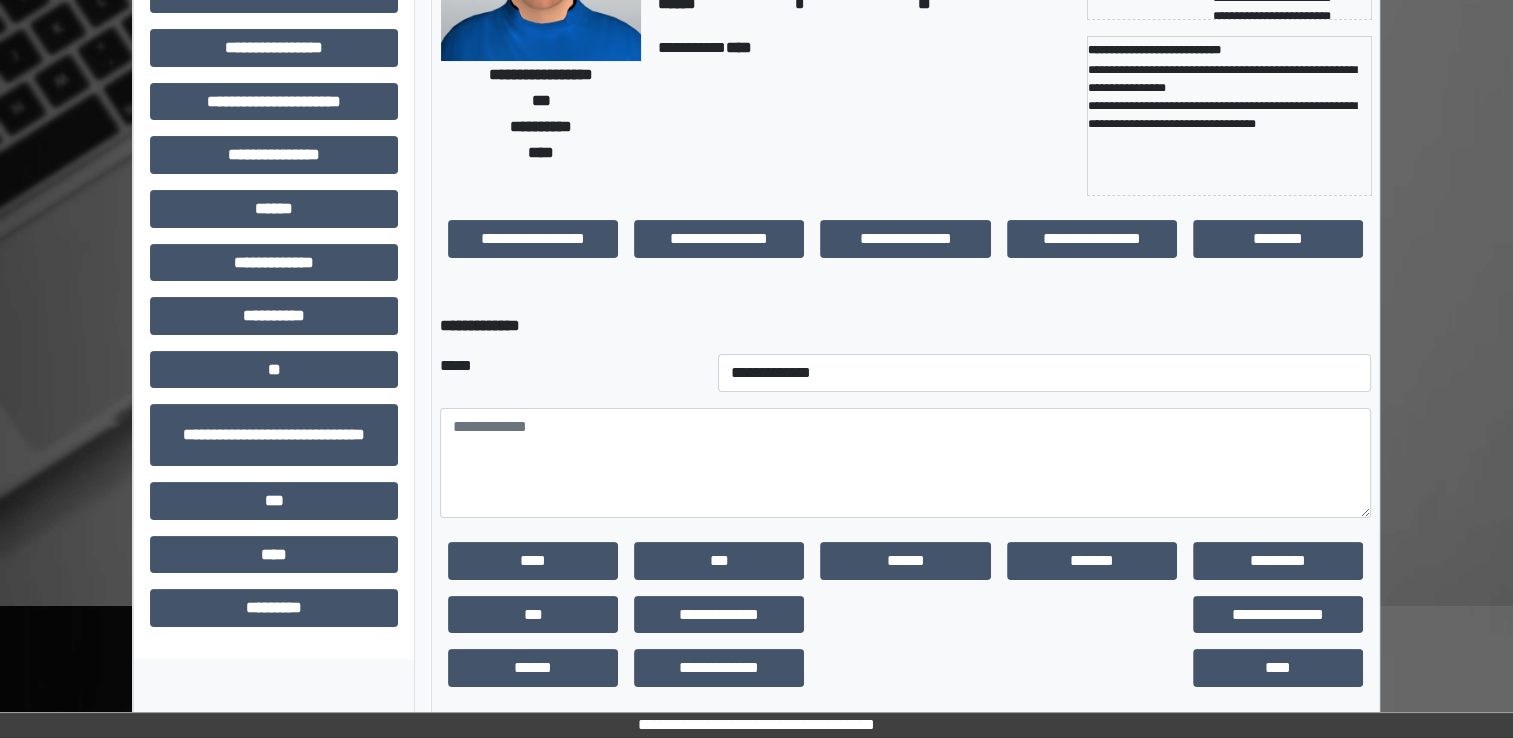 scroll, scrollTop: 259, scrollLeft: 0, axis: vertical 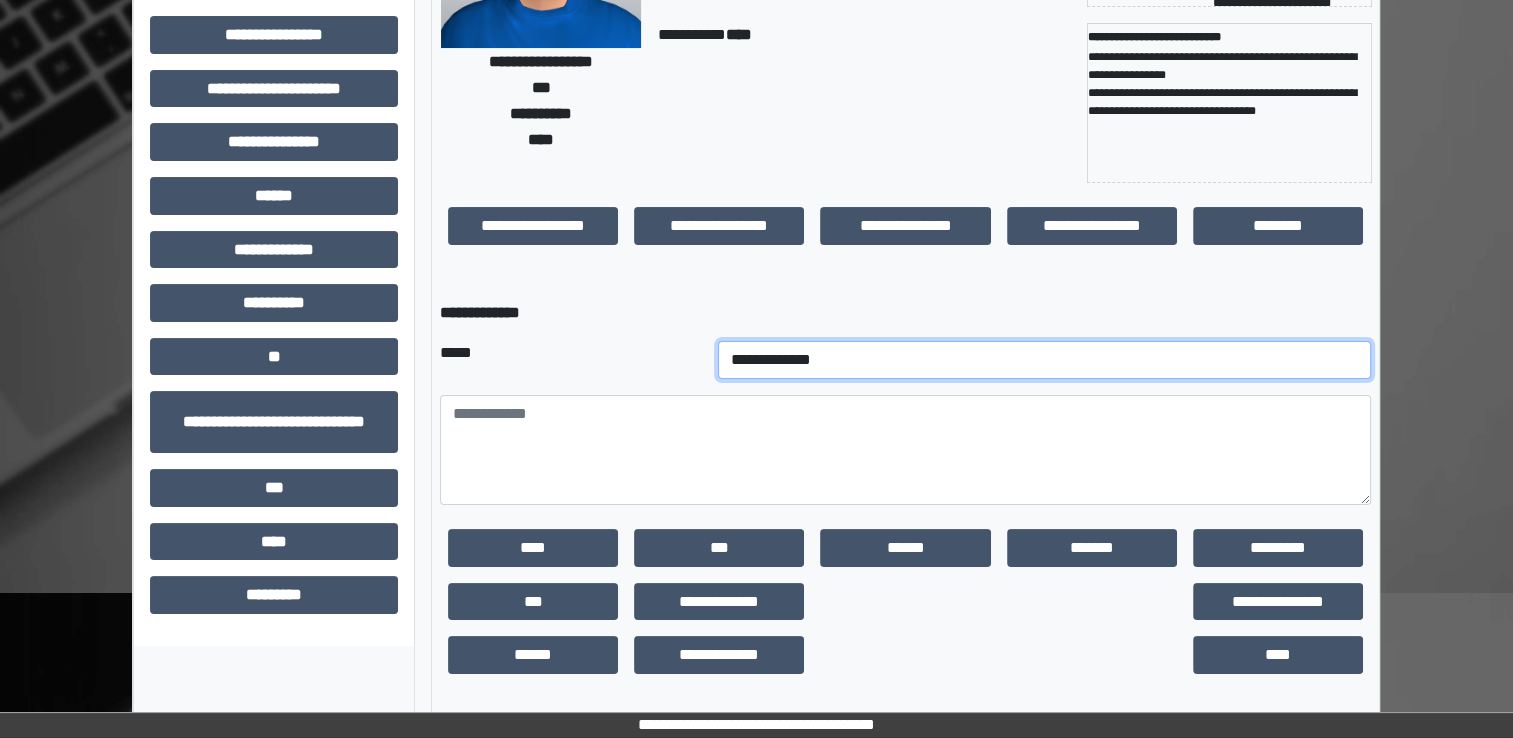click on "**********" at bounding box center (1045, 360) 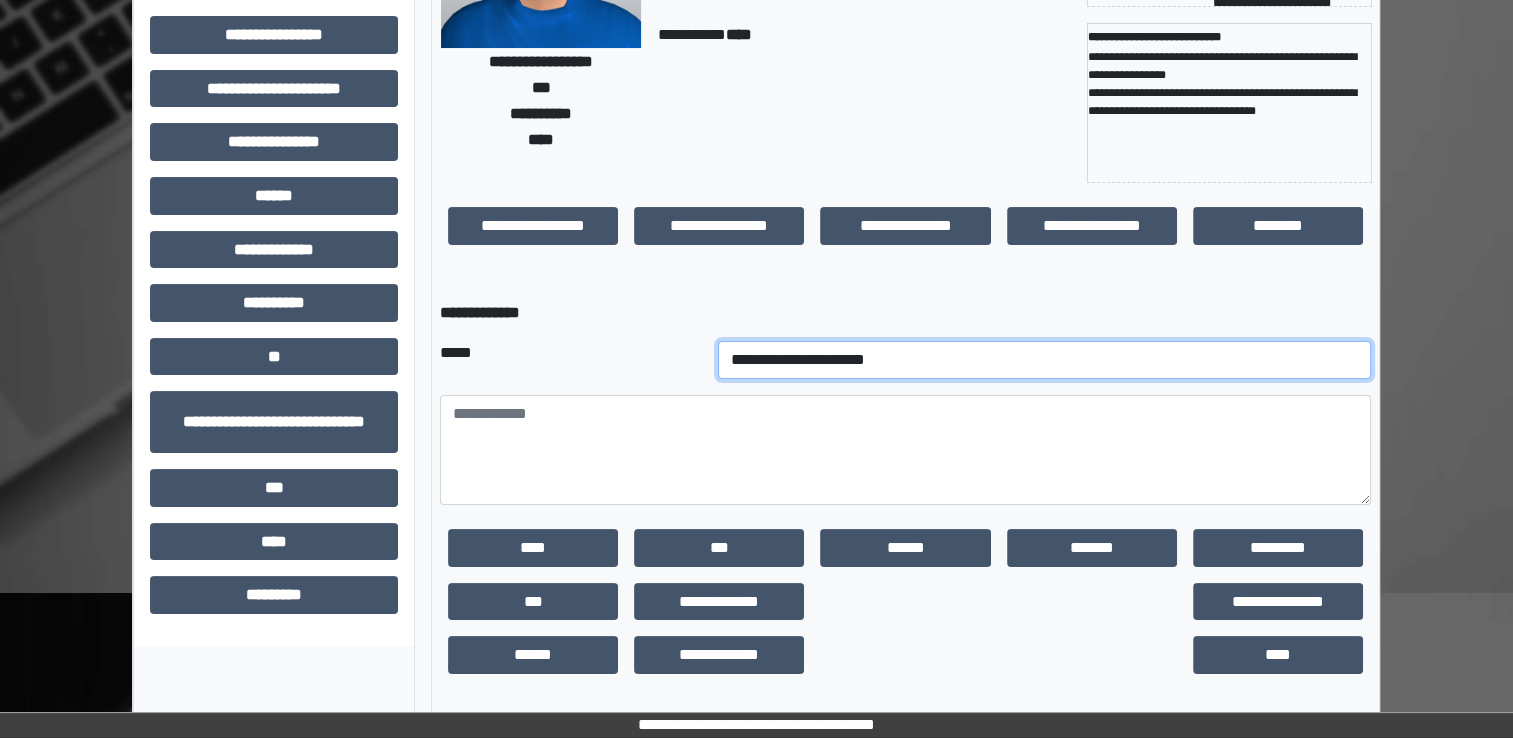 click on "**********" at bounding box center [1045, 360] 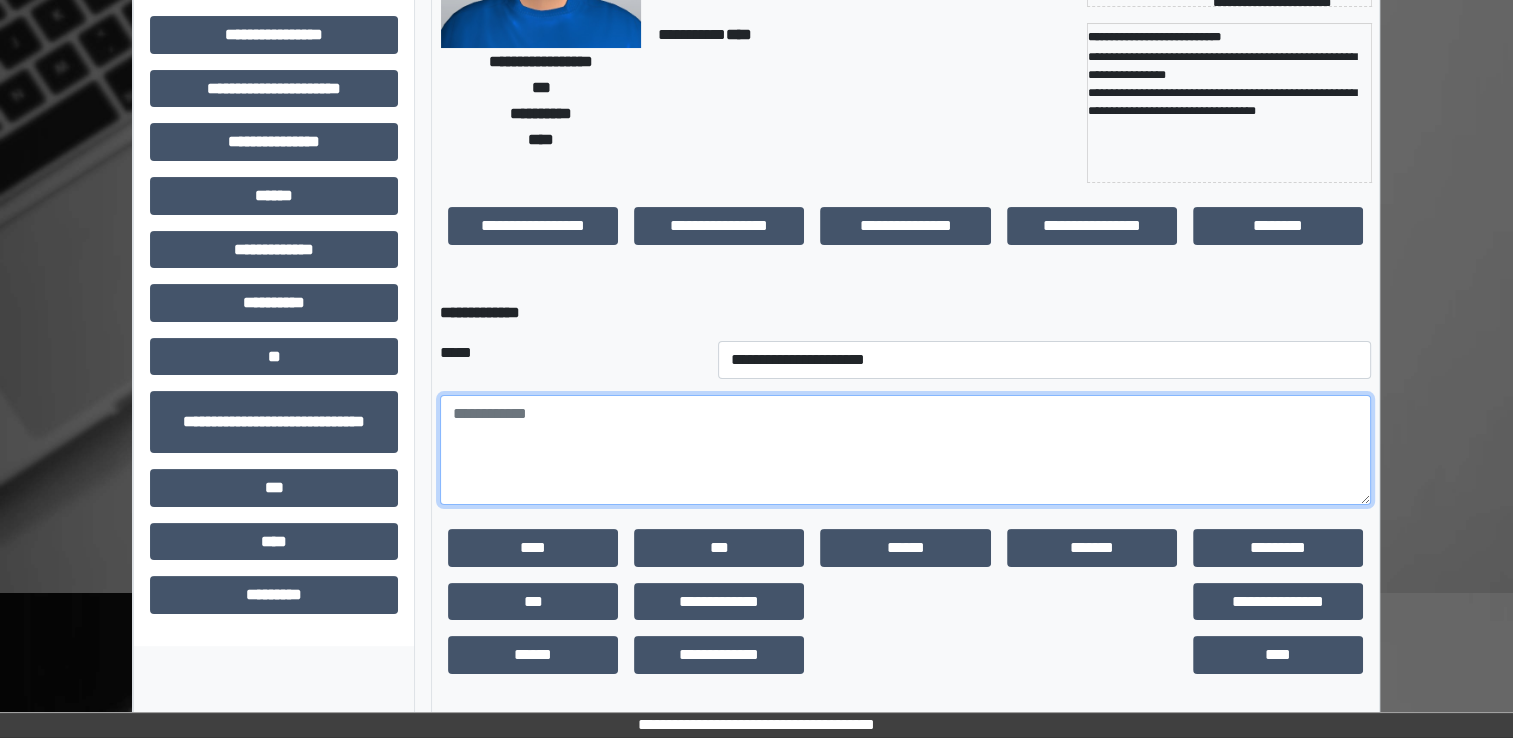 click at bounding box center (905, 450) 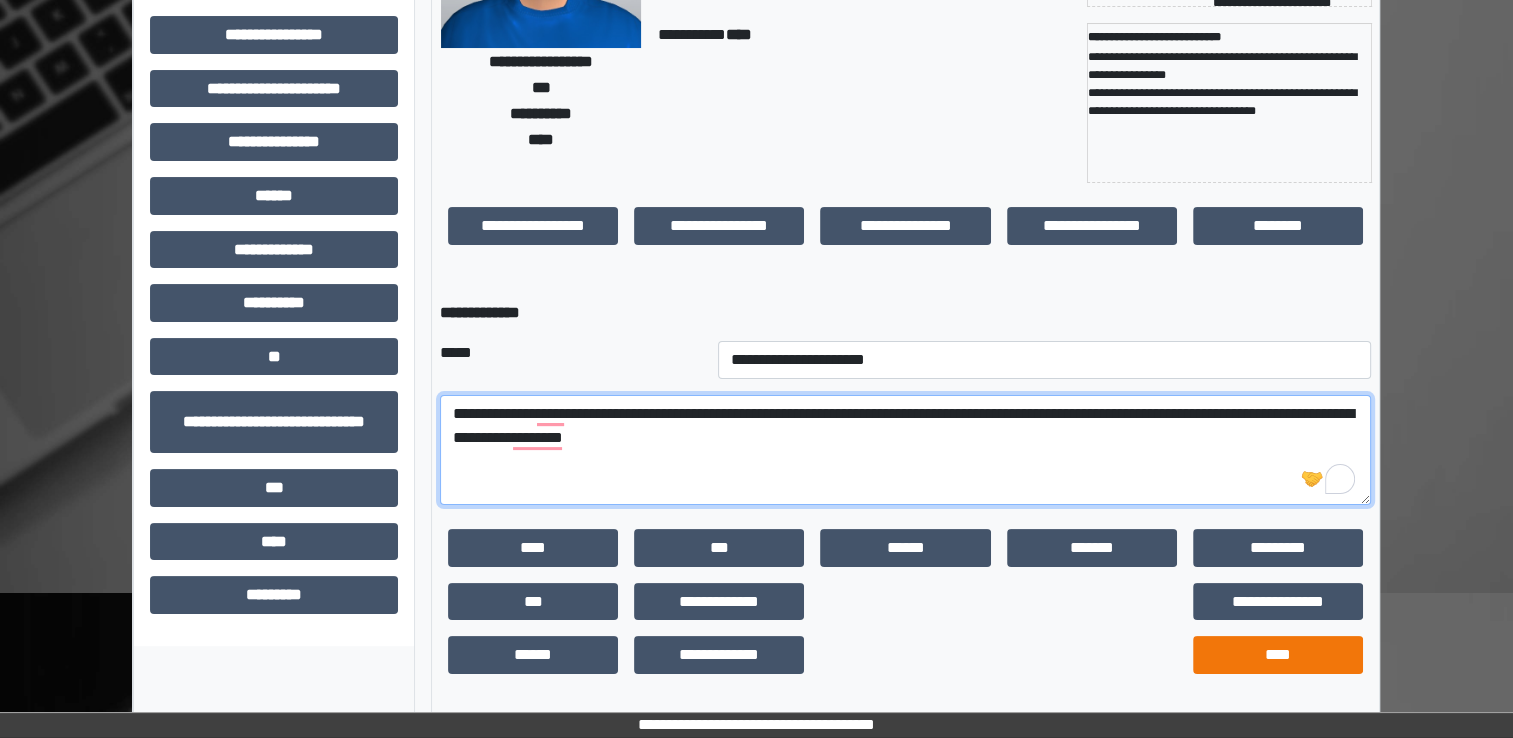 type on "**********" 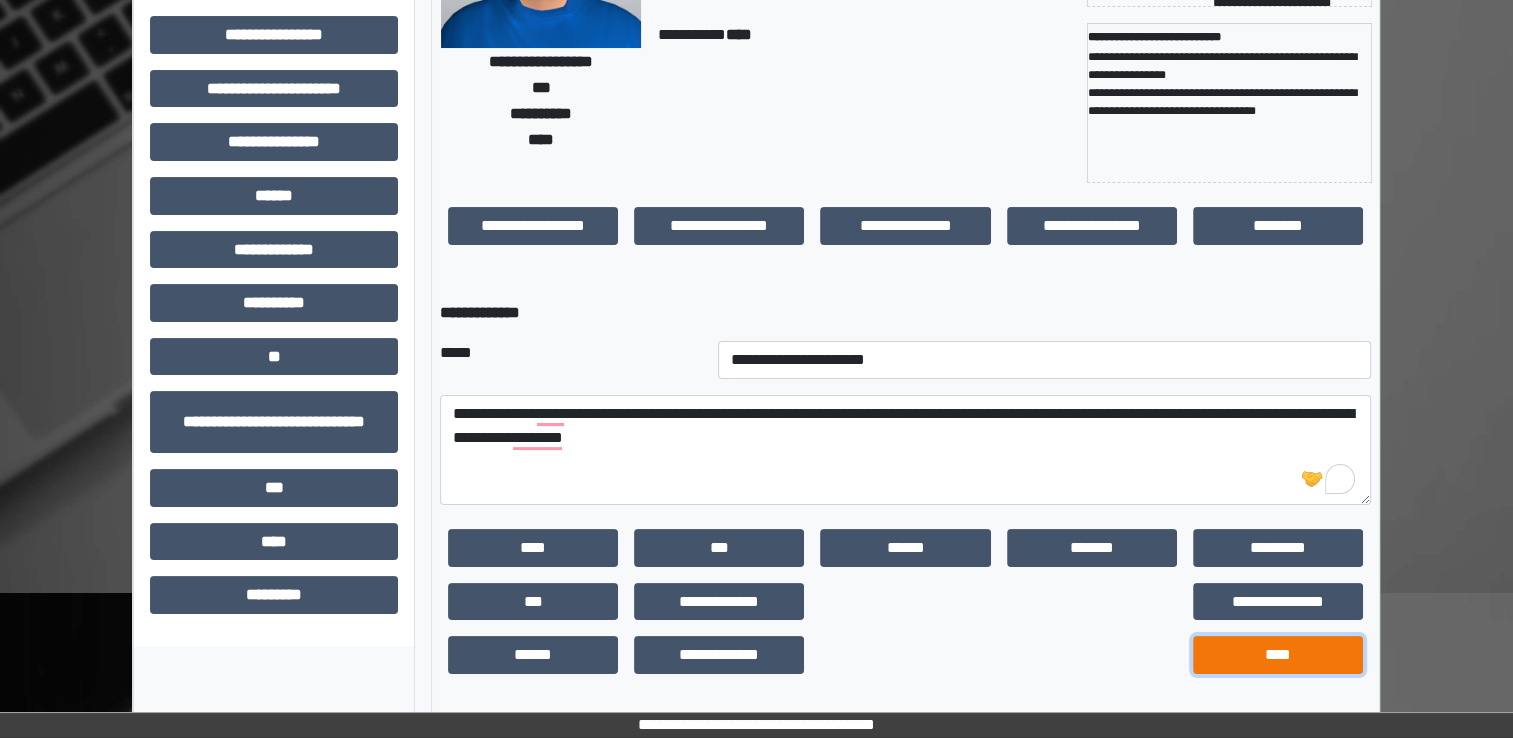 click on "****" at bounding box center [1278, 655] 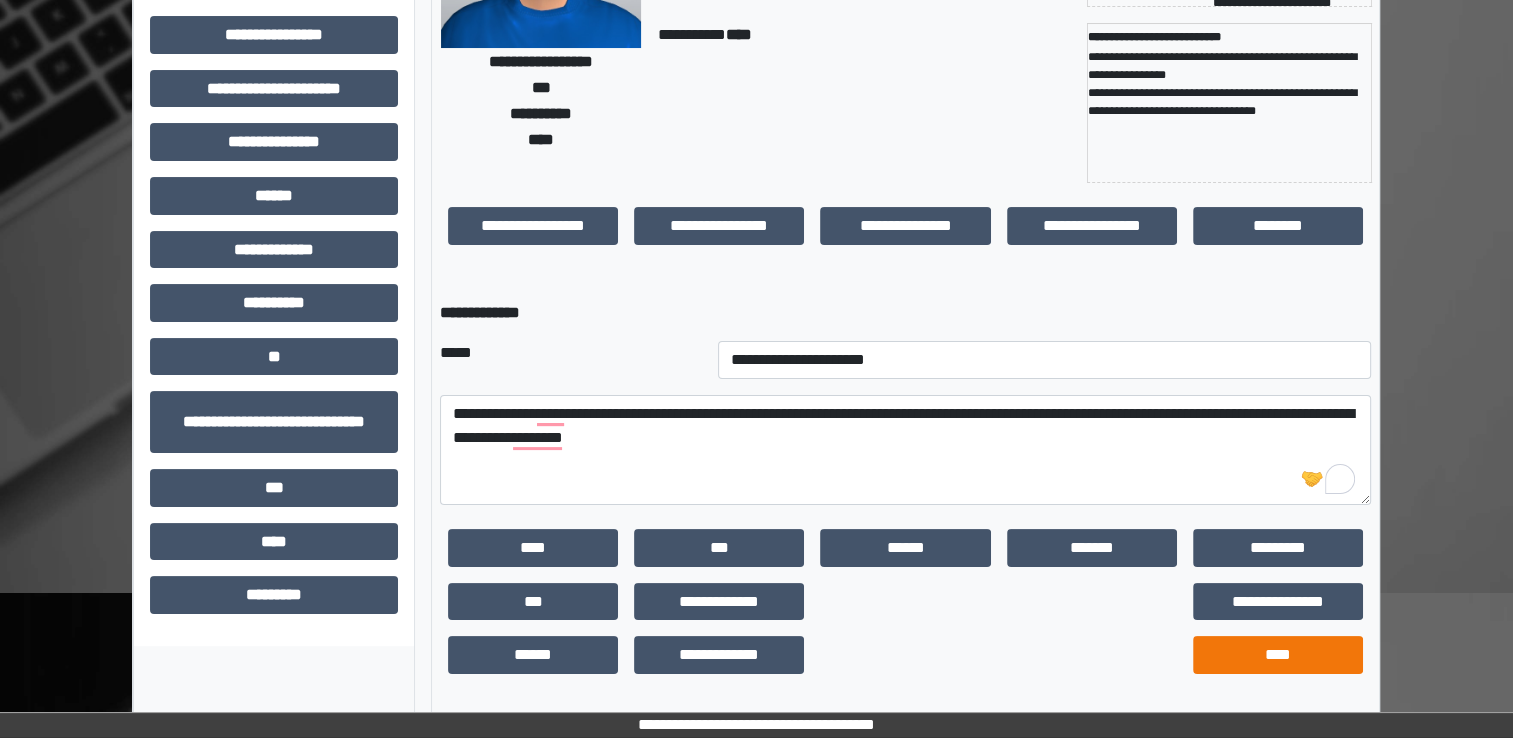 scroll, scrollTop: 184, scrollLeft: 0, axis: vertical 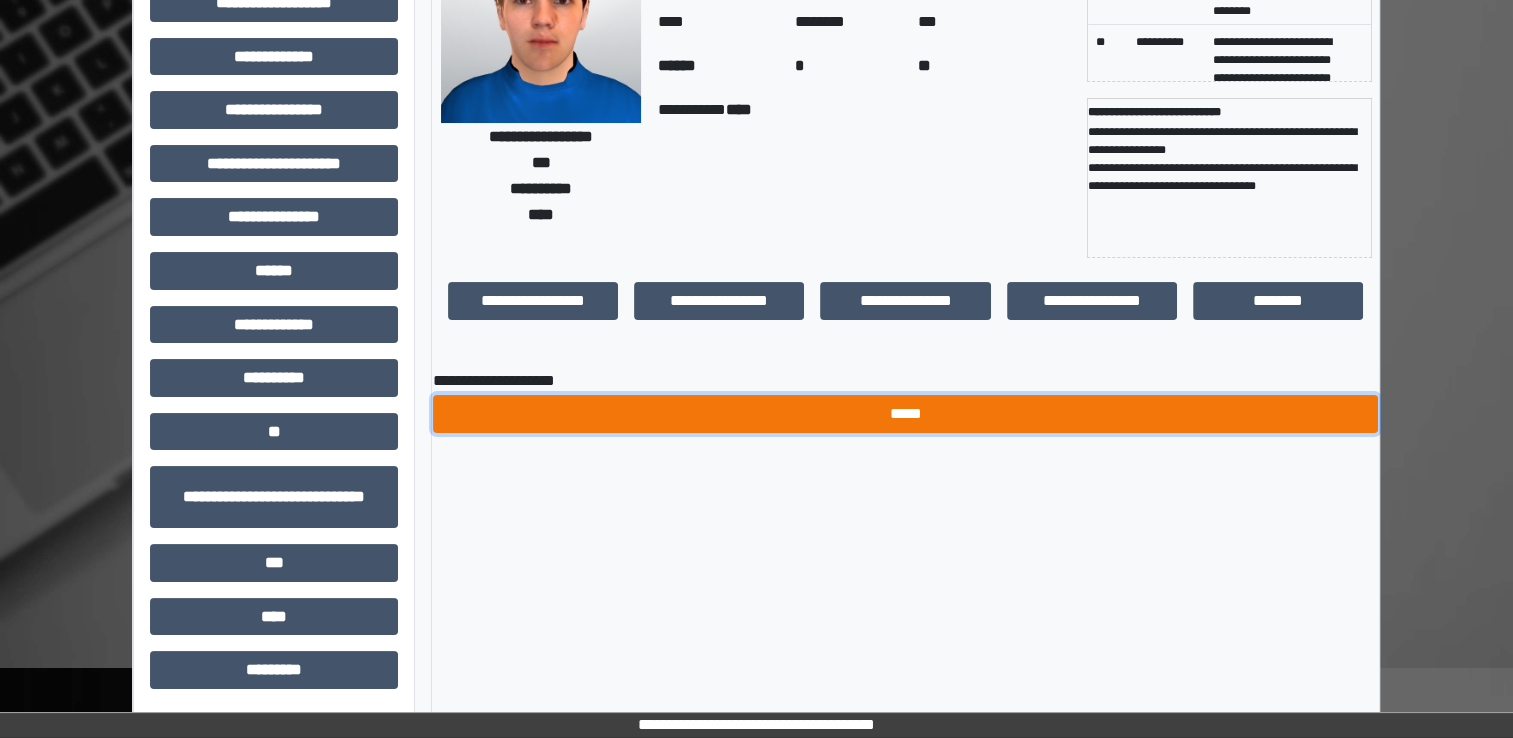 click on "*****" at bounding box center [905, 414] 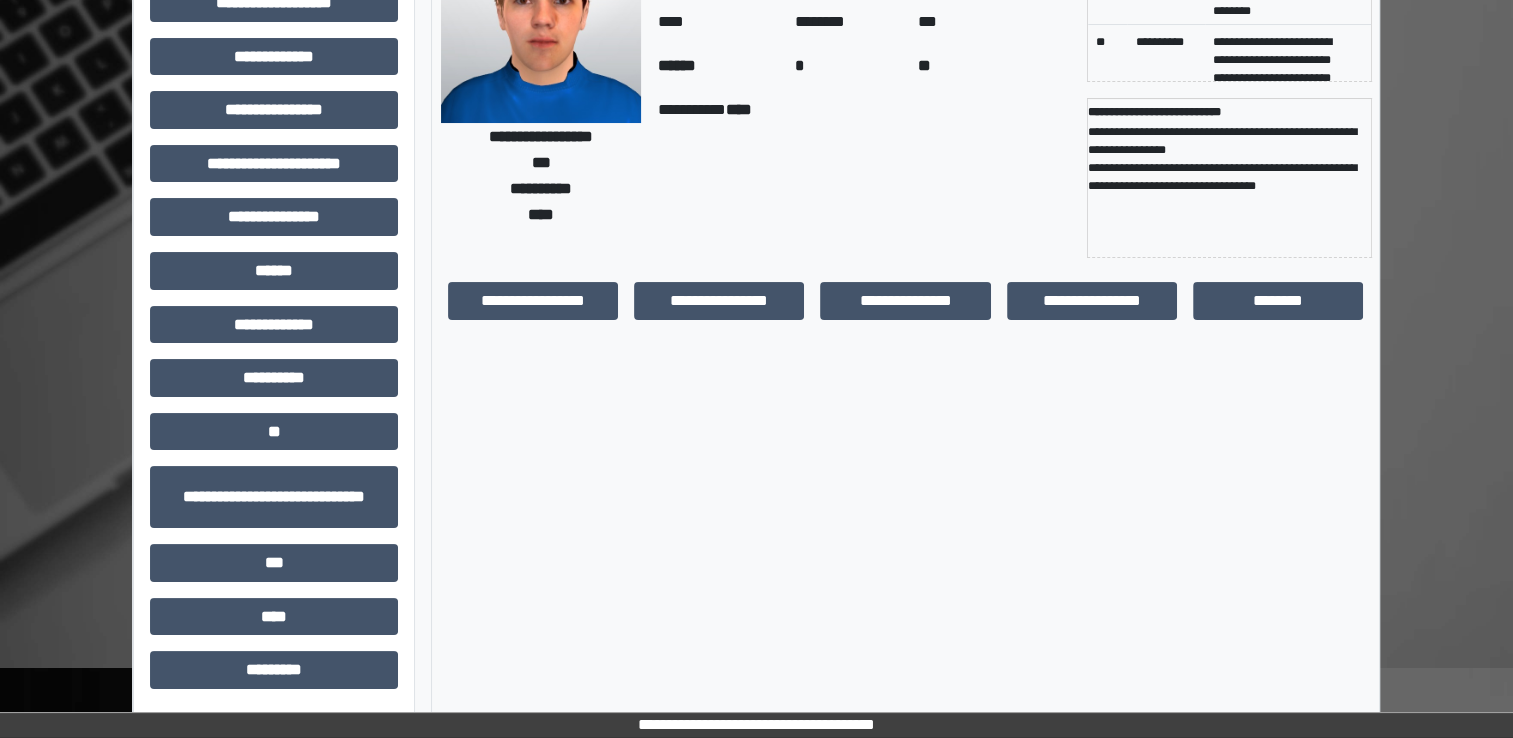 click on "**********" at bounding box center (864, 178) 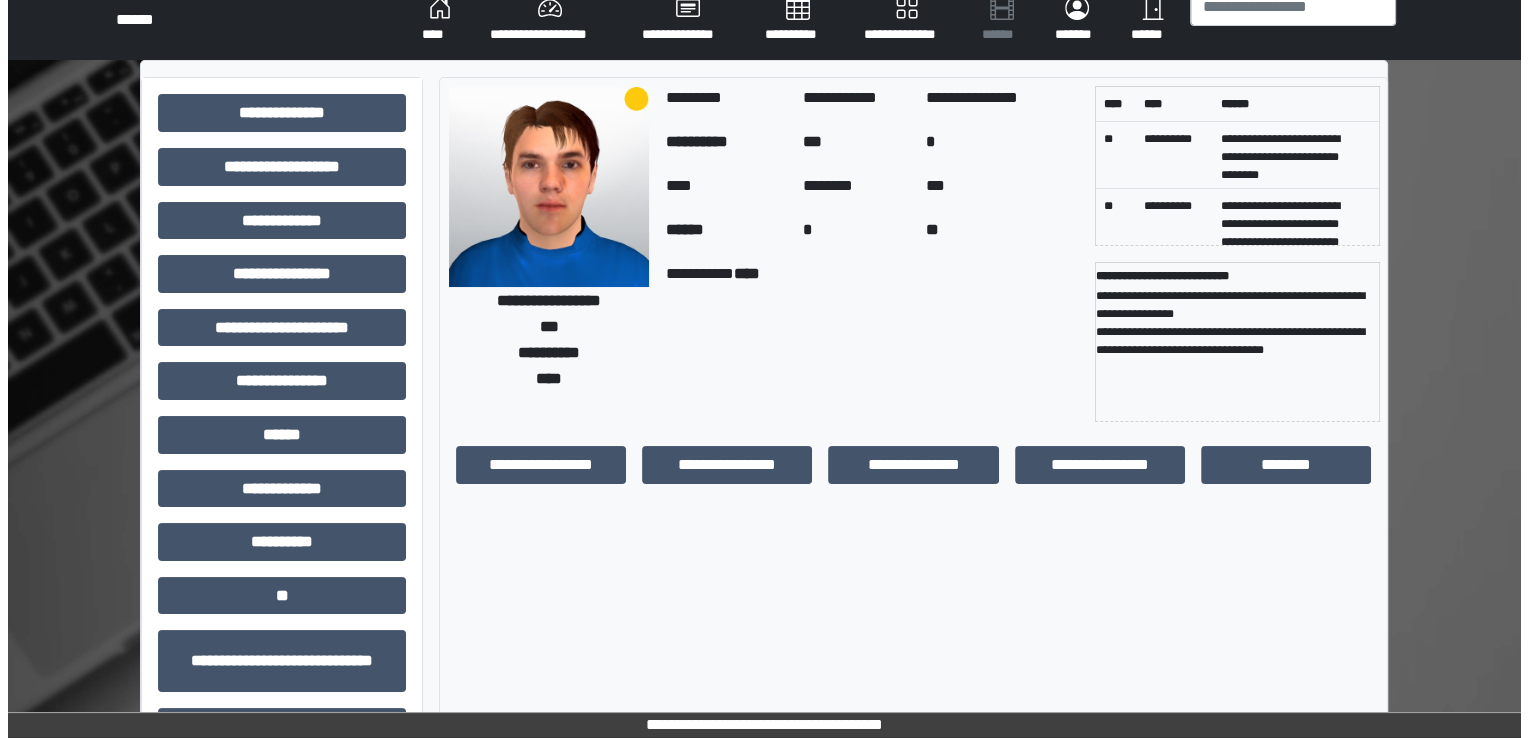 scroll, scrollTop: 0, scrollLeft: 0, axis: both 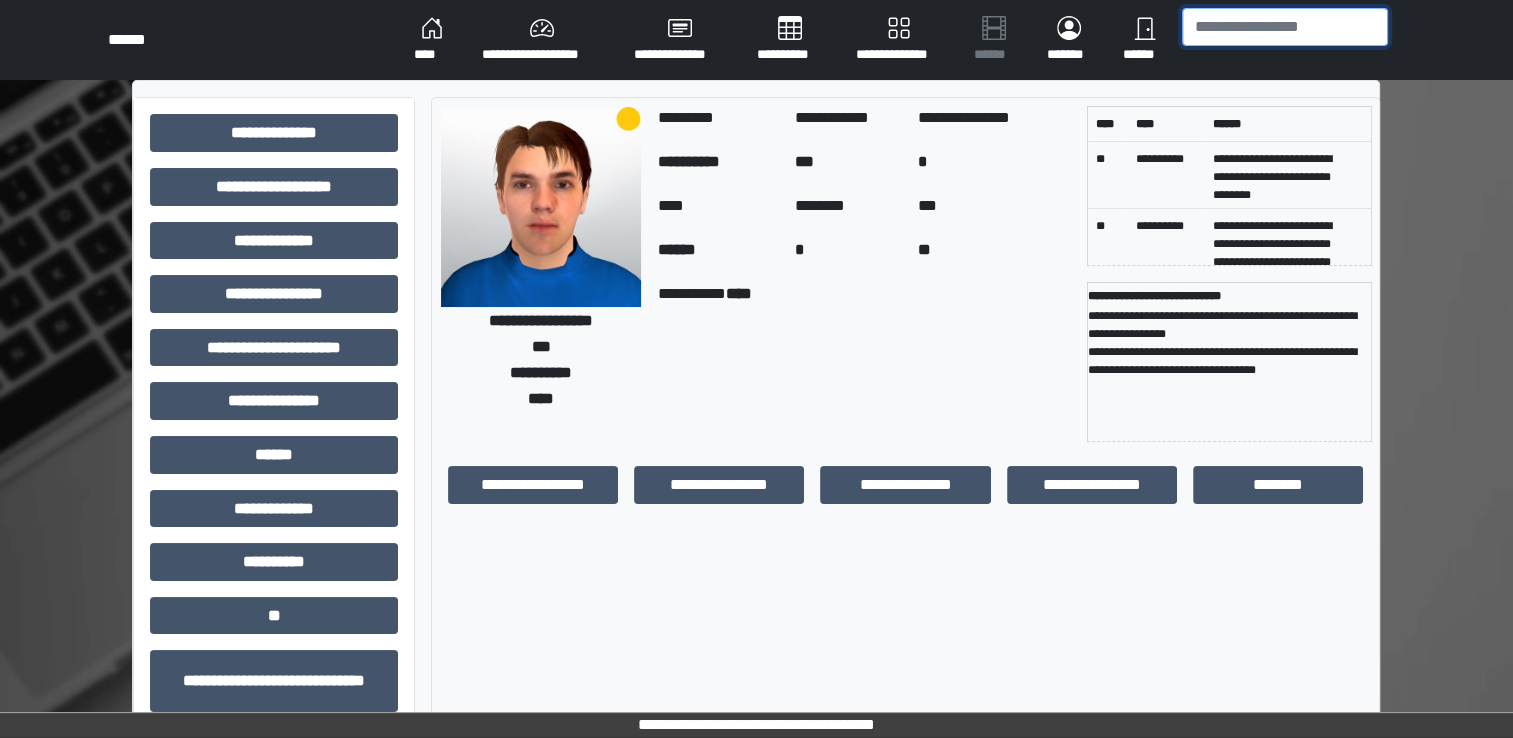 click at bounding box center [1285, 27] 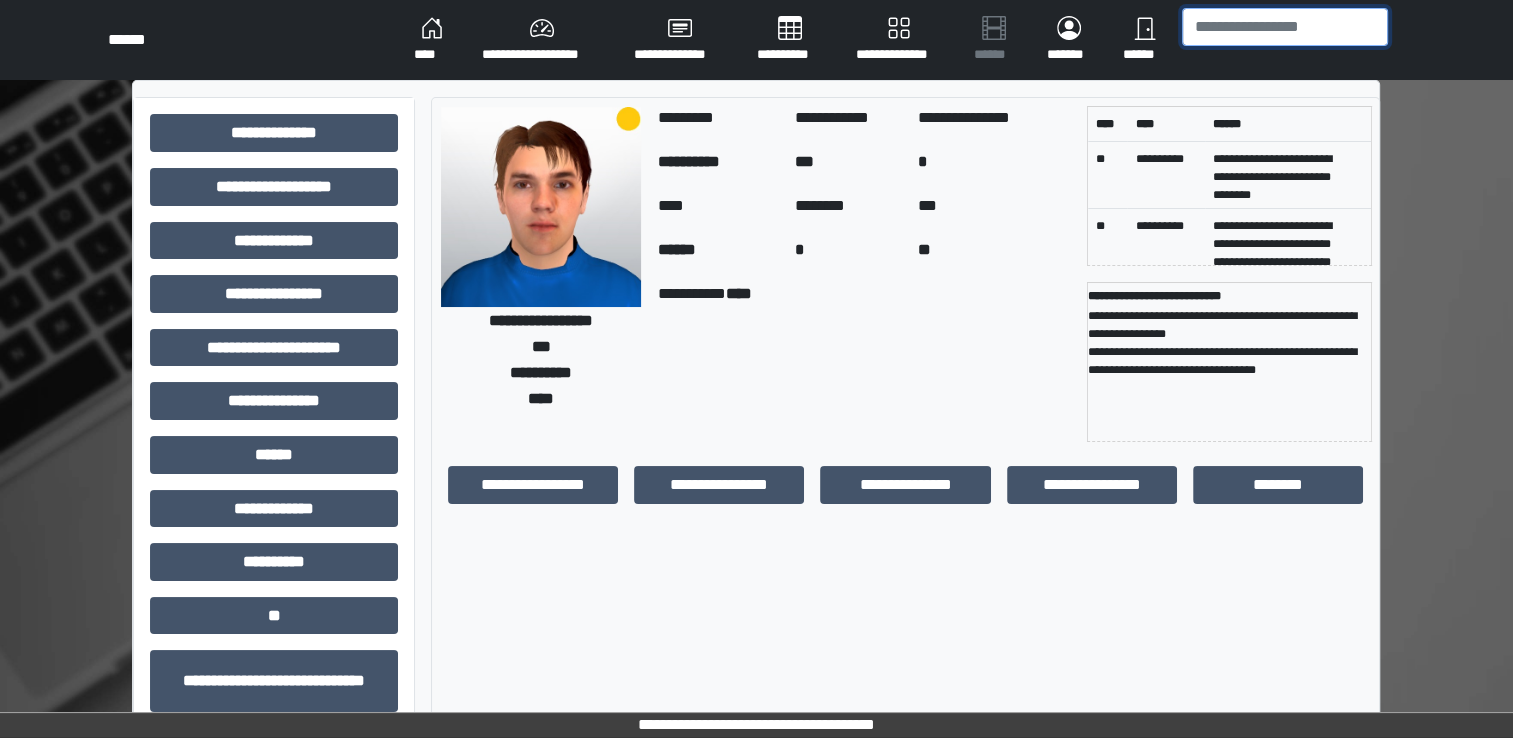click at bounding box center [1285, 27] 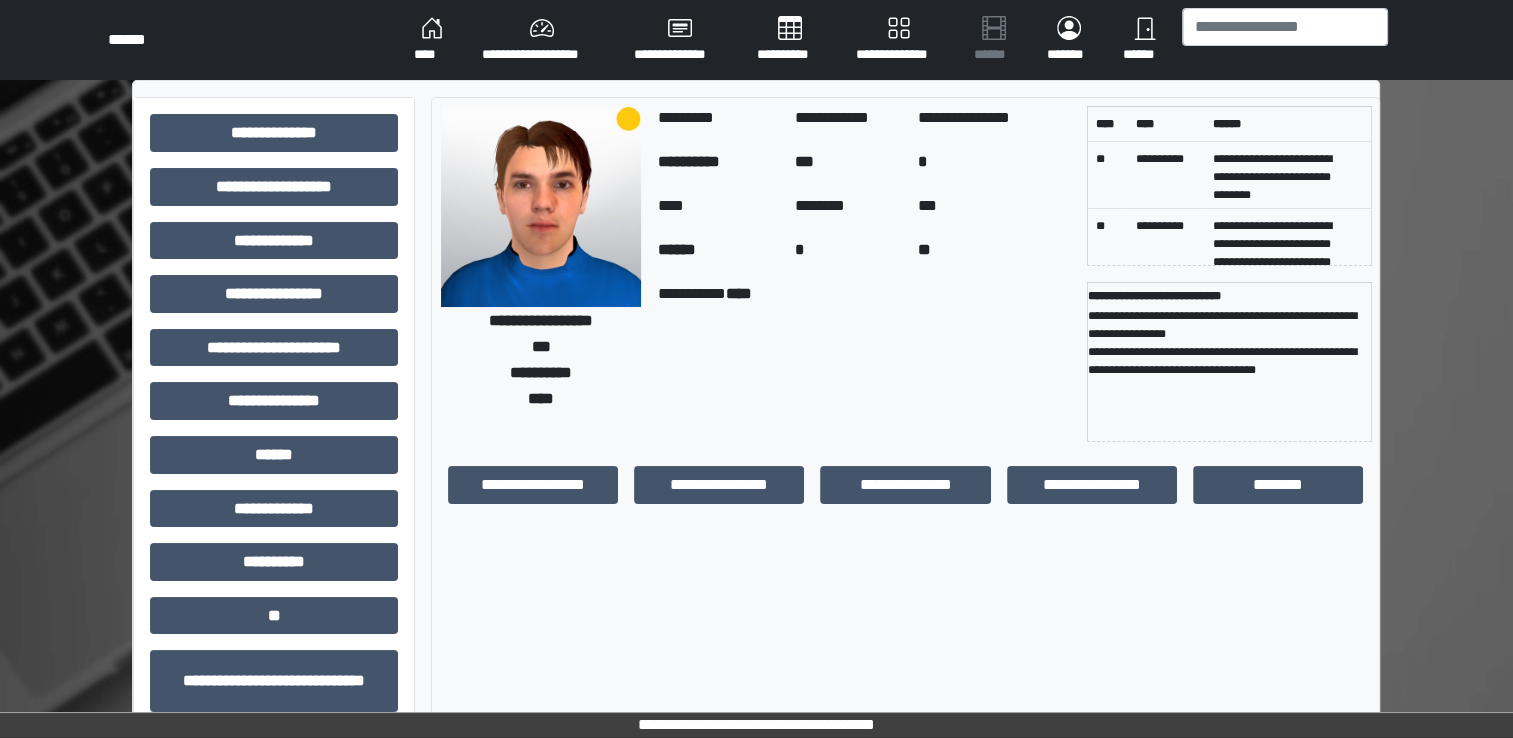 click on "****" at bounding box center [432, 40] 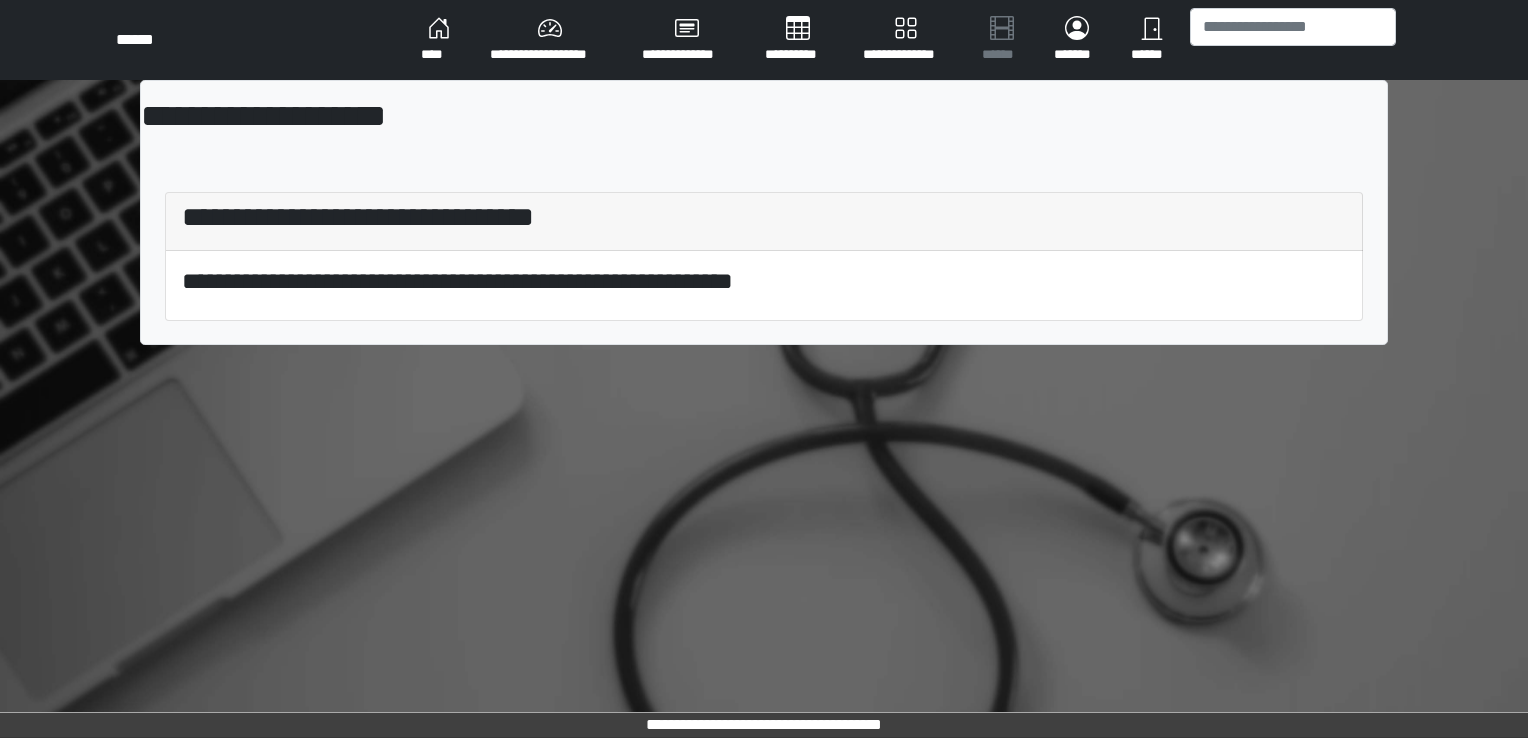 click on "**********" at bounding box center (550, 40) 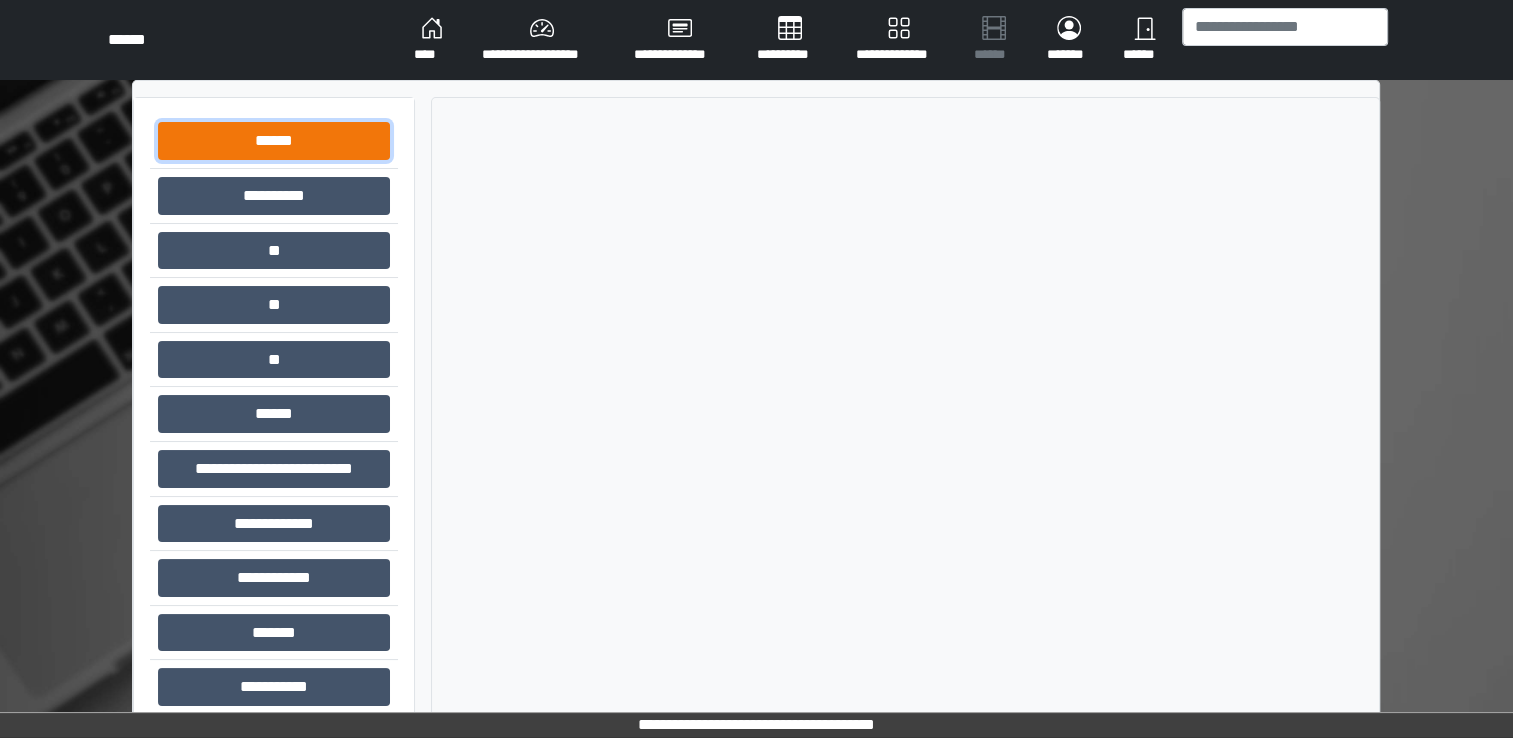 click on "******" at bounding box center (274, 141) 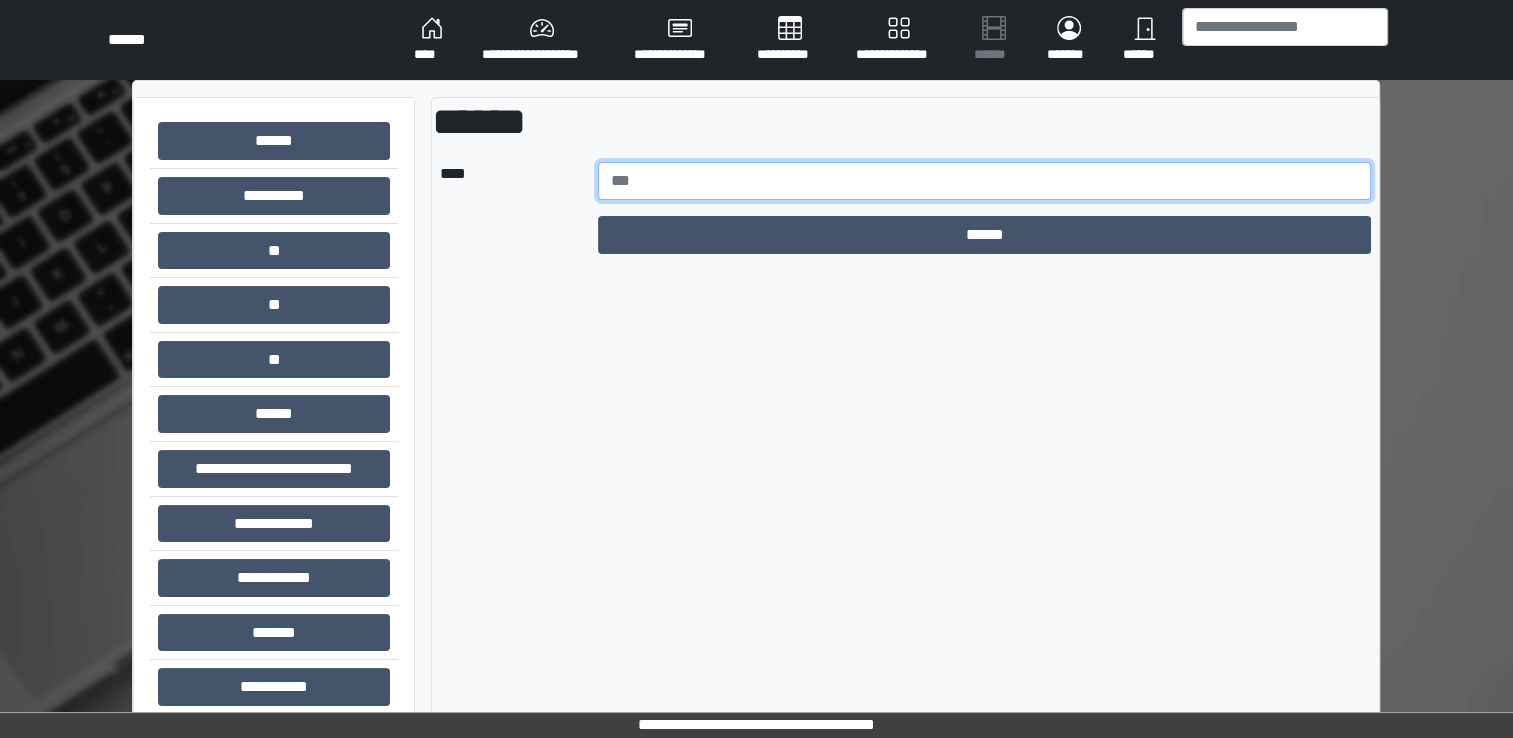 click at bounding box center [985, 181] 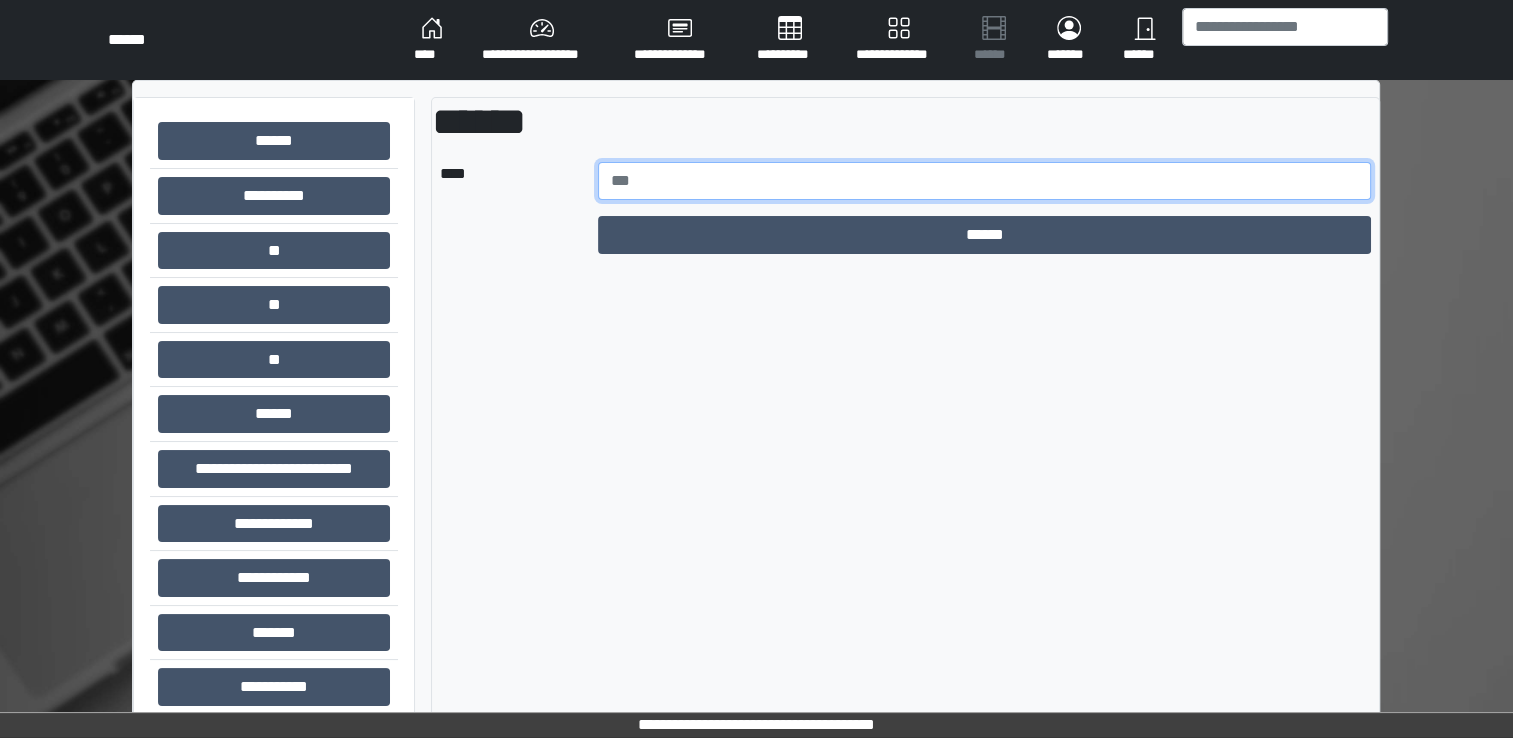 click at bounding box center (985, 181) 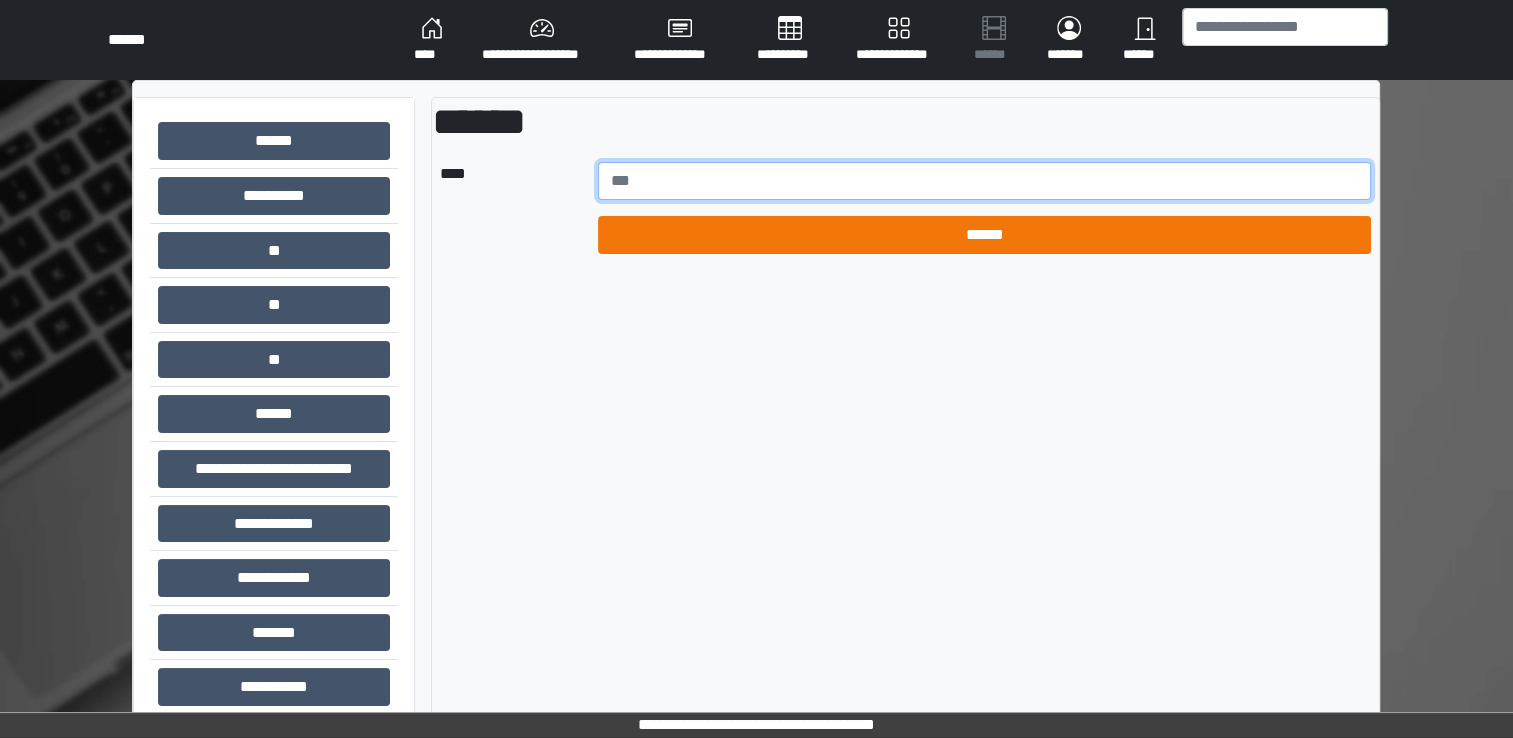 type on "******" 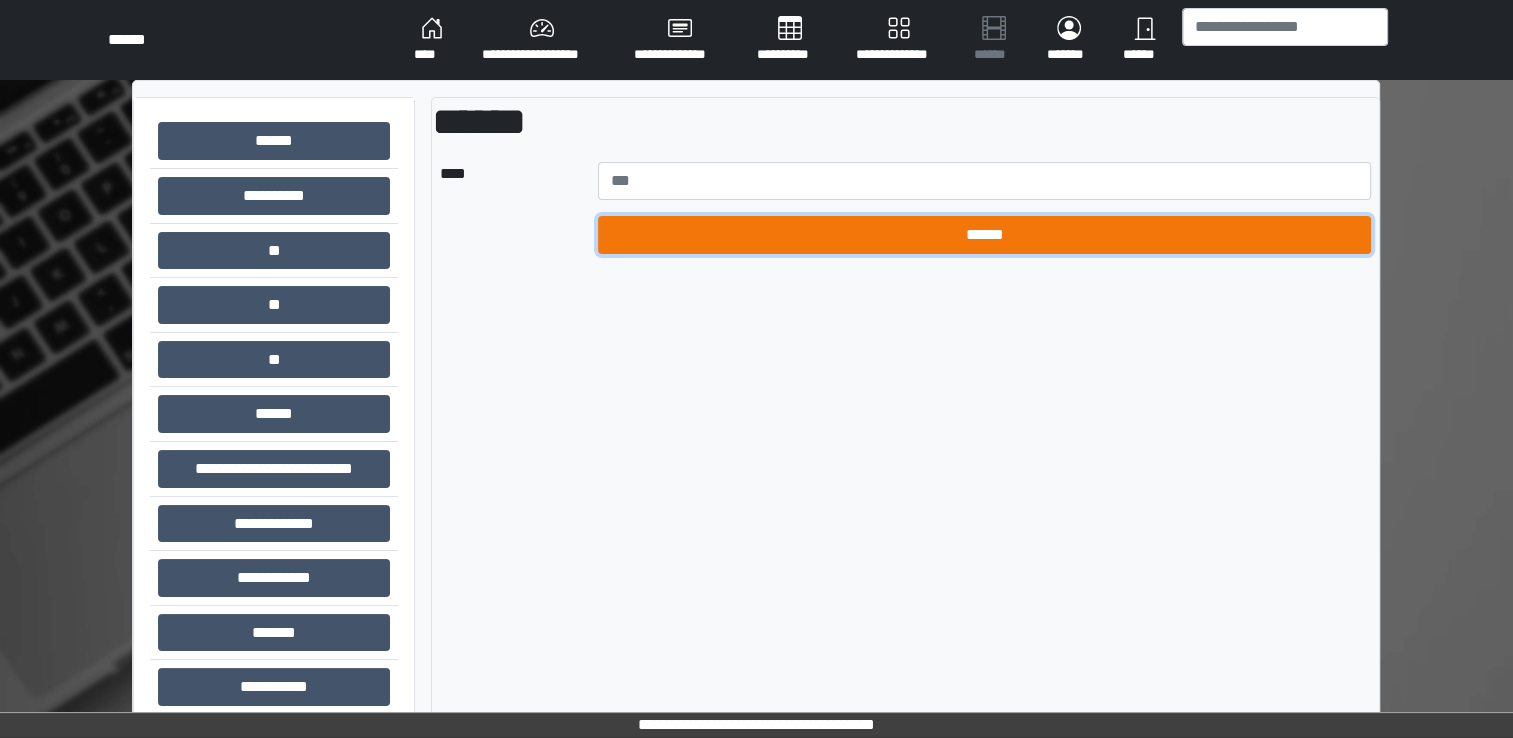 click on "******" at bounding box center (985, 235) 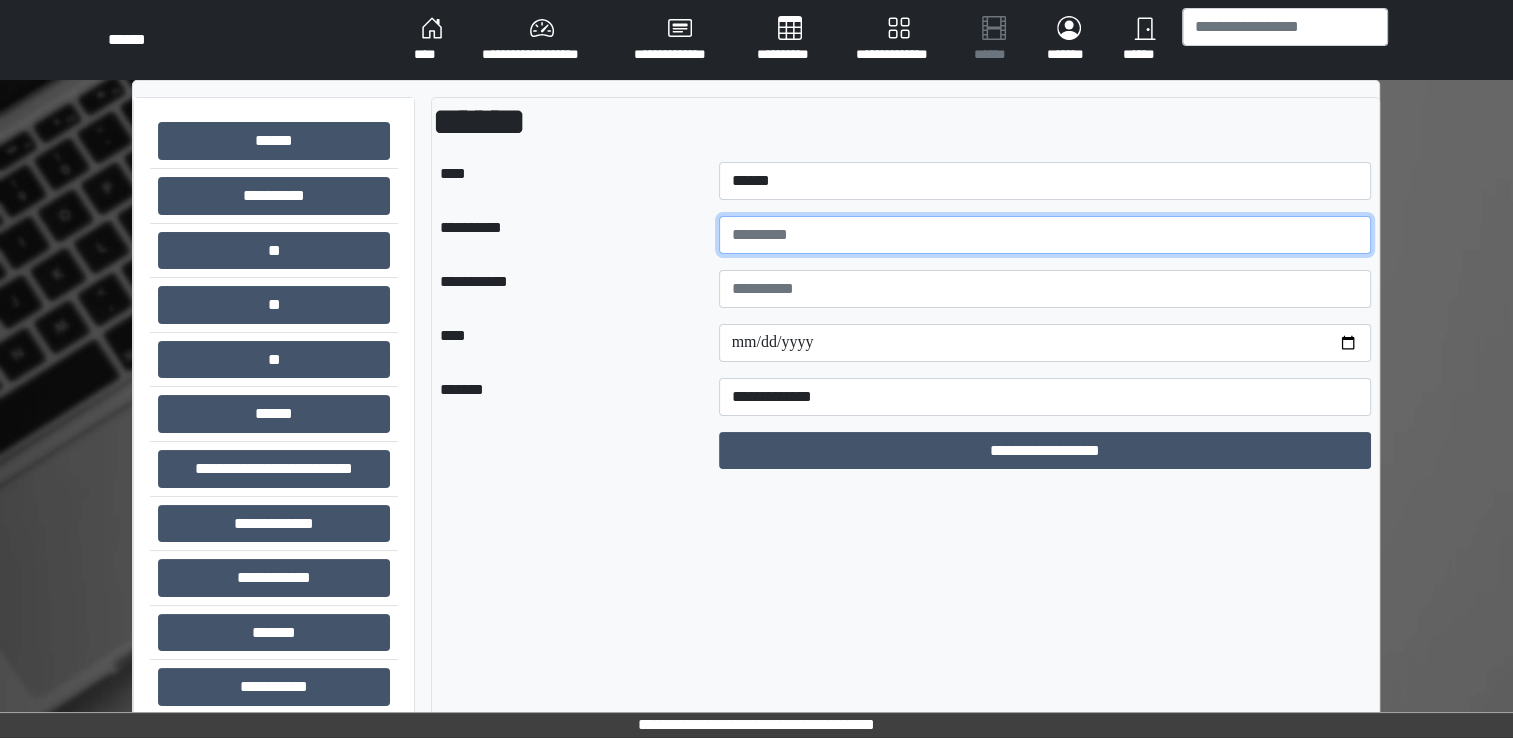 click at bounding box center [1045, 235] 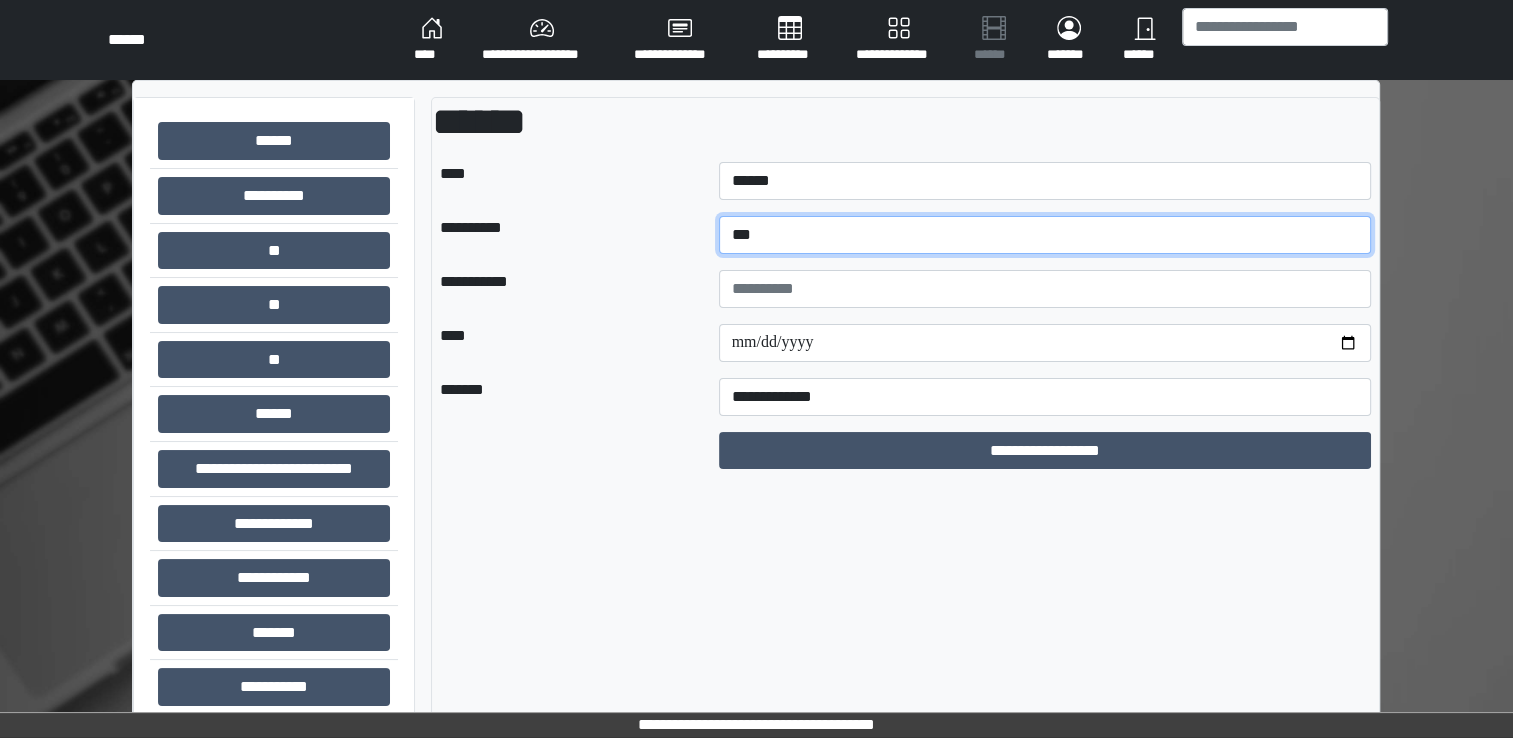 type on "***" 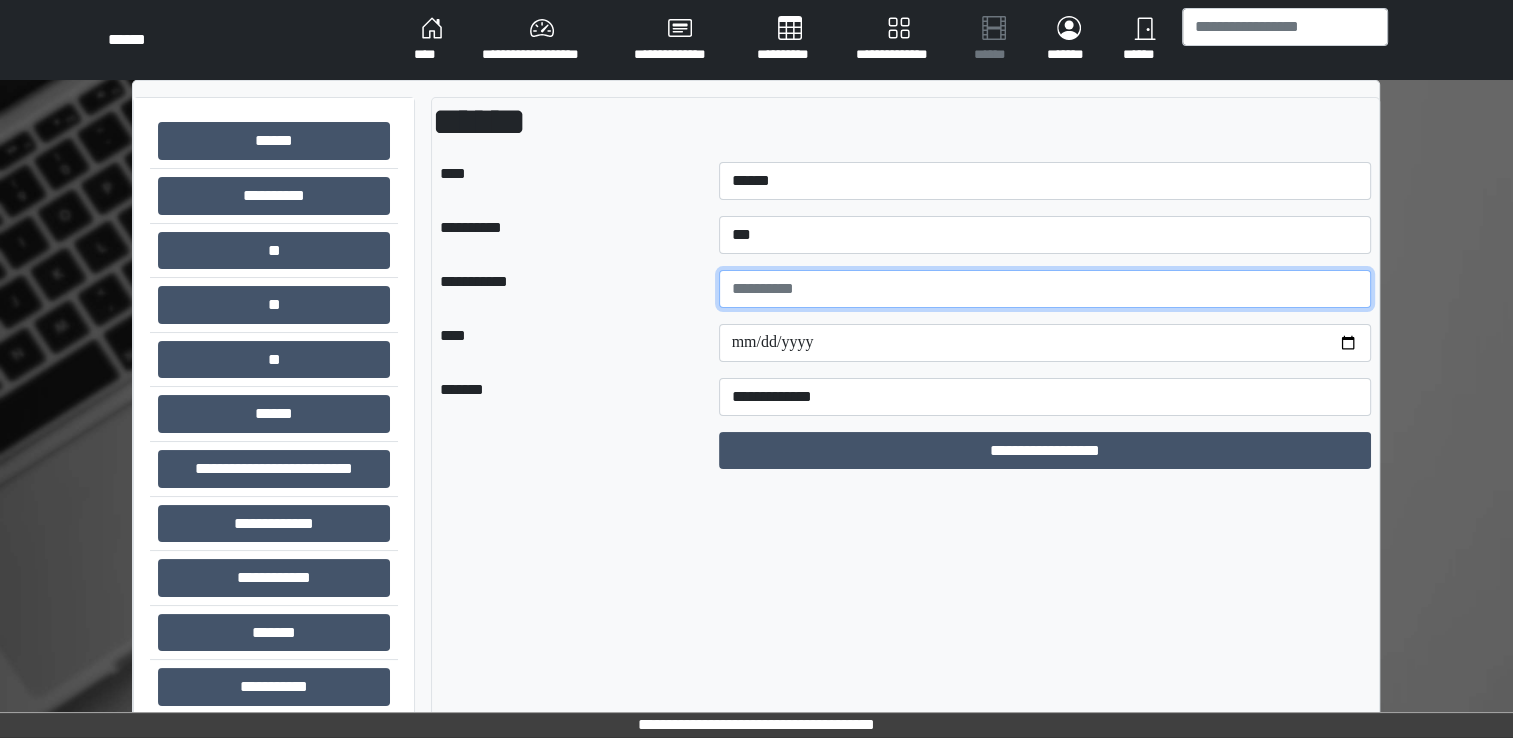 click at bounding box center [1045, 289] 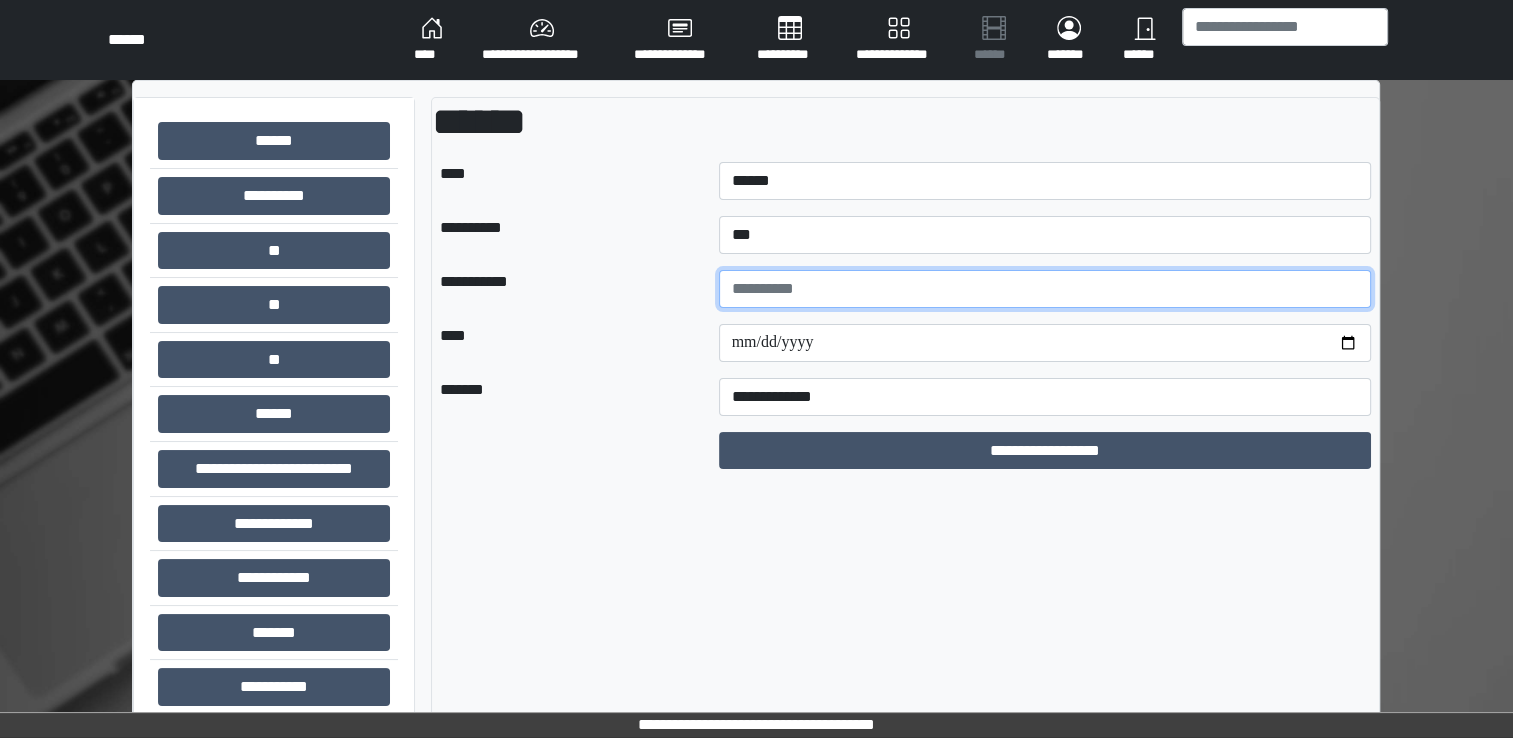 click at bounding box center (1045, 289) 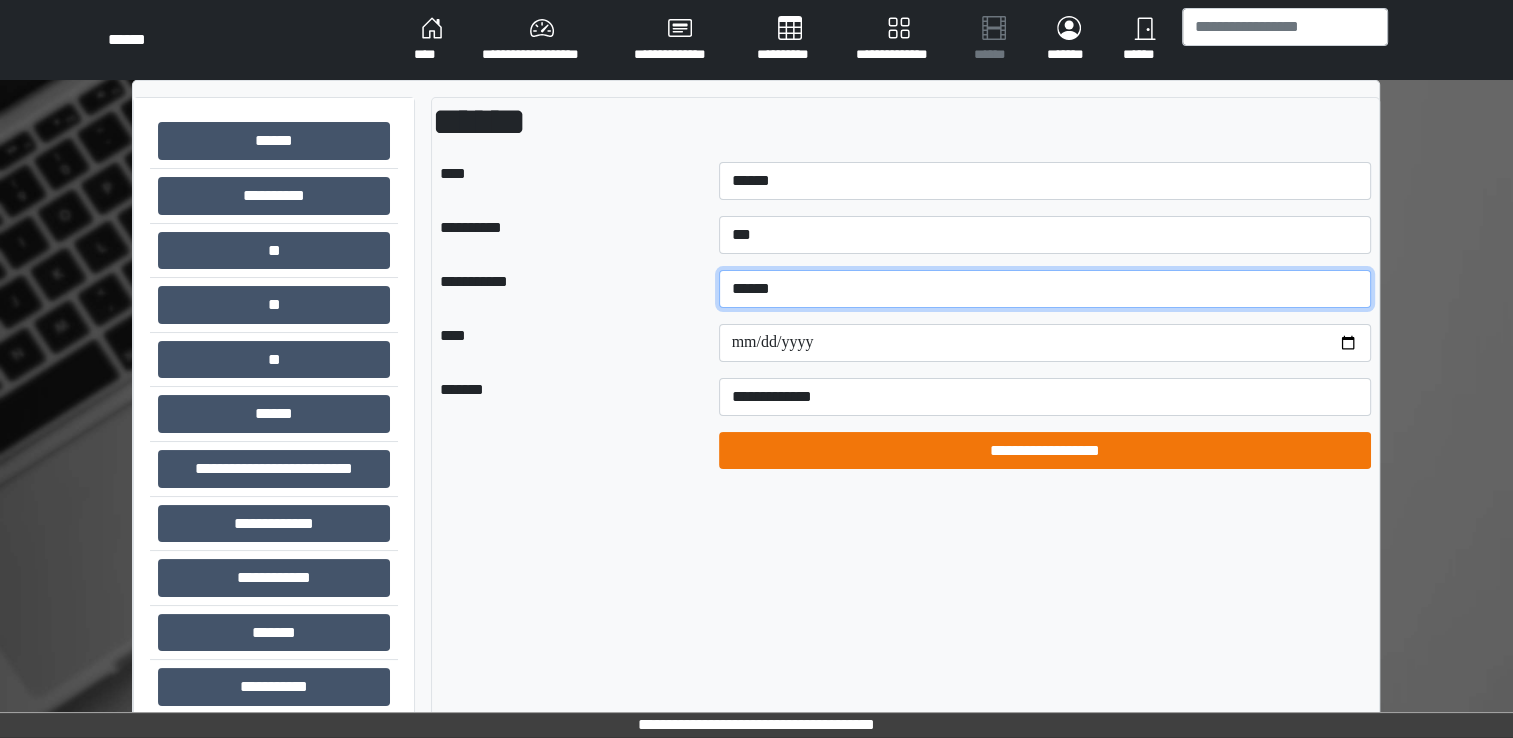 type on "******" 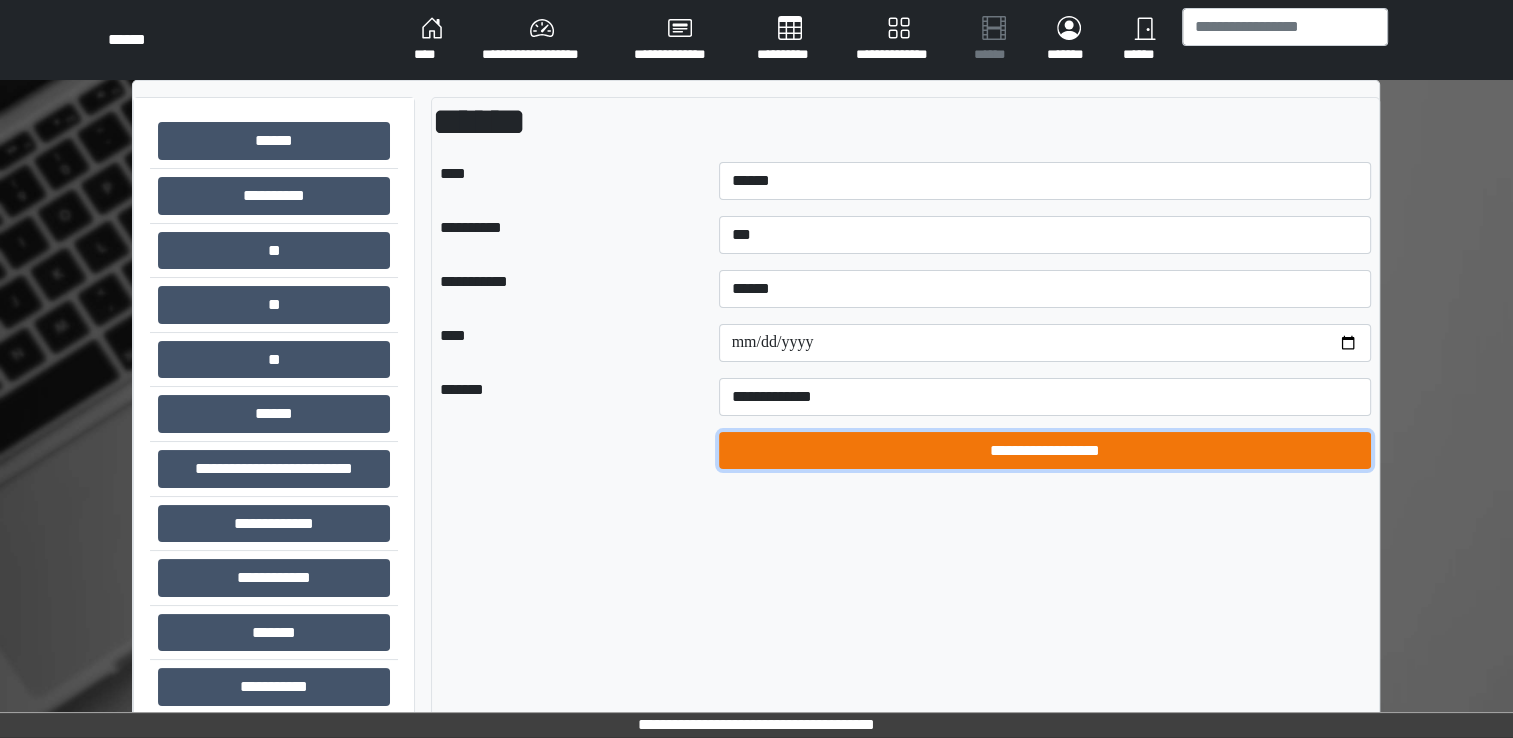 click on "**********" at bounding box center (1045, 451) 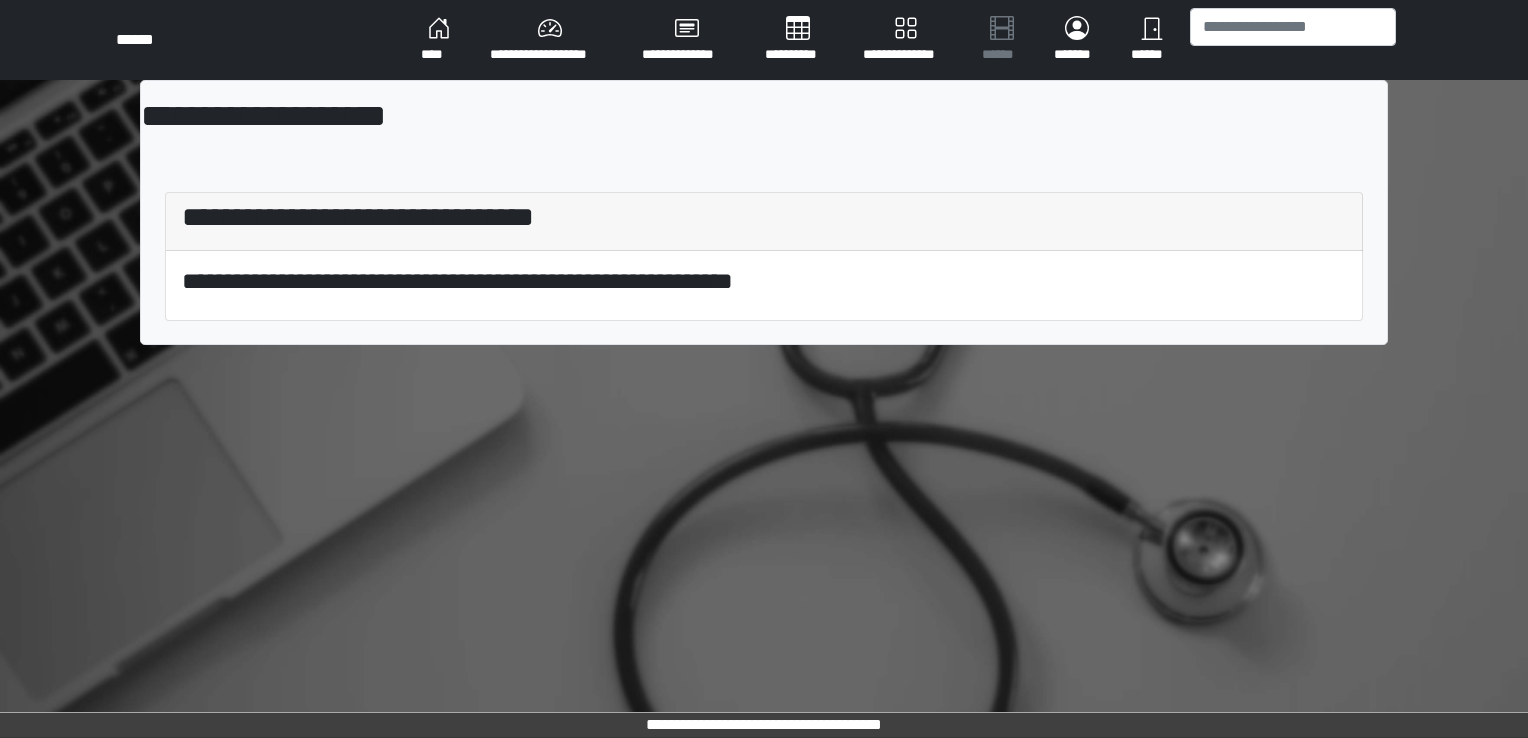 scroll, scrollTop: 0, scrollLeft: 0, axis: both 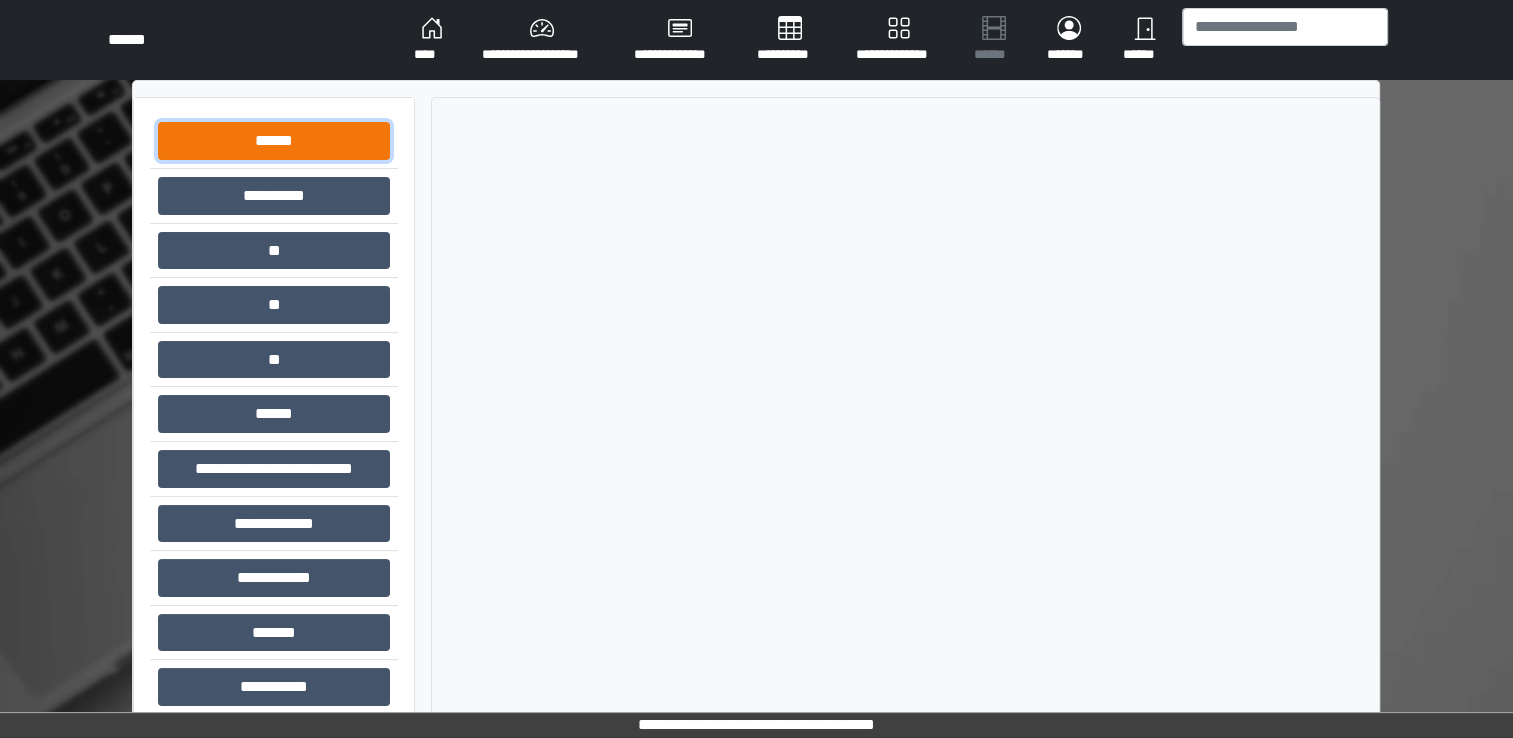 click on "******" at bounding box center (274, 141) 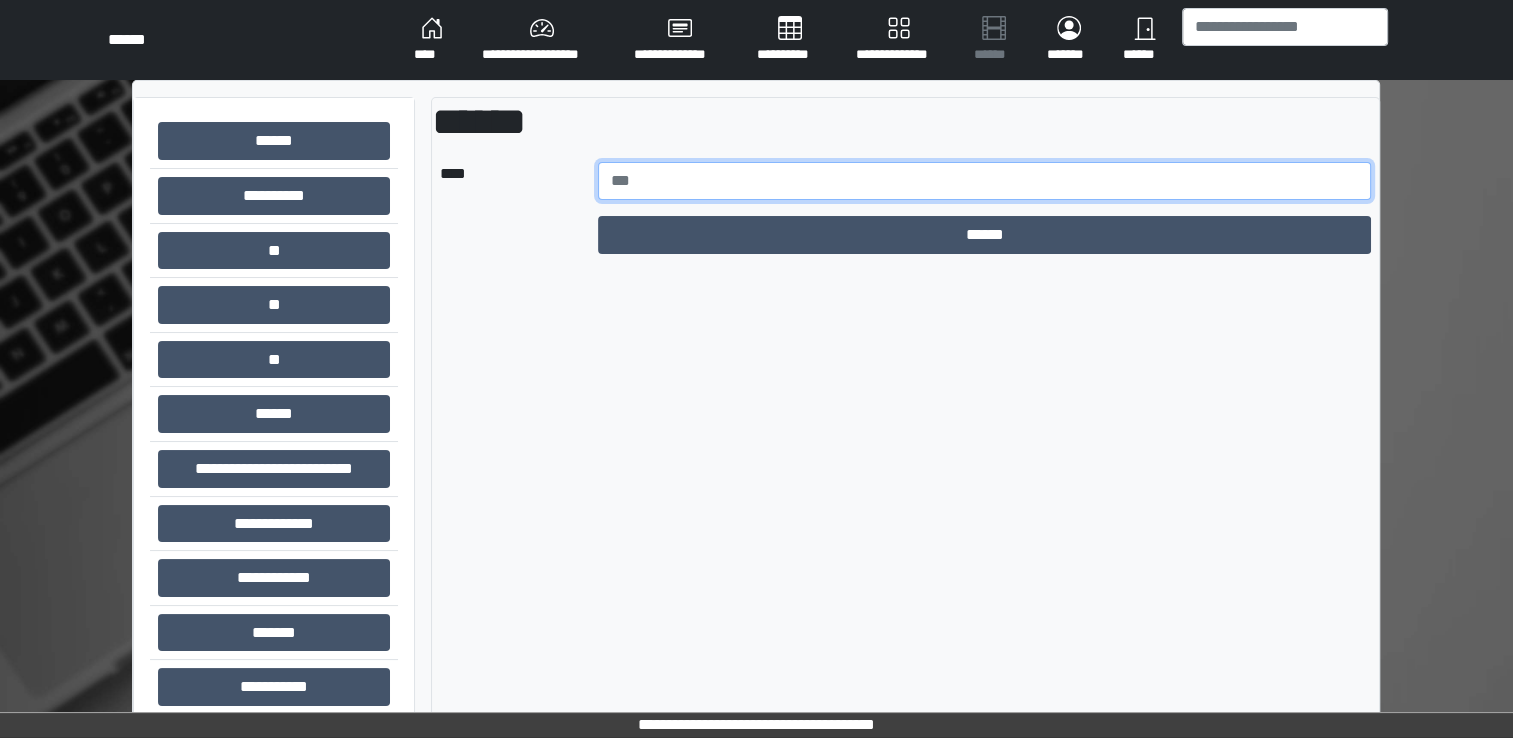 click at bounding box center (985, 181) 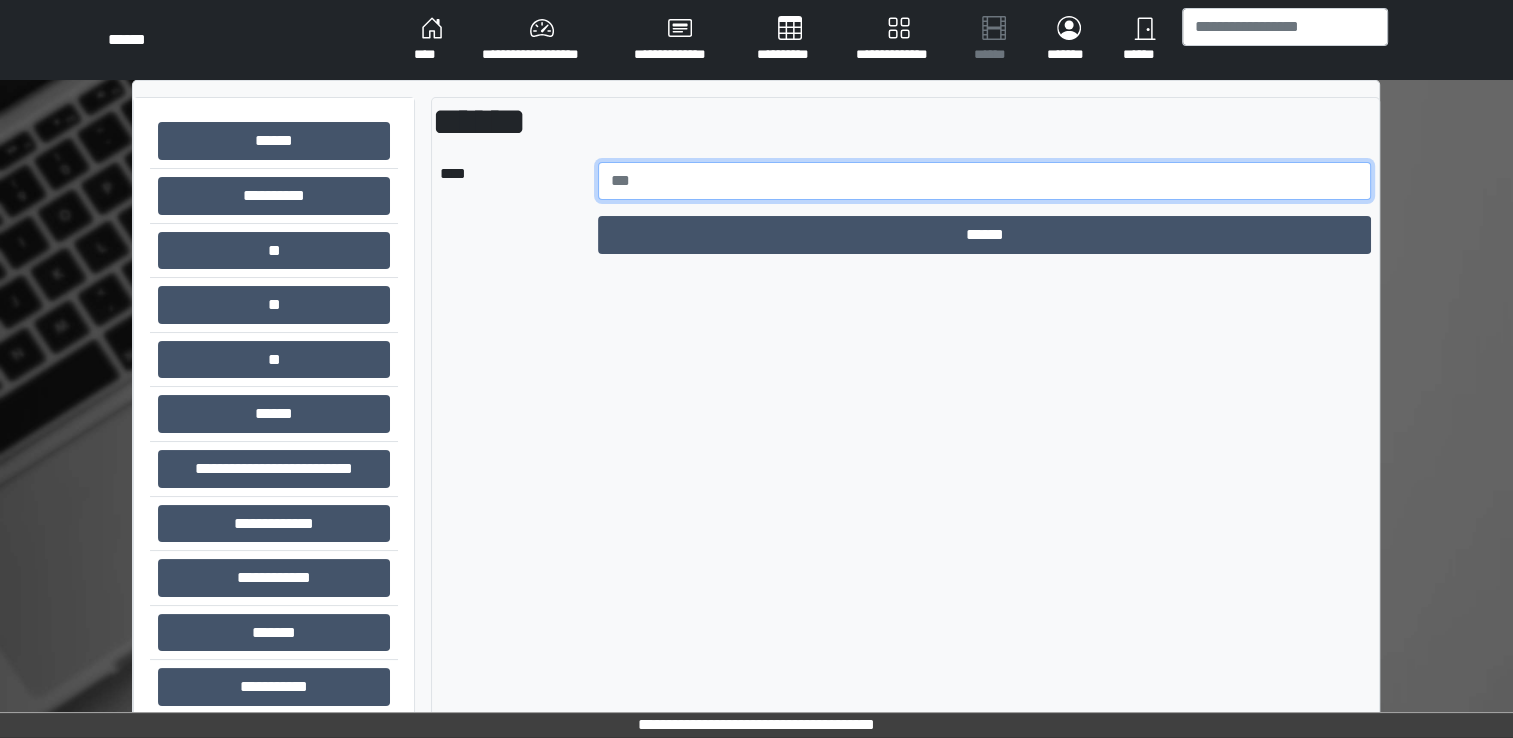 type on "******" 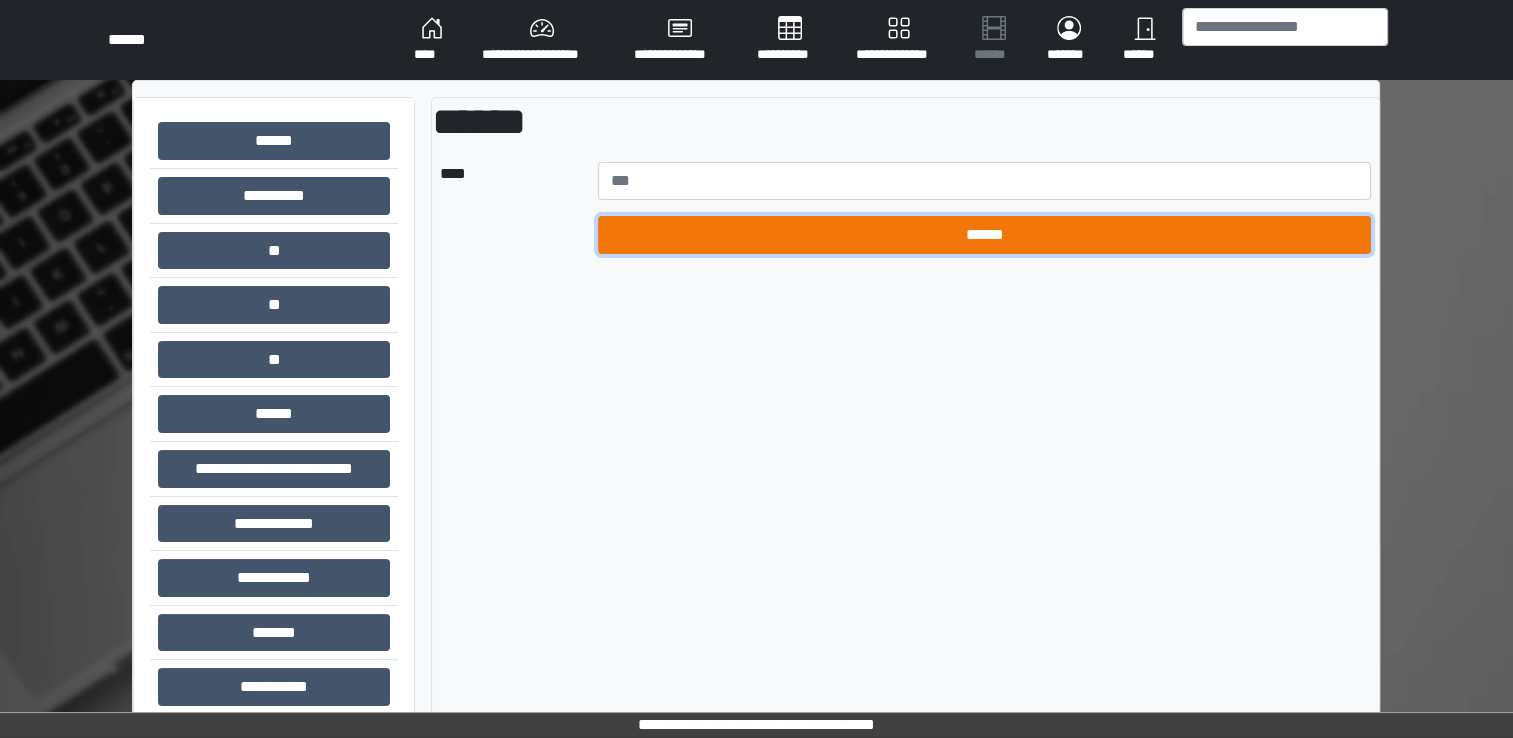 click on "******" at bounding box center (985, 235) 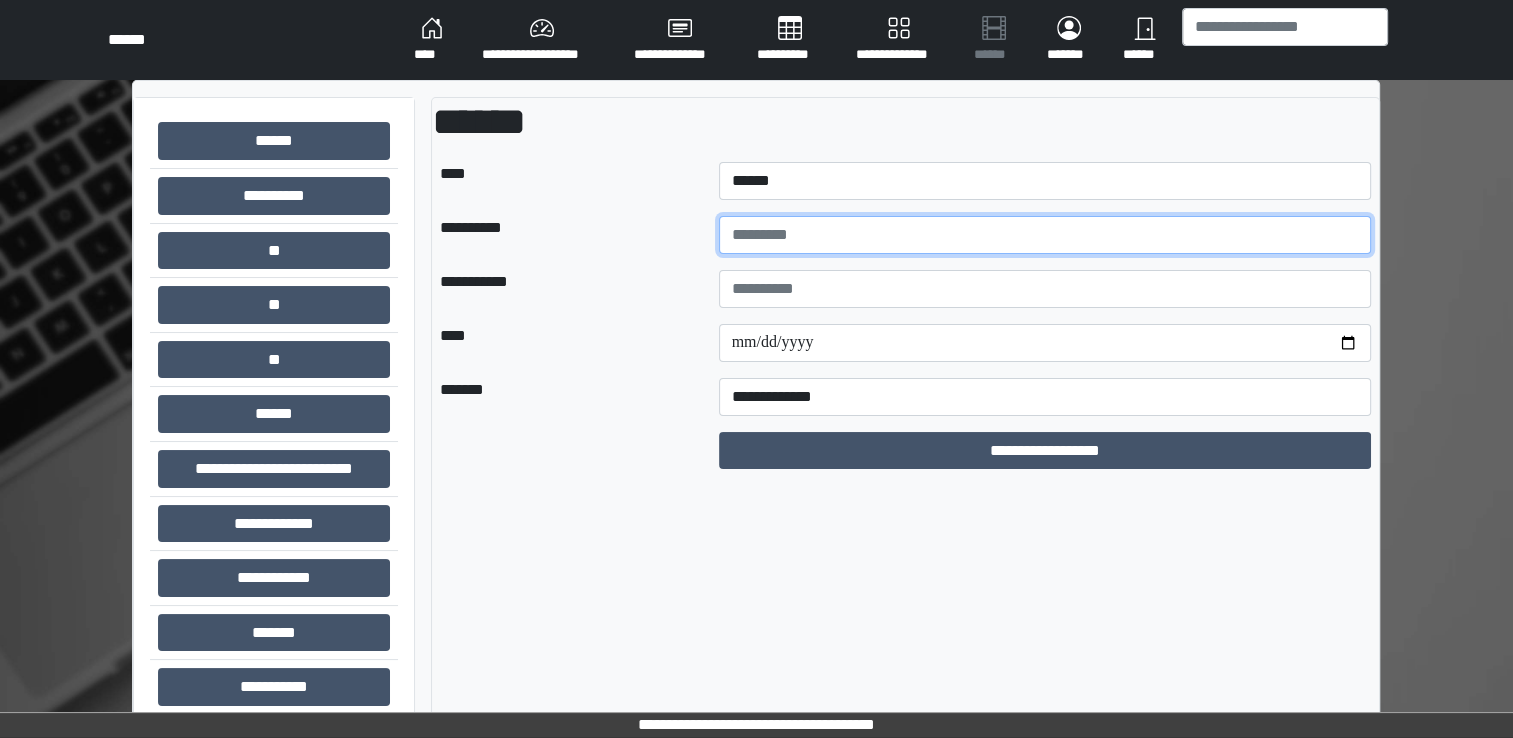 click at bounding box center [1045, 235] 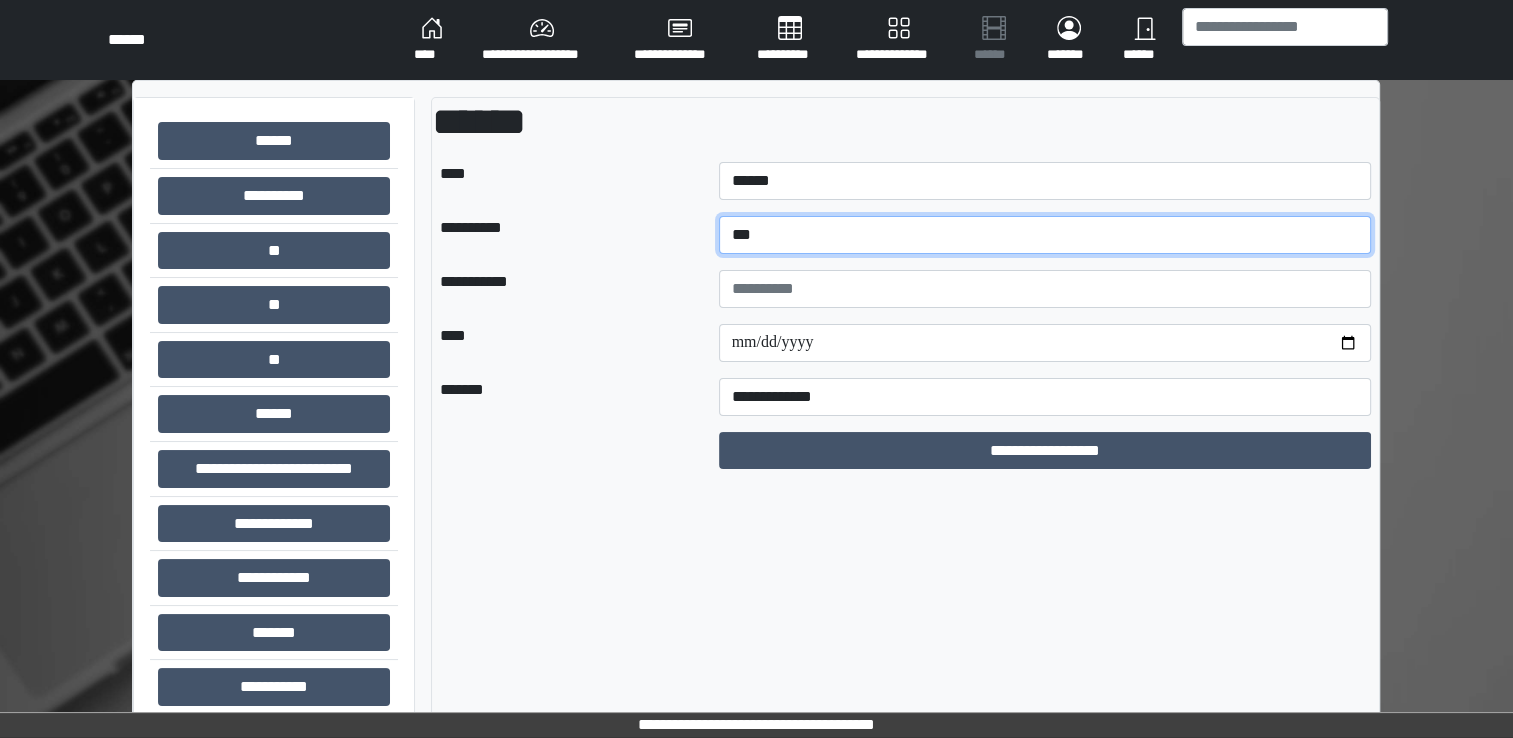 type on "***" 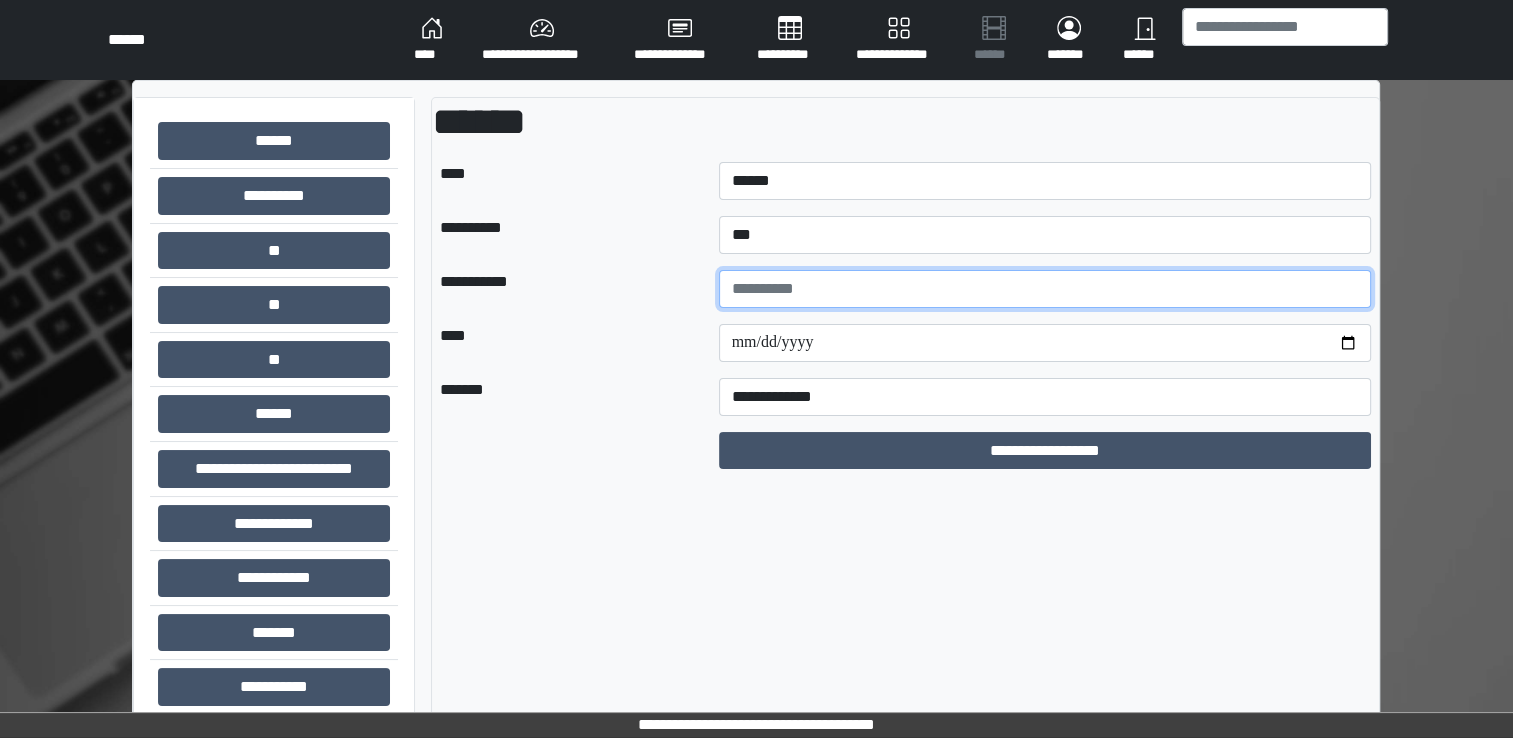 click at bounding box center (1045, 289) 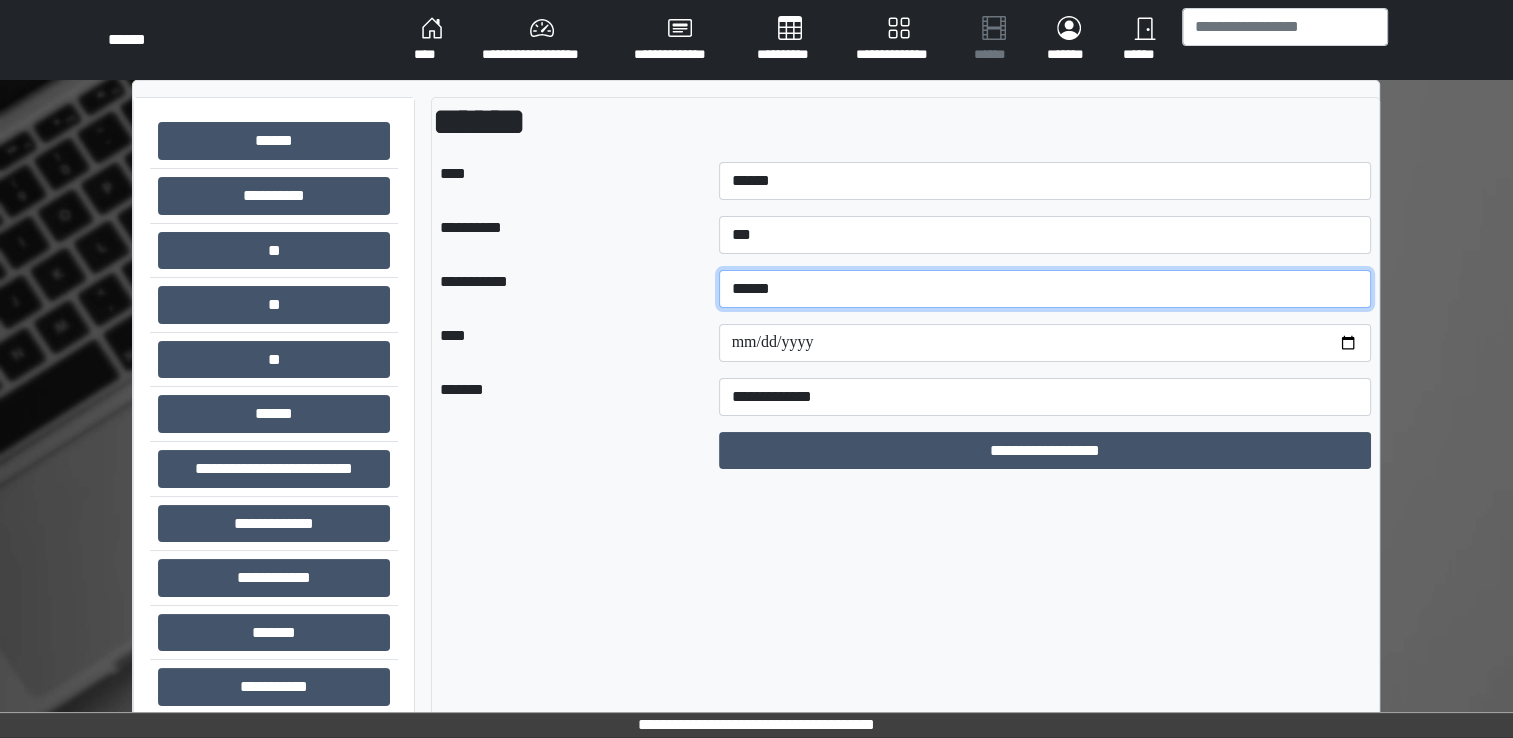 type on "******" 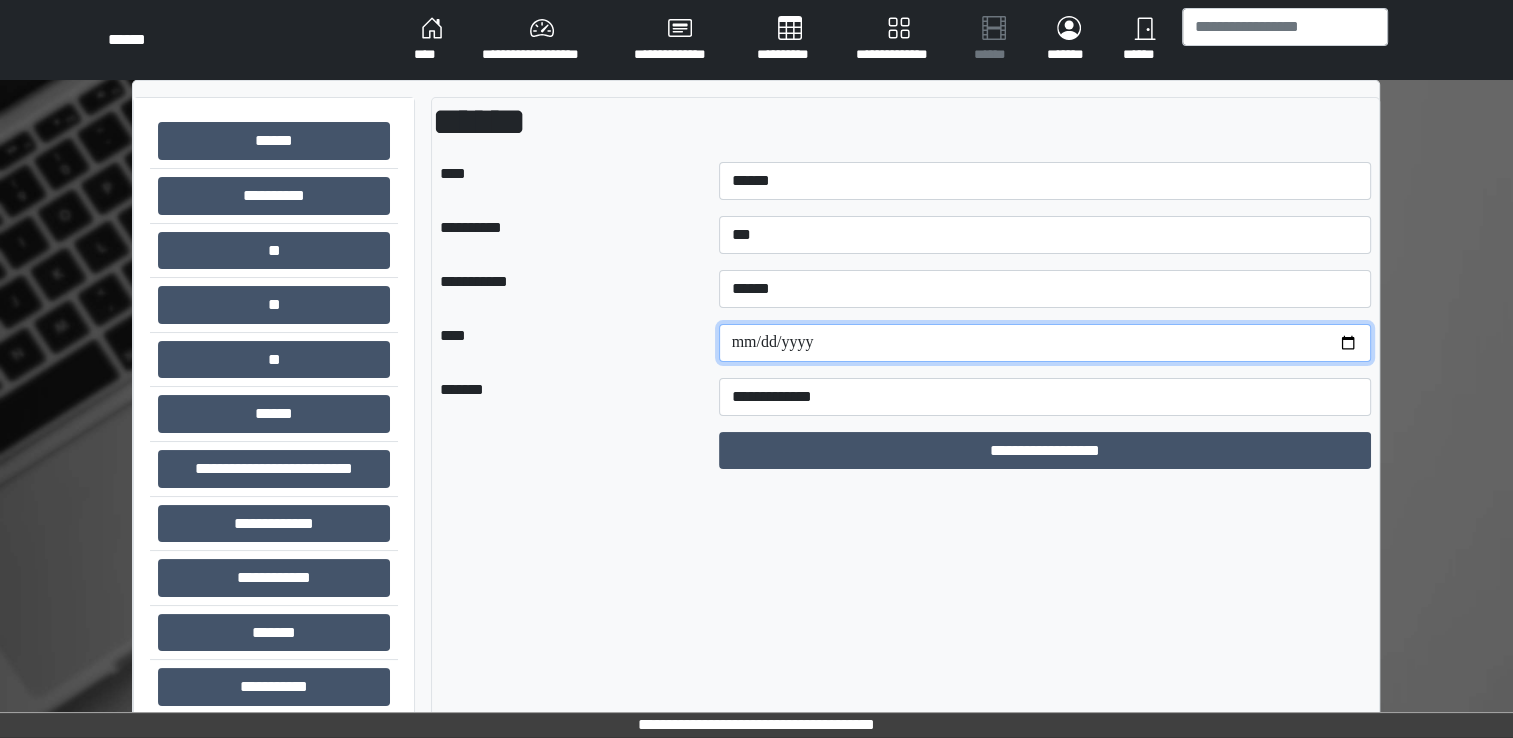 click at bounding box center [1045, 343] 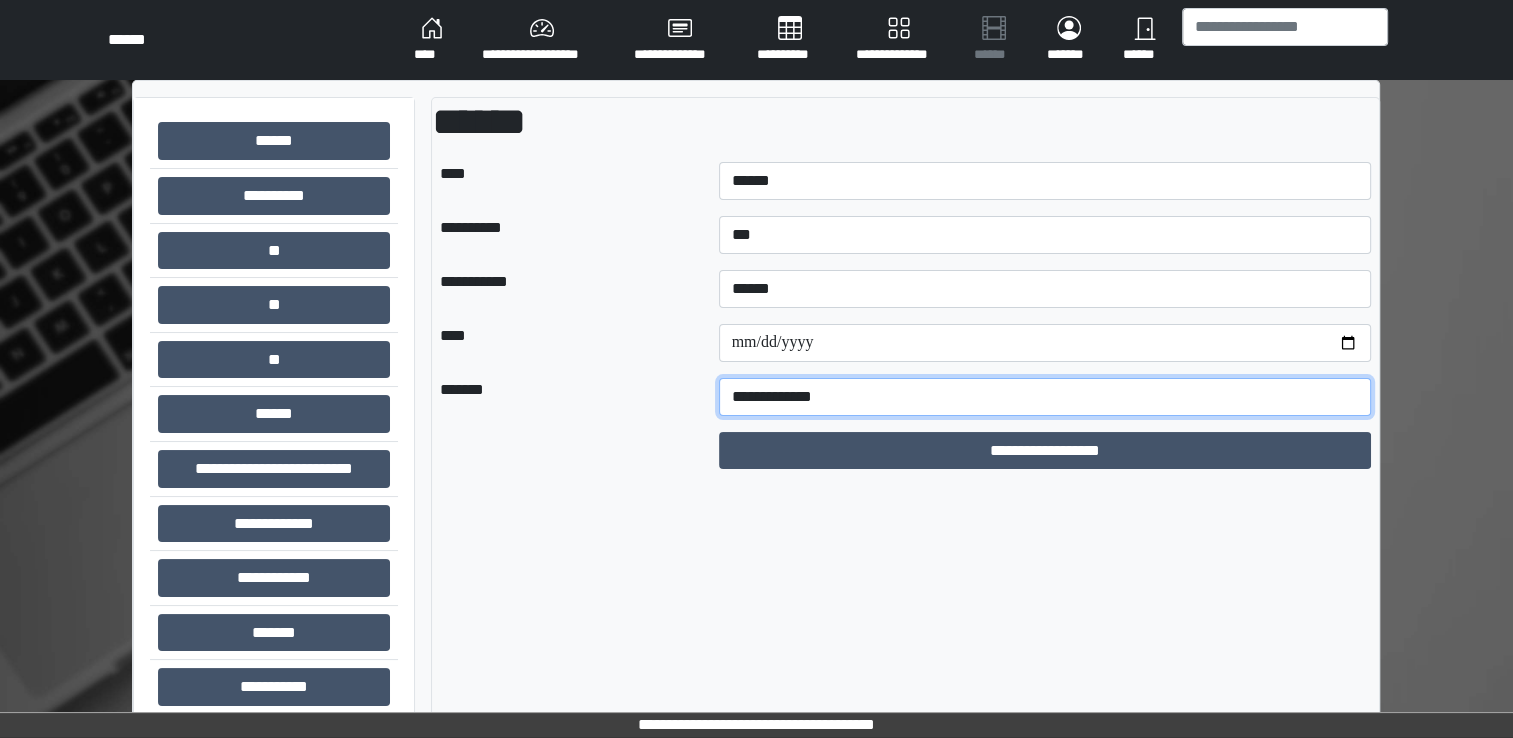 click on "**********" at bounding box center (1045, 397) 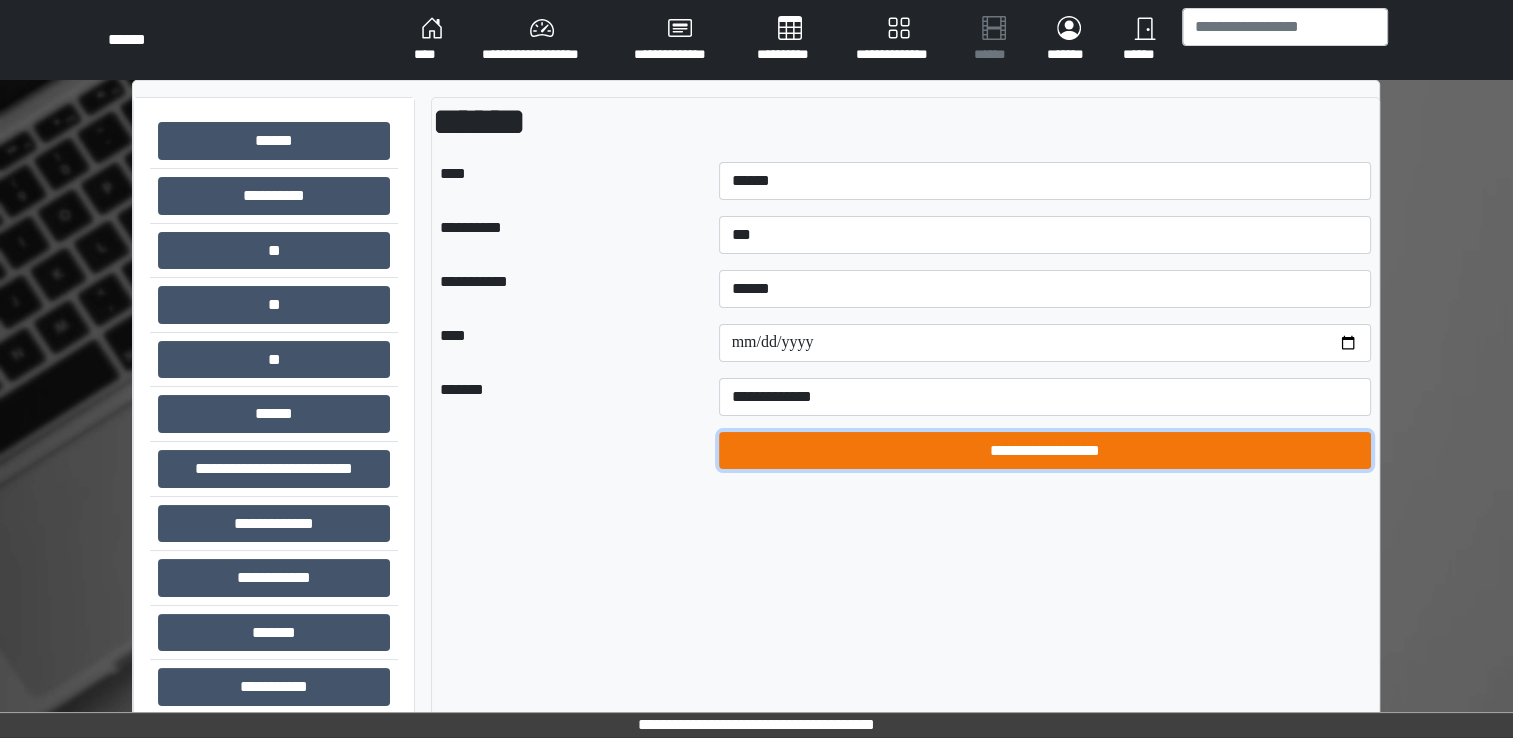 click on "**********" at bounding box center (1045, 451) 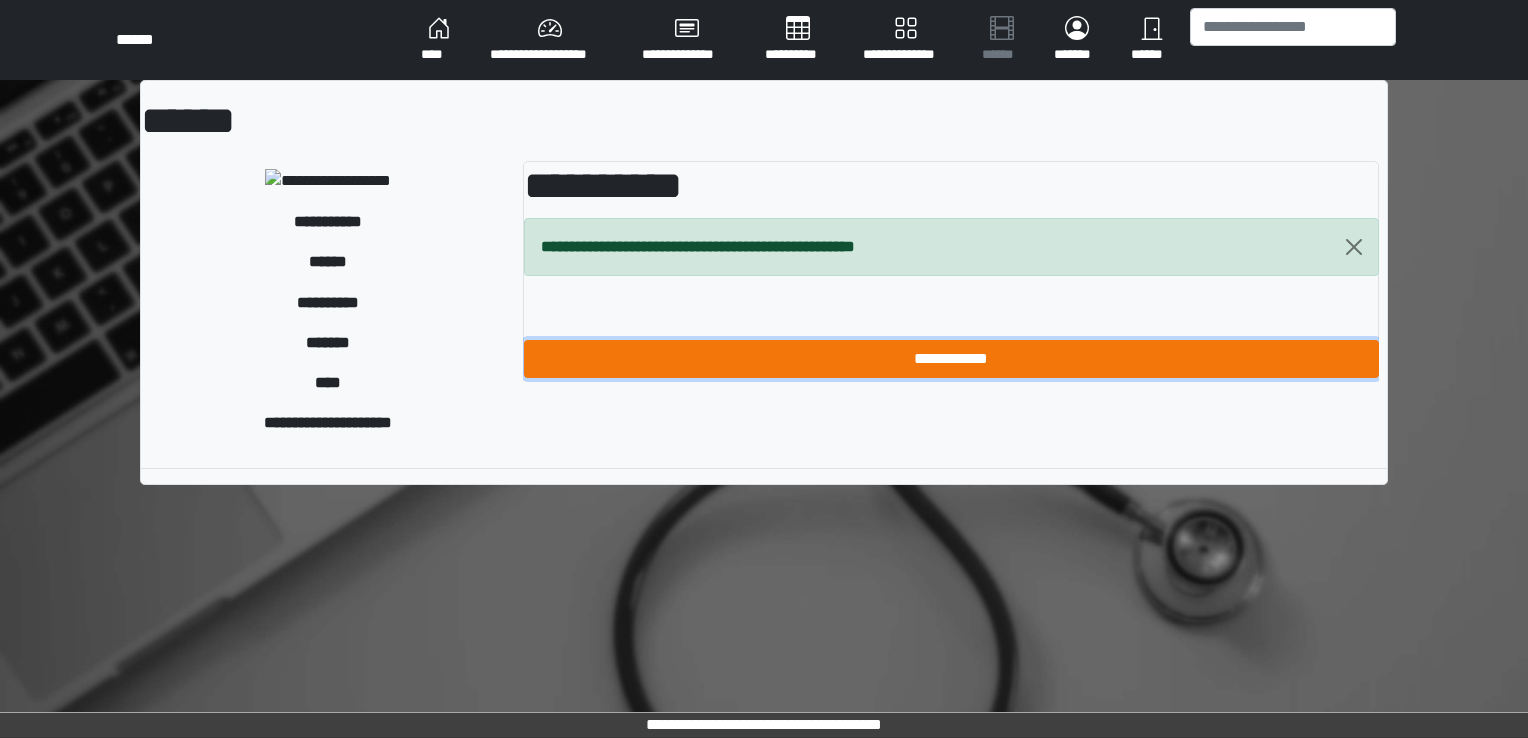 click on "**********" at bounding box center [951, 359] 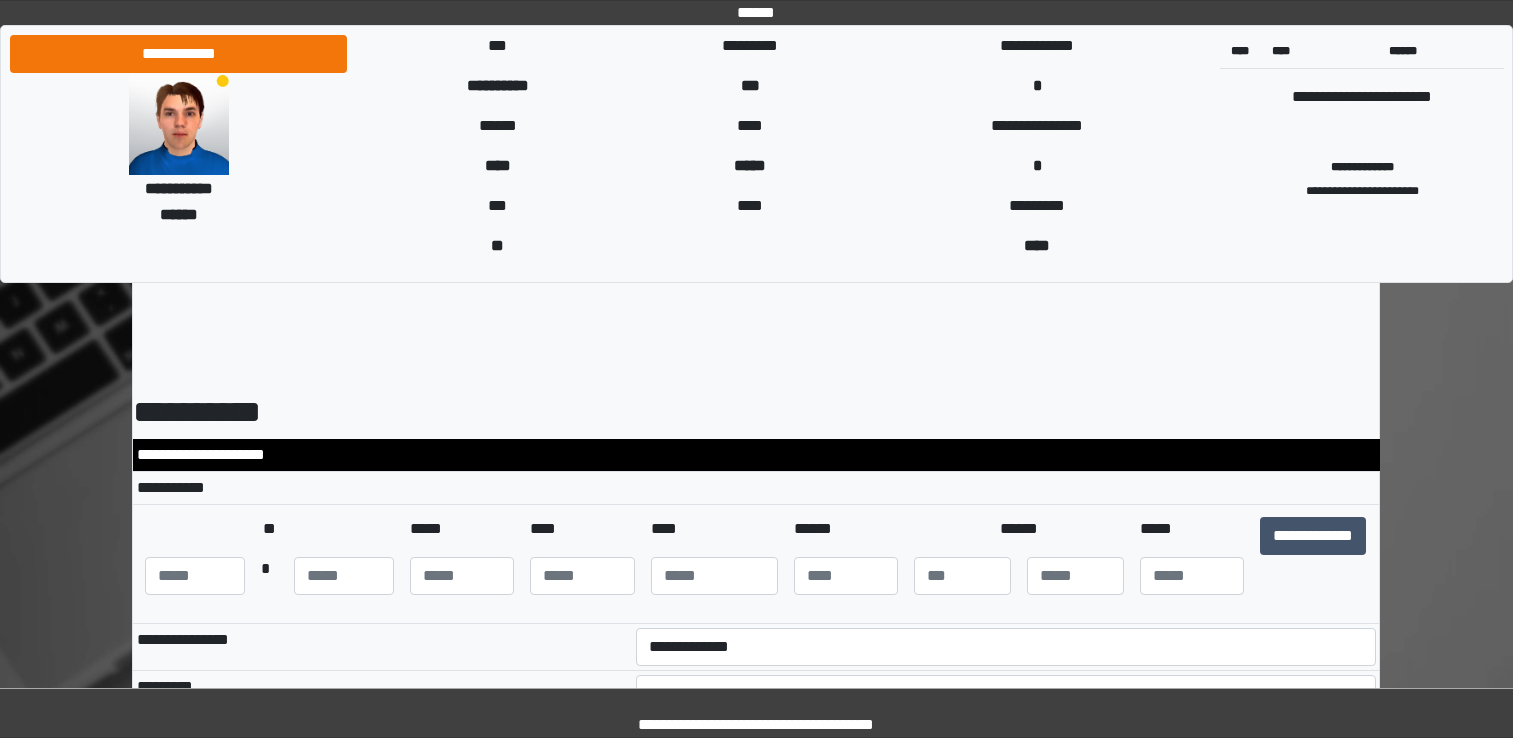 scroll, scrollTop: 0, scrollLeft: 0, axis: both 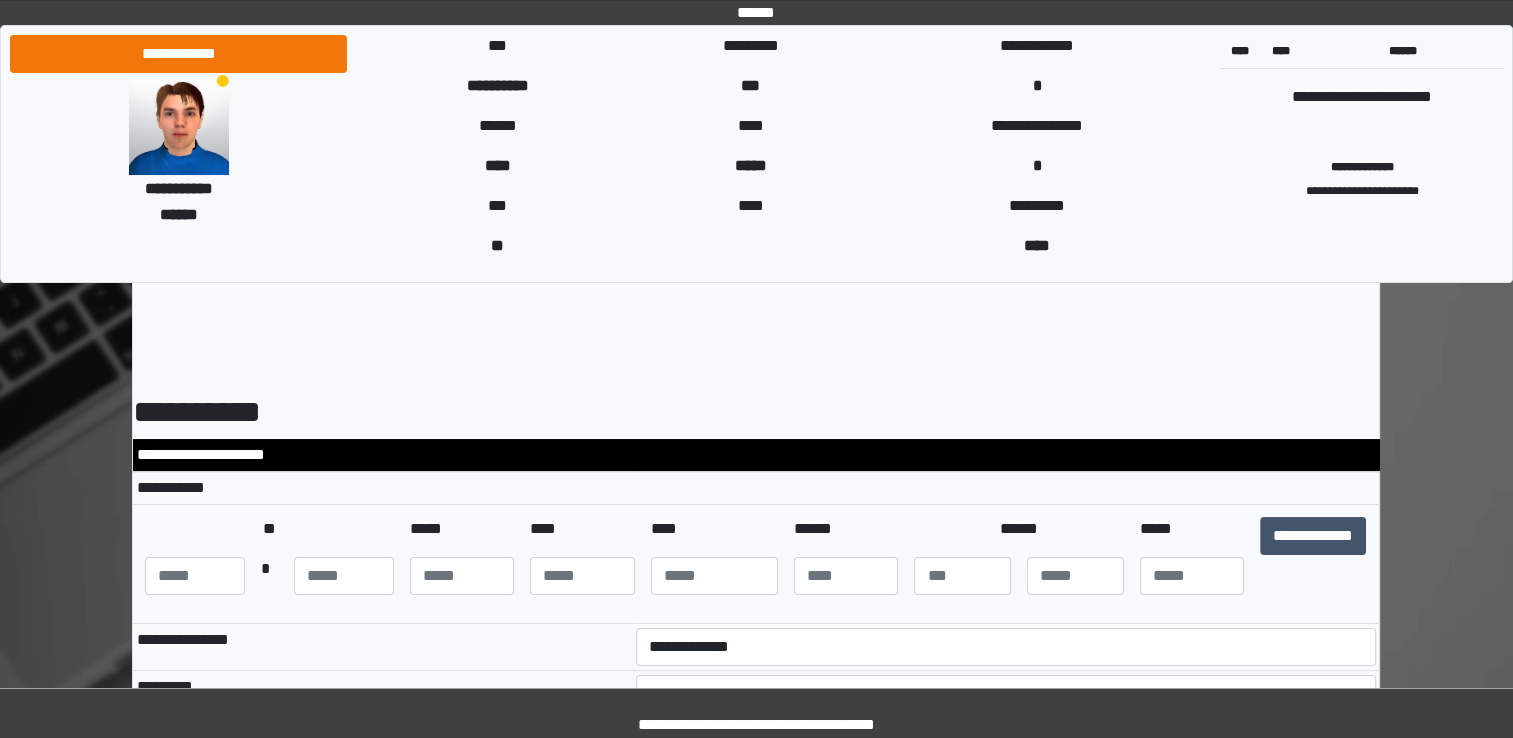 click on "**********" at bounding box center (756, 564) 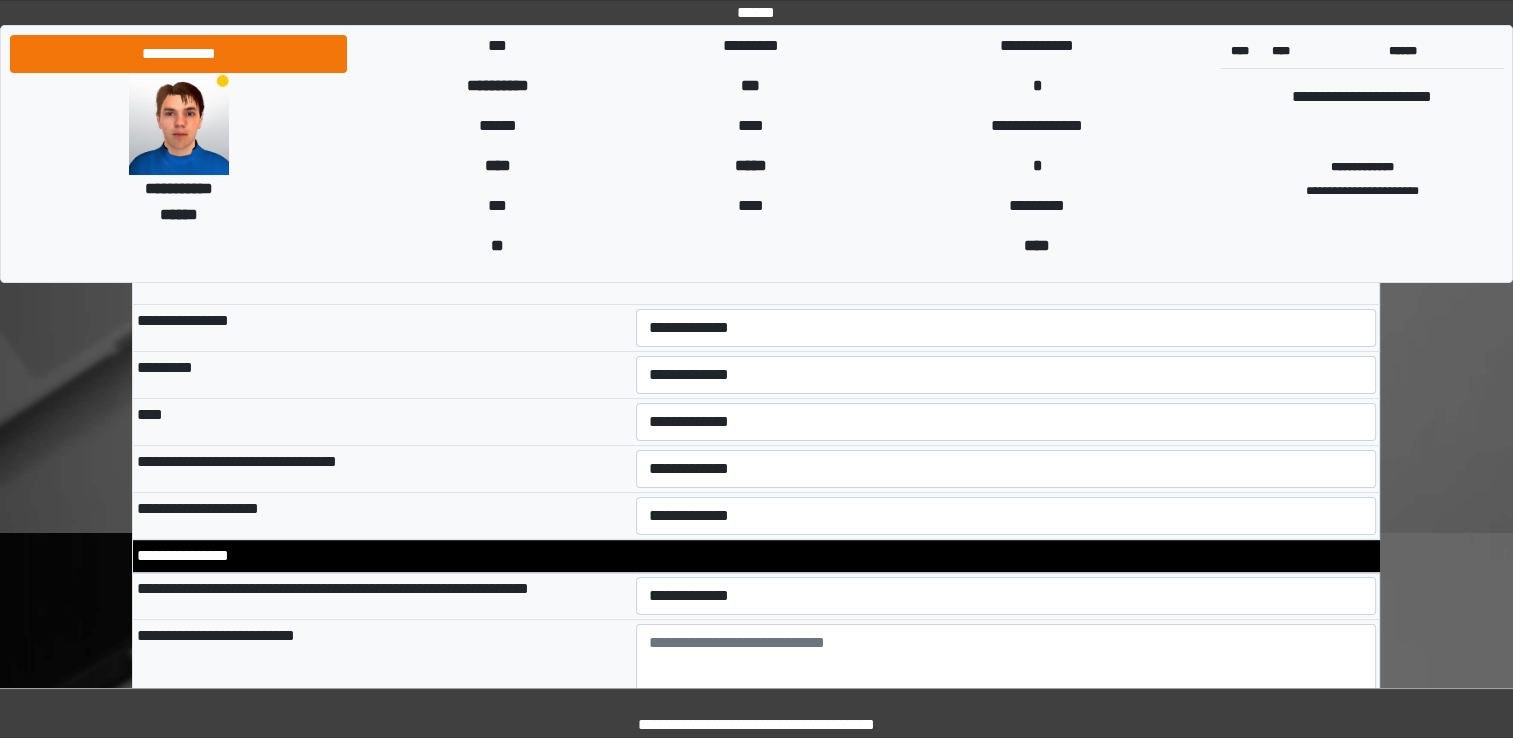 scroll, scrollTop: 320, scrollLeft: 0, axis: vertical 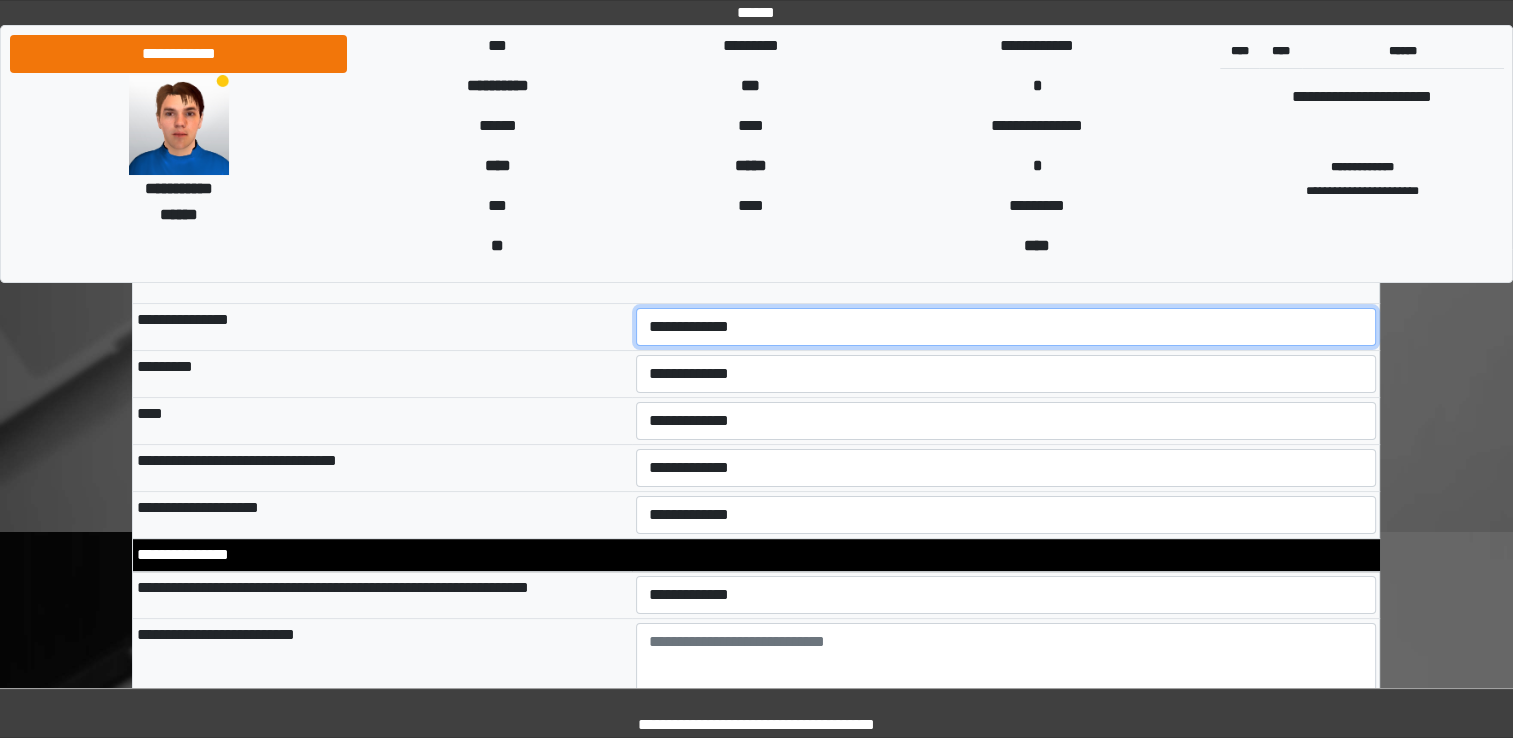click on "**********" at bounding box center (1006, 327) 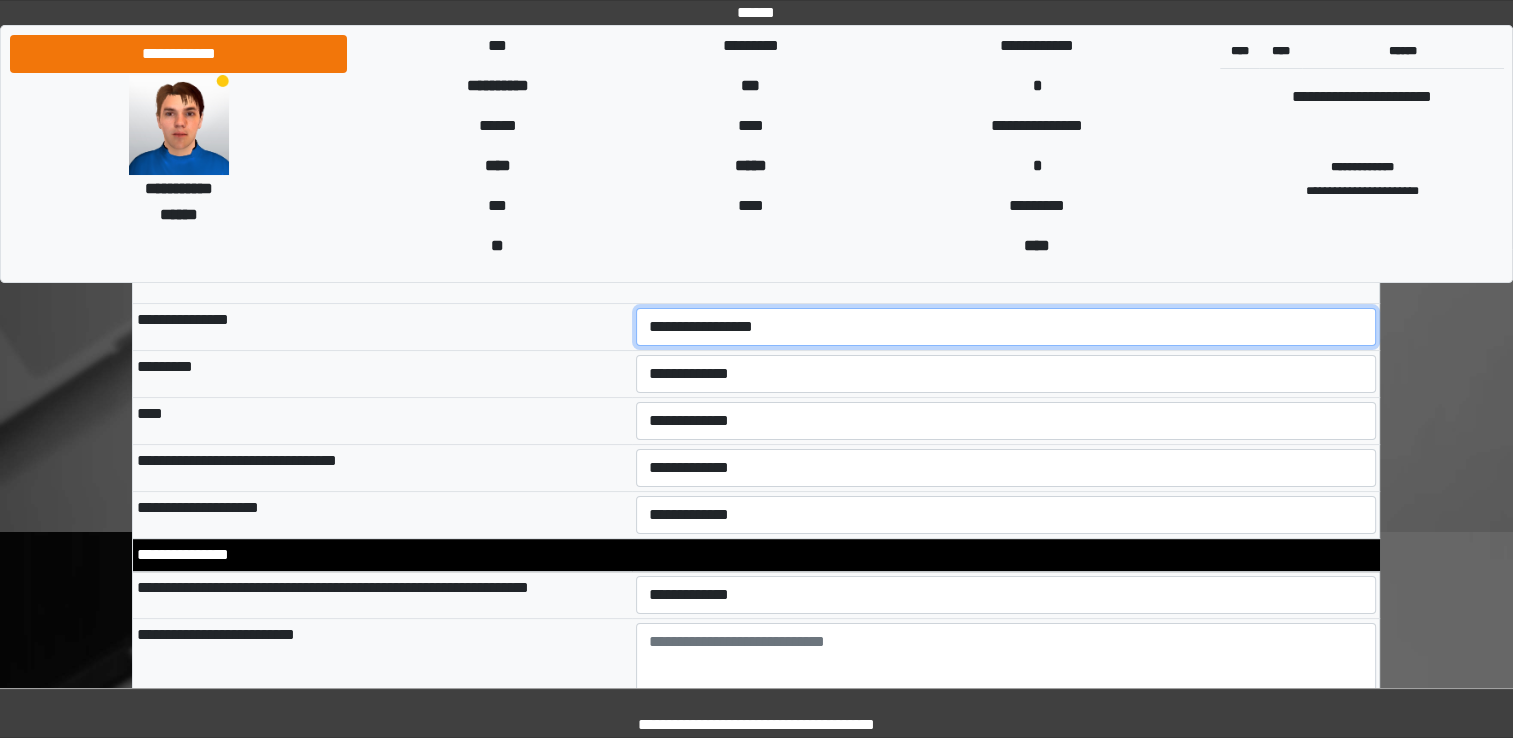 click on "**********" at bounding box center (1006, 327) 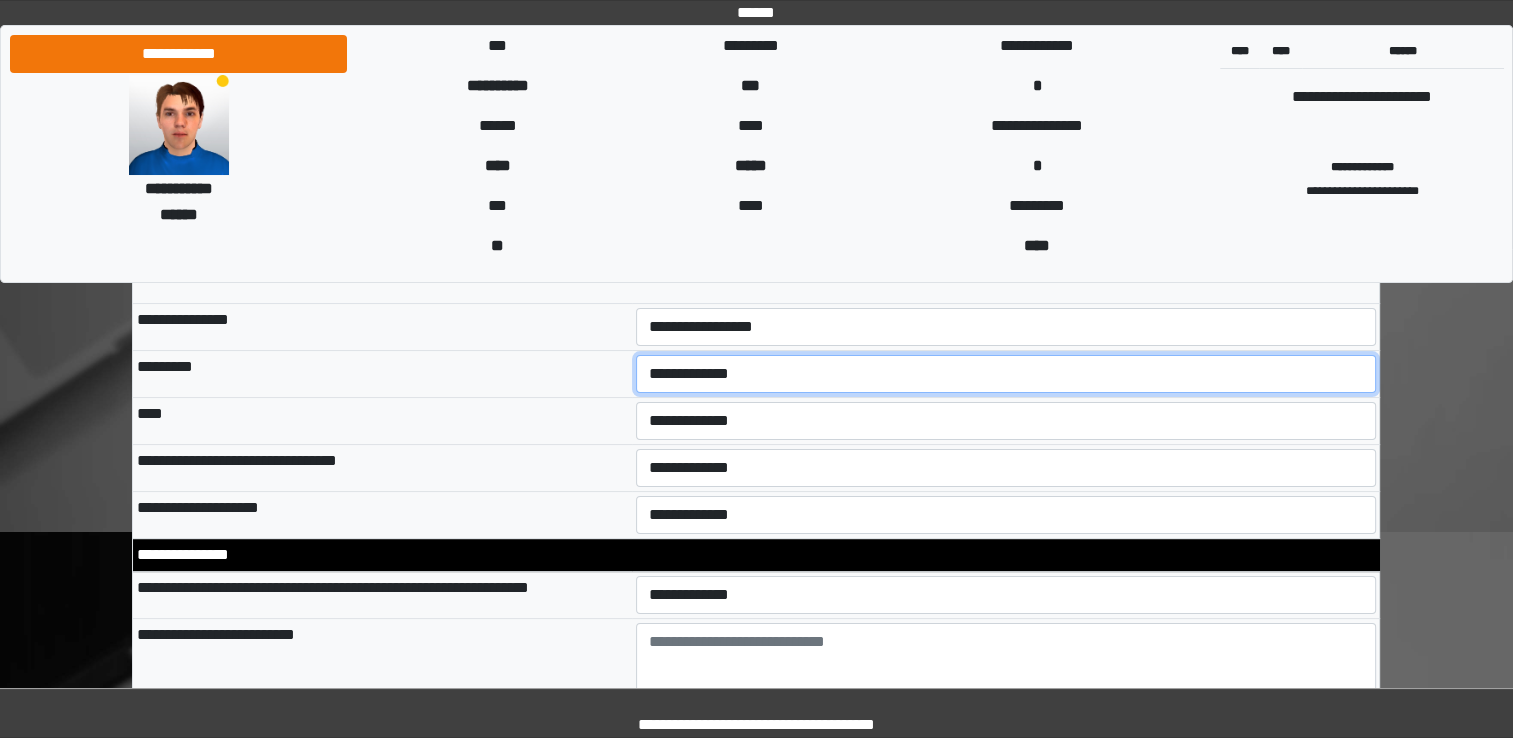 click on "**********" at bounding box center (1006, 374) 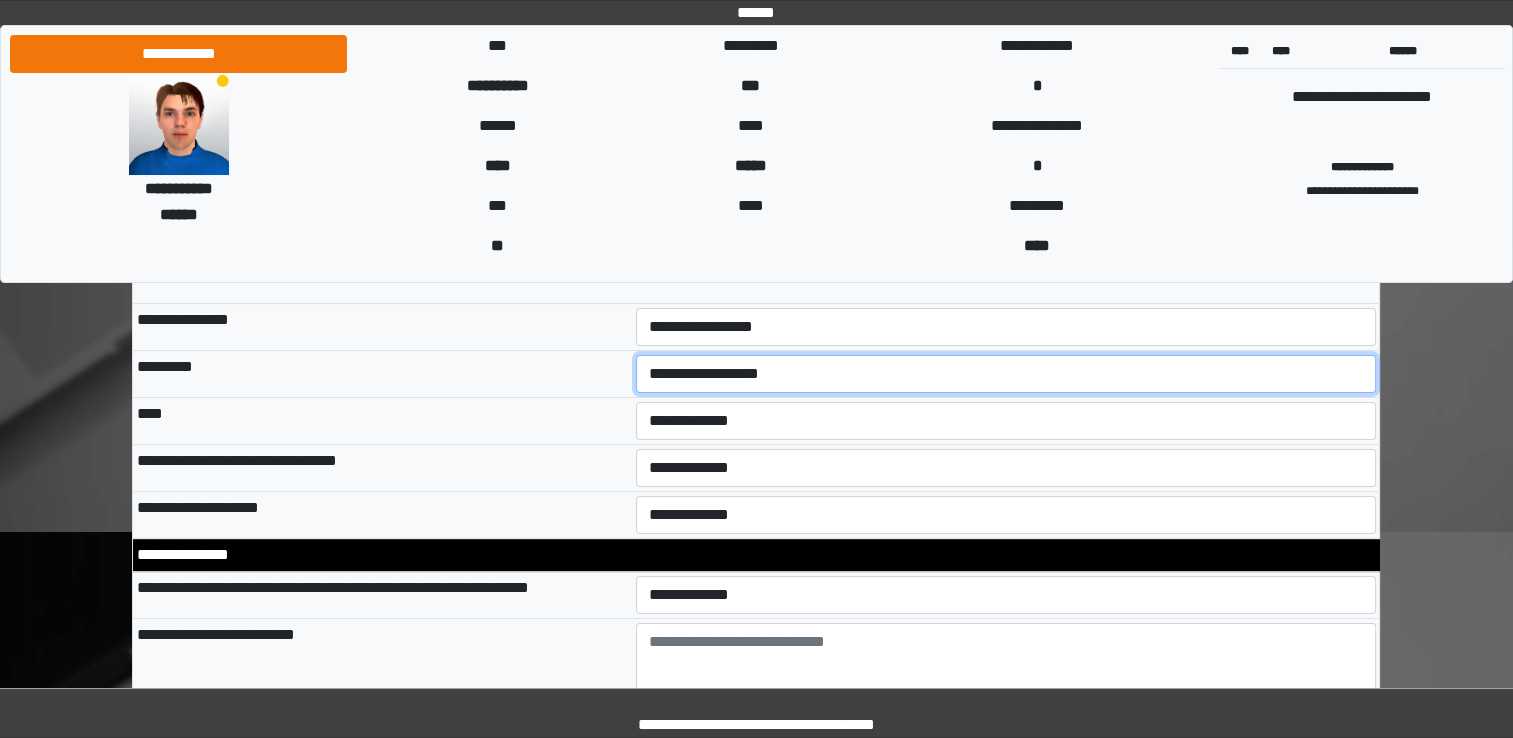 click on "**********" at bounding box center (1006, 374) 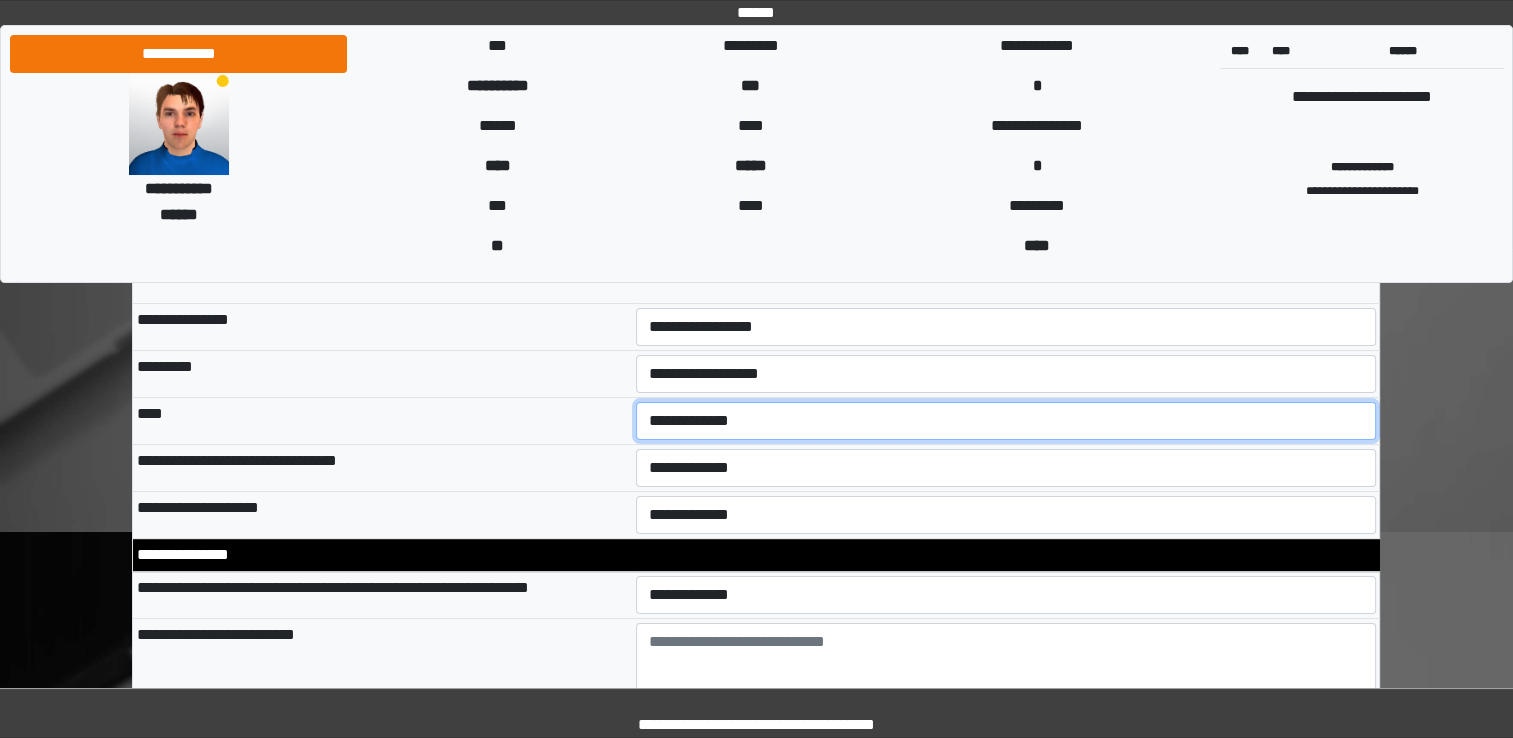 click on "**********" at bounding box center [1006, 421] 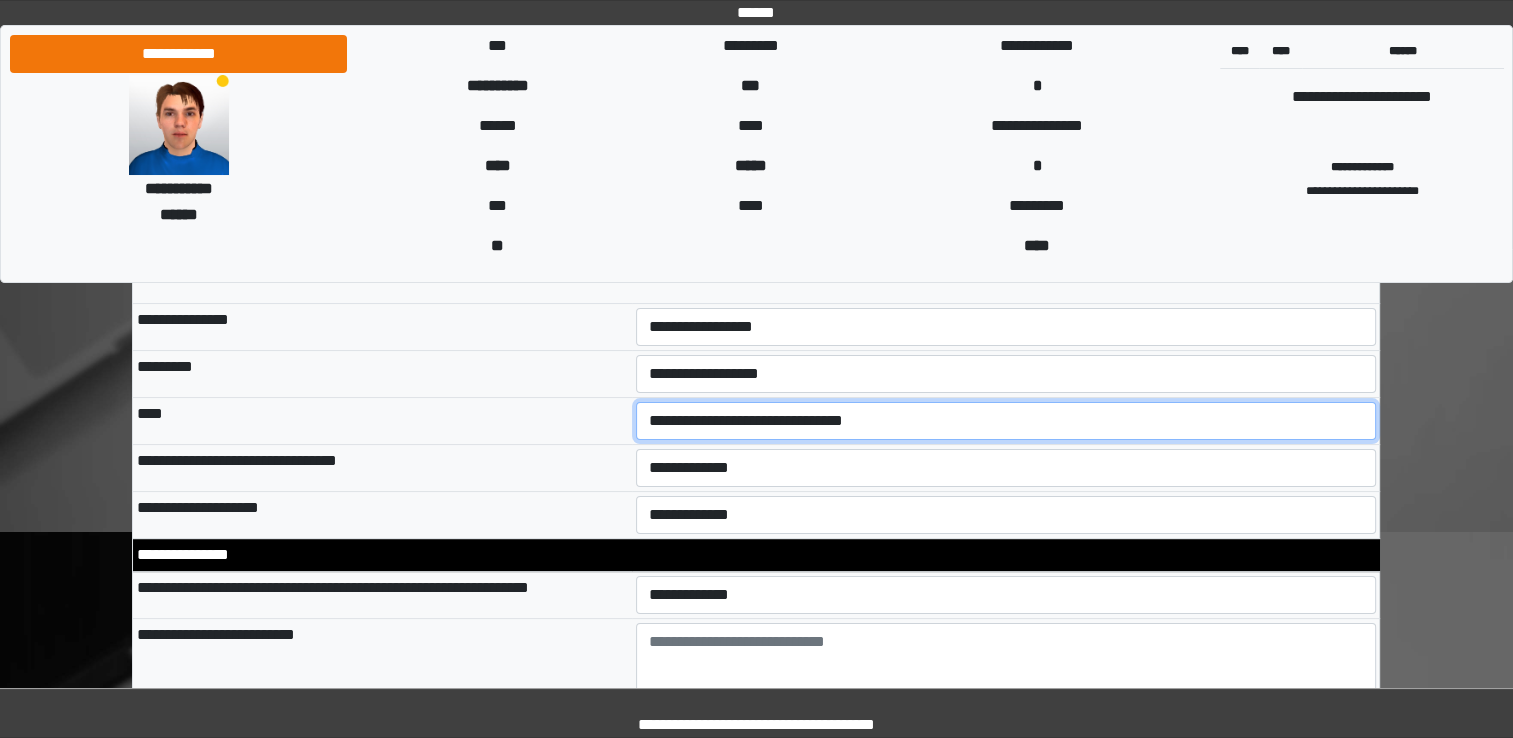 click on "**********" at bounding box center [1006, 421] 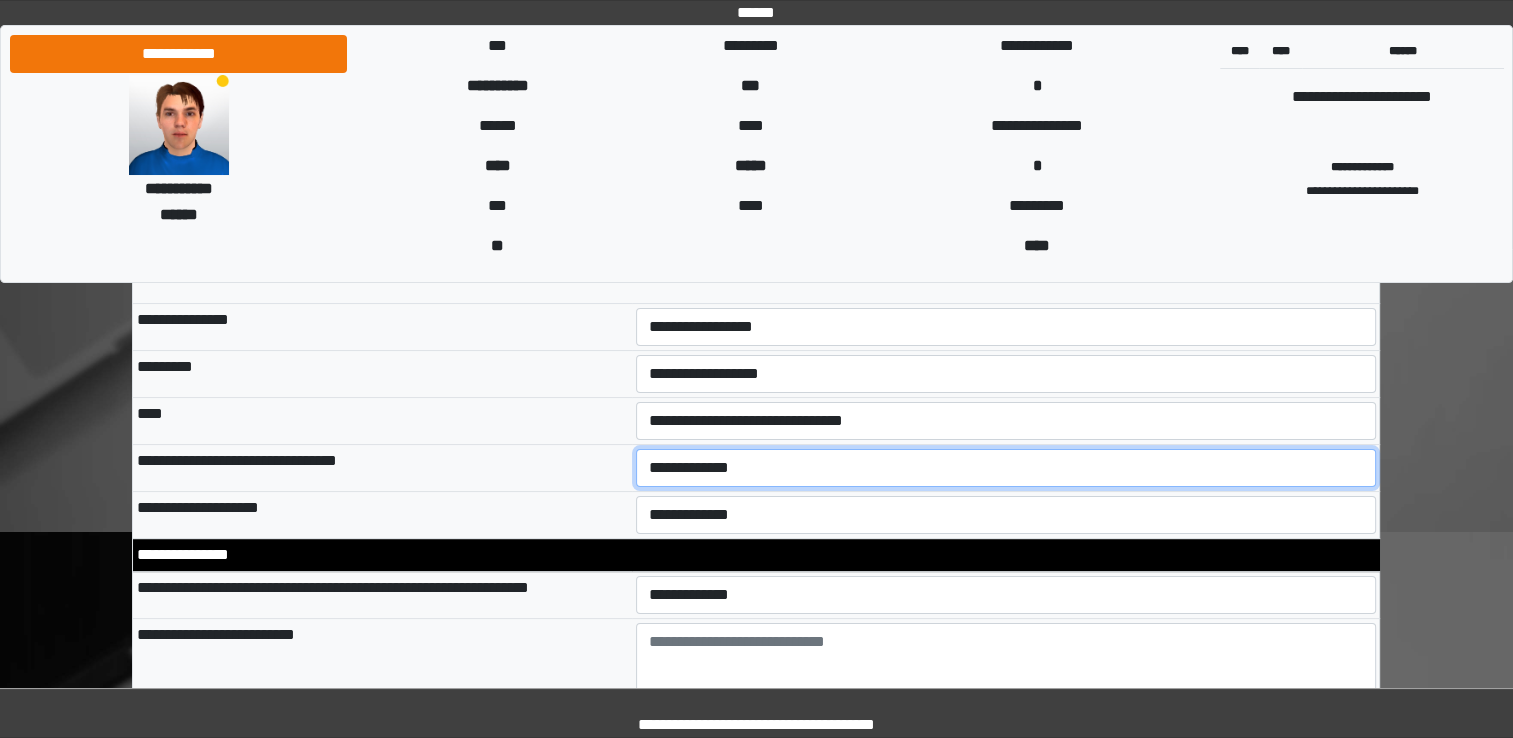click on "**********" at bounding box center [1006, 468] 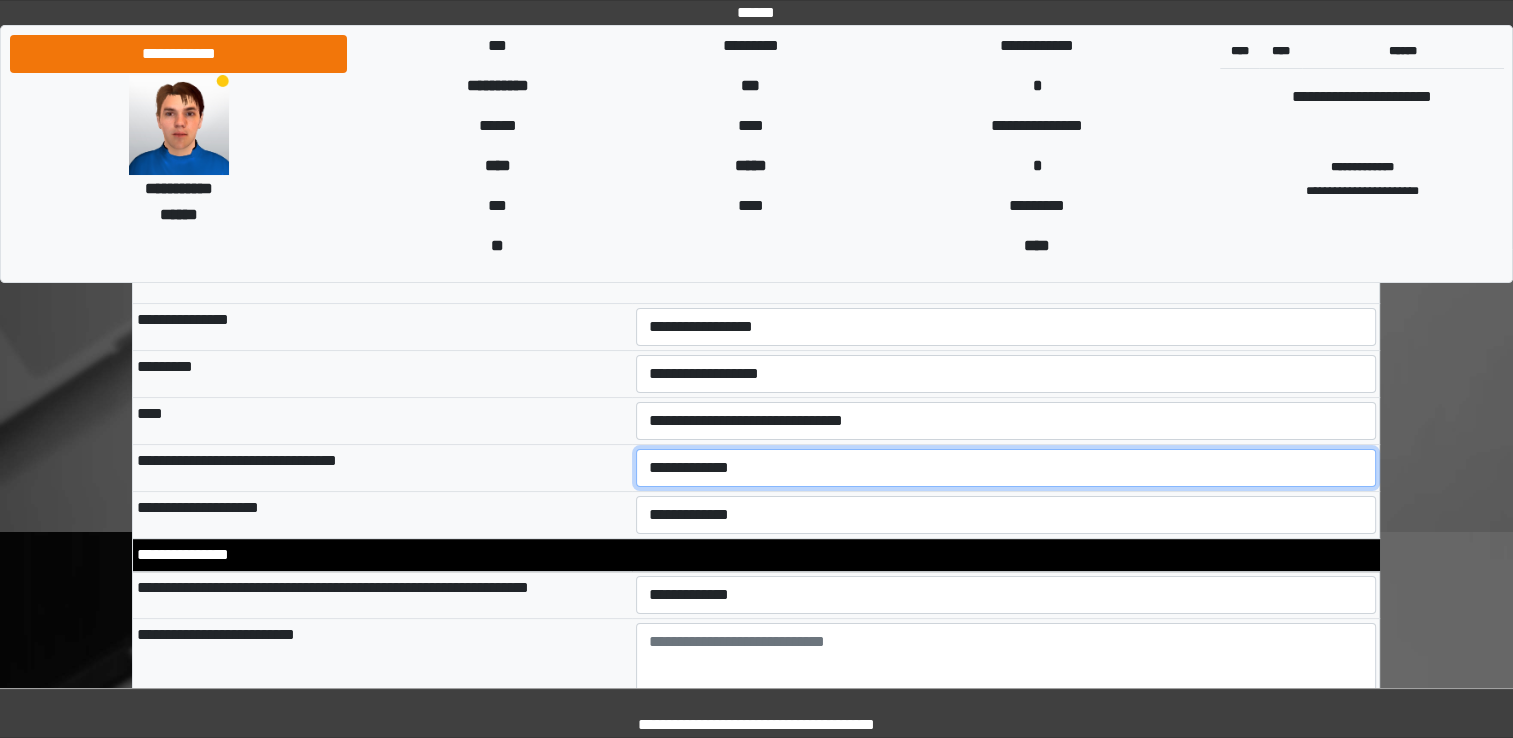 select on "*" 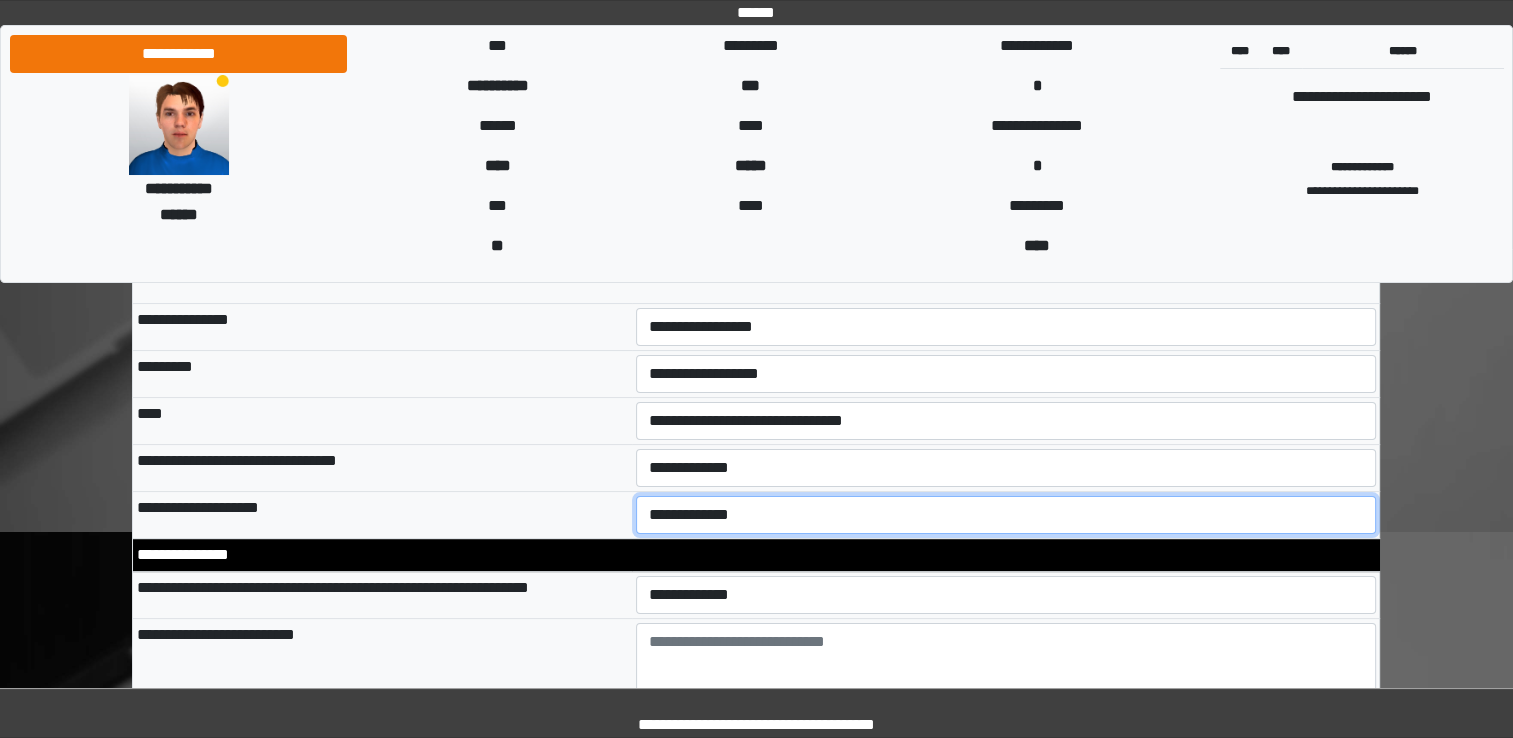 click on "**********" at bounding box center [1006, 515] 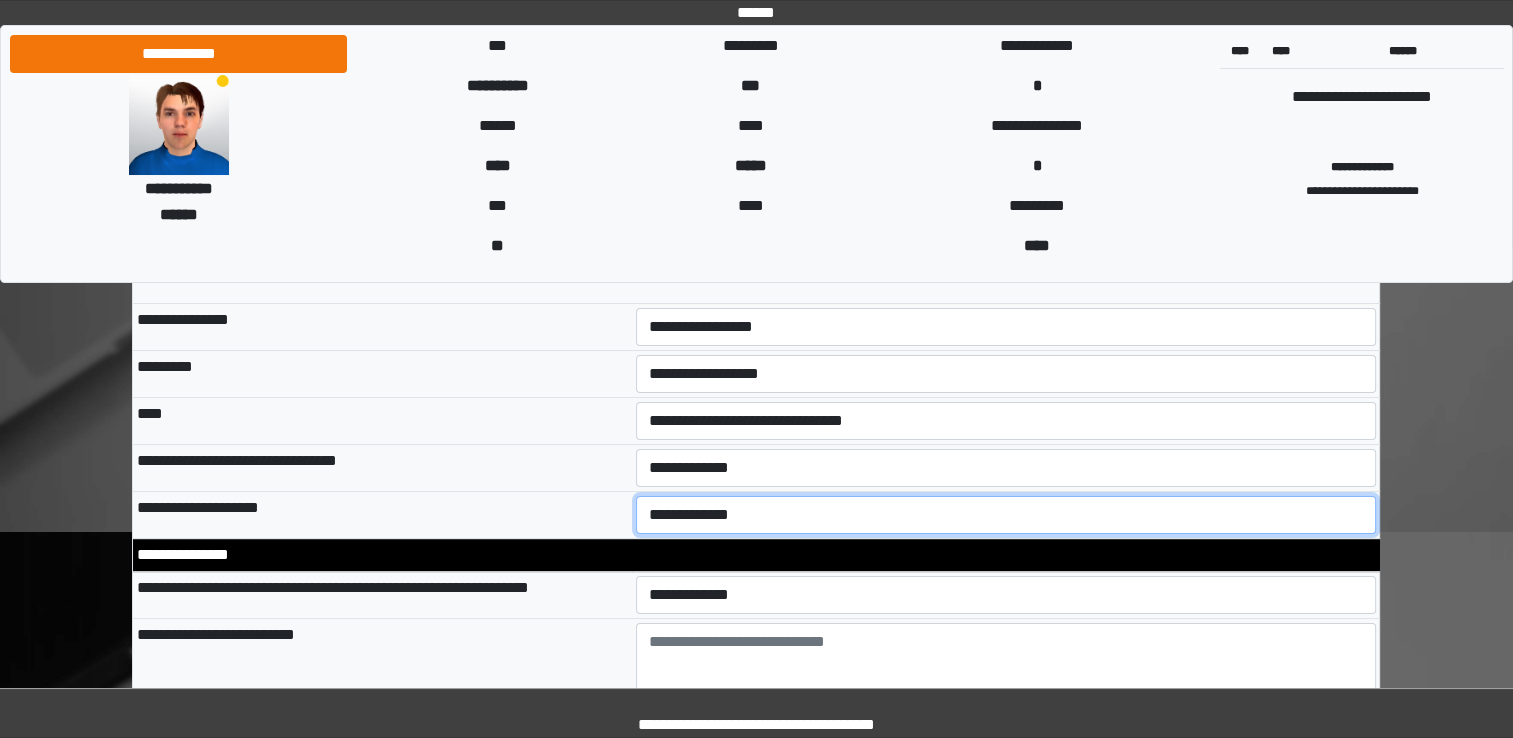 select on "**" 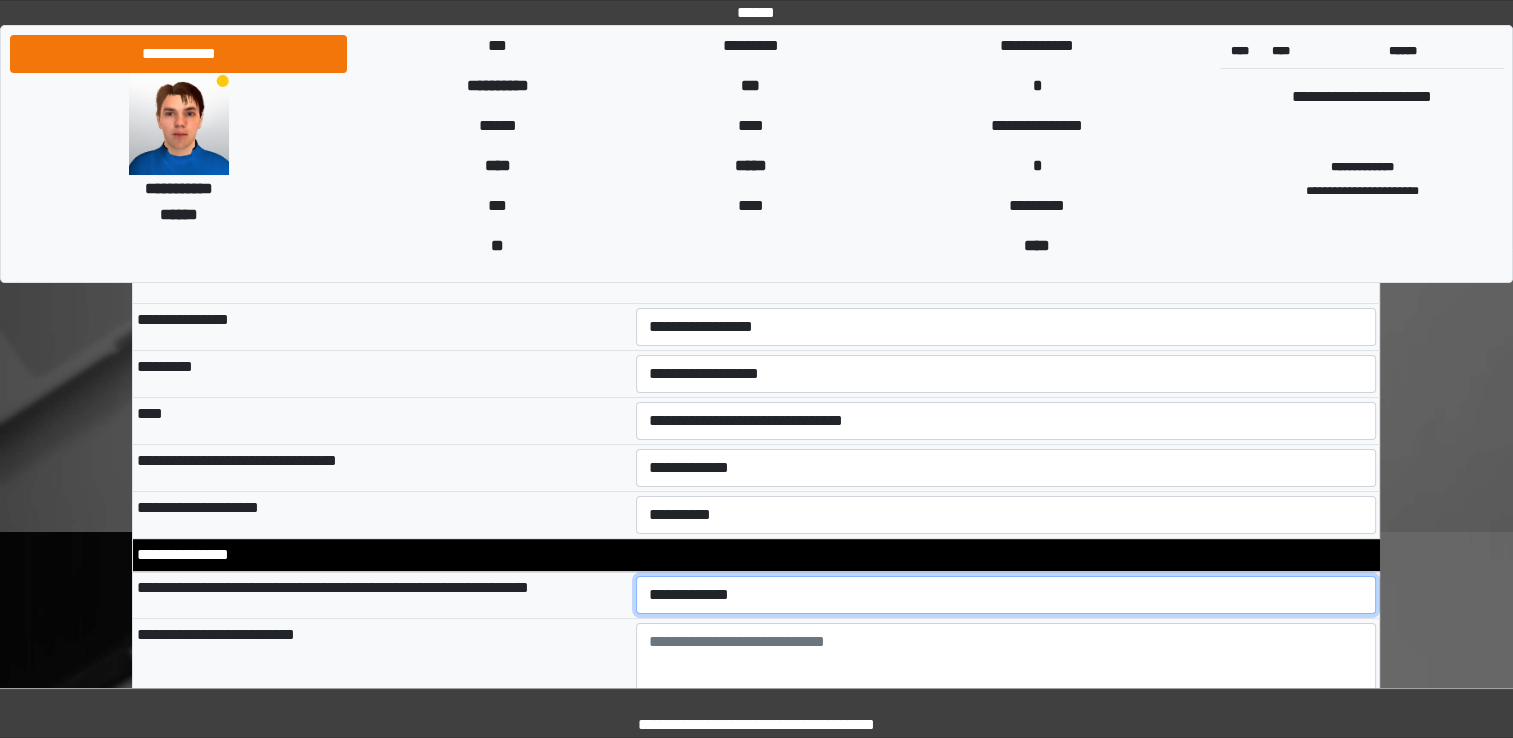 click on "**********" at bounding box center [1006, 595] 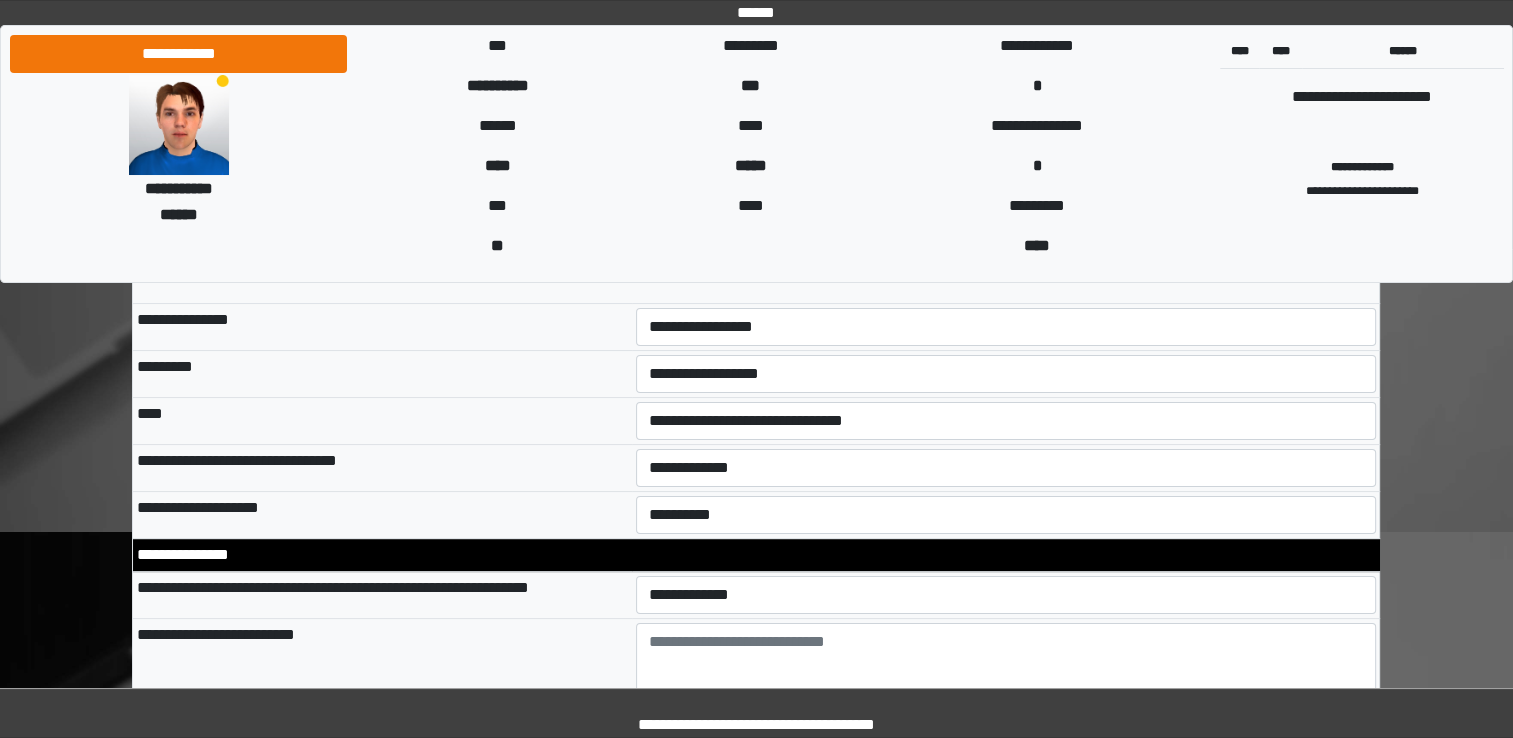 click on "**********" at bounding box center (382, 677) 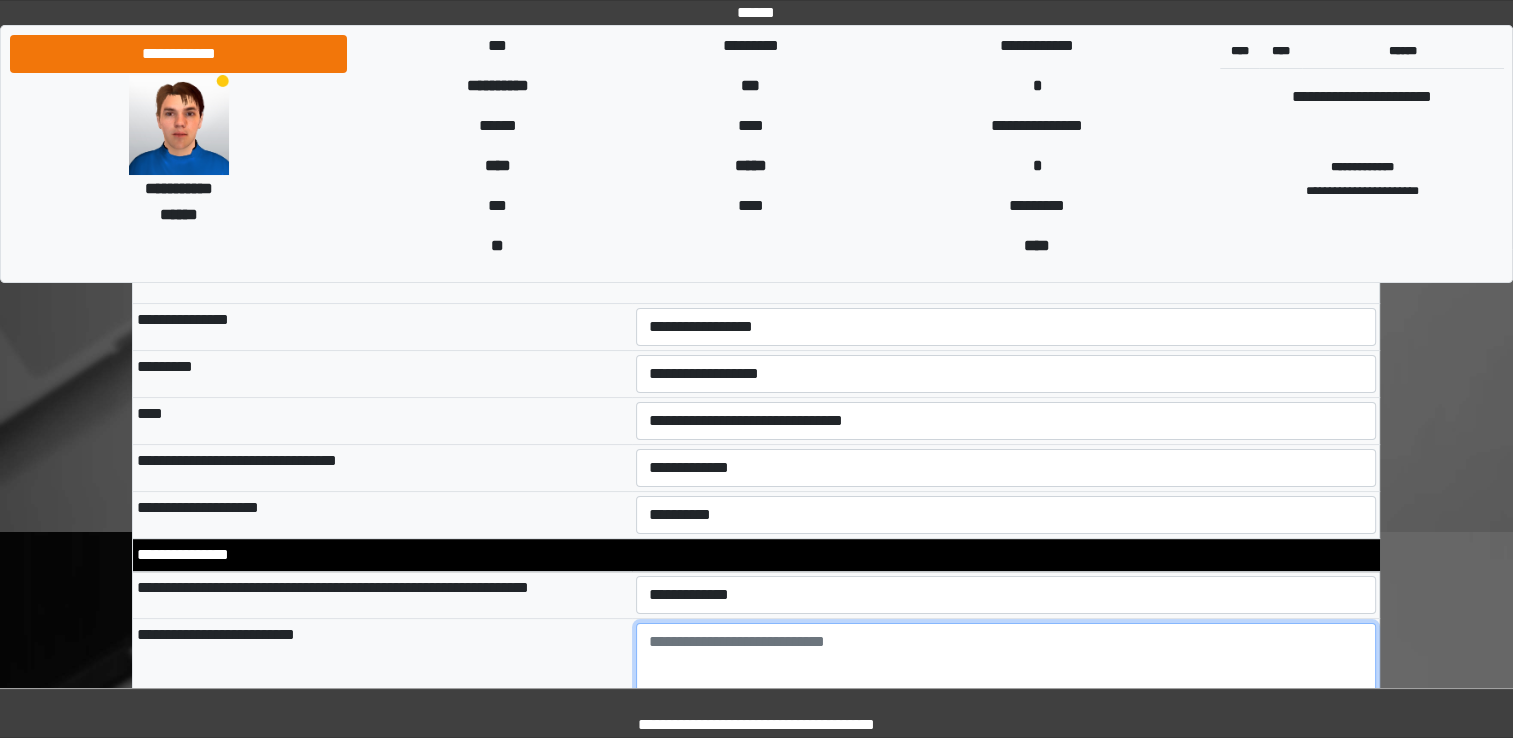 click at bounding box center [1006, 678] 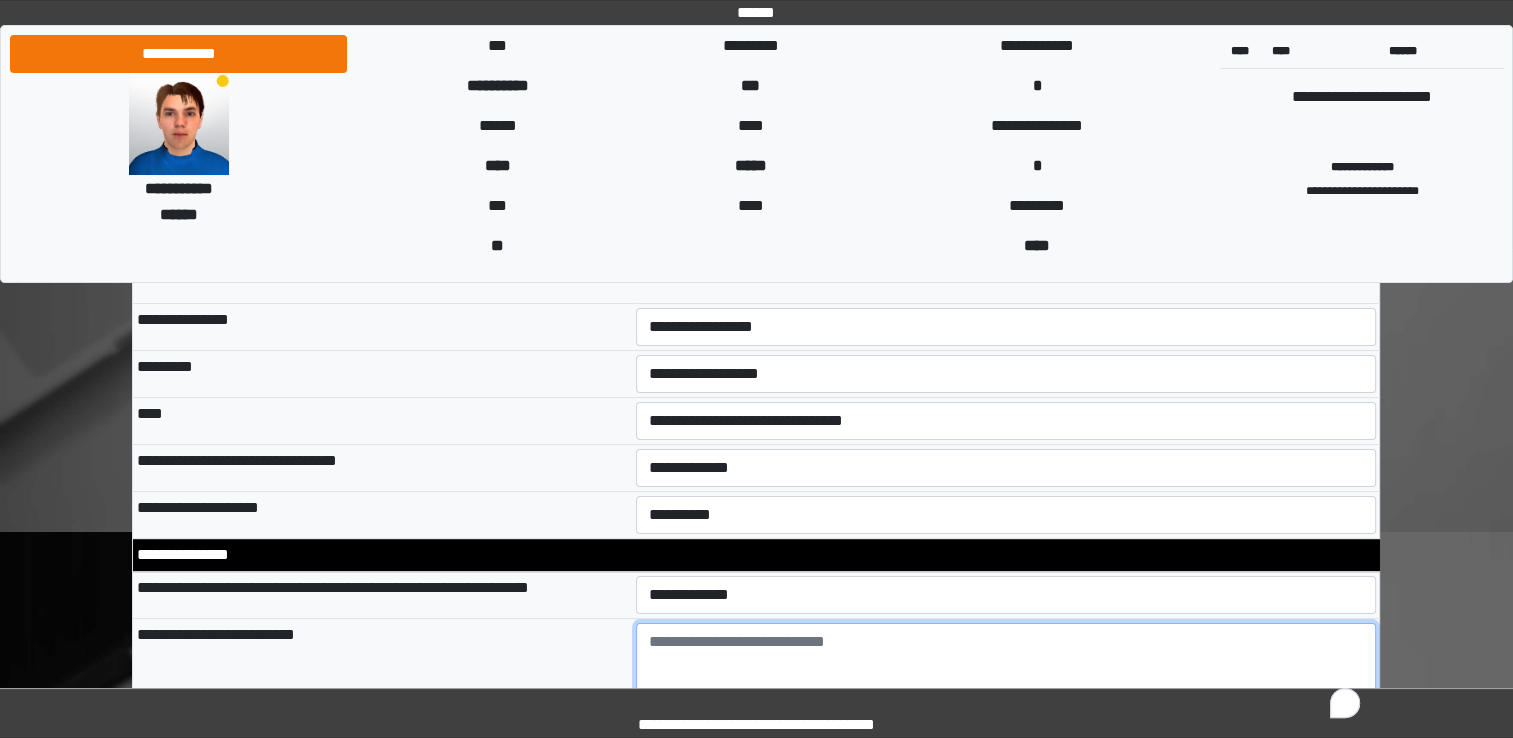 click at bounding box center [1006, 678] 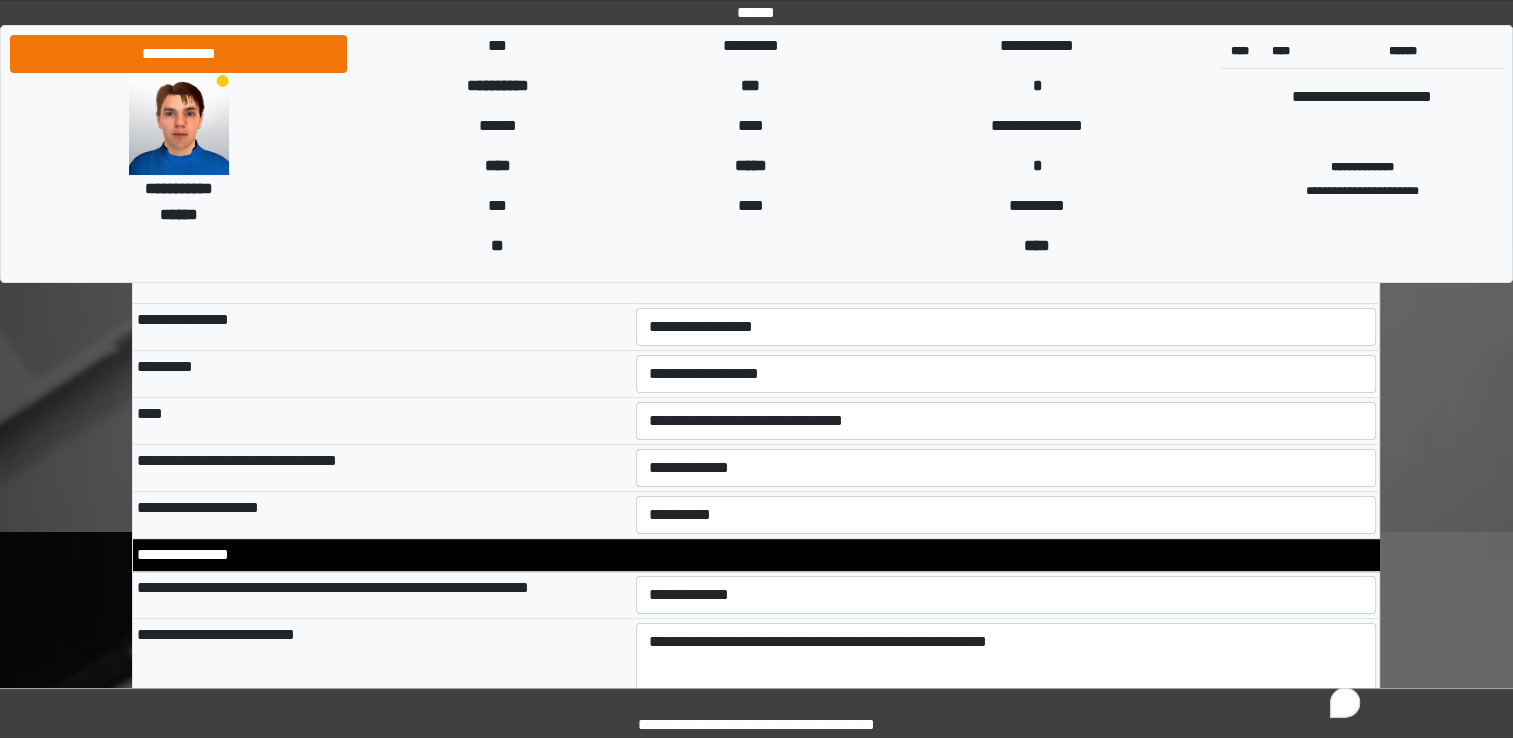 click on "**********" at bounding box center [382, 677] 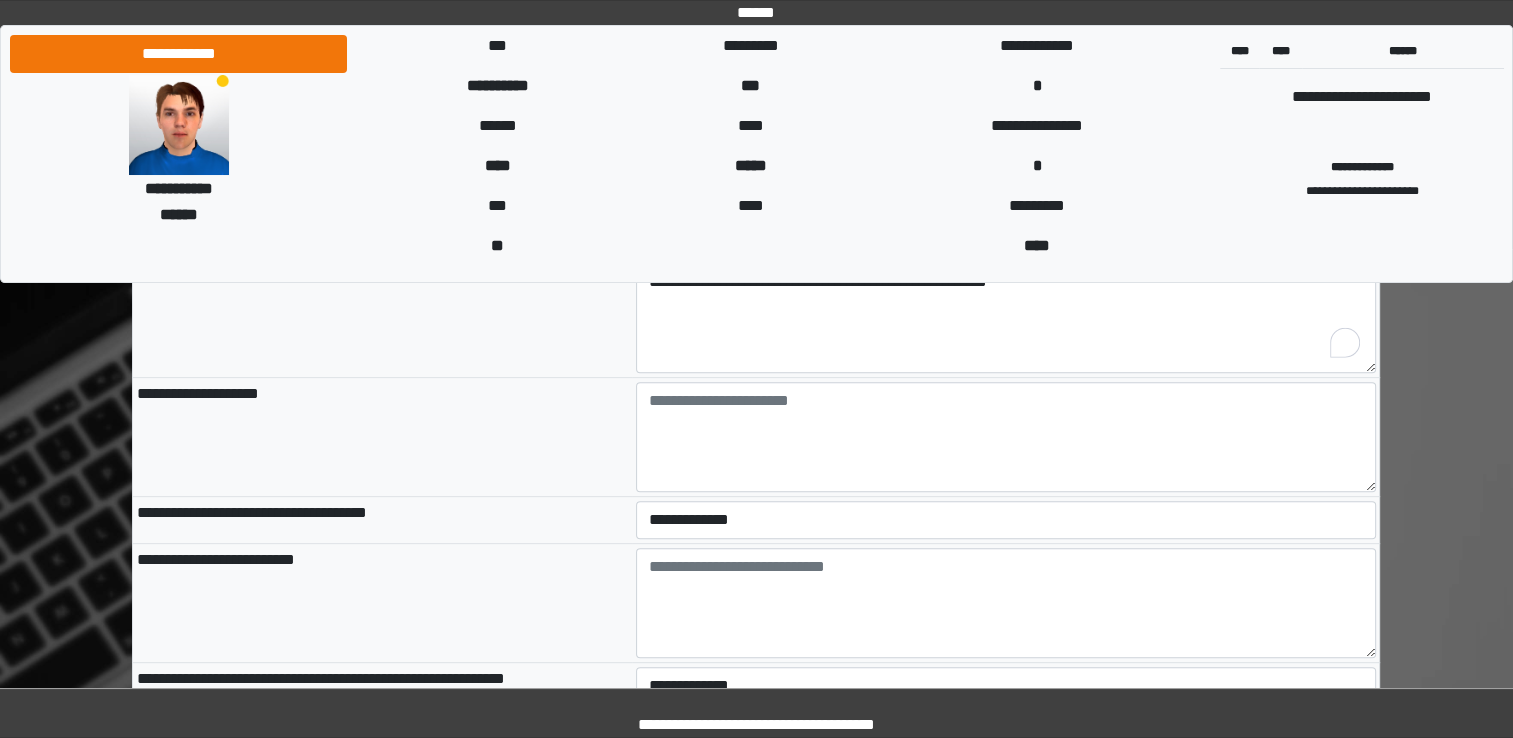 scroll, scrollTop: 520, scrollLeft: 0, axis: vertical 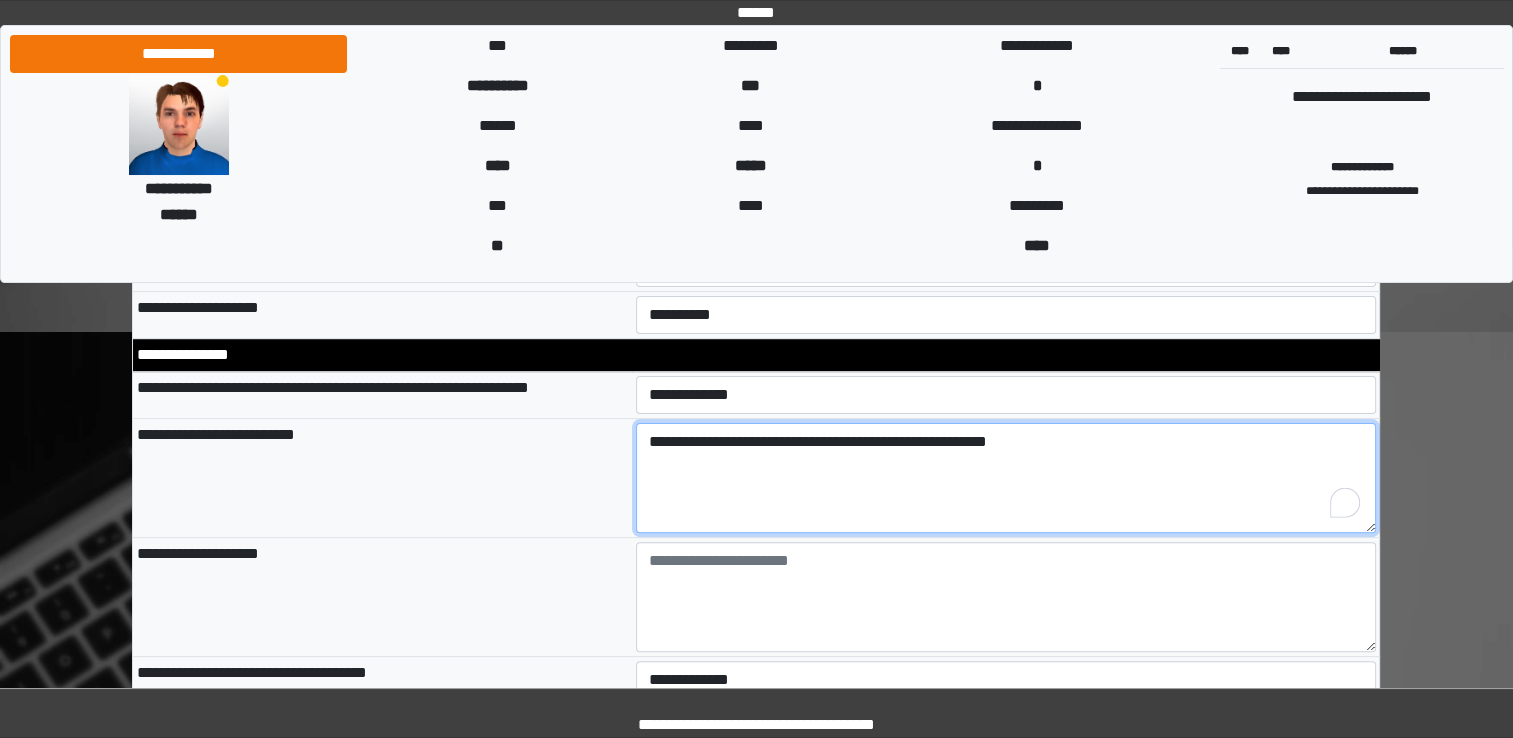 click on "**********" at bounding box center [1006, 478] 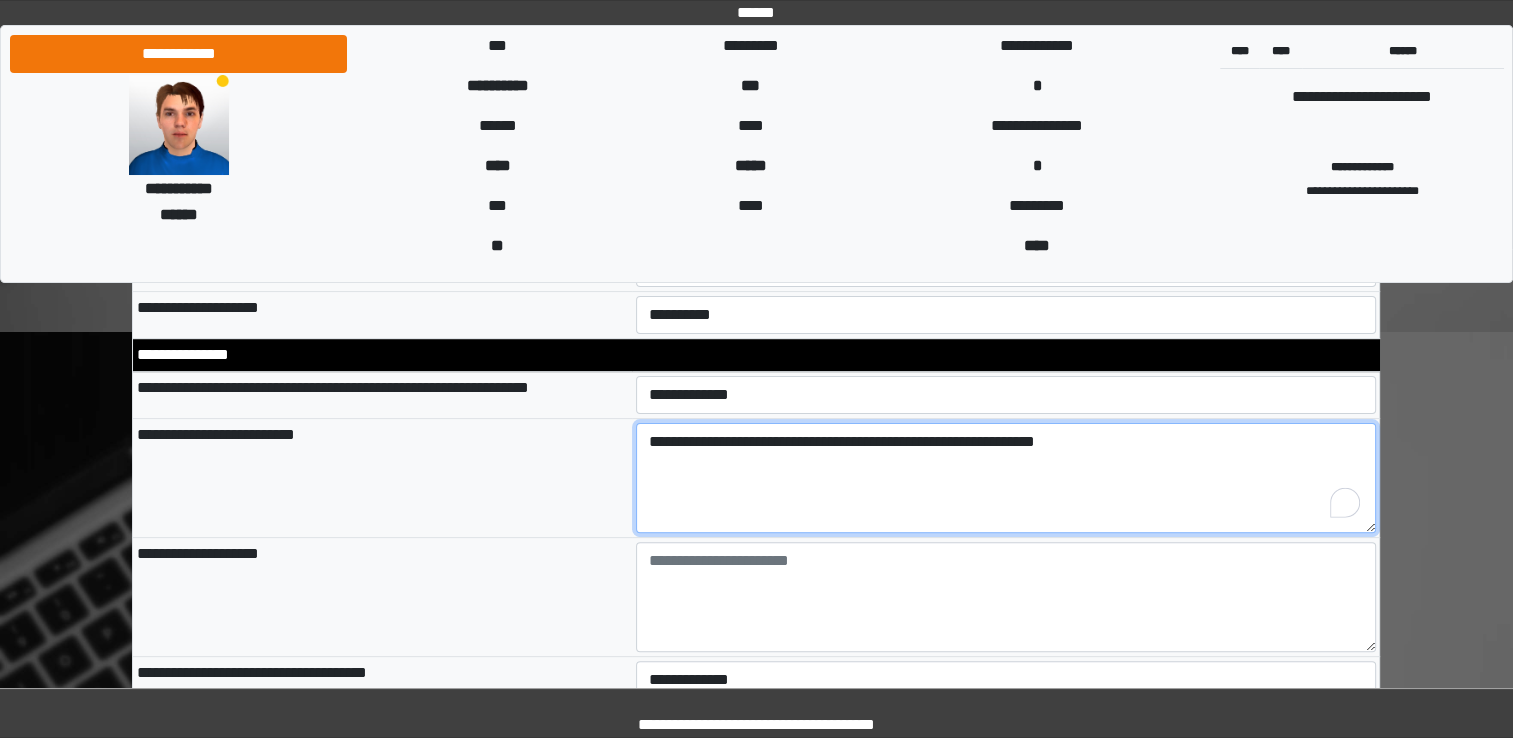 type on "**********" 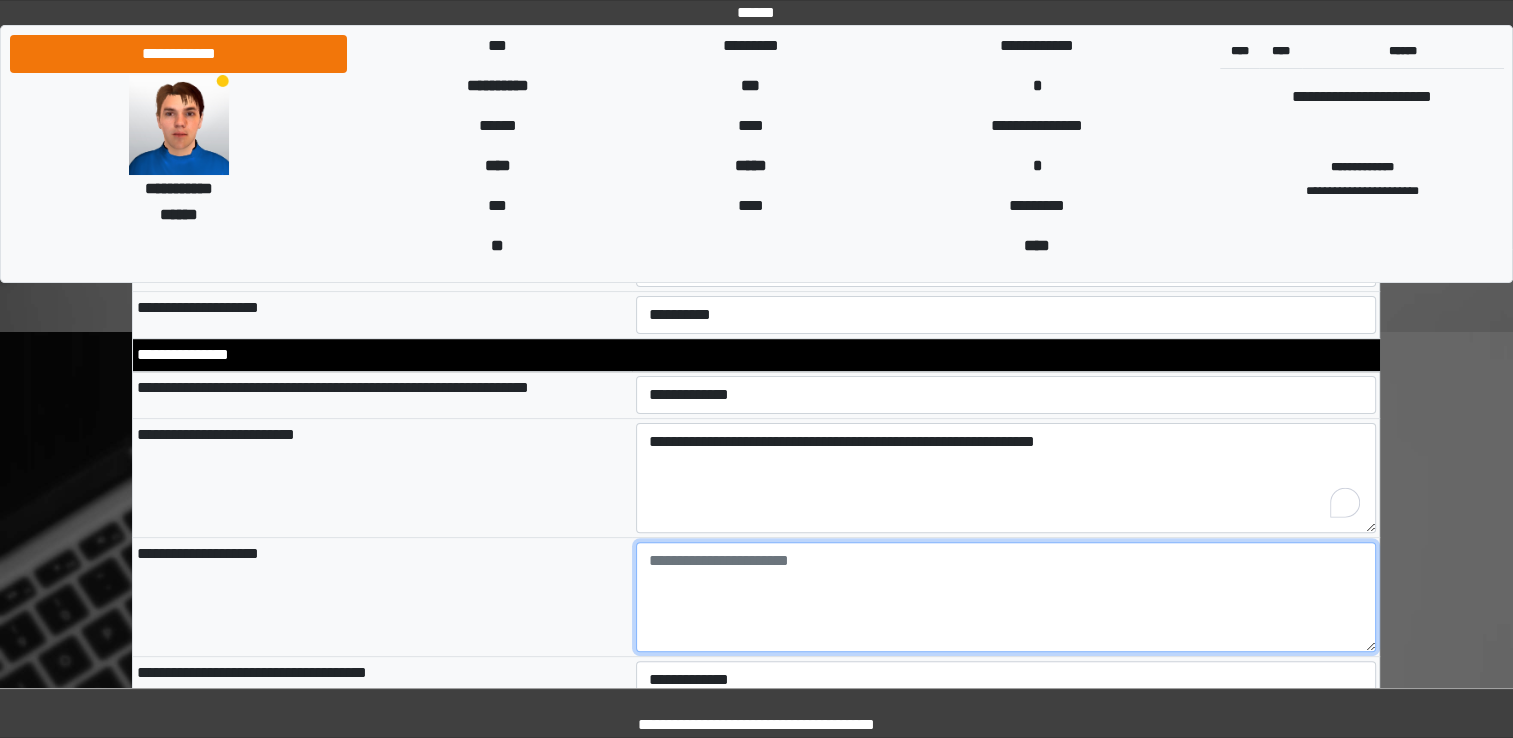 click at bounding box center (1006, 597) 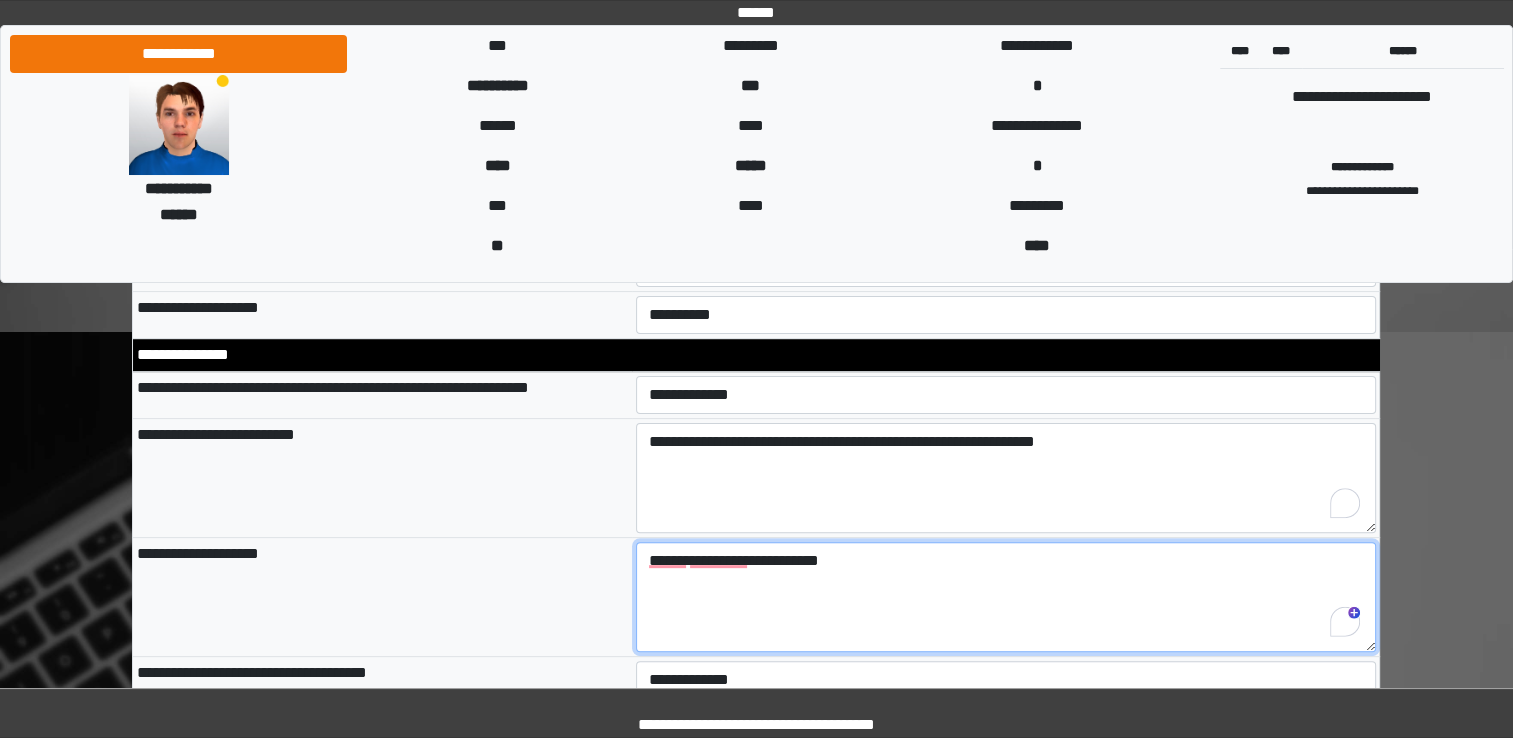 type on "**********" 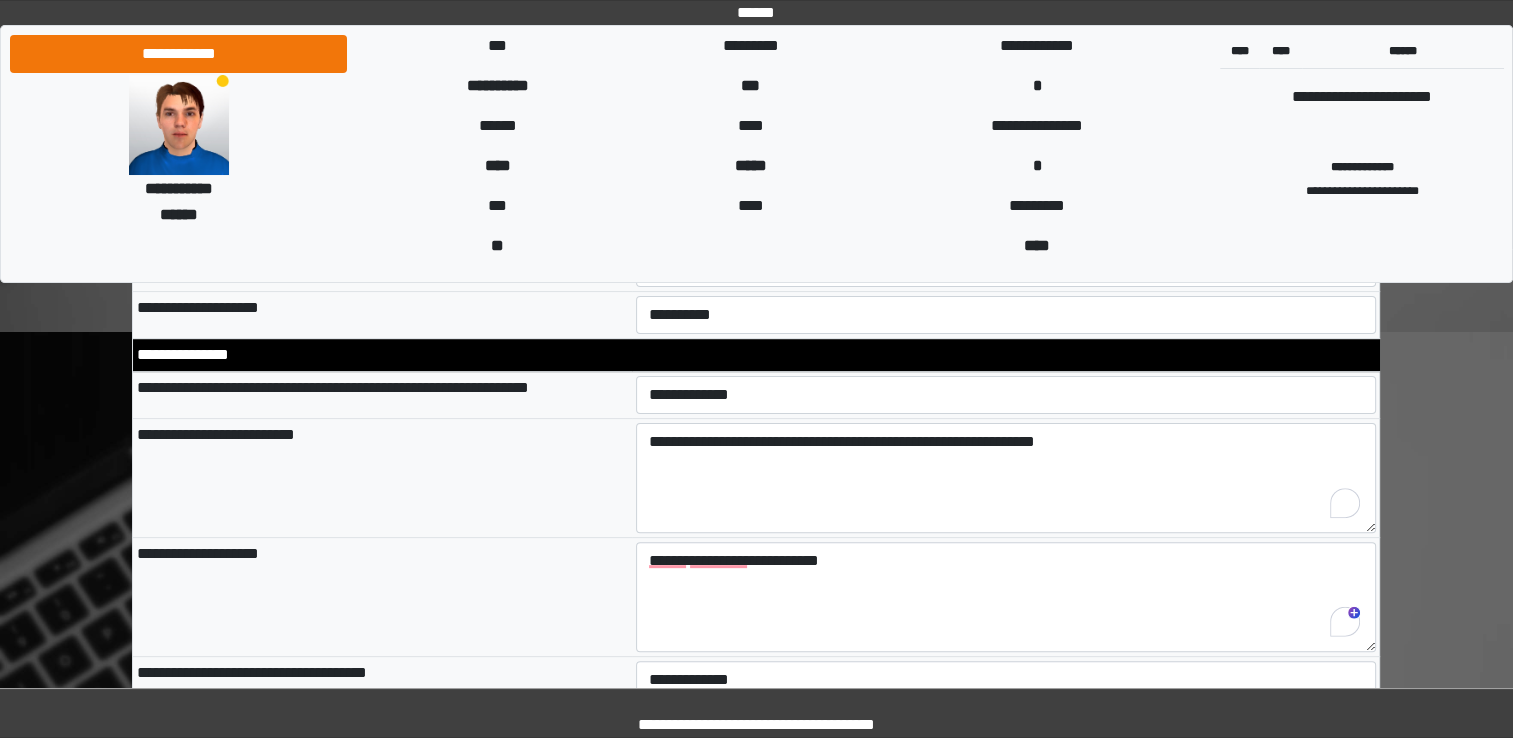 click on "**********" at bounding box center [382, 596] 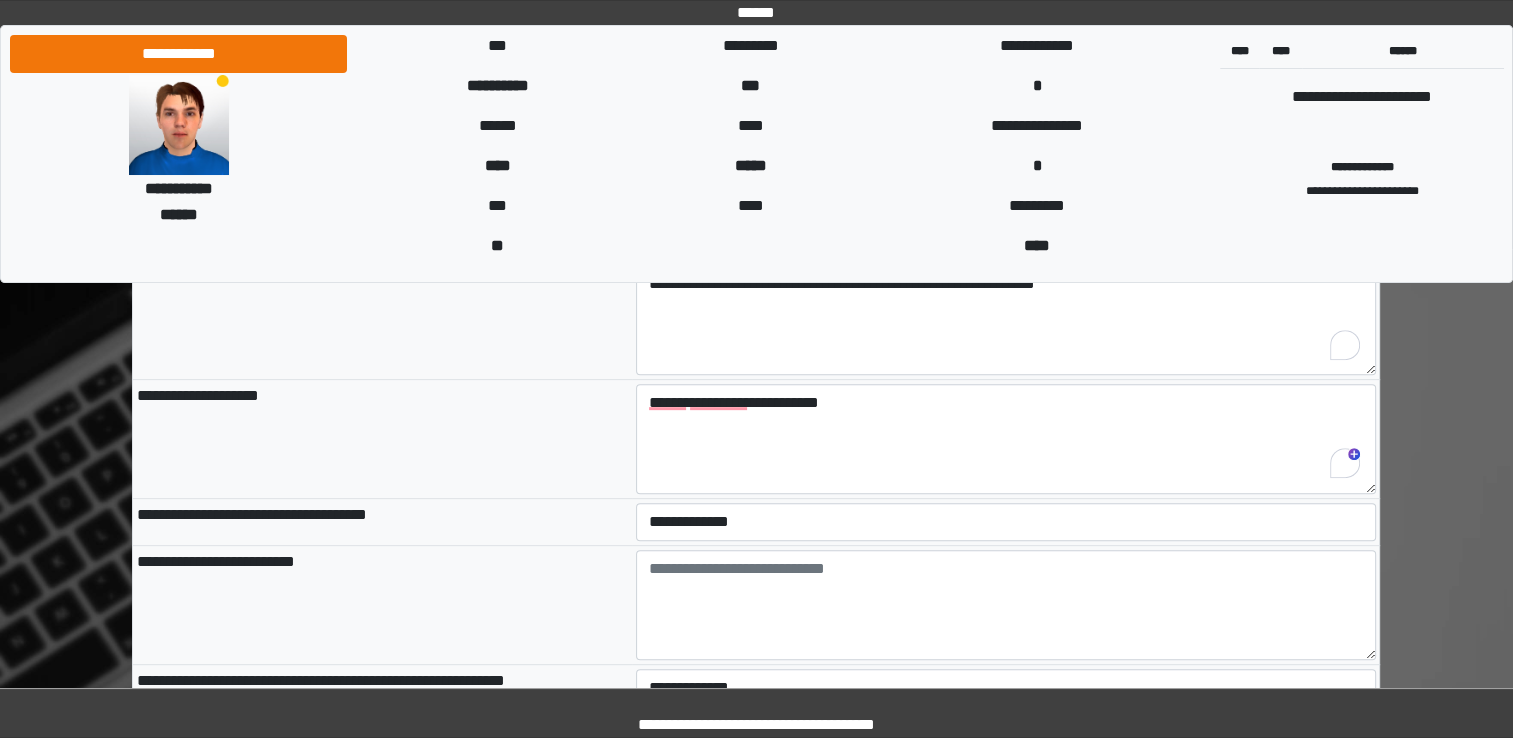 scroll, scrollTop: 680, scrollLeft: 0, axis: vertical 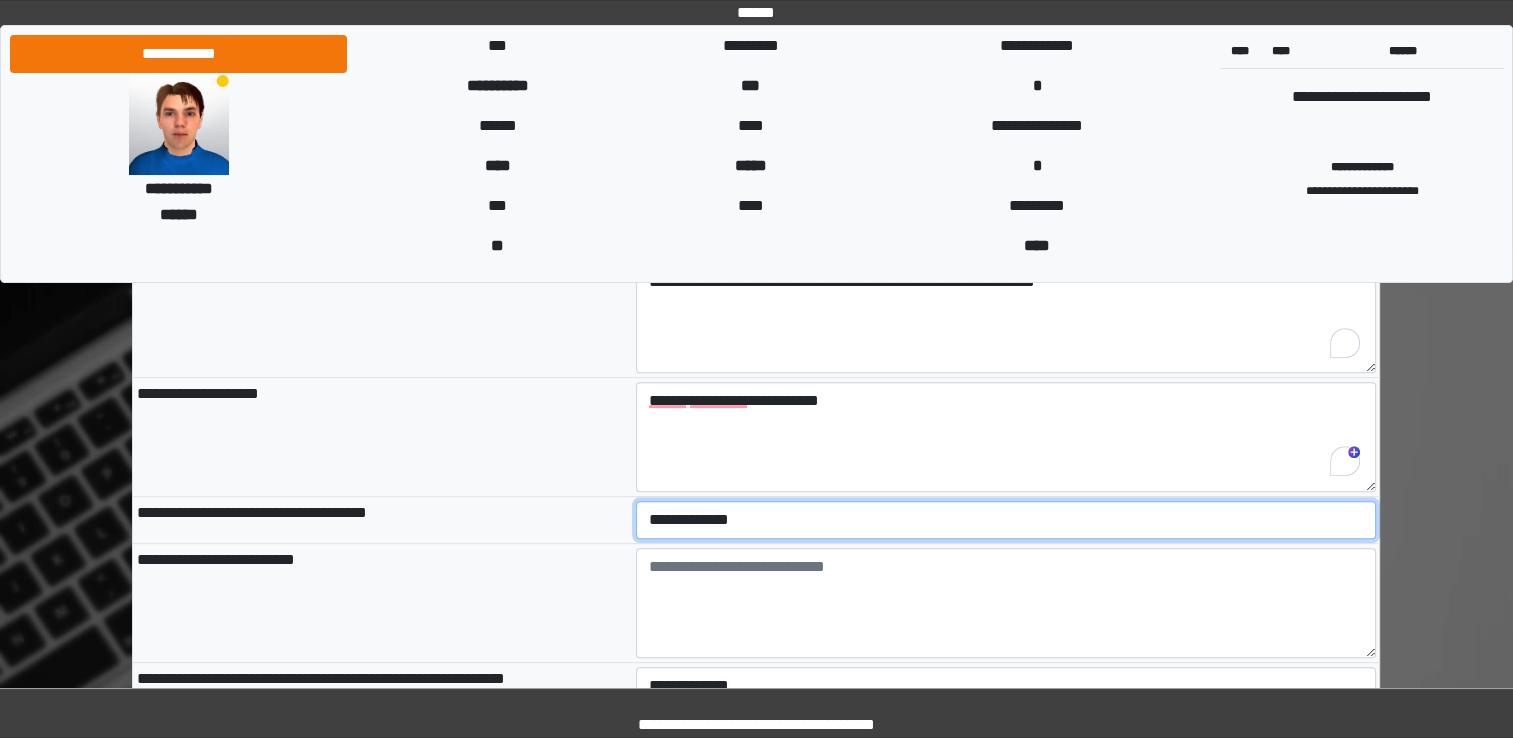 click on "**********" at bounding box center (1006, 520) 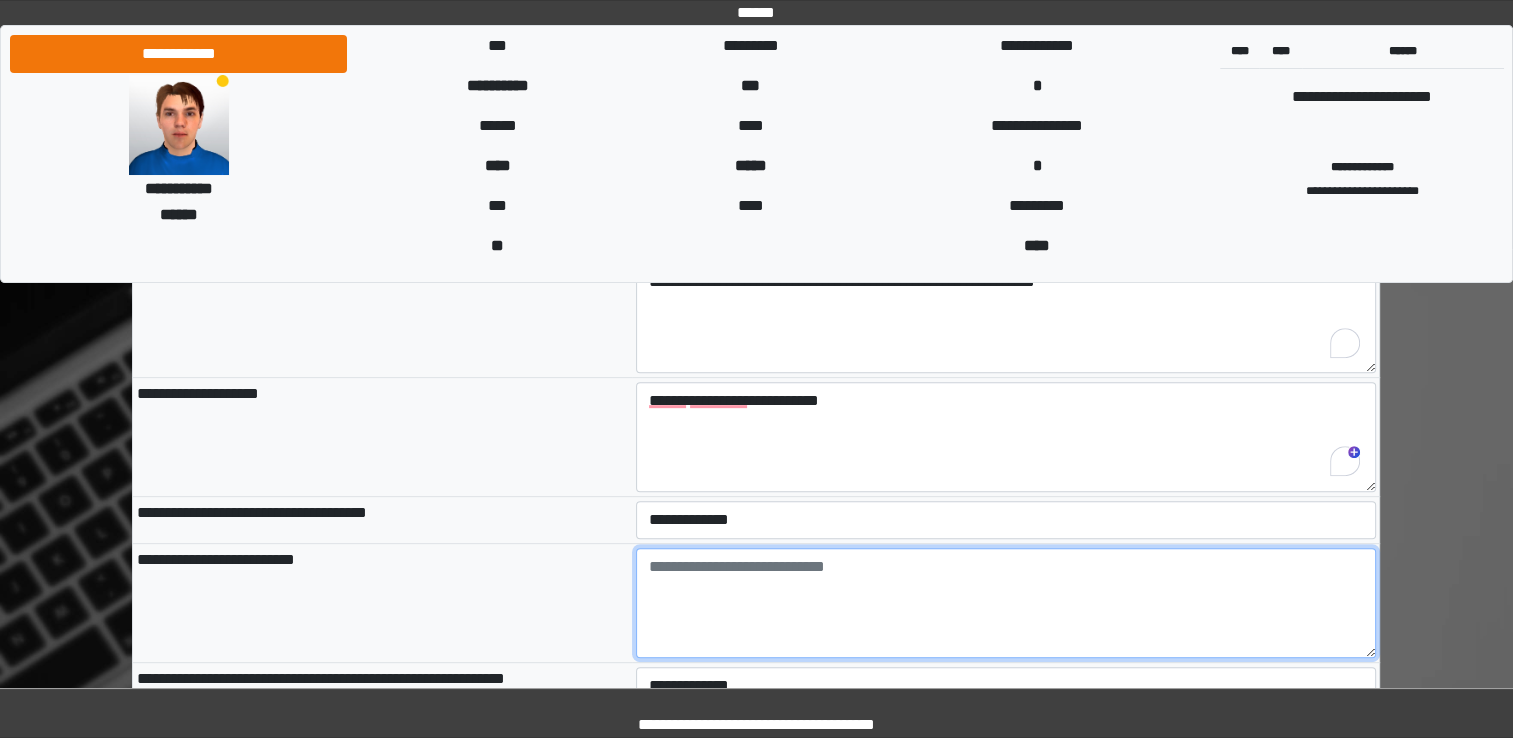 click at bounding box center [1006, 603] 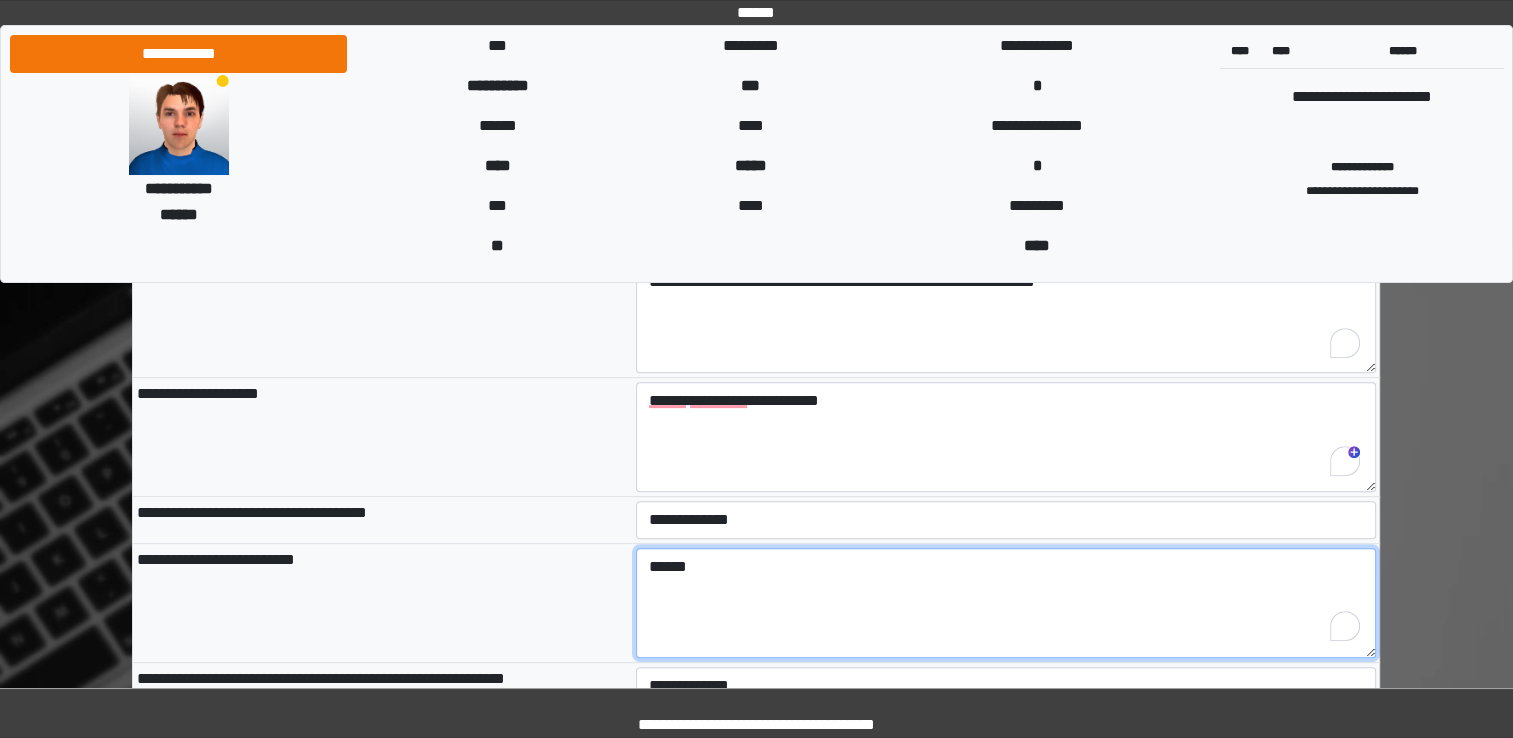 type on "******" 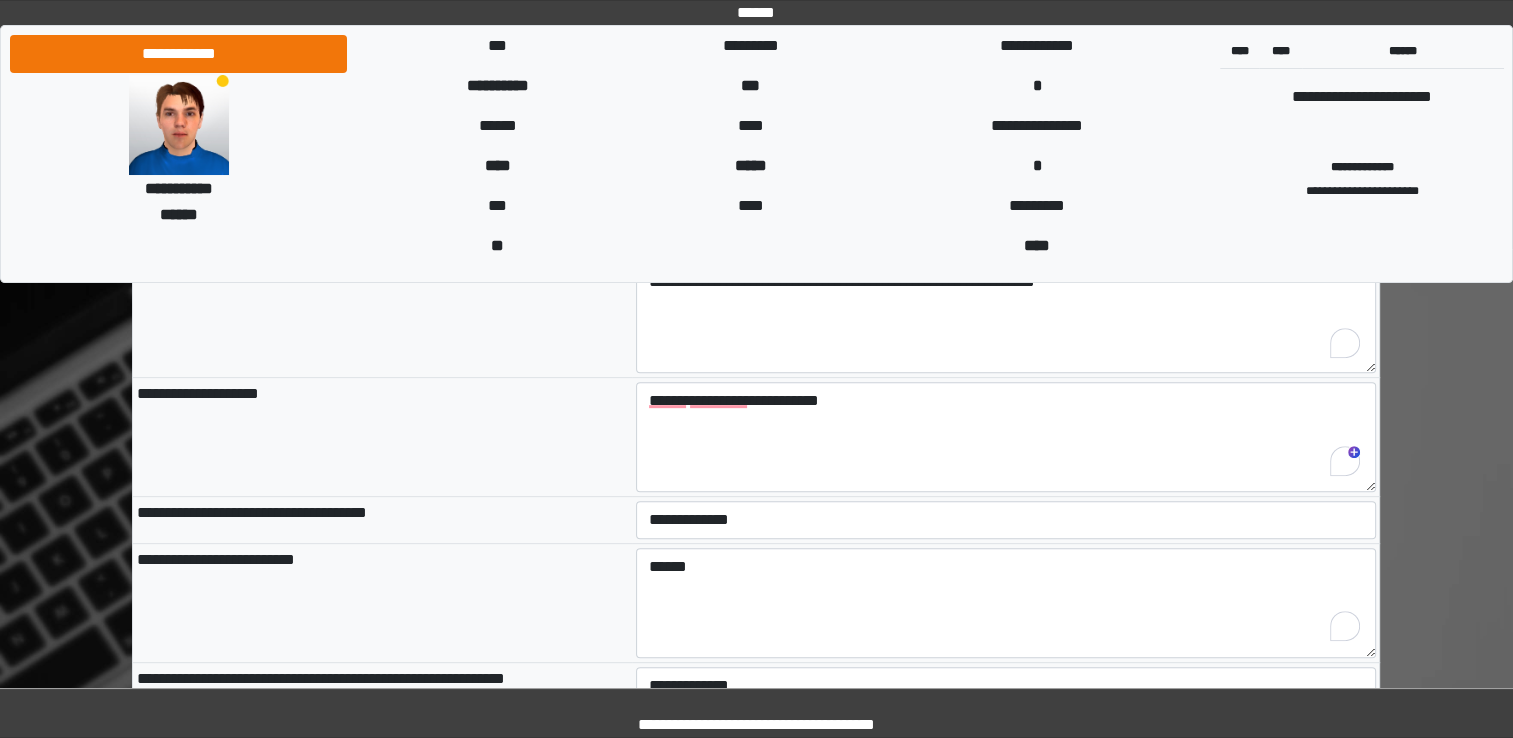 click on "**********" at bounding box center (382, 602) 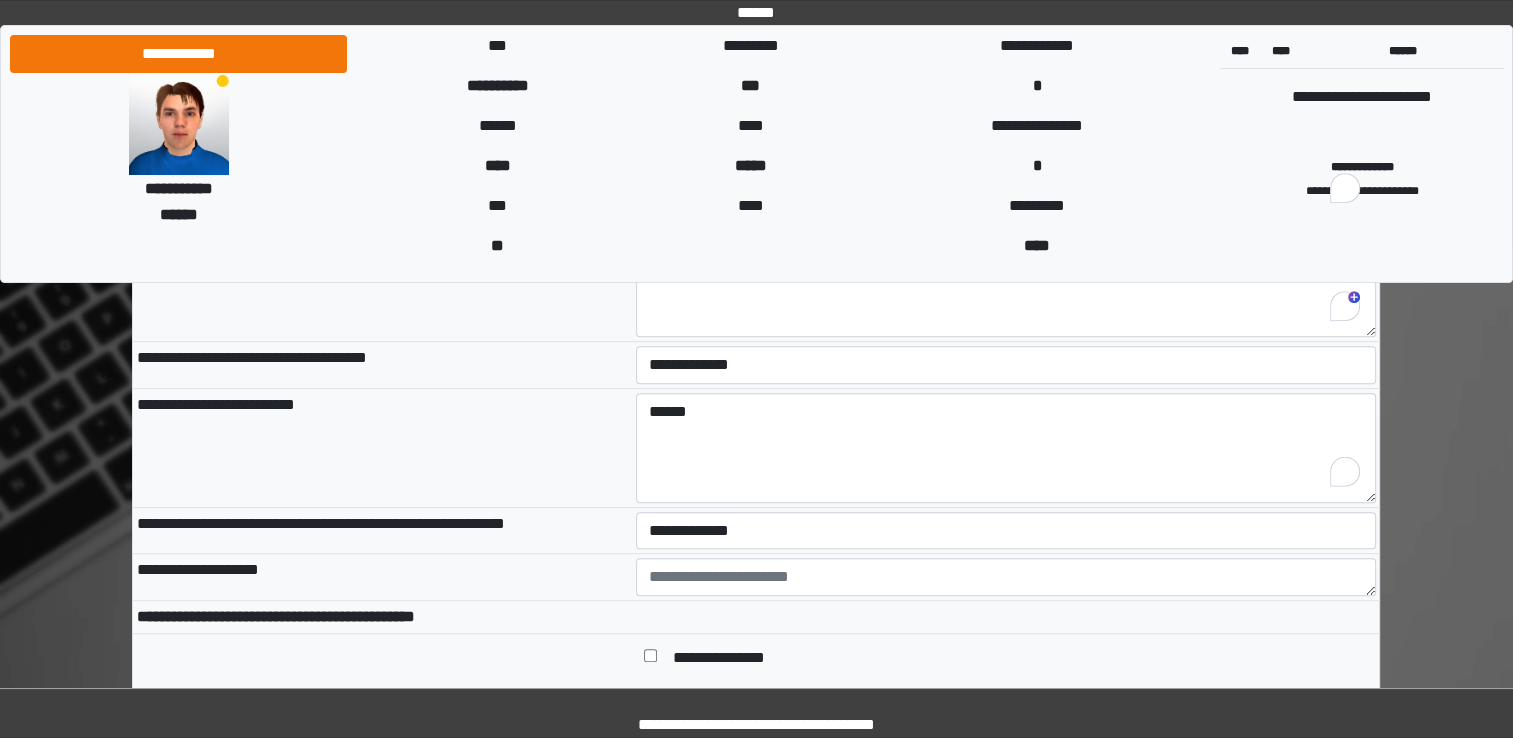 scroll, scrollTop: 840, scrollLeft: 0, axis: vertical 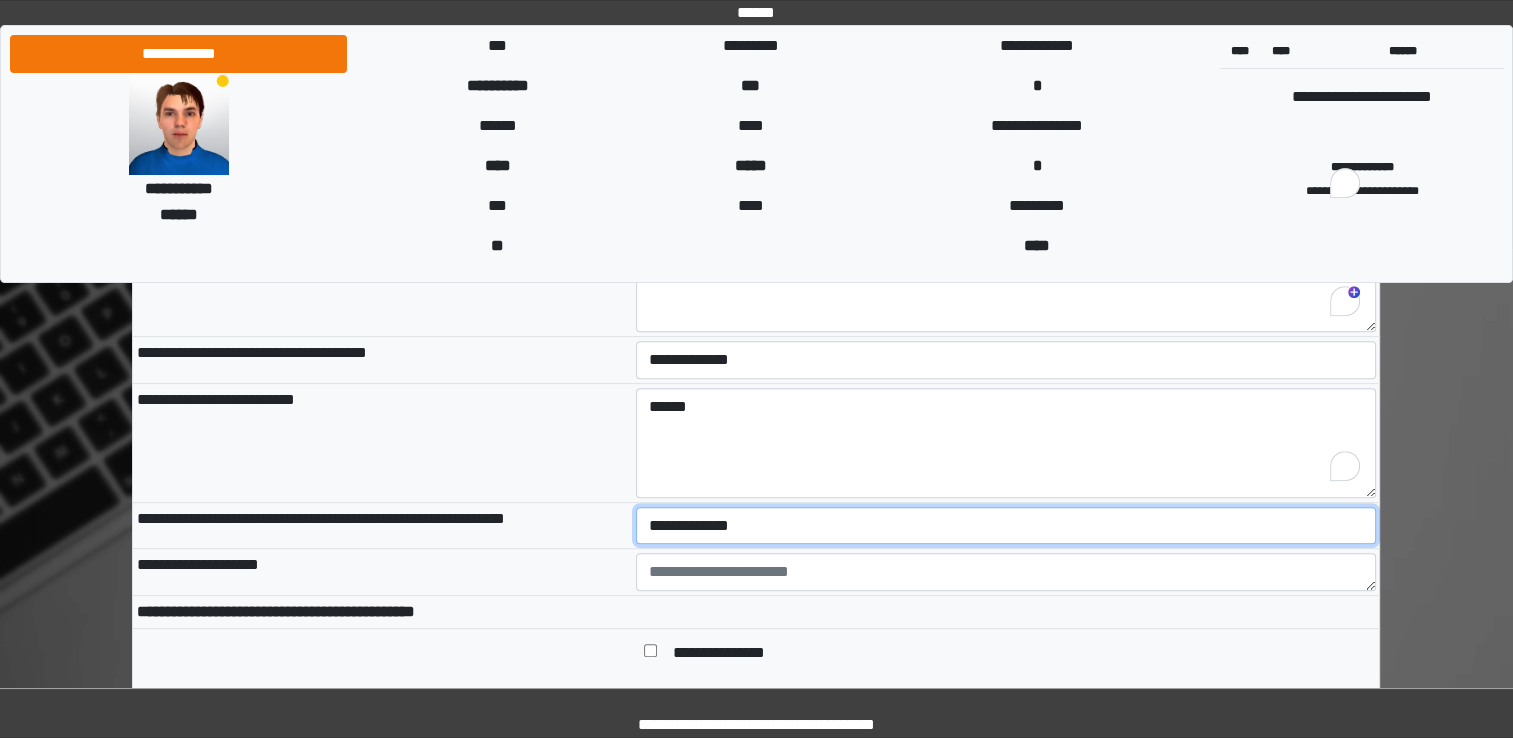 click on "**********" at bounding box center (1006, 526) 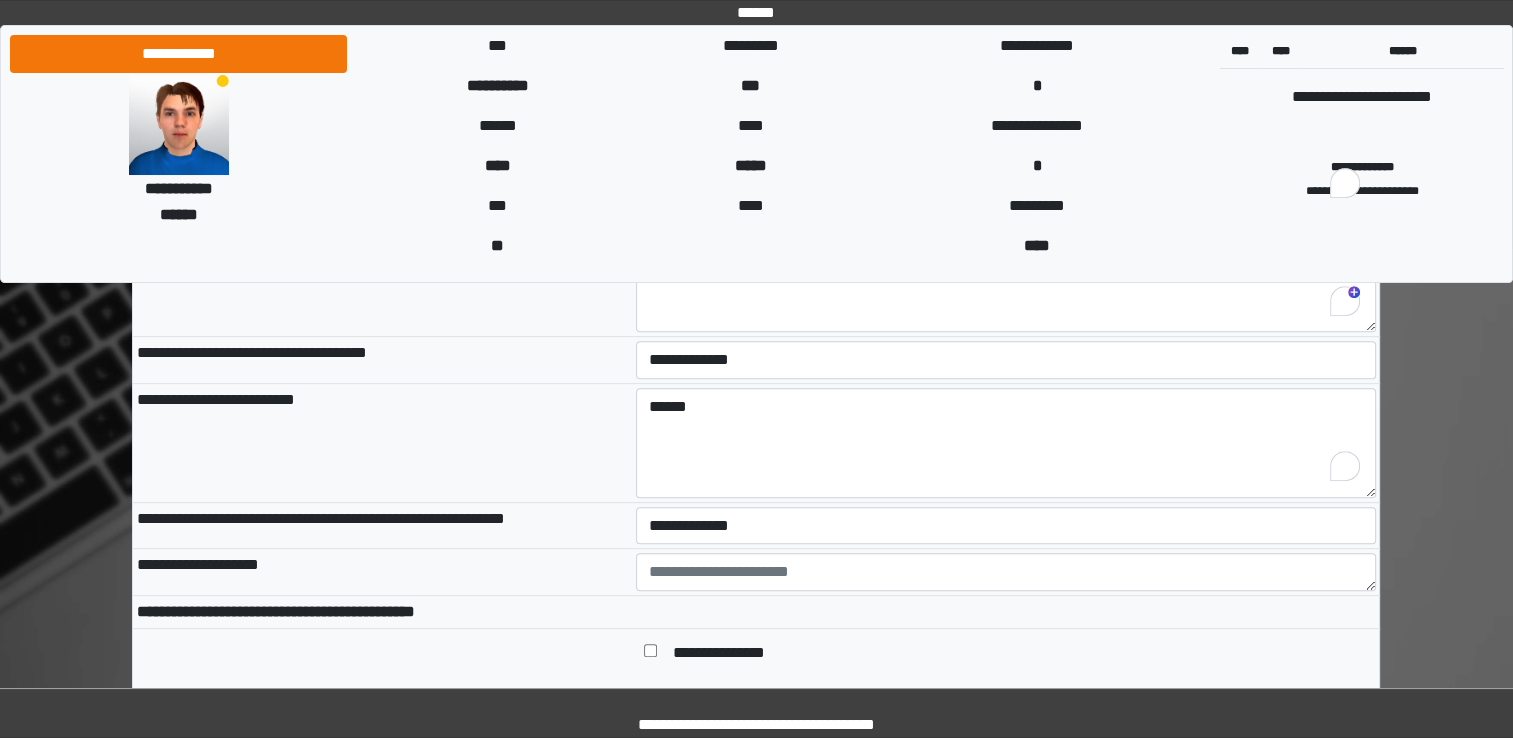 click at bounding box center [382, 661] 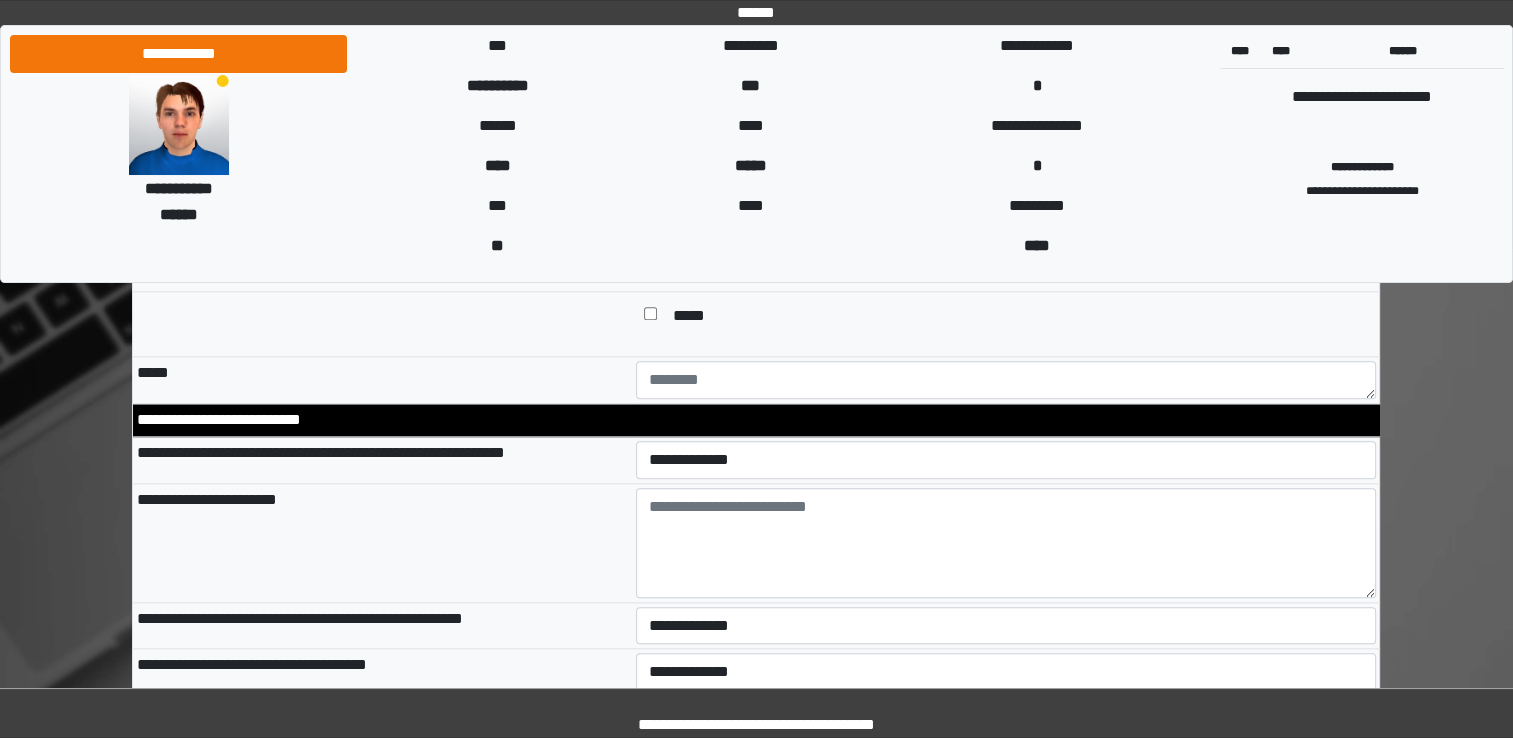 scroll, scrollTop: 1960, scrollLeft: 0, axis: vertical 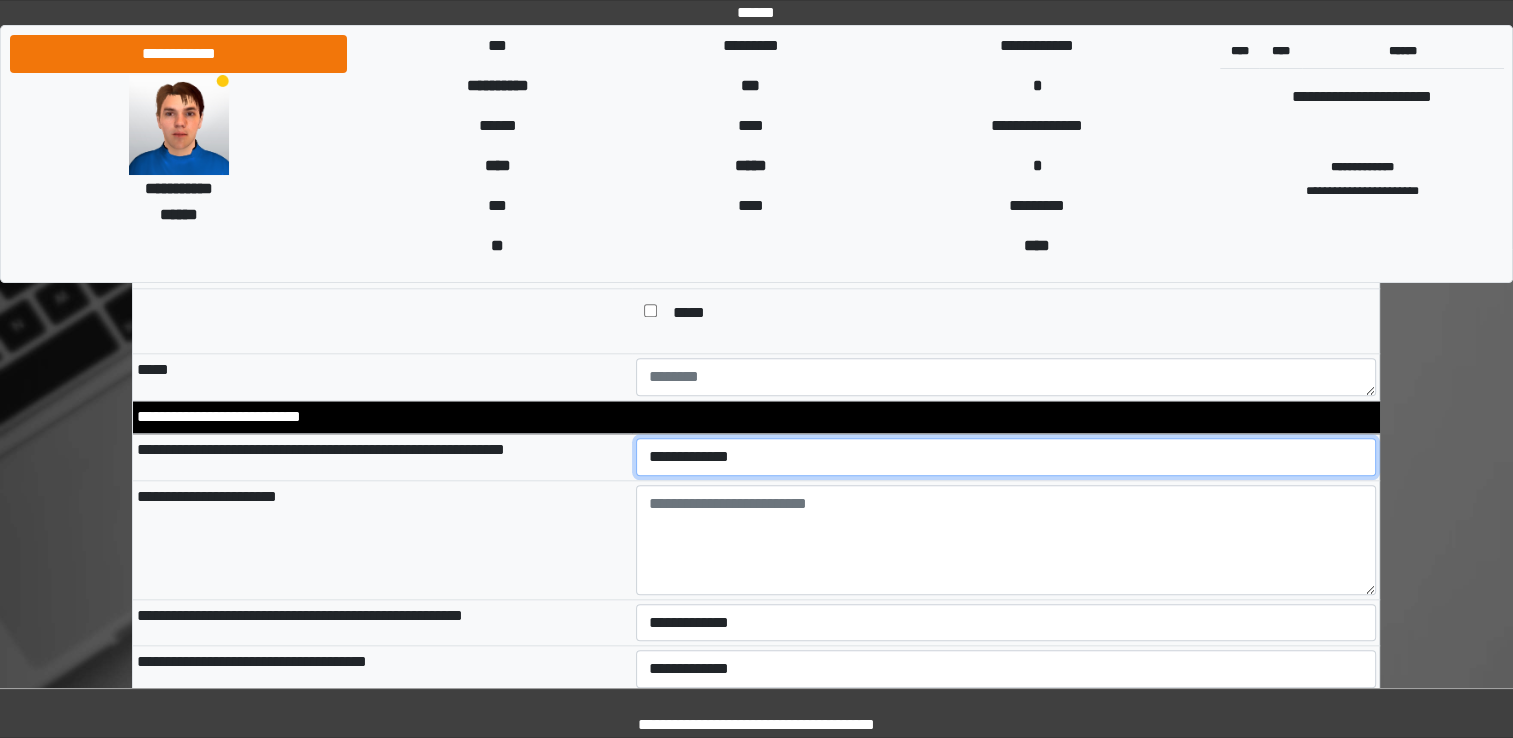click on "**********" at bounding box center [1006, 457] 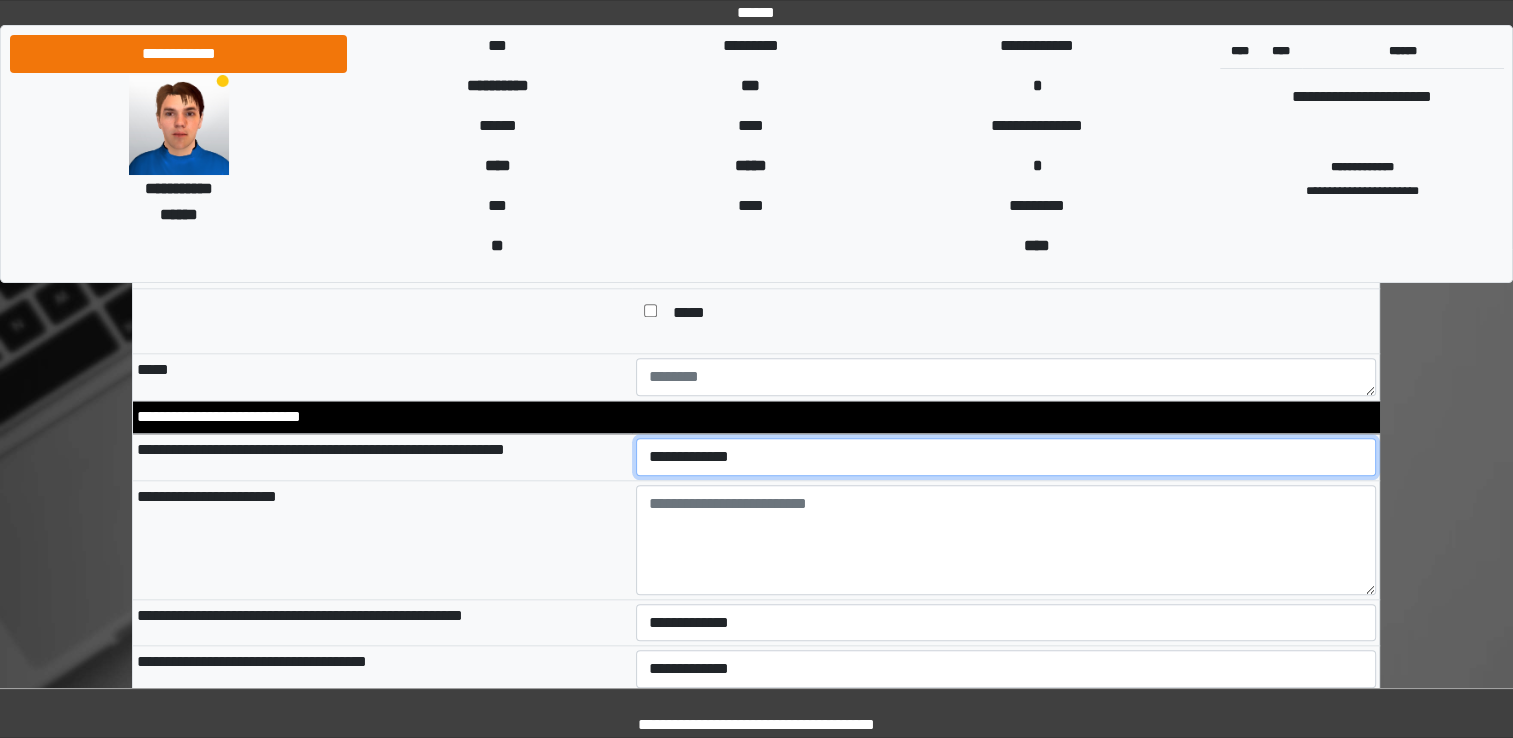 select on "*" 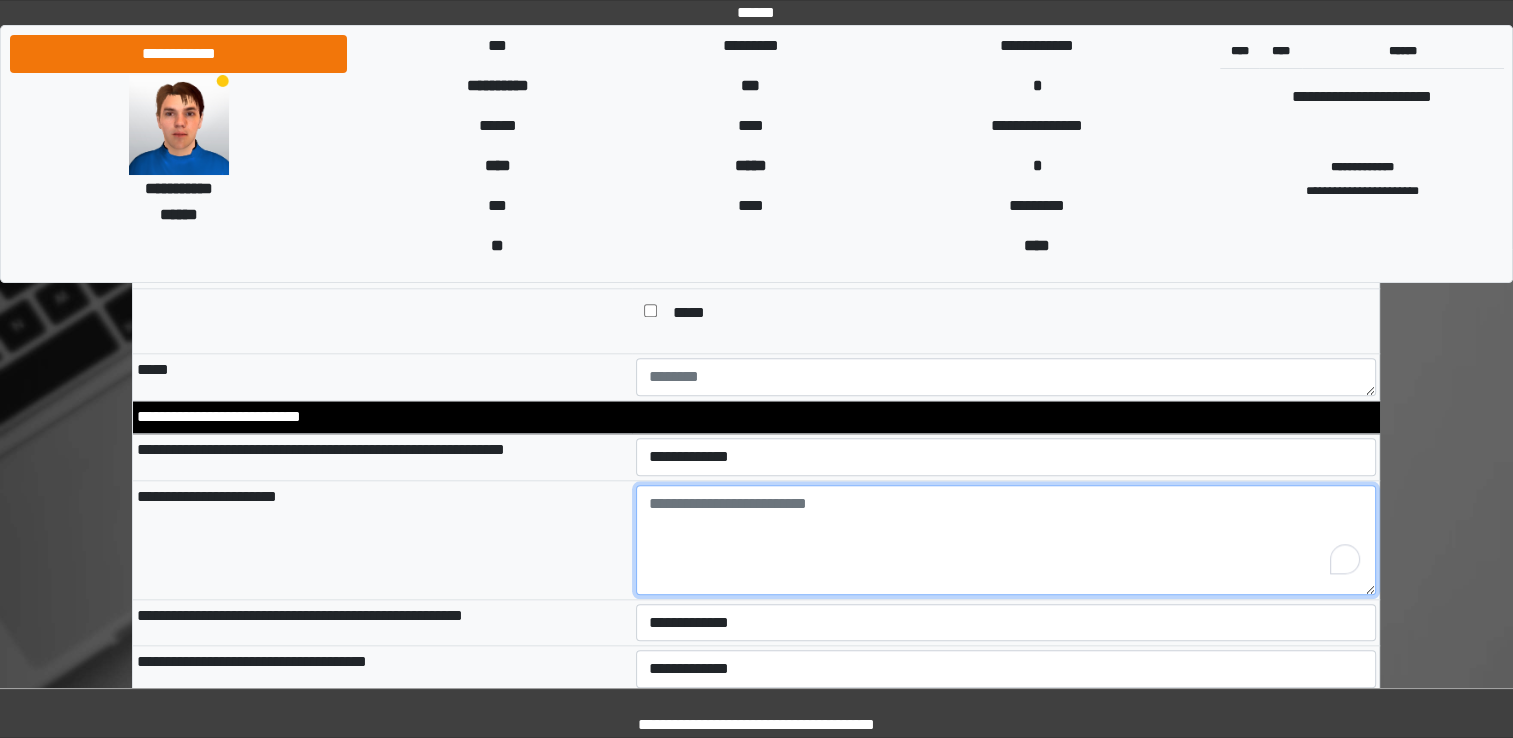 click at bounding box center [1006, 540] 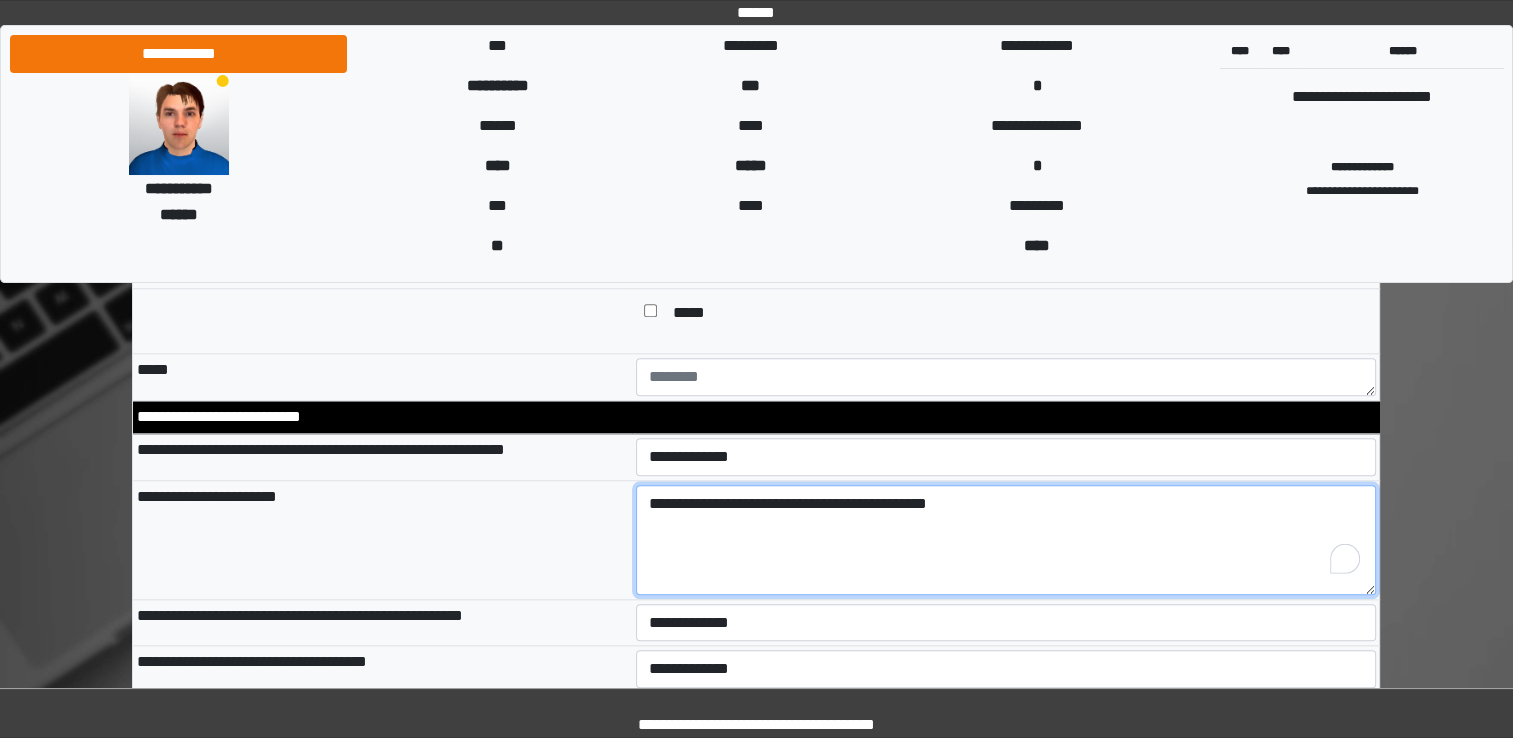 click on "**********" at bounding box center [1006, 540] 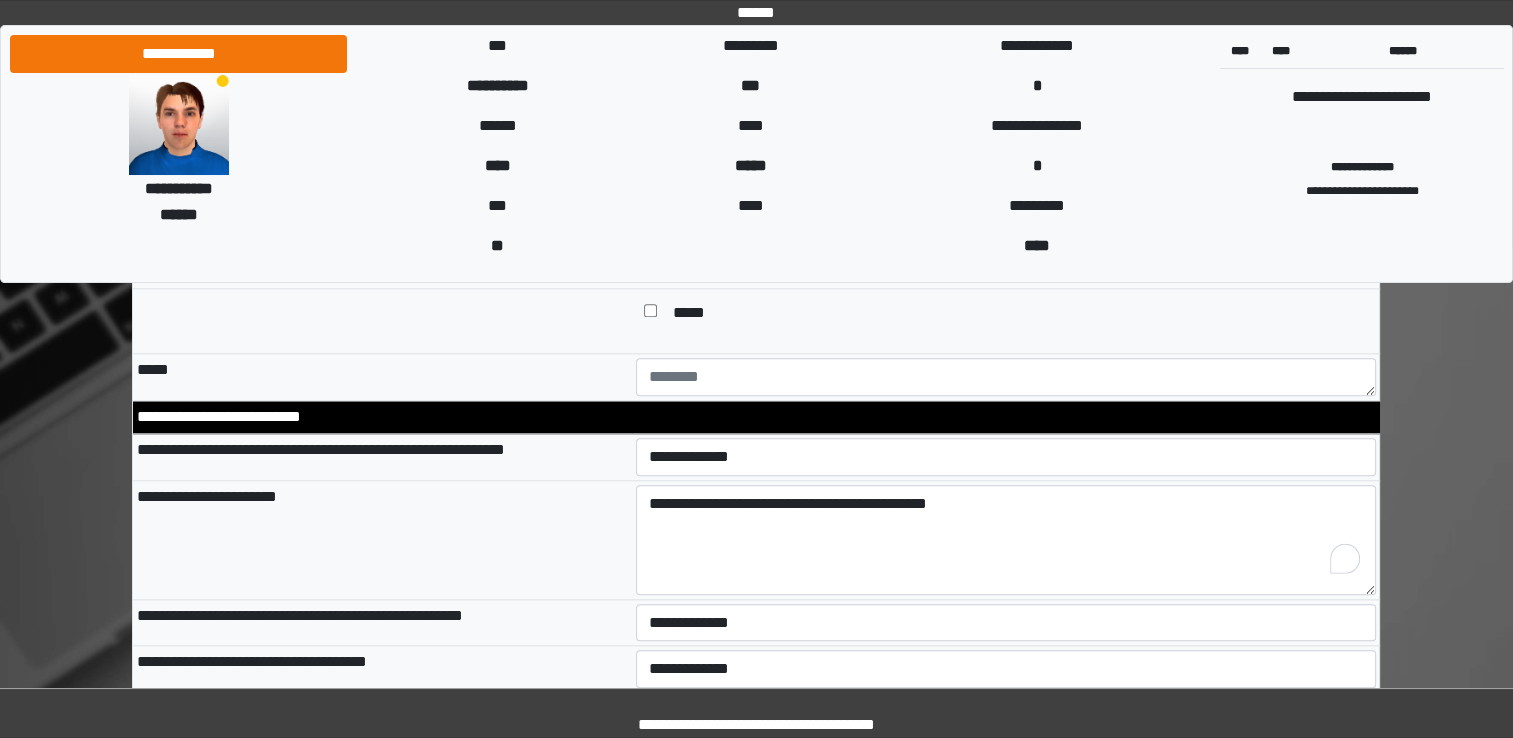 click on "**********" at bounding box center (382, 539) 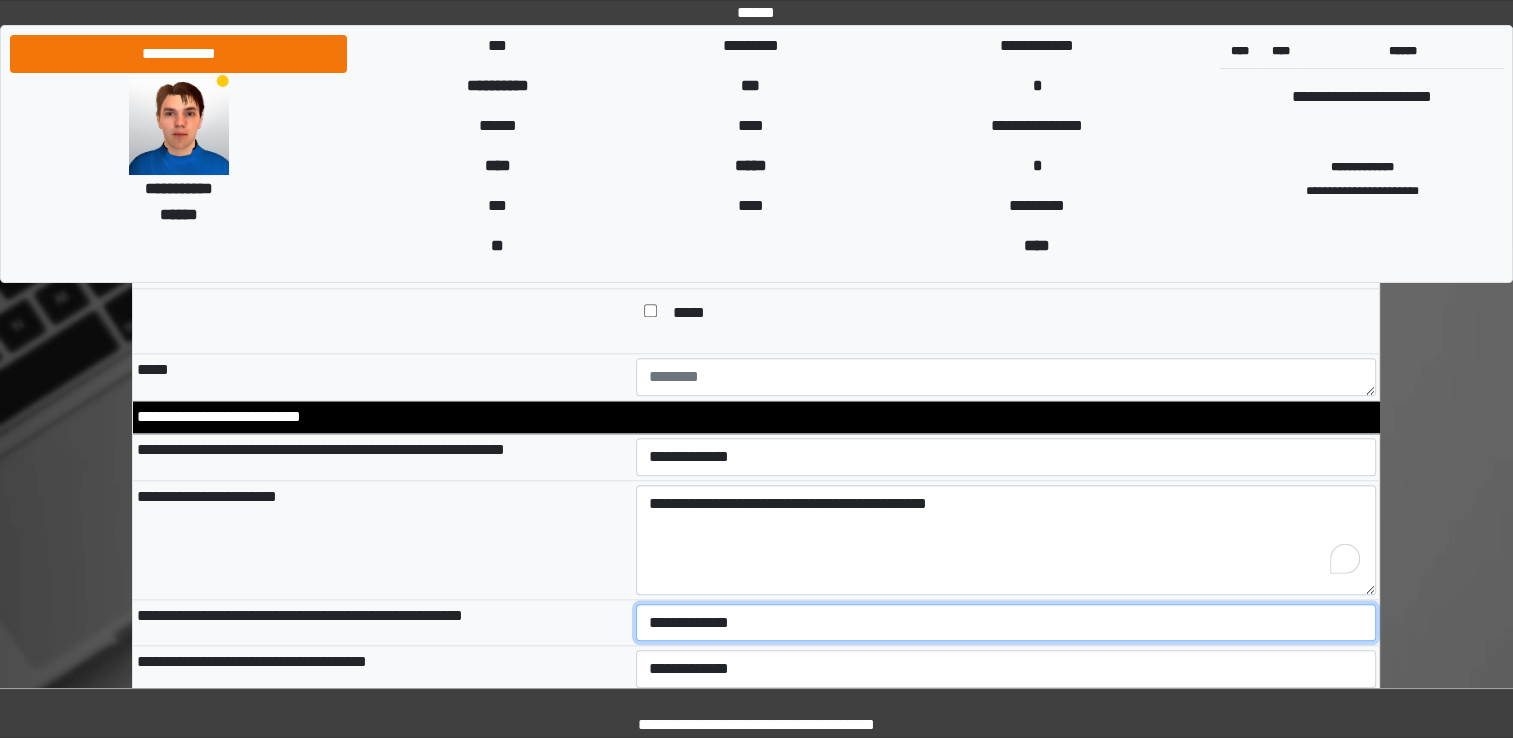 click on "**********" at bounding box center (1006, 623) 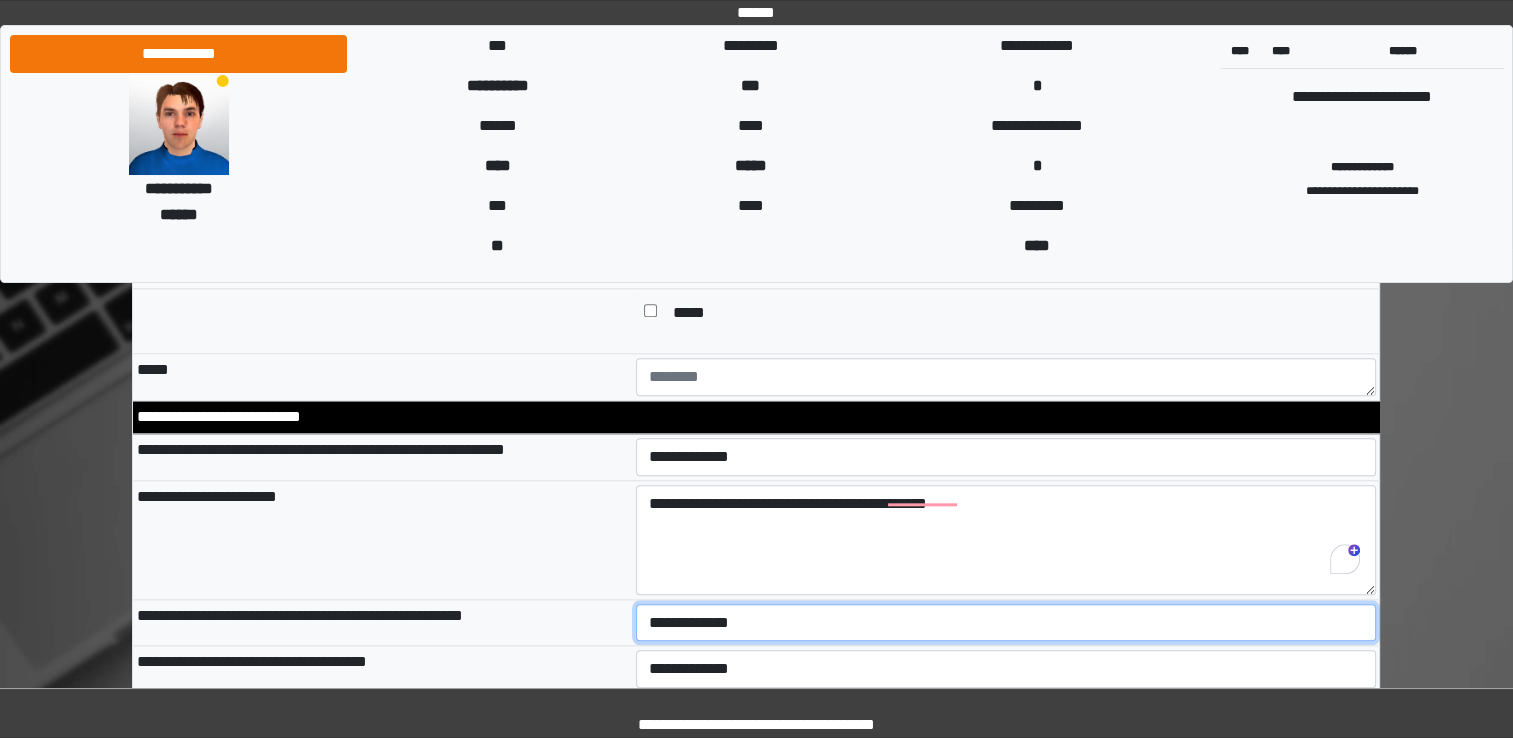select on "*" 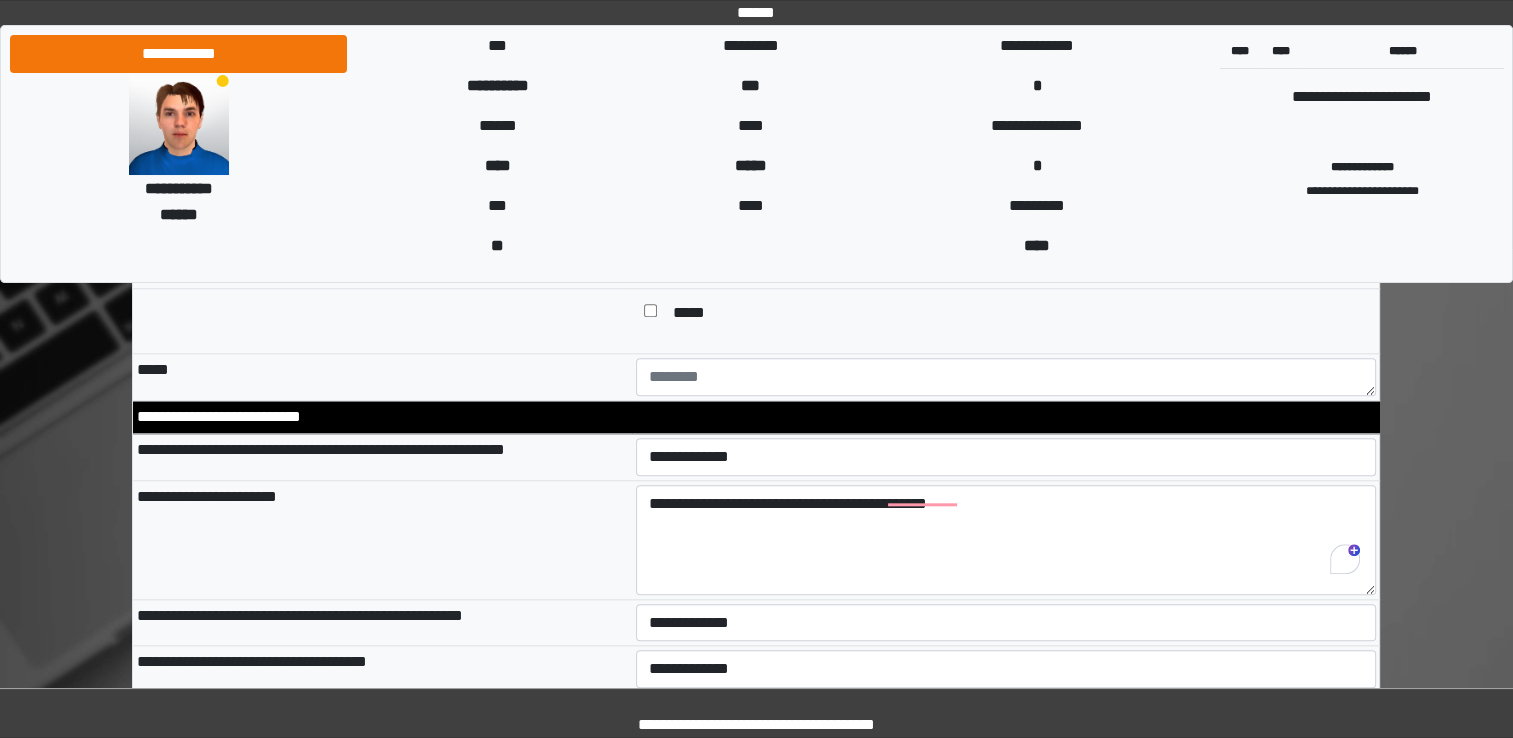 click on "**********" at bounding box center [382, 669] 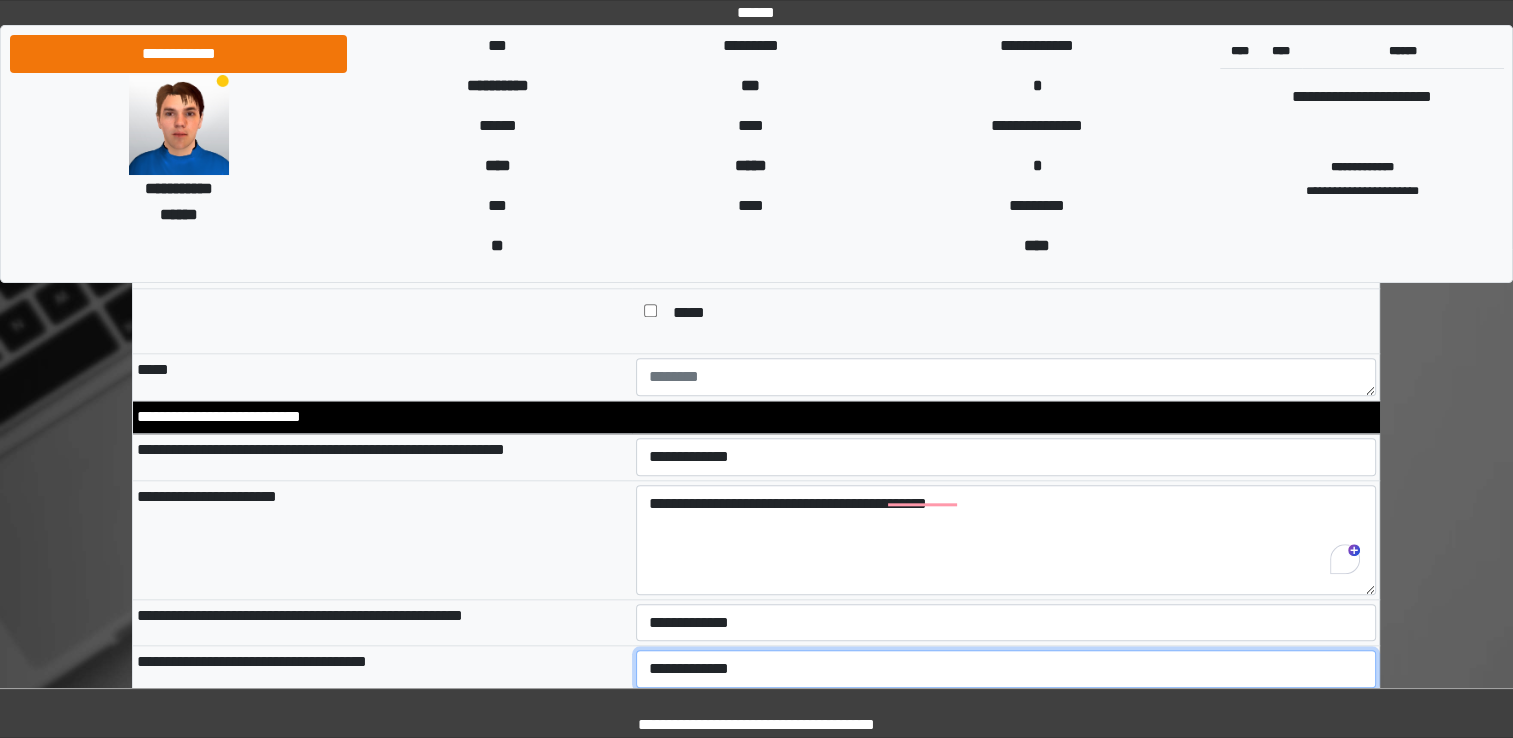 click on "**********" at bounding box center [1006, 669] 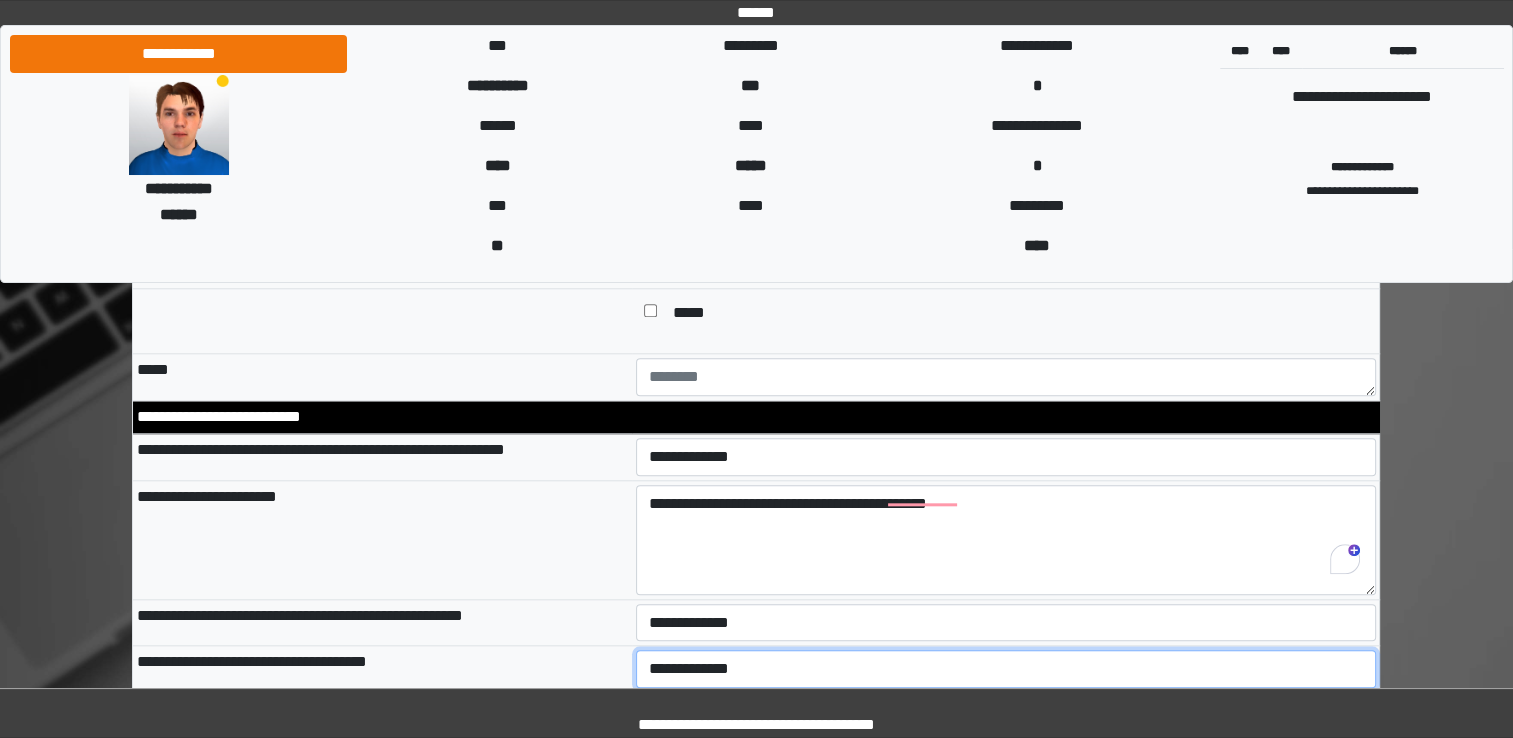 select on "*" 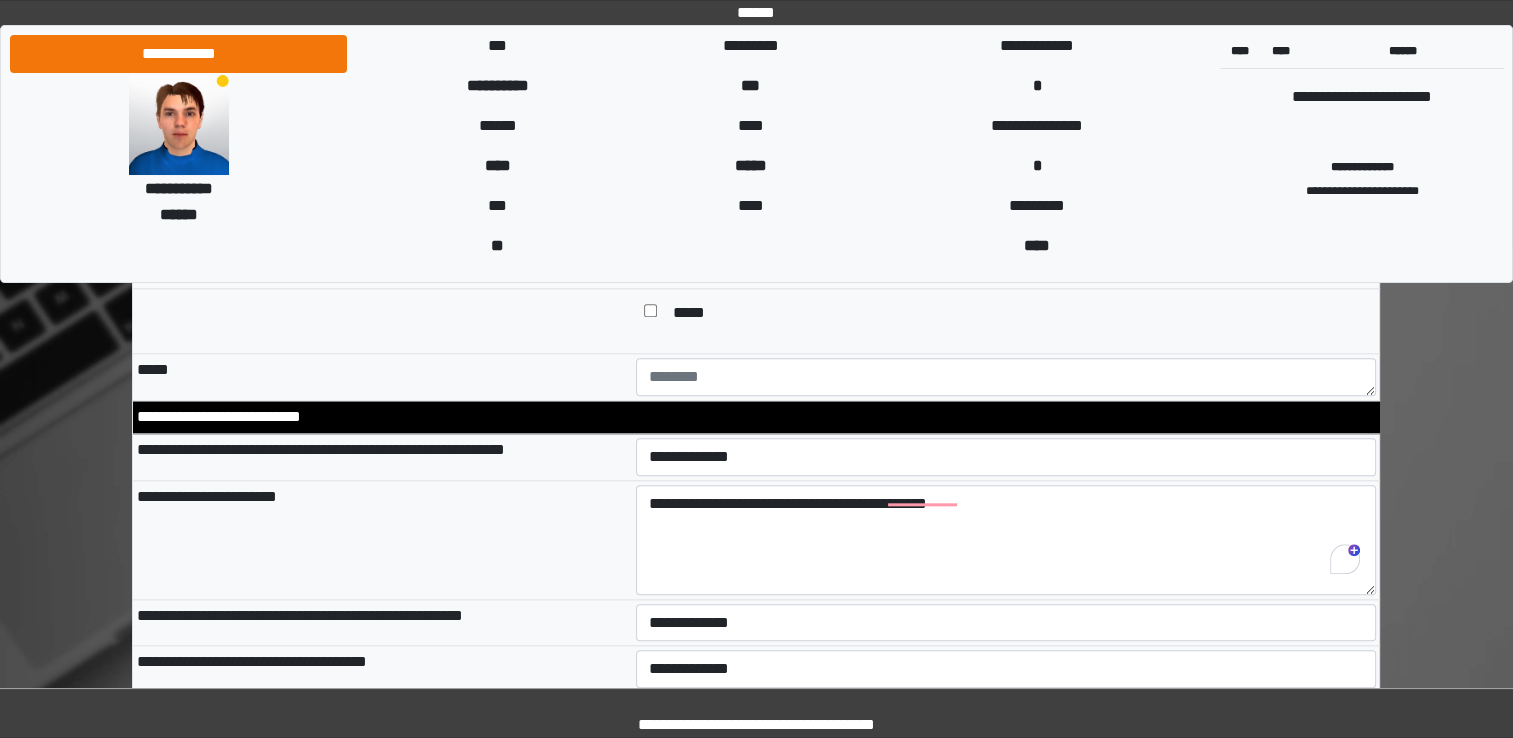 click on "**********" at bounding box center [382, 669] 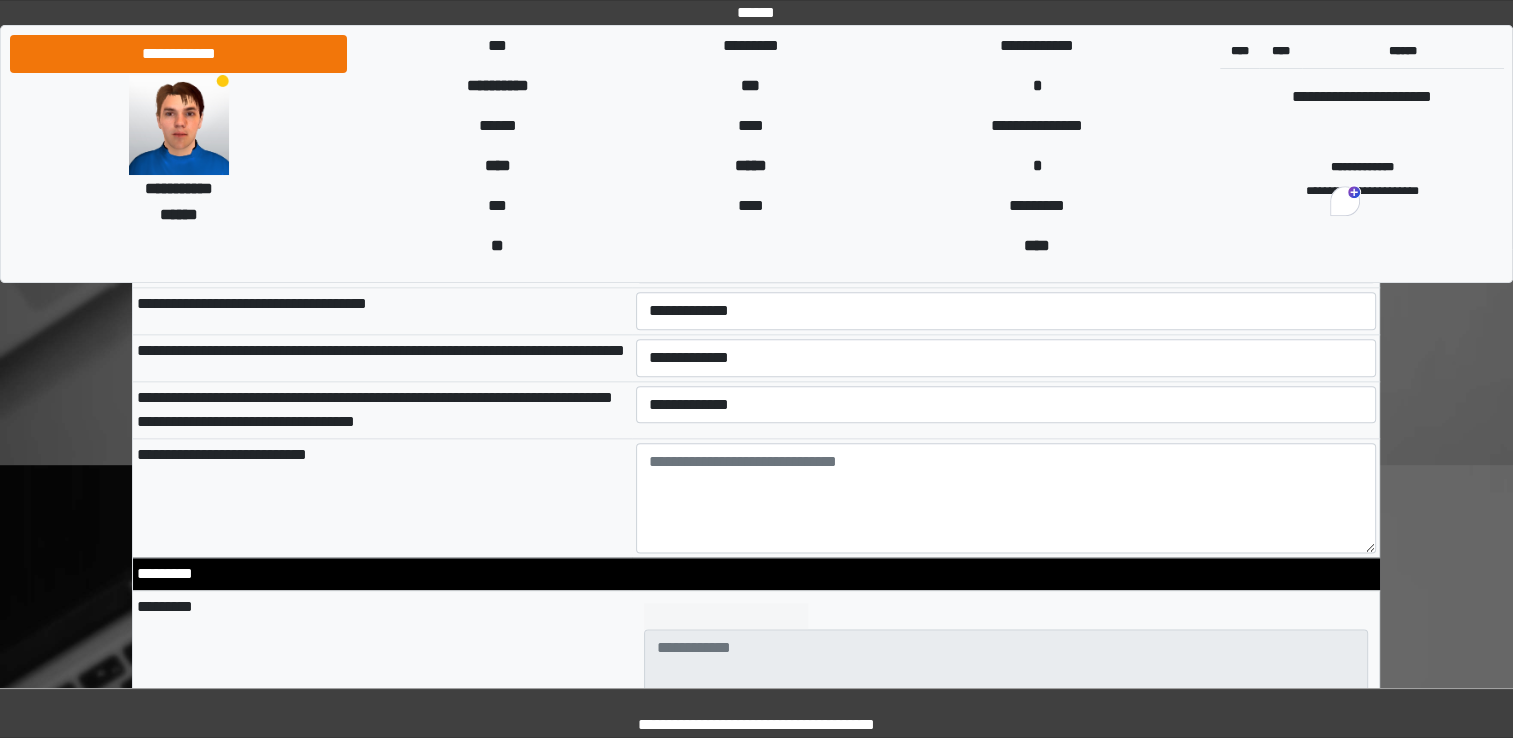 scroll, scrollTop: 2320, scrollLeft: 0, axis: vertical 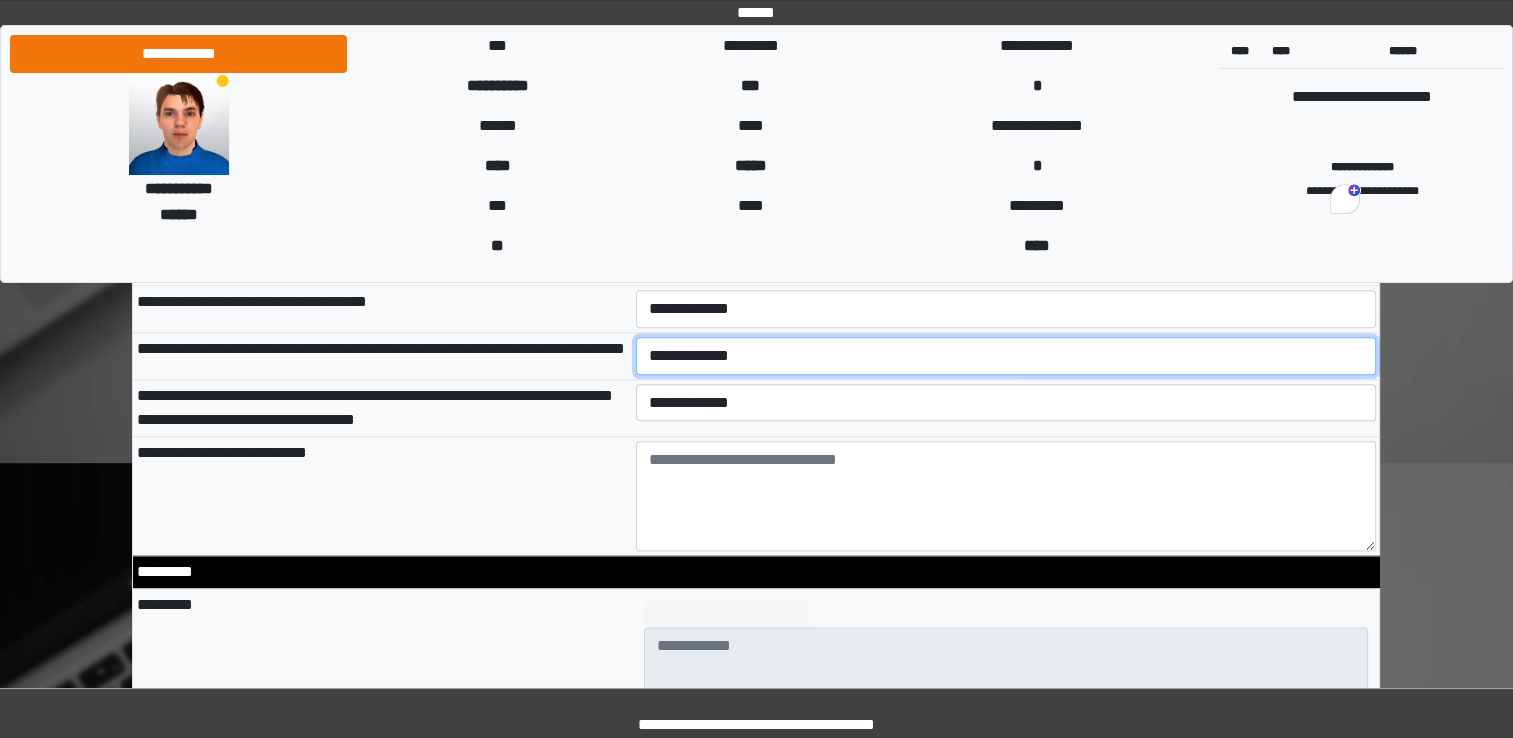click on "**********" at bounding box center (1006, 356) 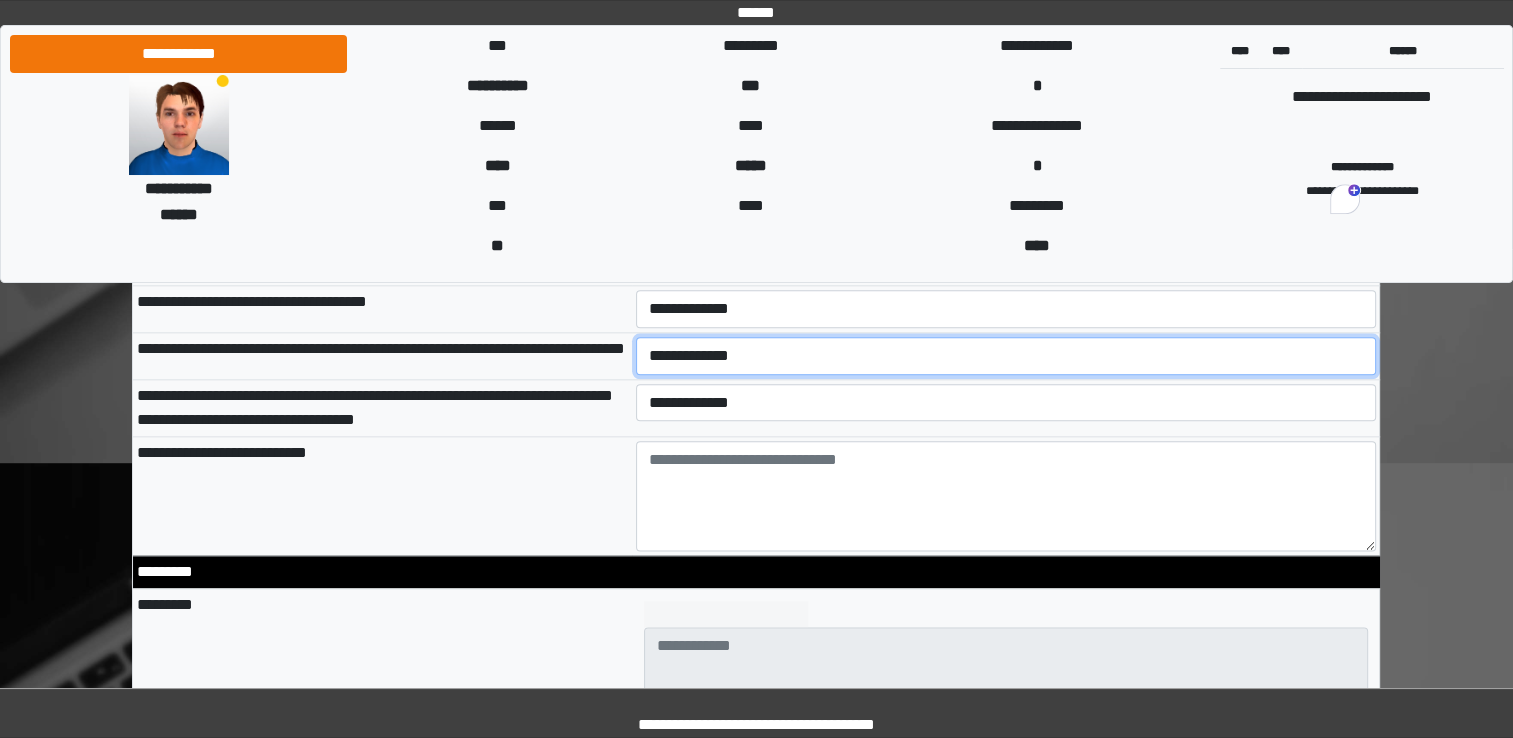 select on "*" 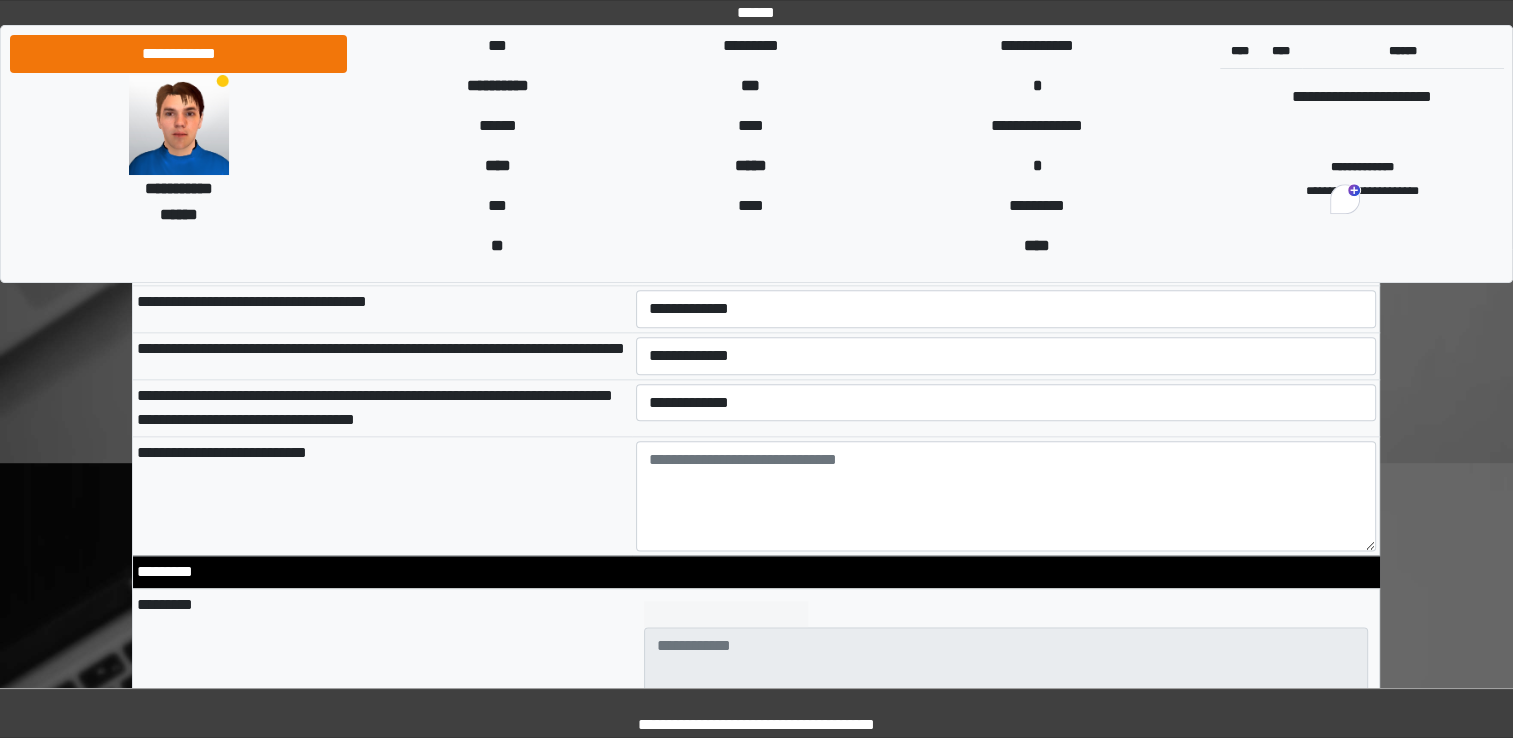 click on "**********" at bounding box center [382, 407] 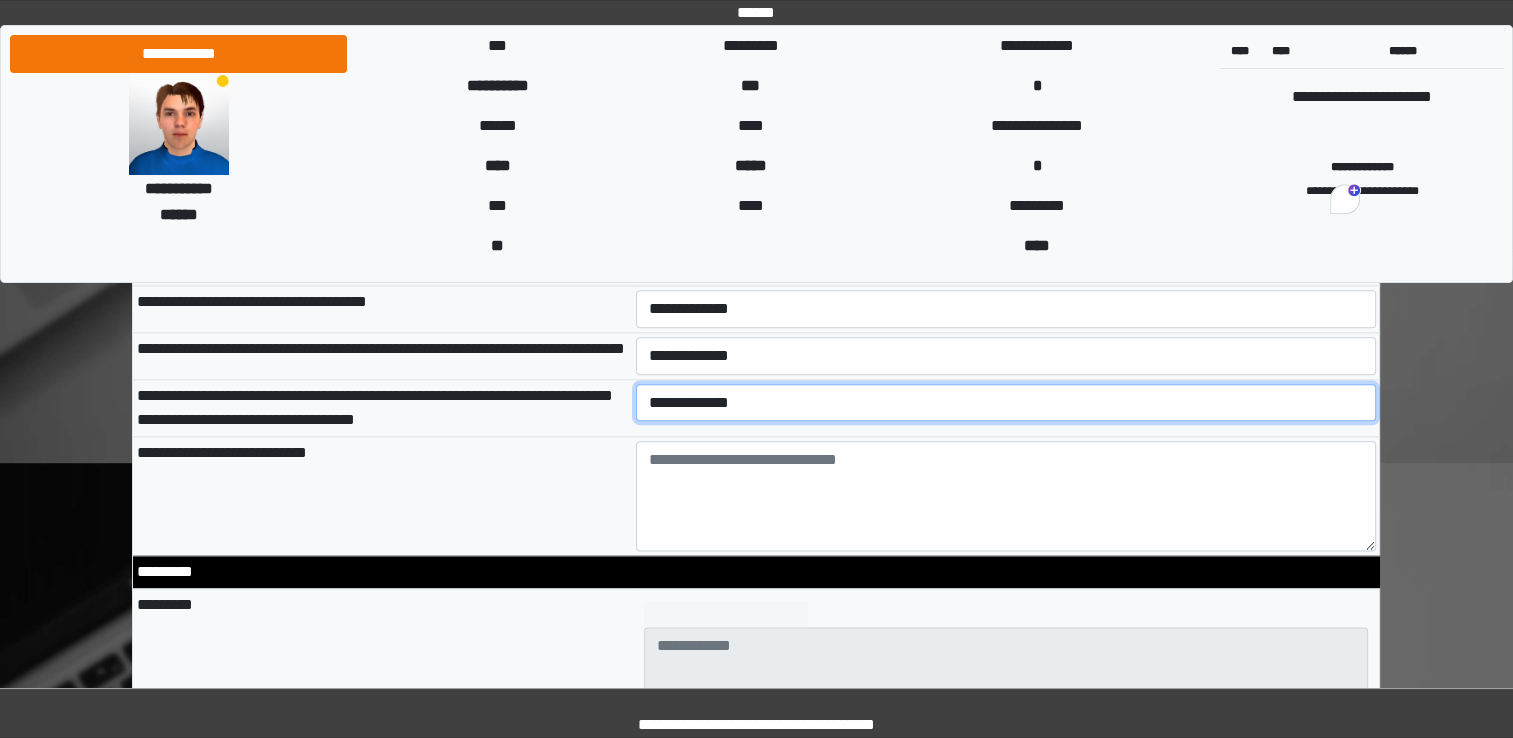 click on "**********" at bounding box center [1006, 403] 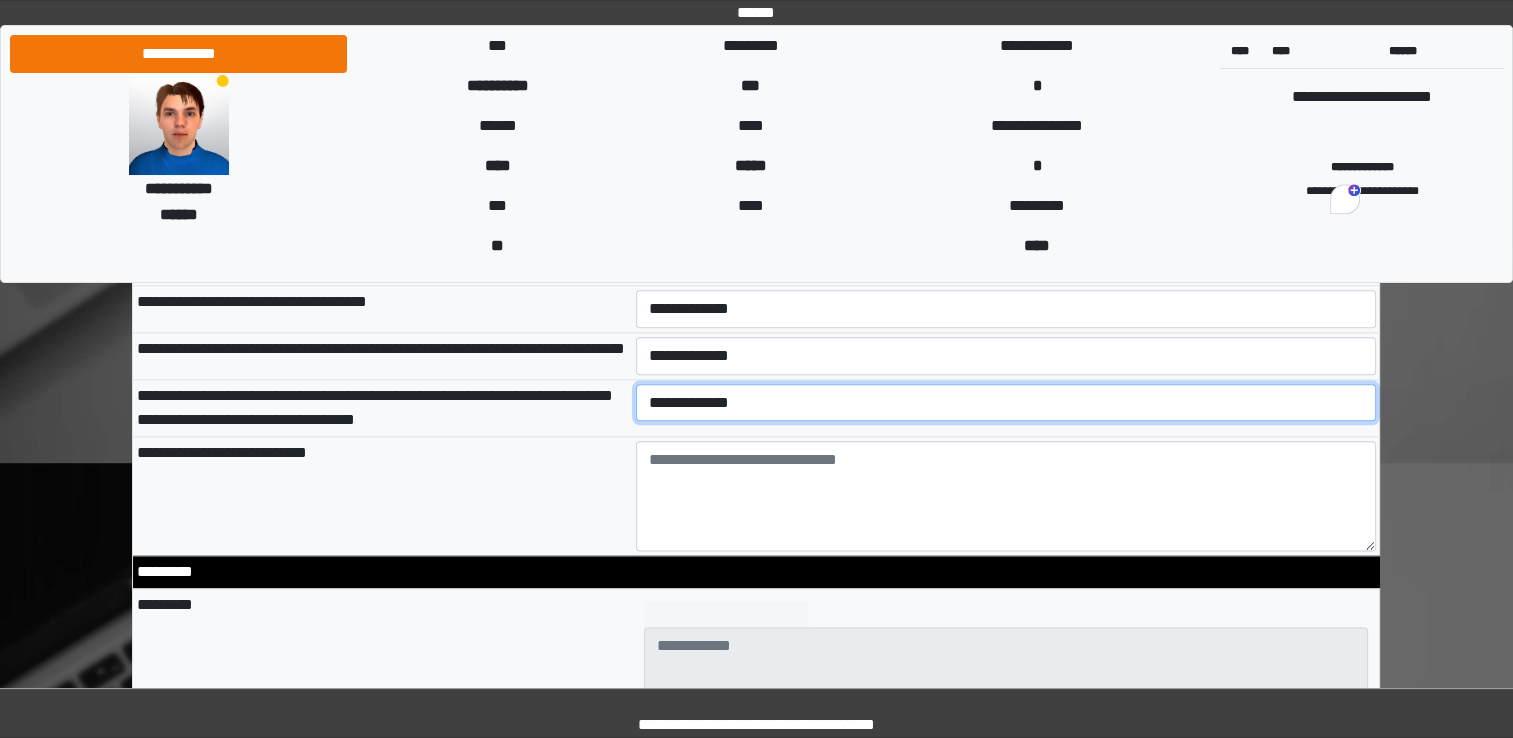 select on "*" 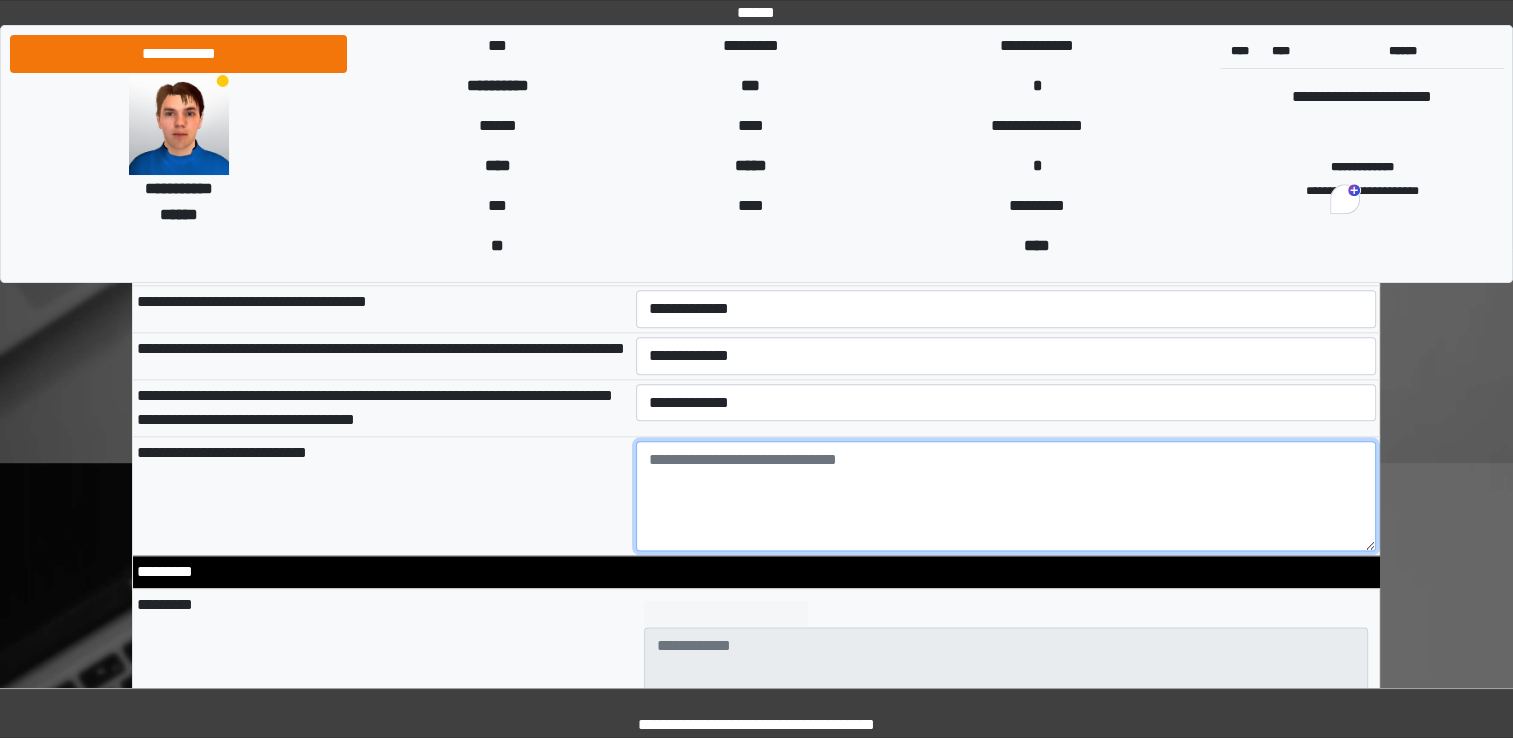 click at bounding box center [1006, 496] 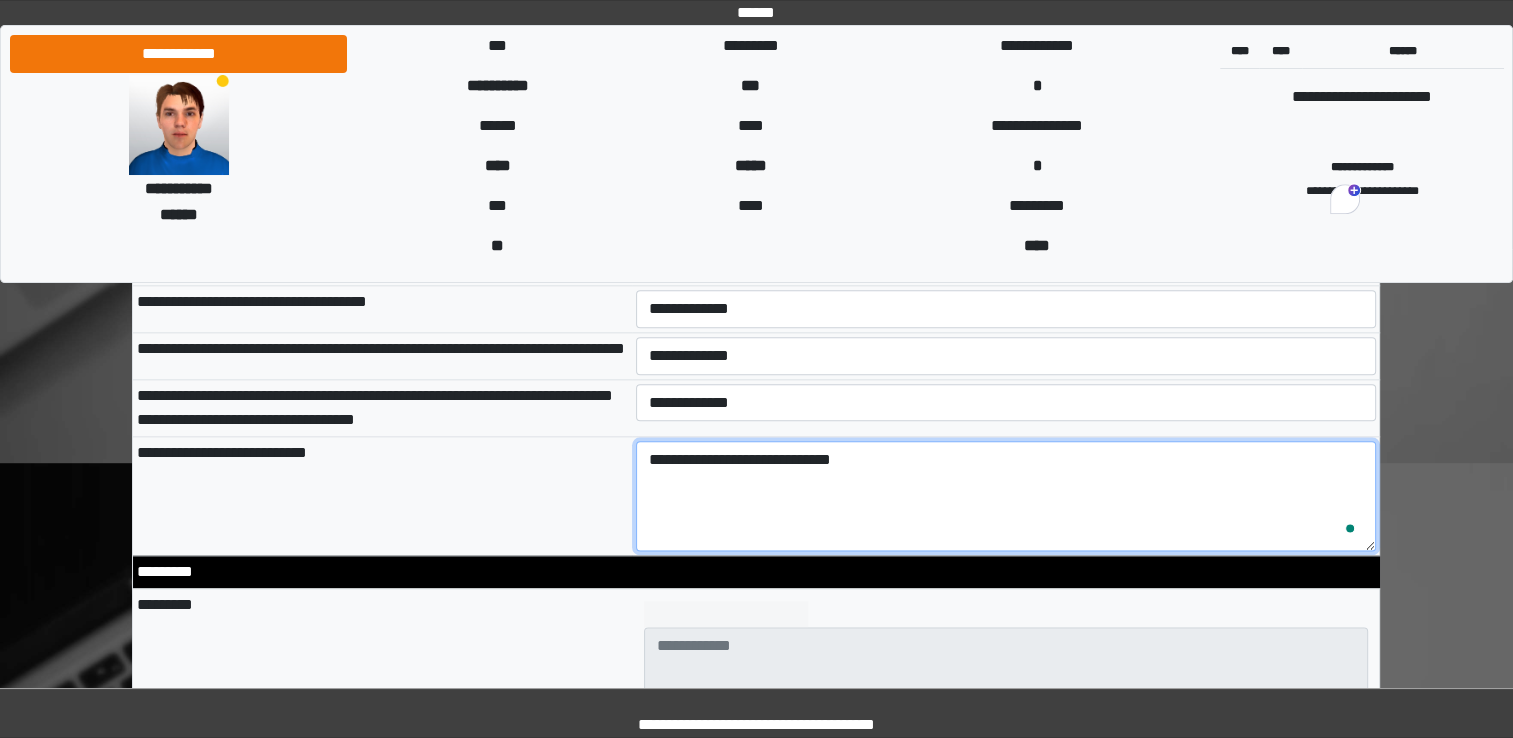 type on "**********" 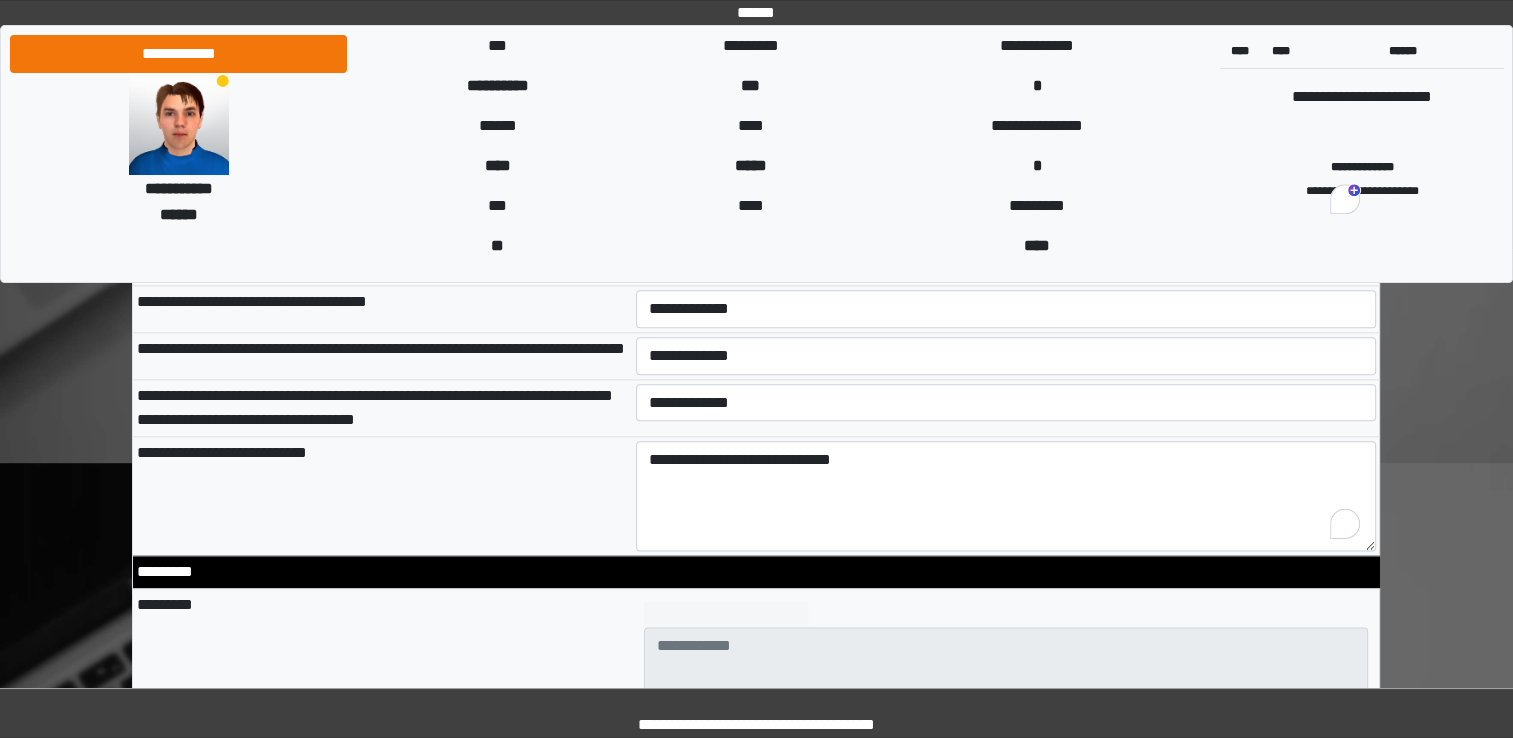 click on "*********" at bounding box center (382, 824) 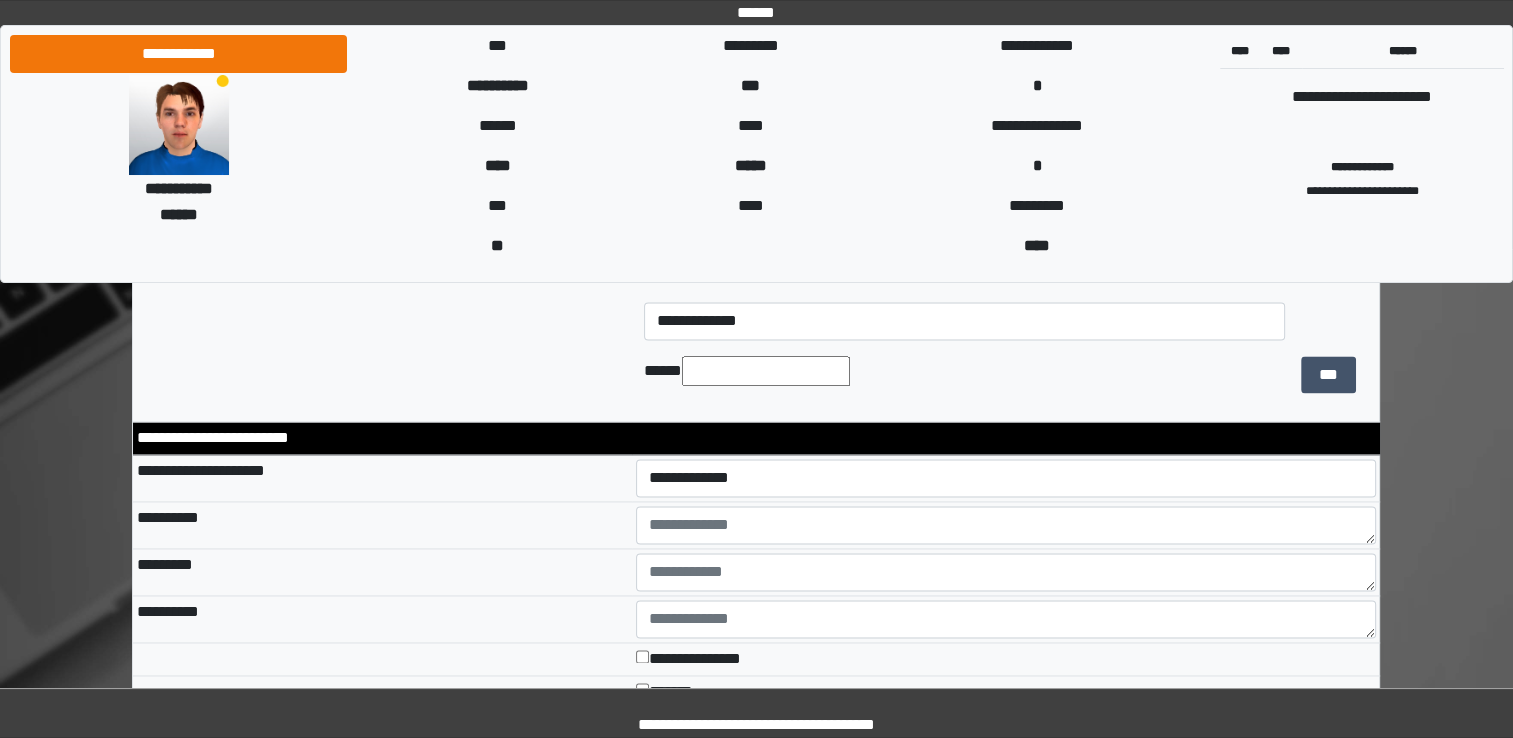 scroll, scrollTop: 2960, scrollLeft: 0, axis: vertical 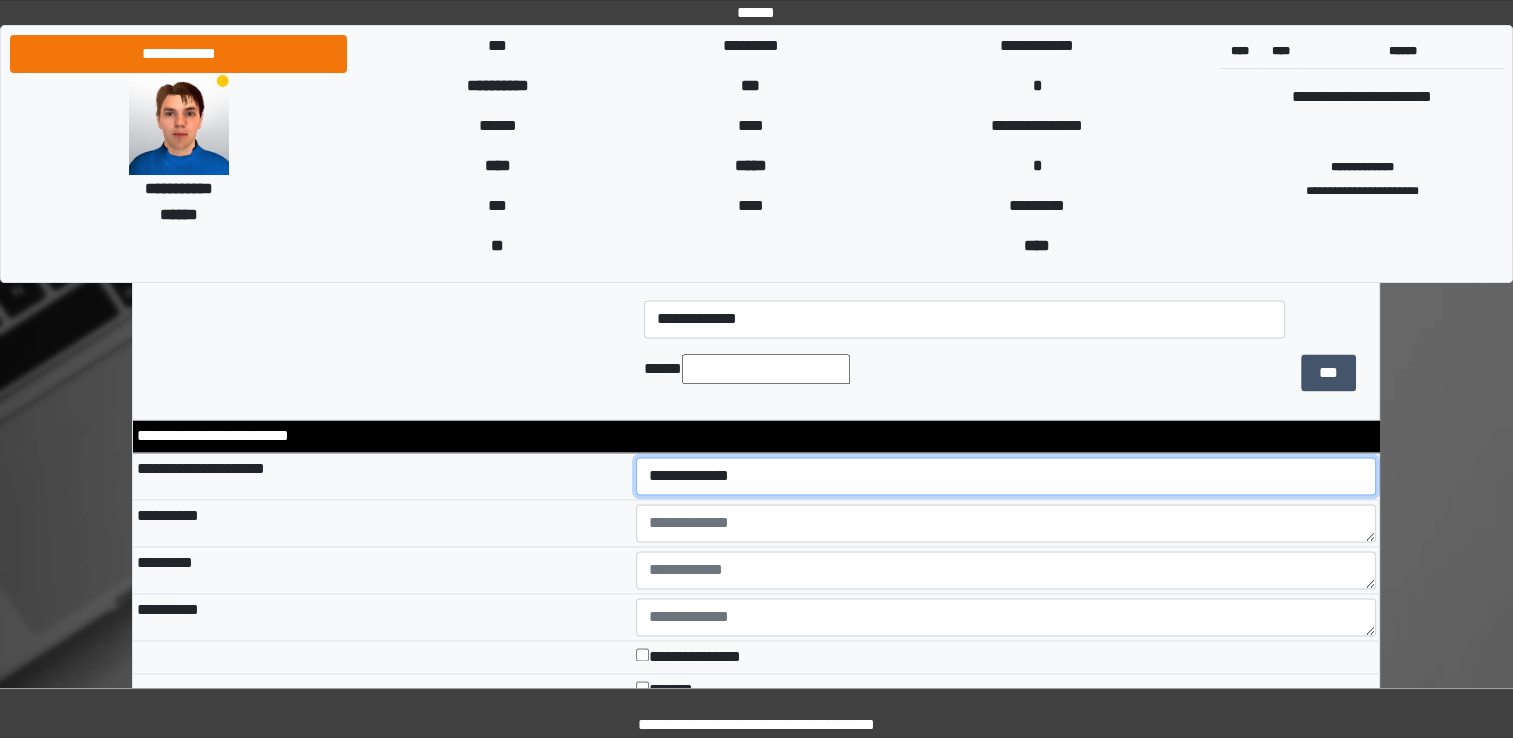 click on "**********" at bounding box center (1006, 476) 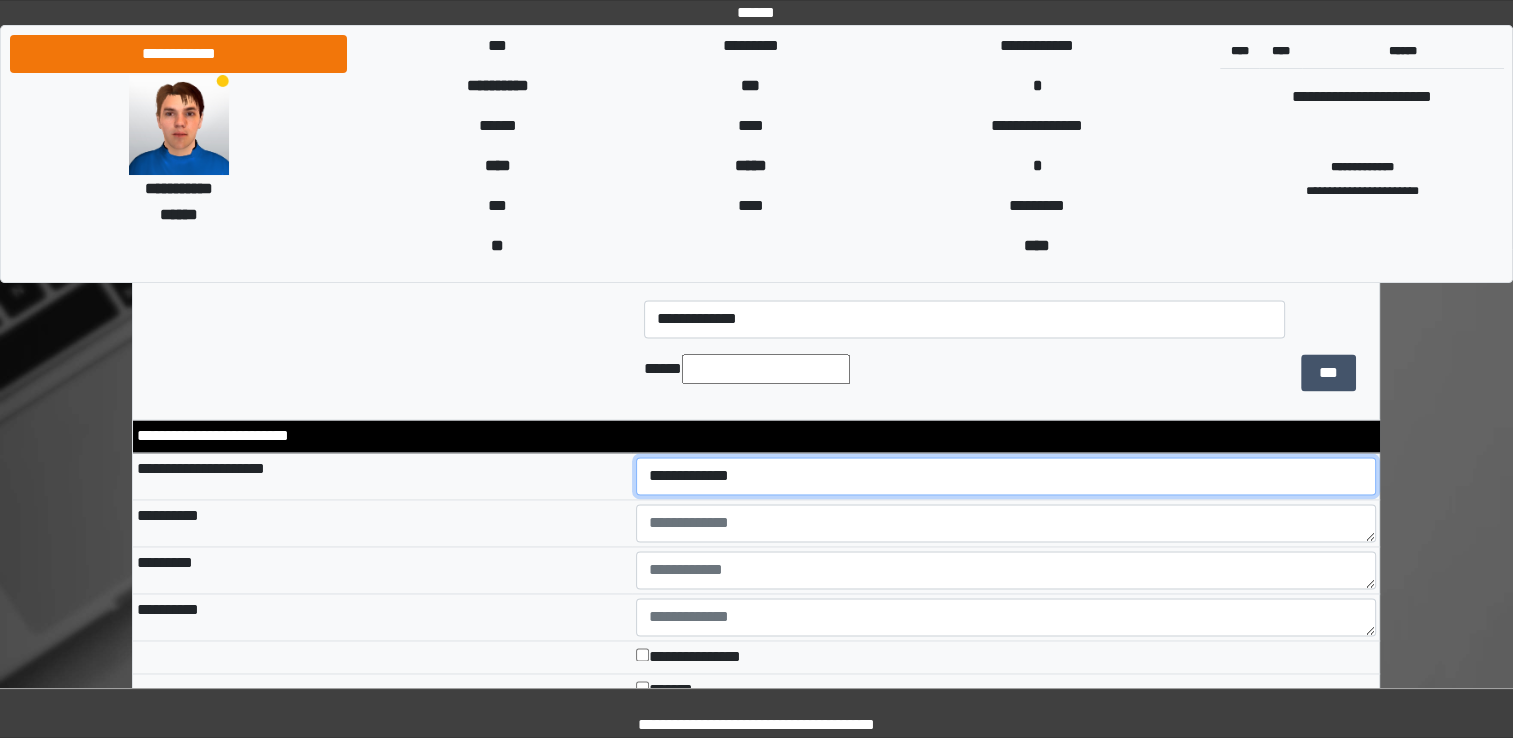 select on "*" 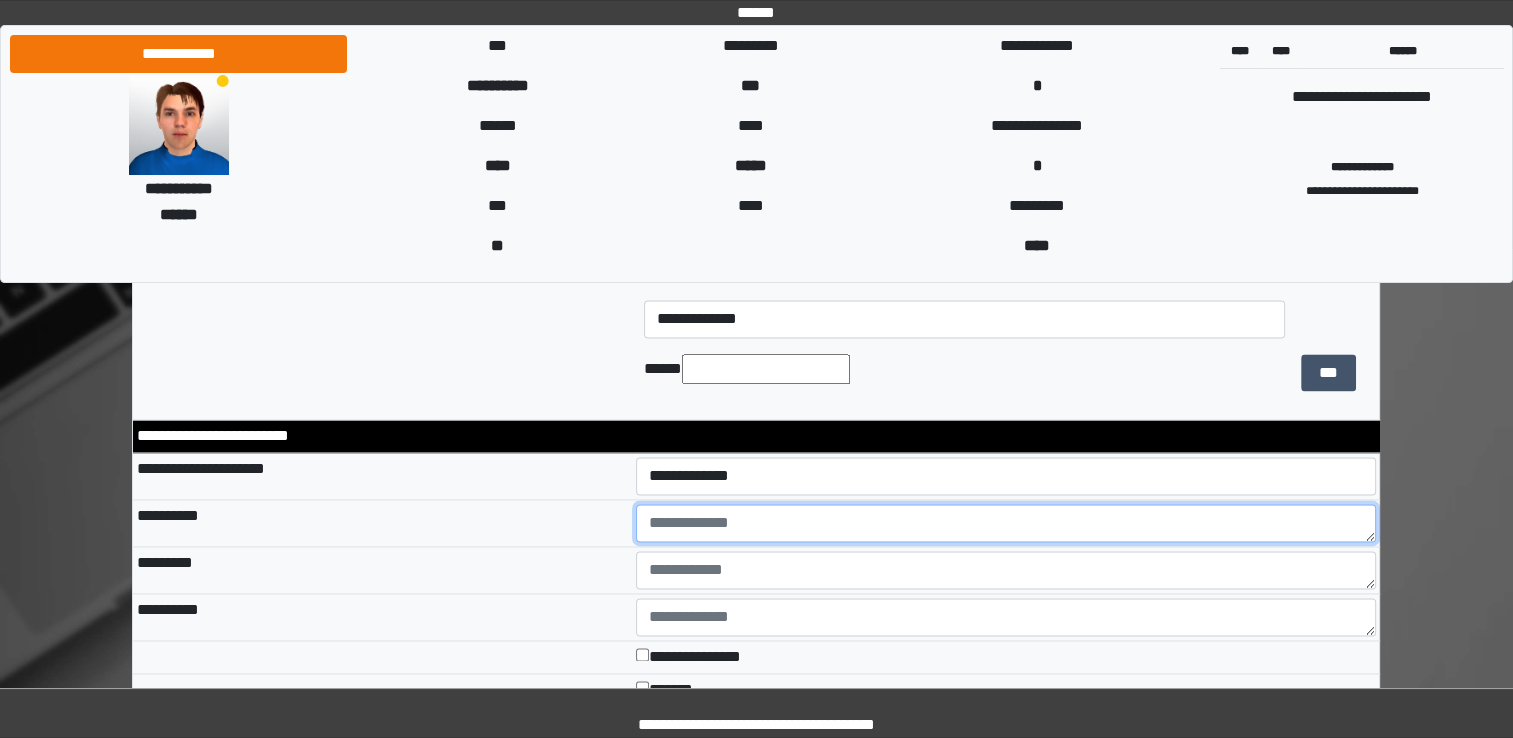 click at bounding box center [1006, 523] 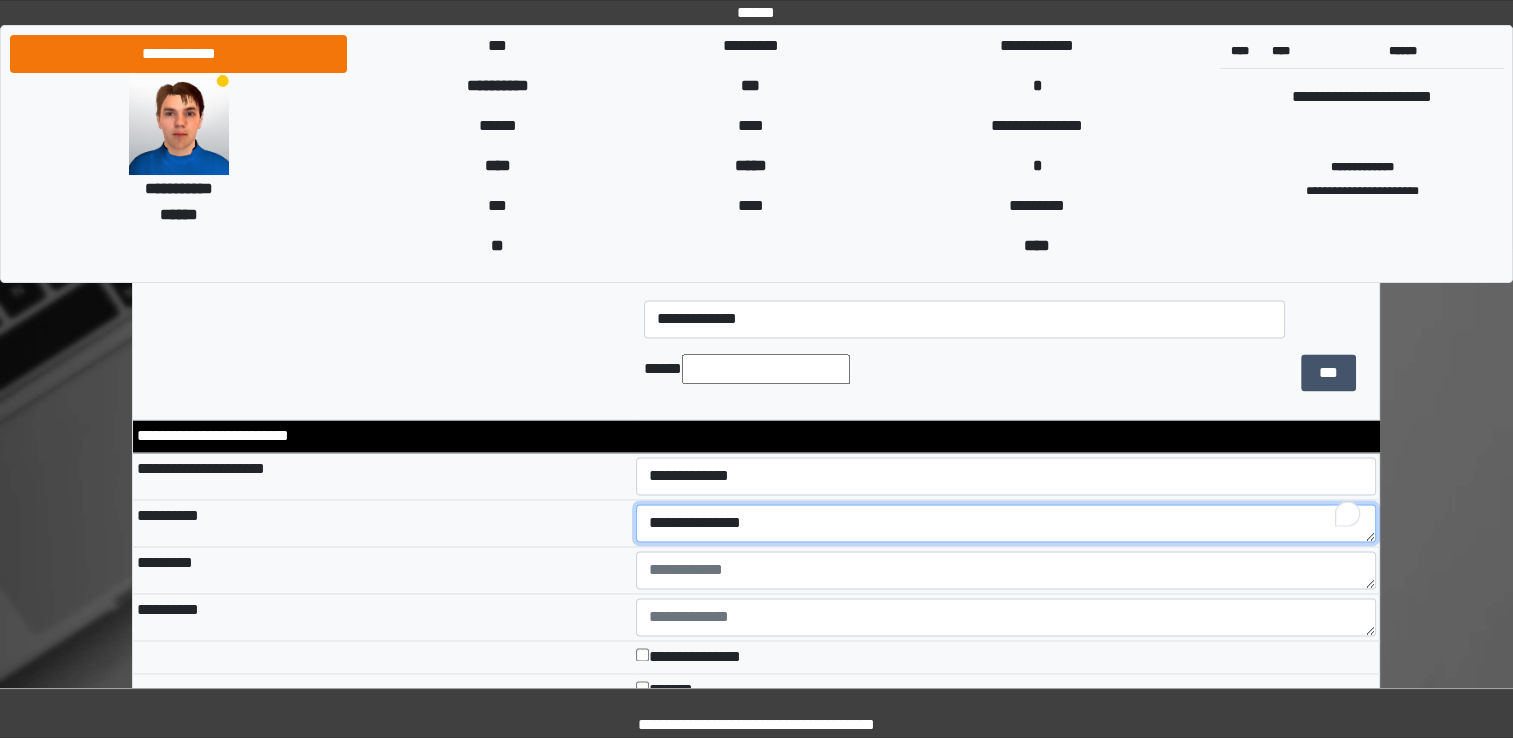 type on "**********" 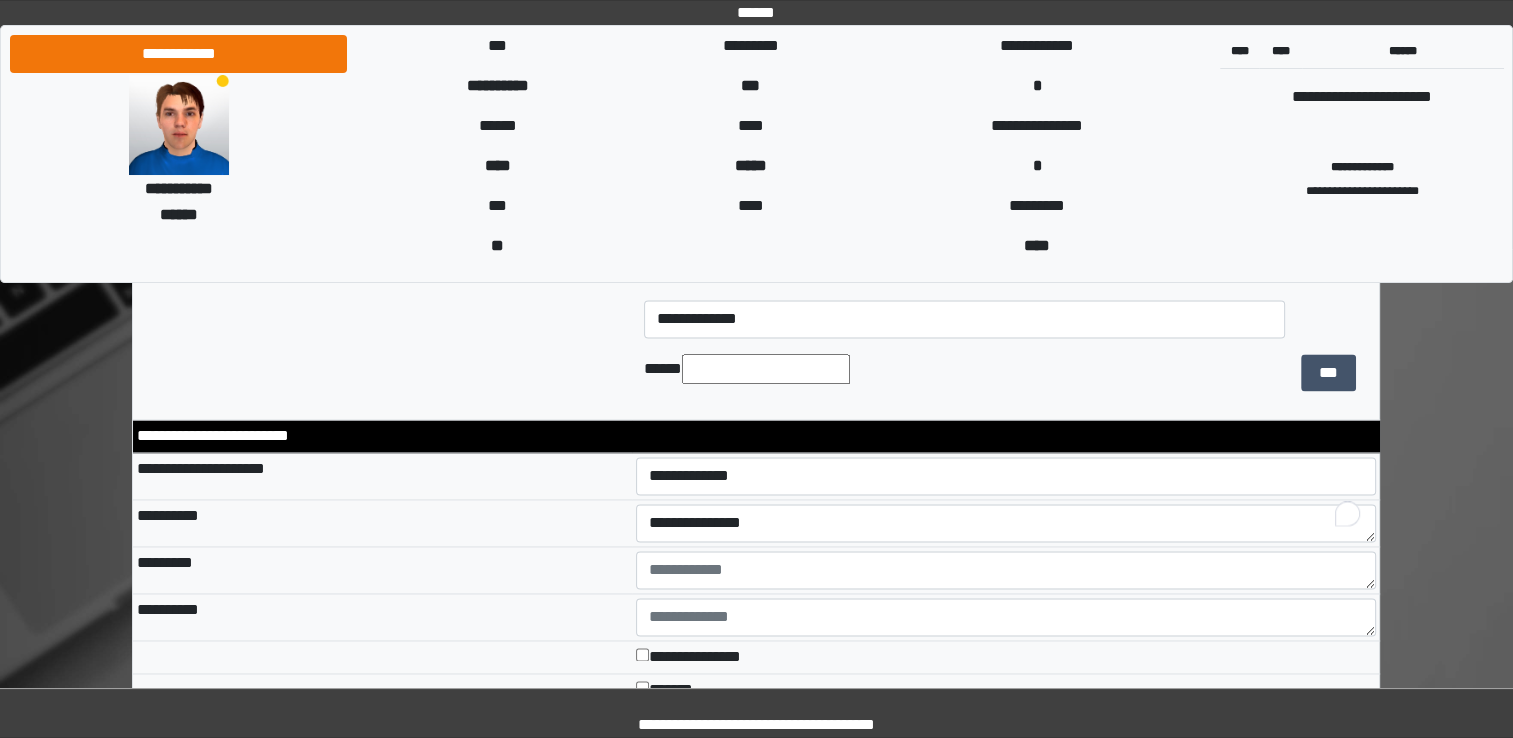 click at bounding box center [382, 656] 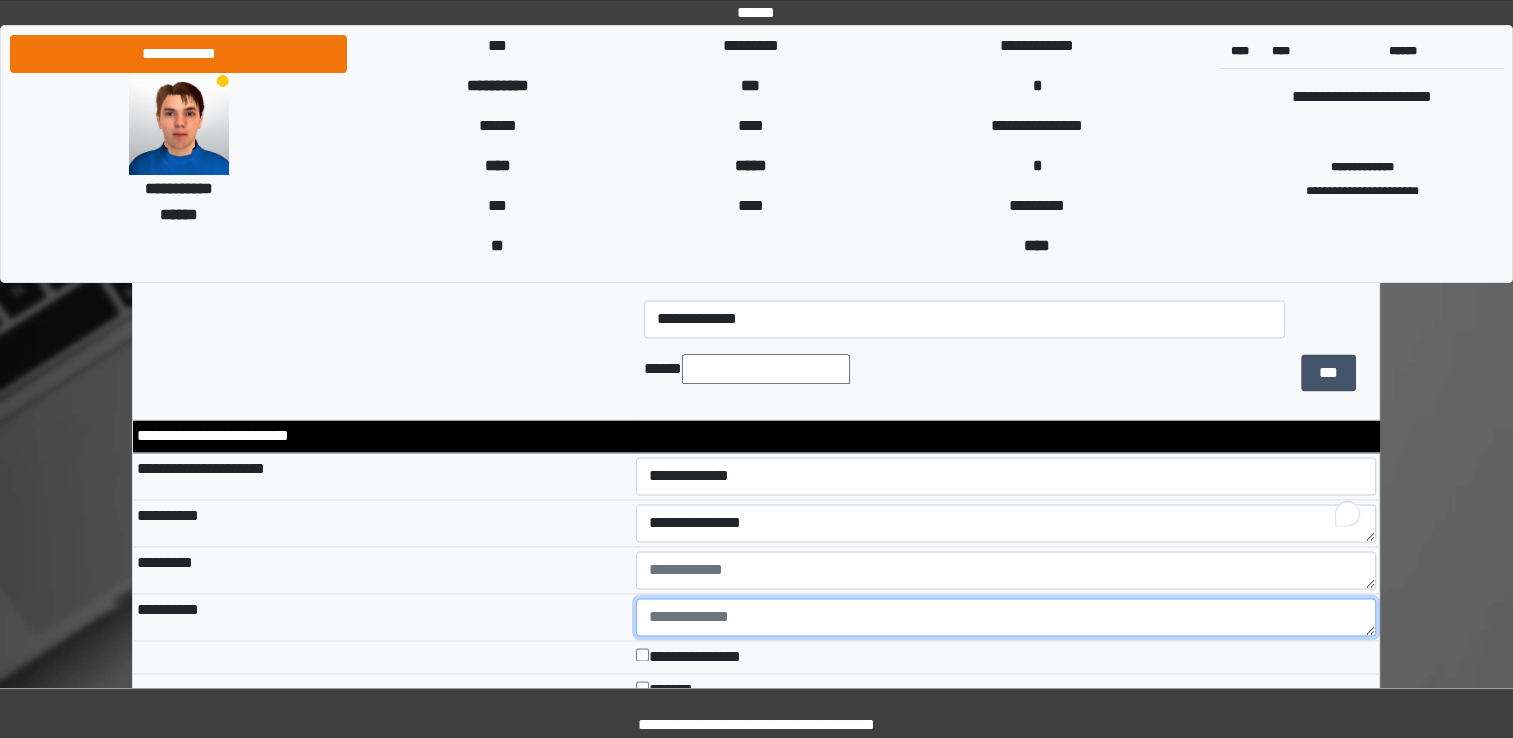 click at bounding box center (1006, 617) 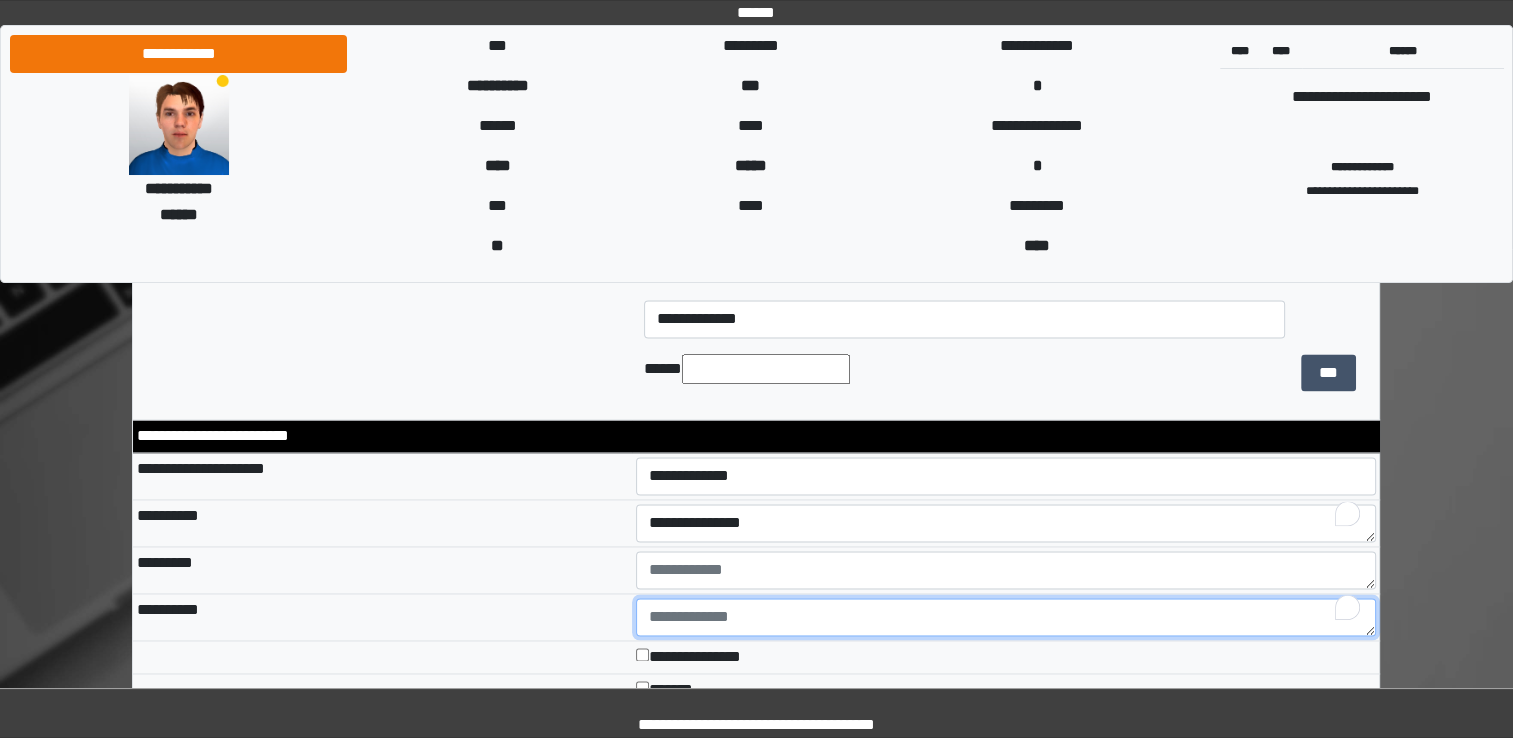 click at bounding box center (1006, 617) 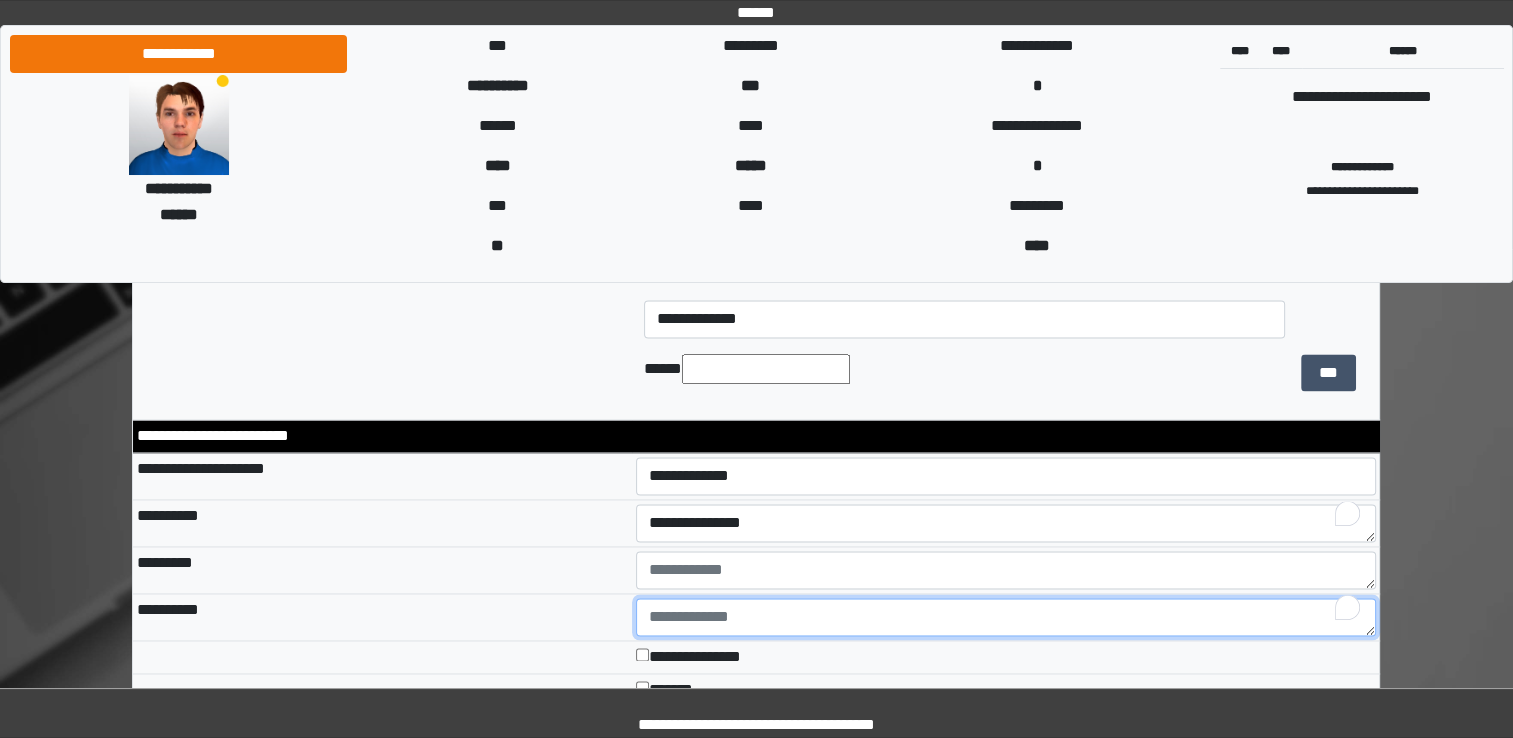 type on "*" 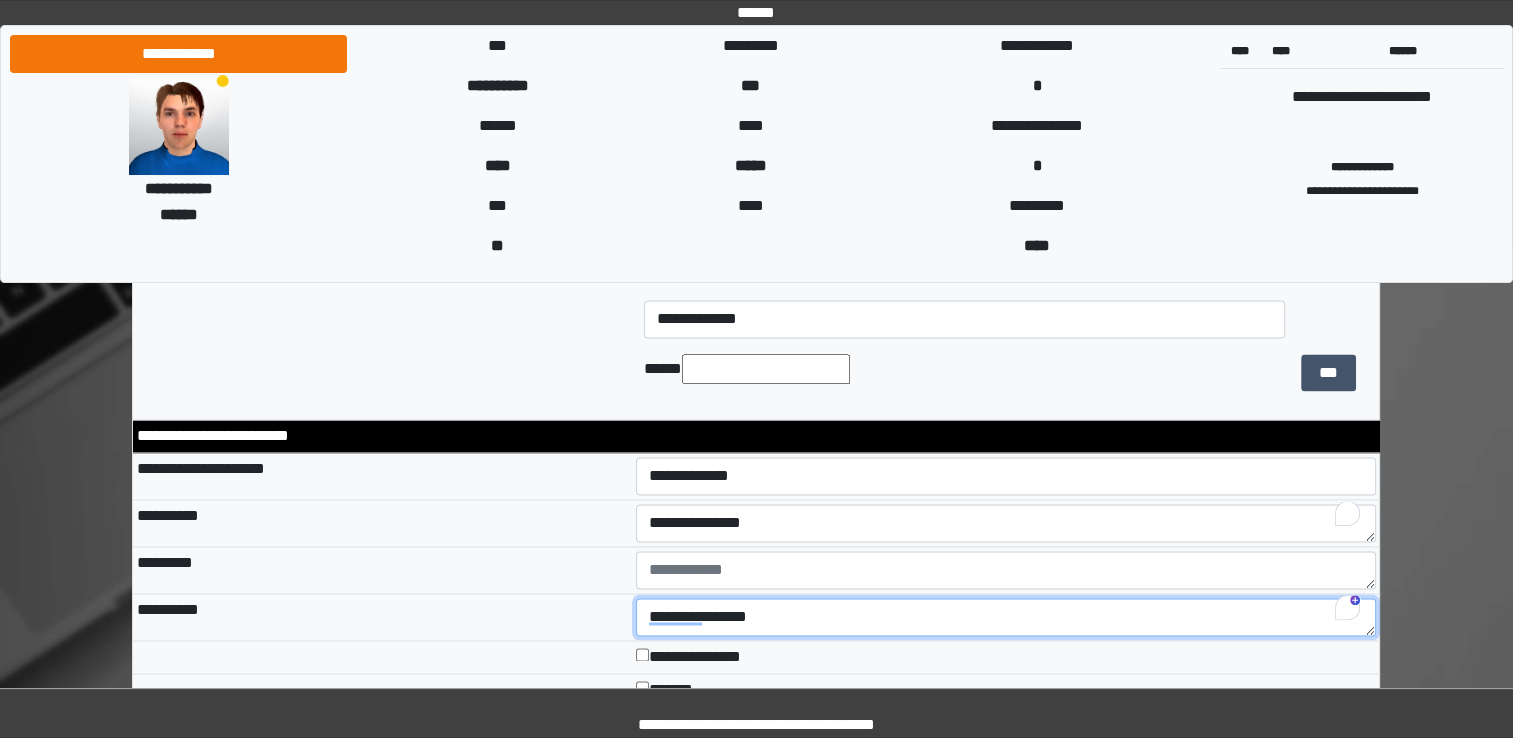 type on "**********" 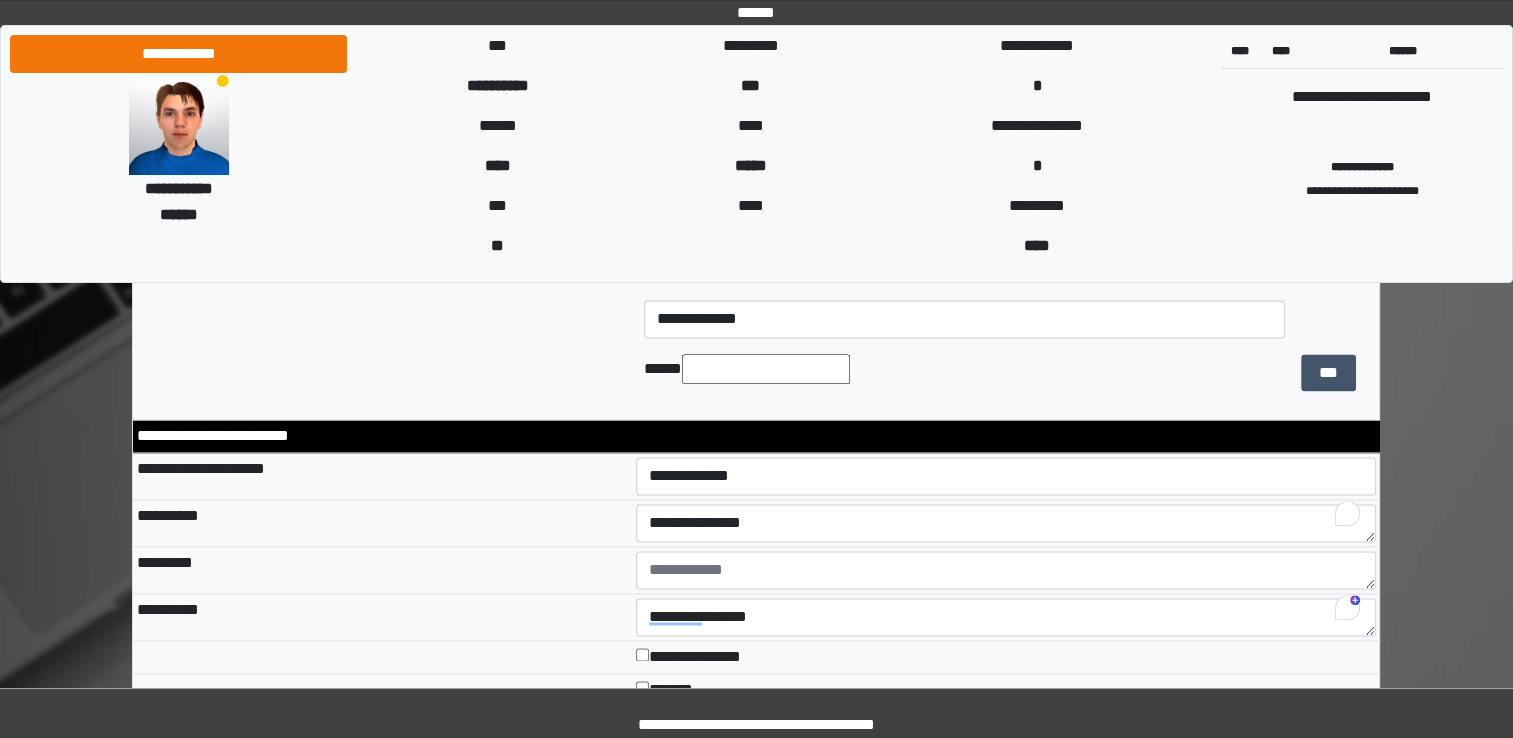 click on "**********" at bounding box center (382, 616) 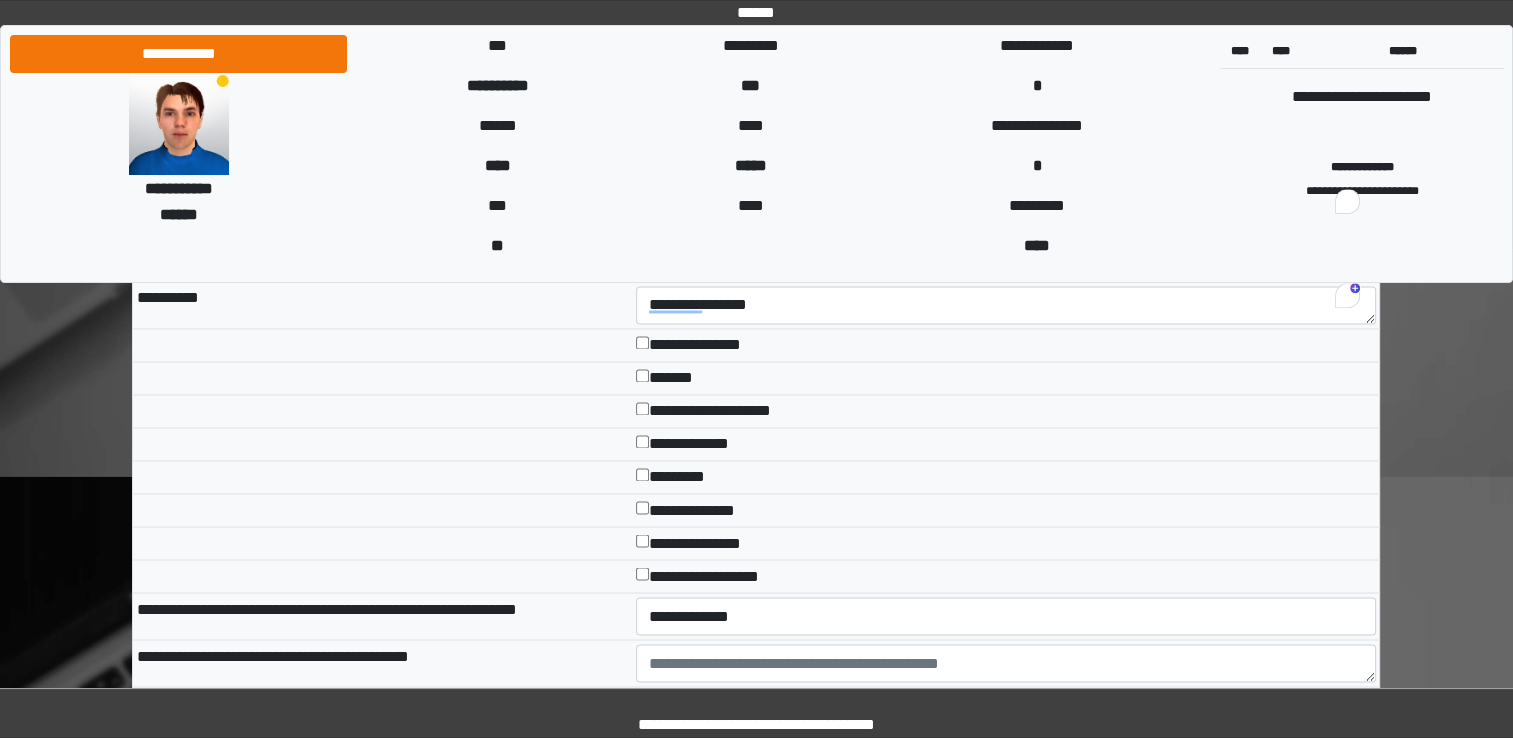 scroll, scrollTop: 3320, scrollLeft: 0, axis: vertical 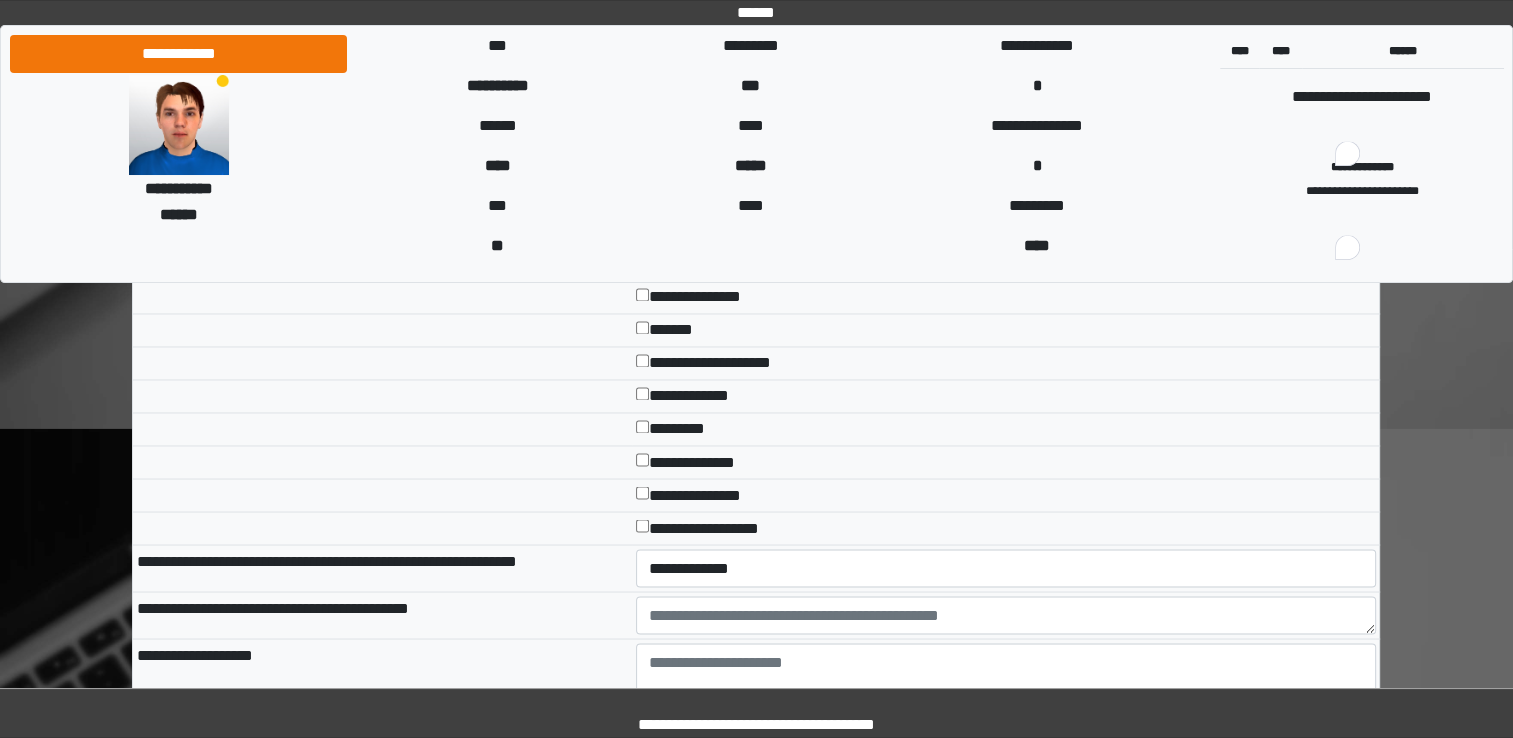 click on "*********" at bounding box center (1006, 428) 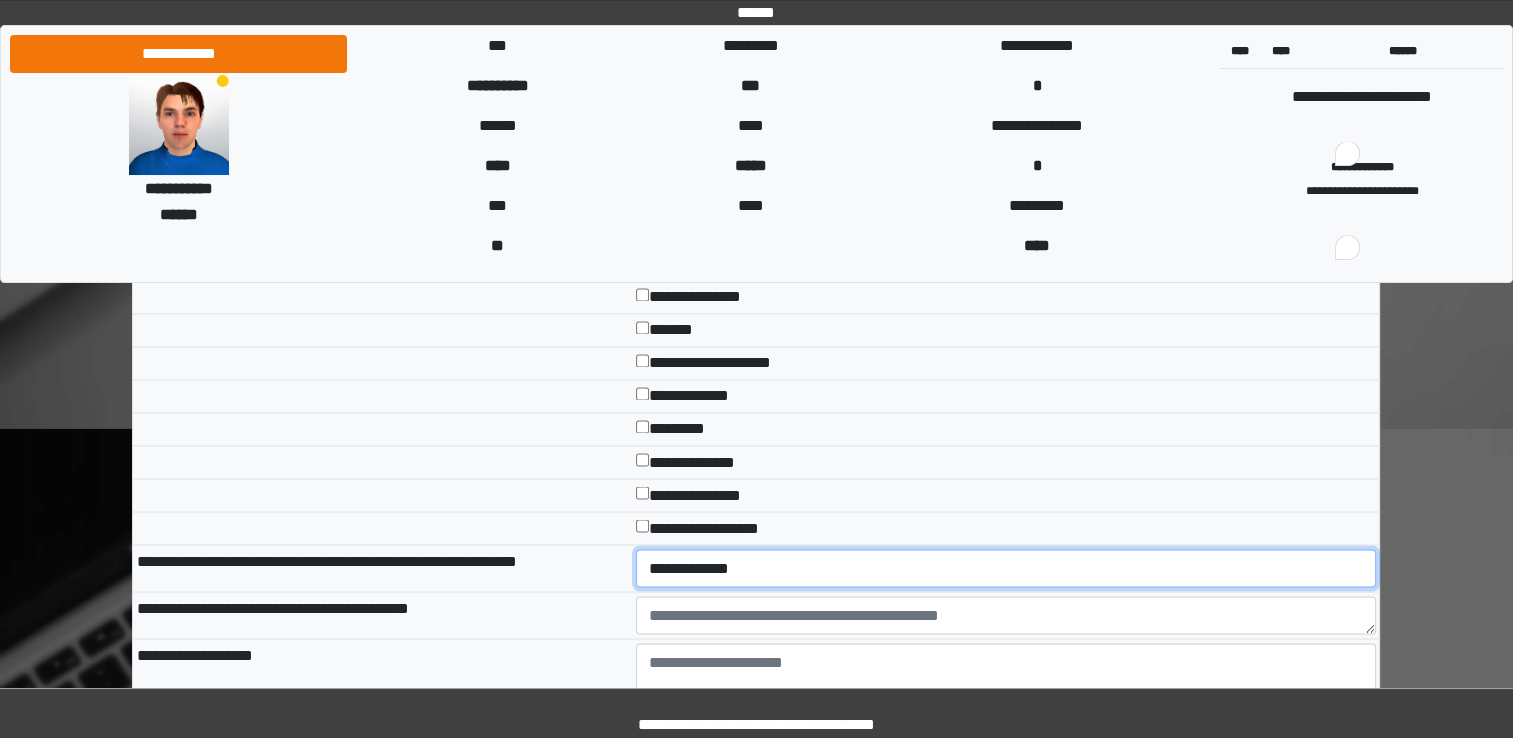 click on "**********" at bounding box center (1006, 568) 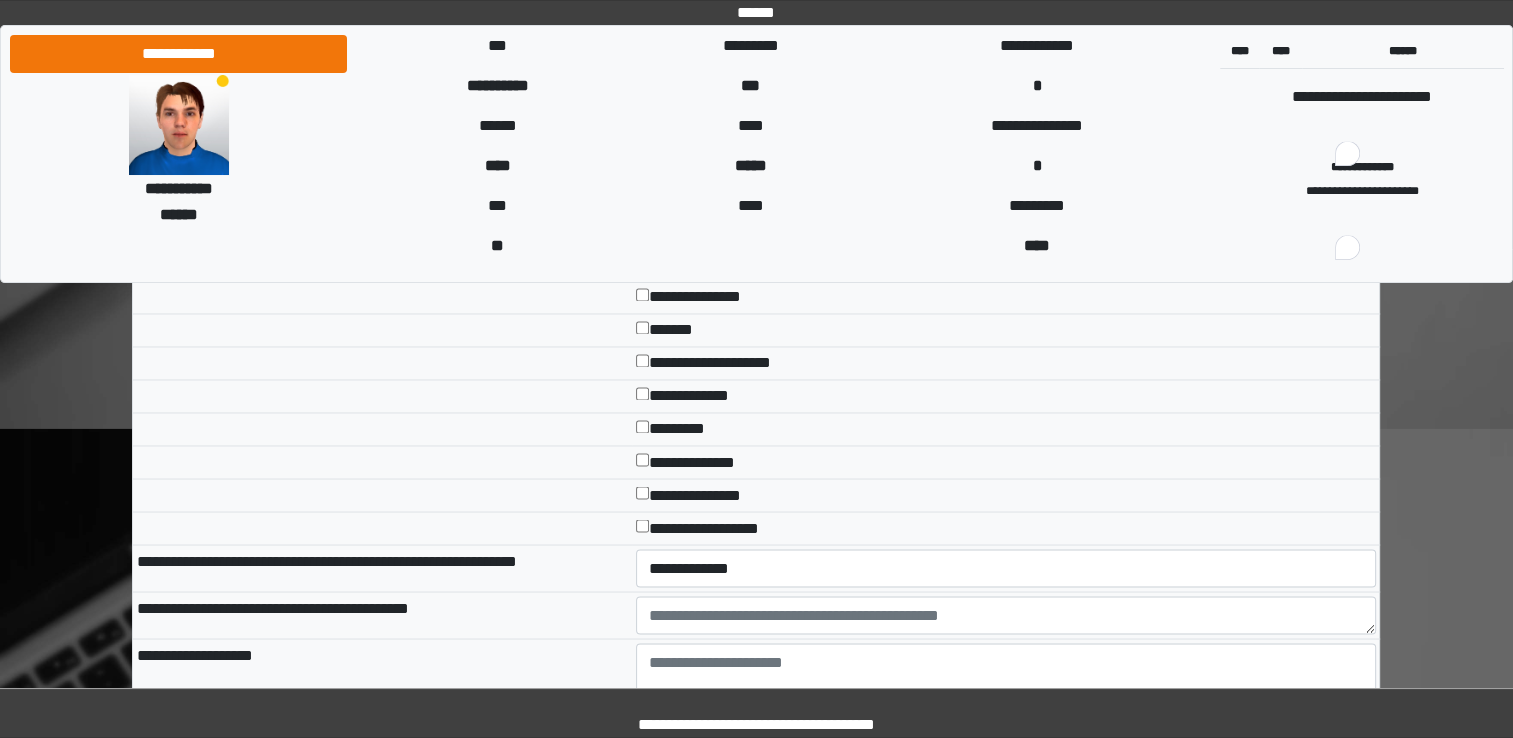 click on "**********" at bounding box center [382, 614] 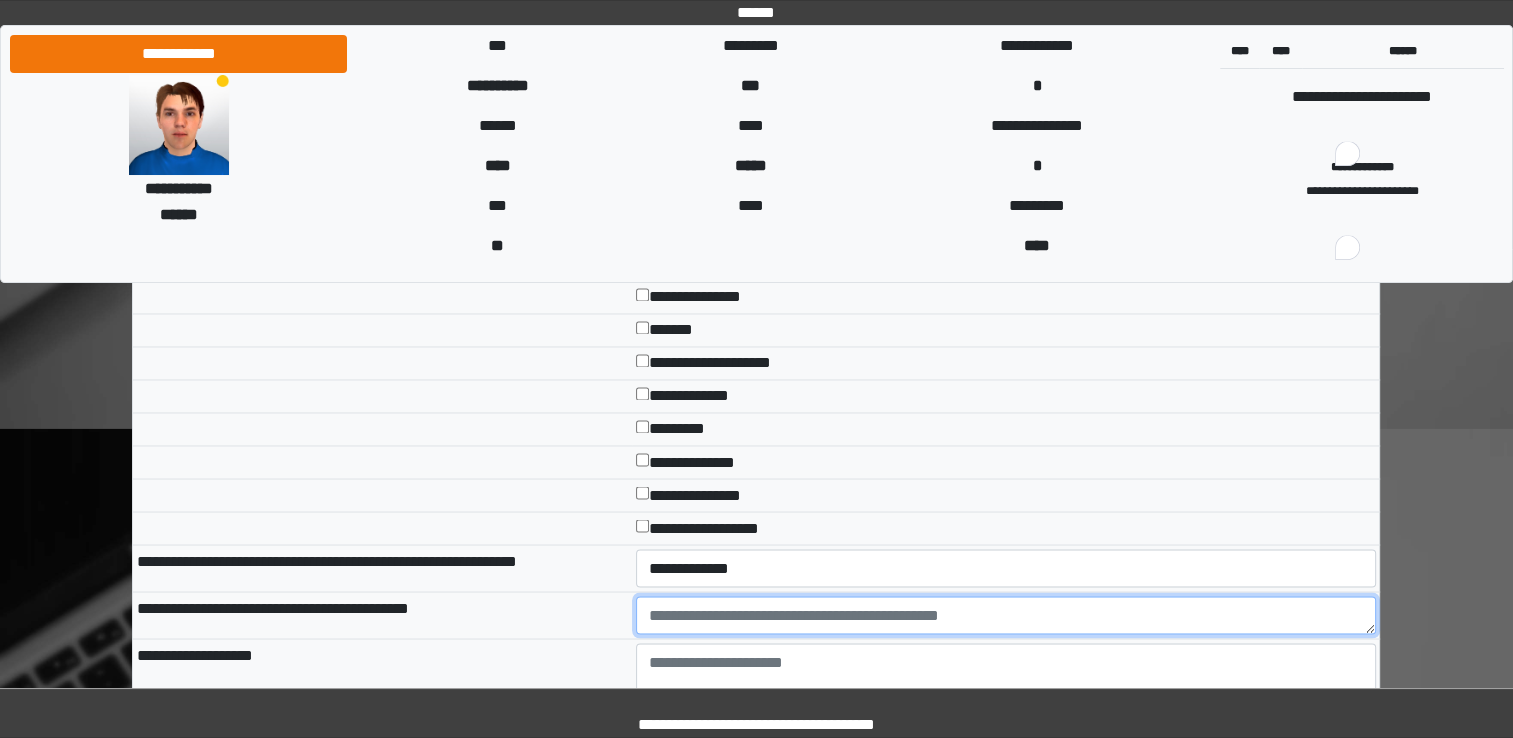 click at bounding box center (1006, 615) 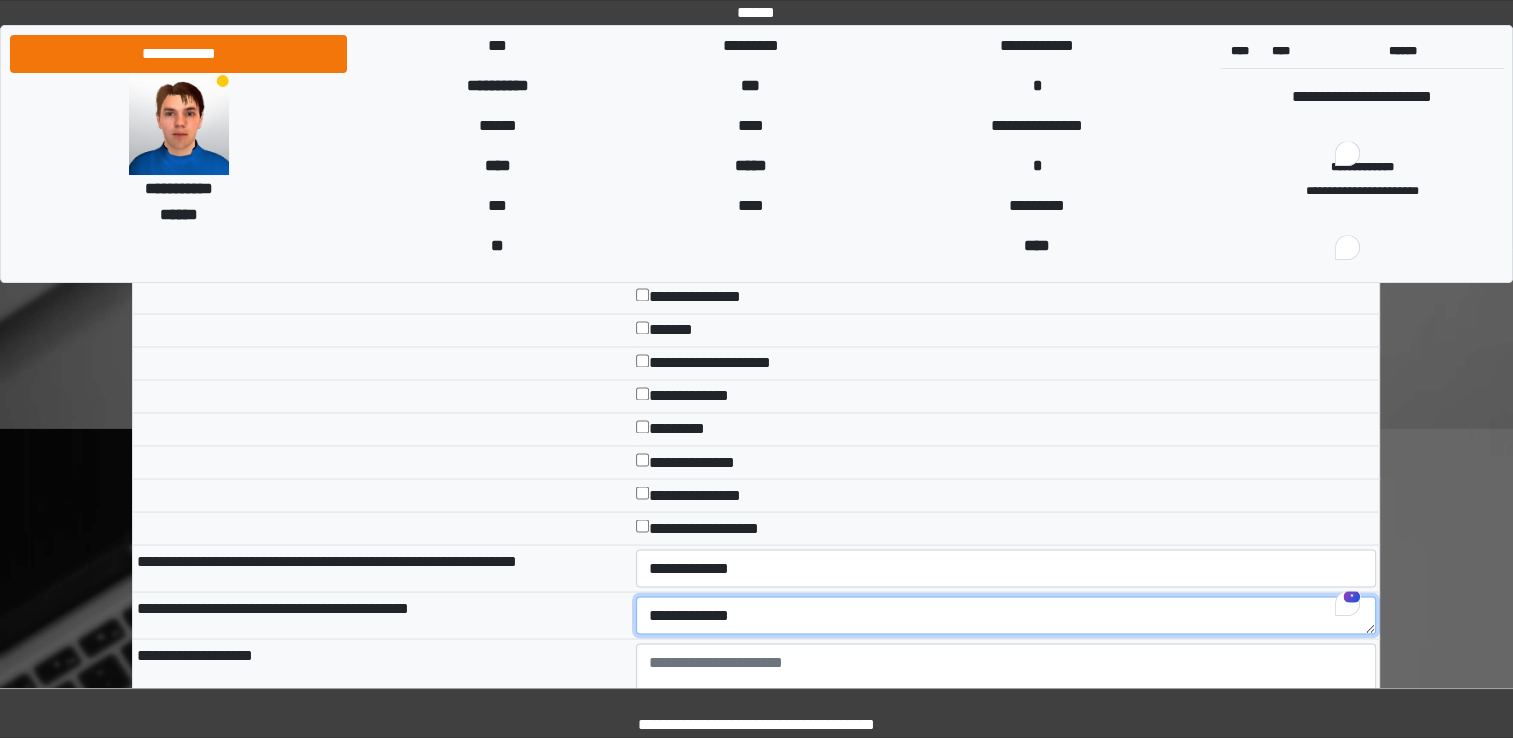 type on "**********" 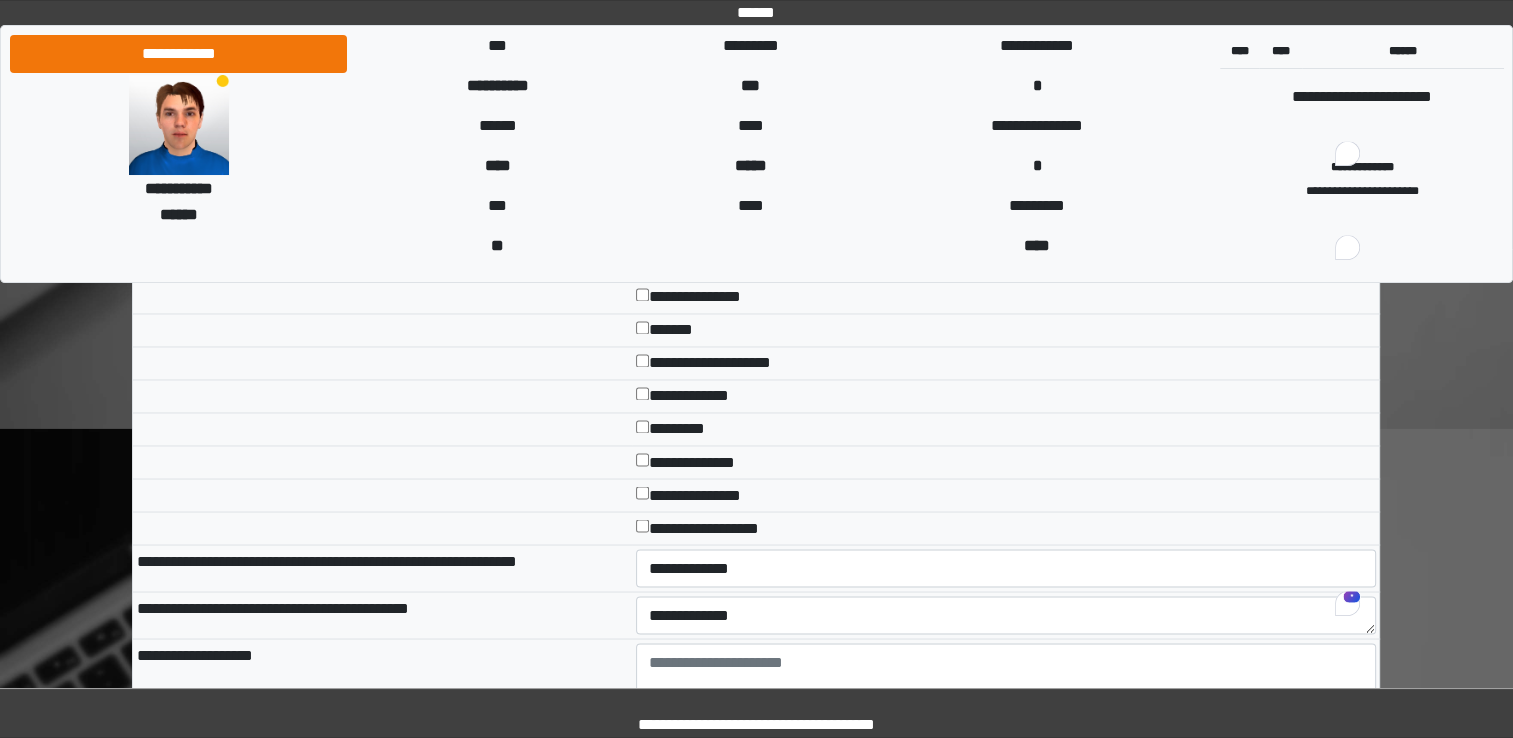 click on "**********" at bounding box center (382, 697) 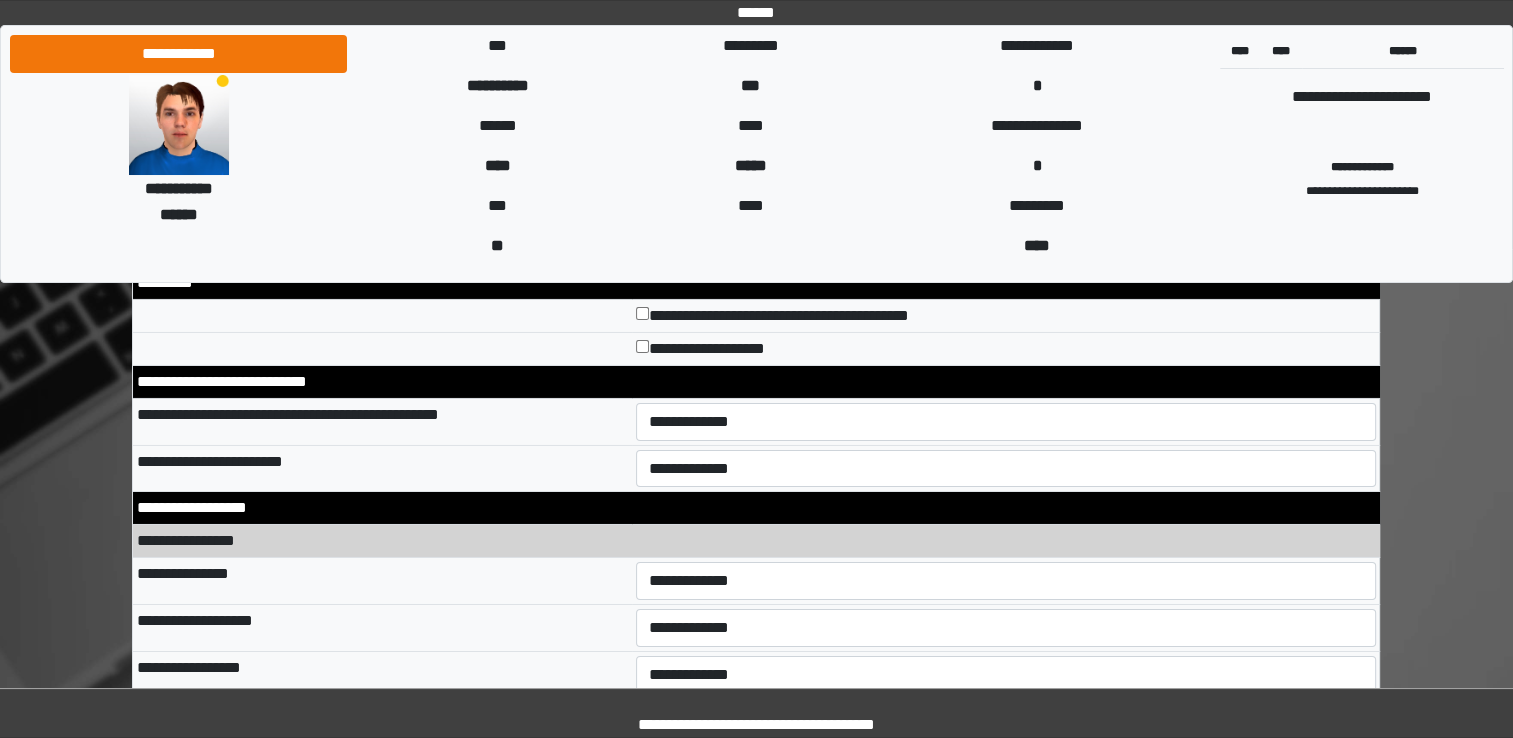 scroll, scrollTop: 6760, scrollLeft: 0, axis: vertical 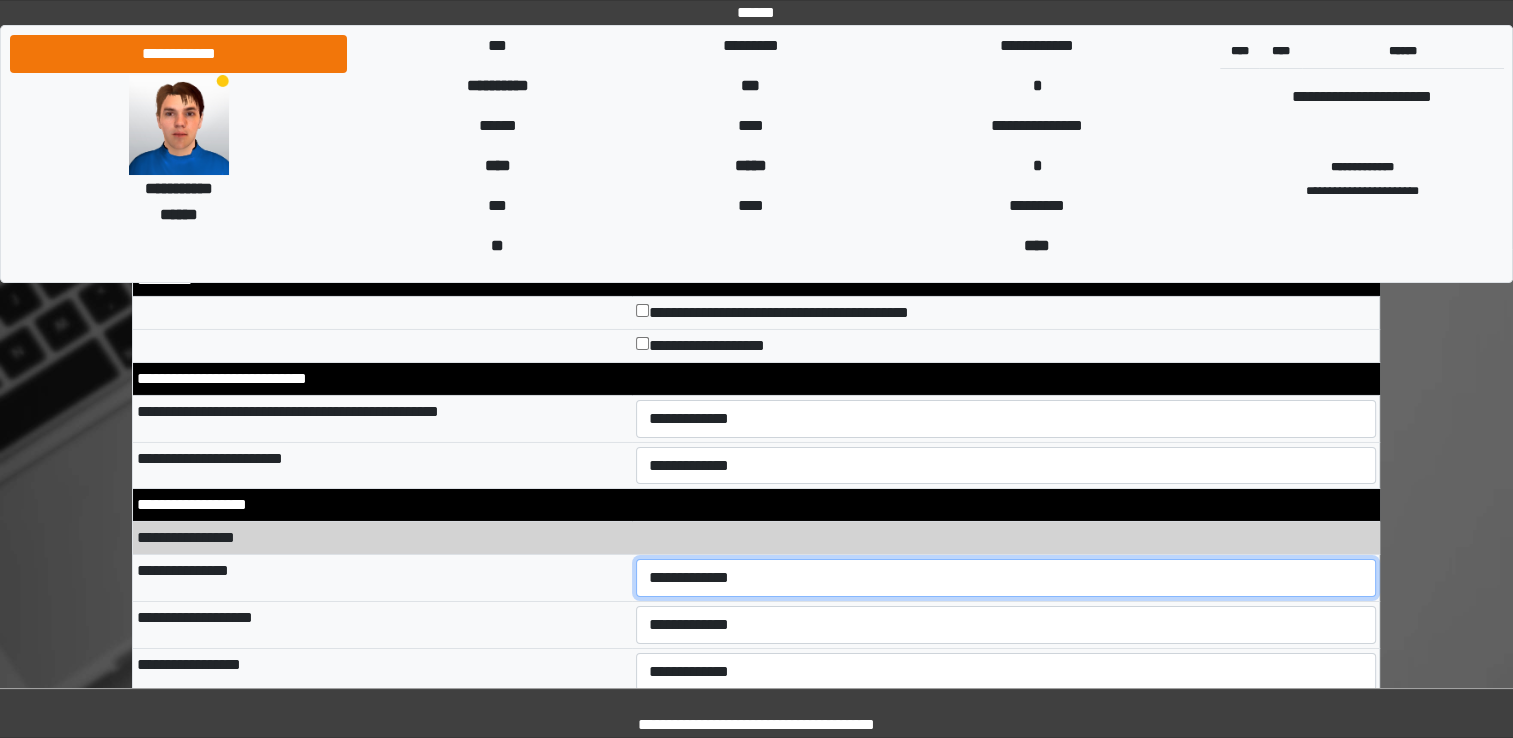 click on "**********" at bounding box center (1006, 578) 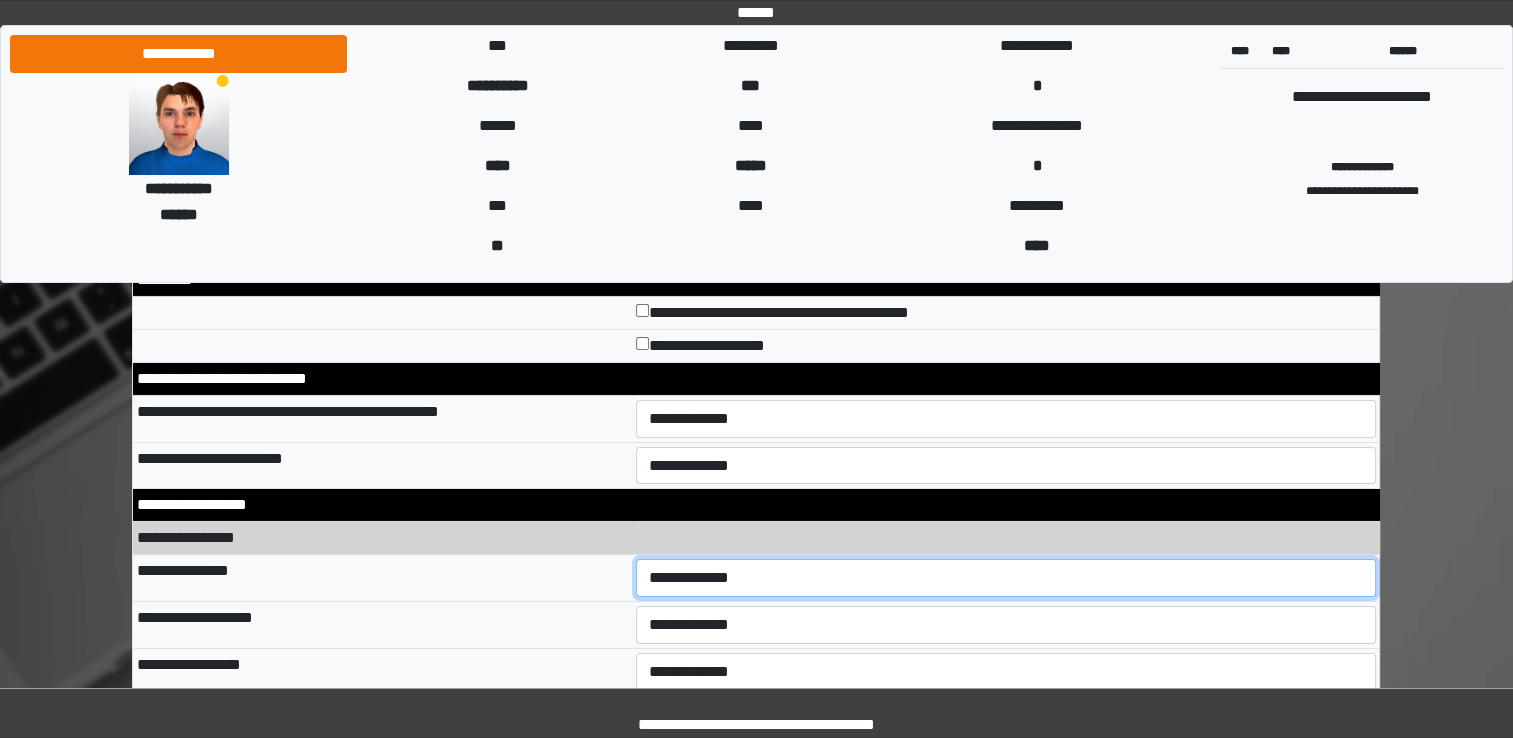 select on "*" 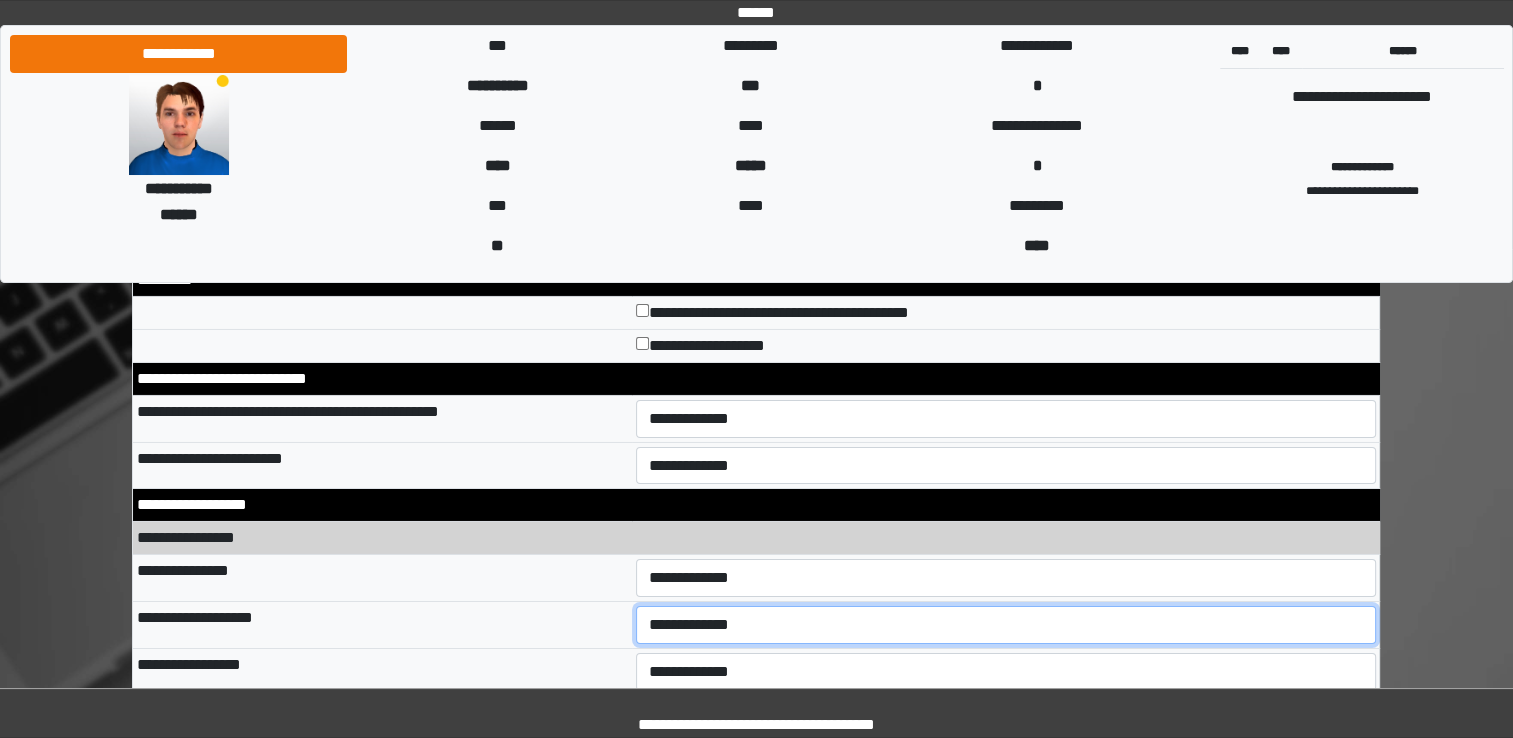 click on "**********" at bounding box center (1006, 625) 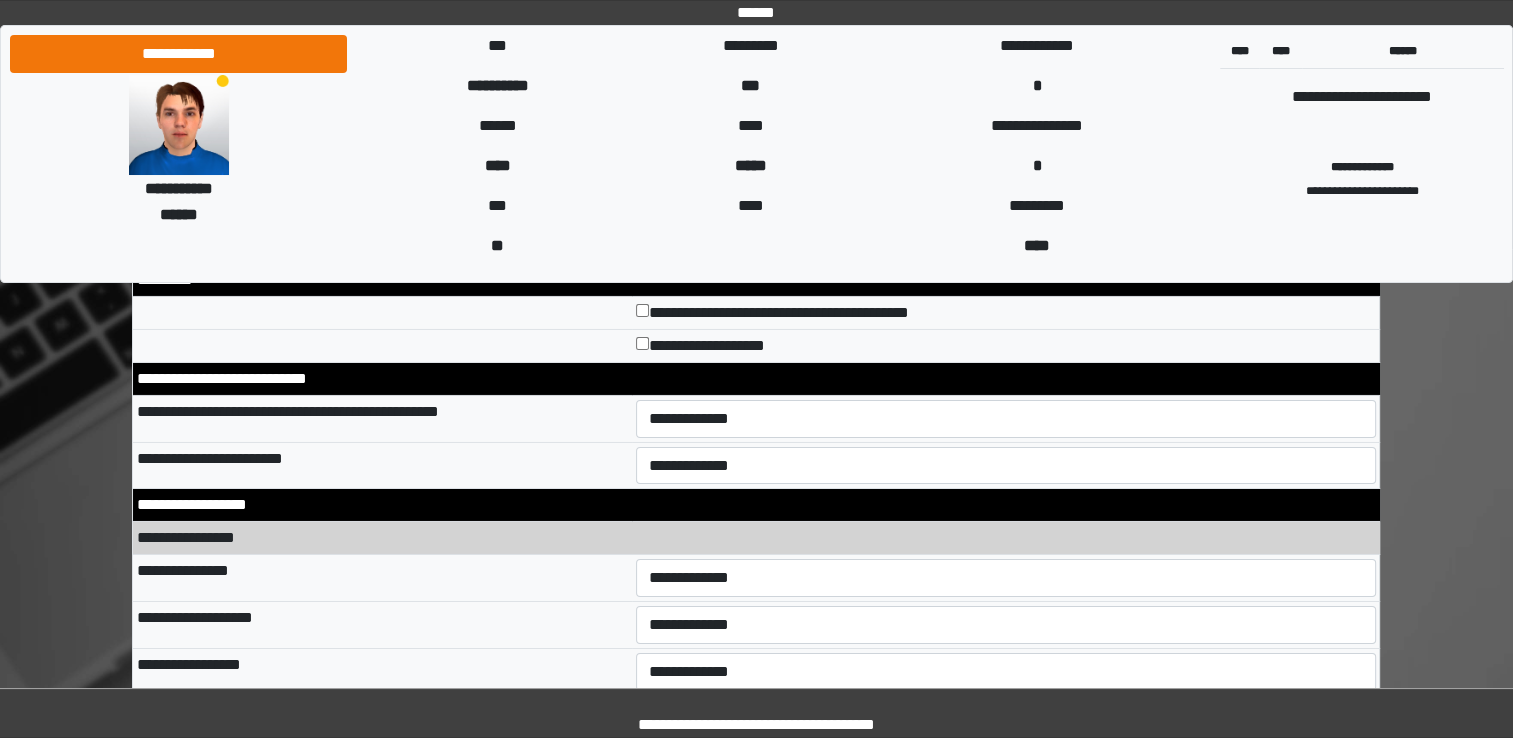 click on "**********" at bounding box center (1006, 624) 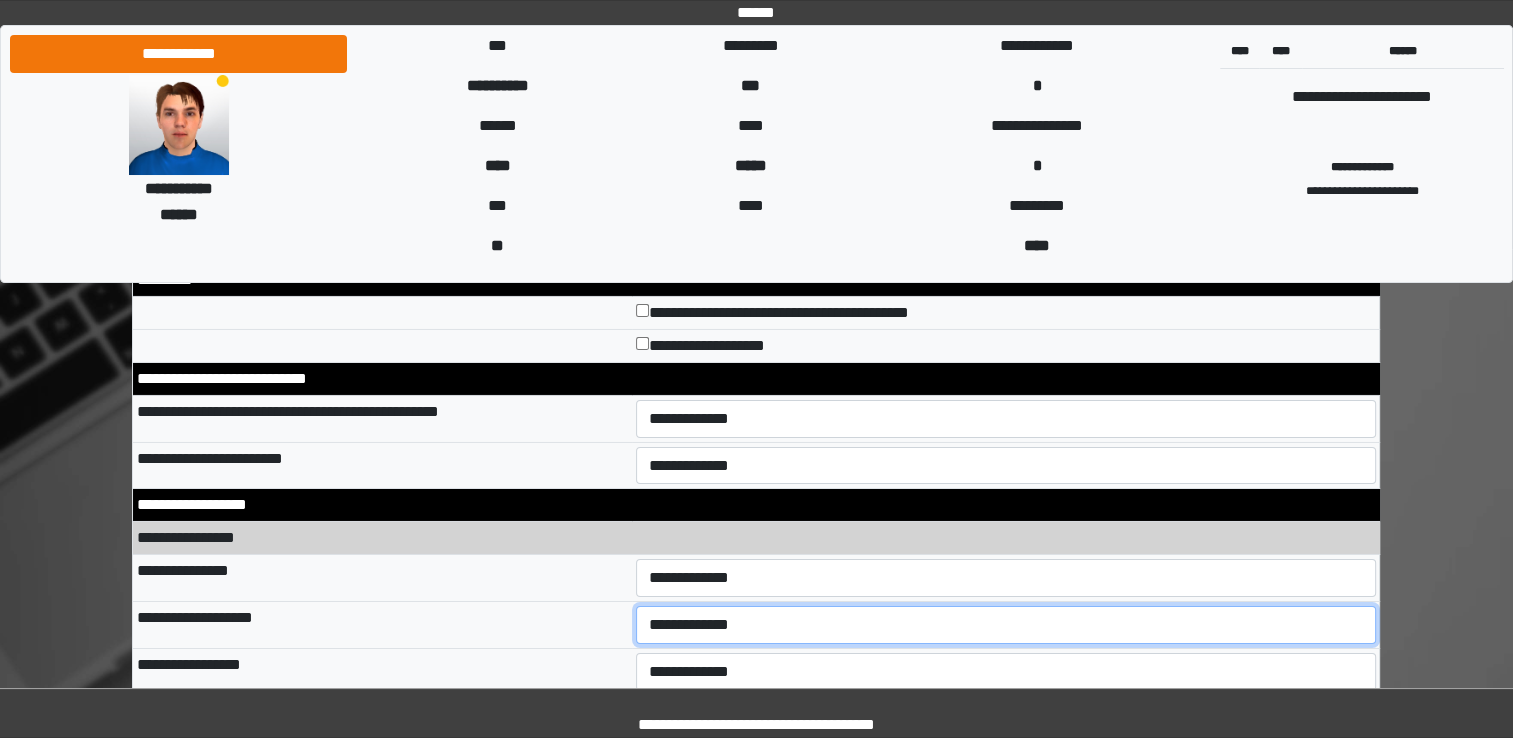 click on "**********" at bounding box center (1006, 625) 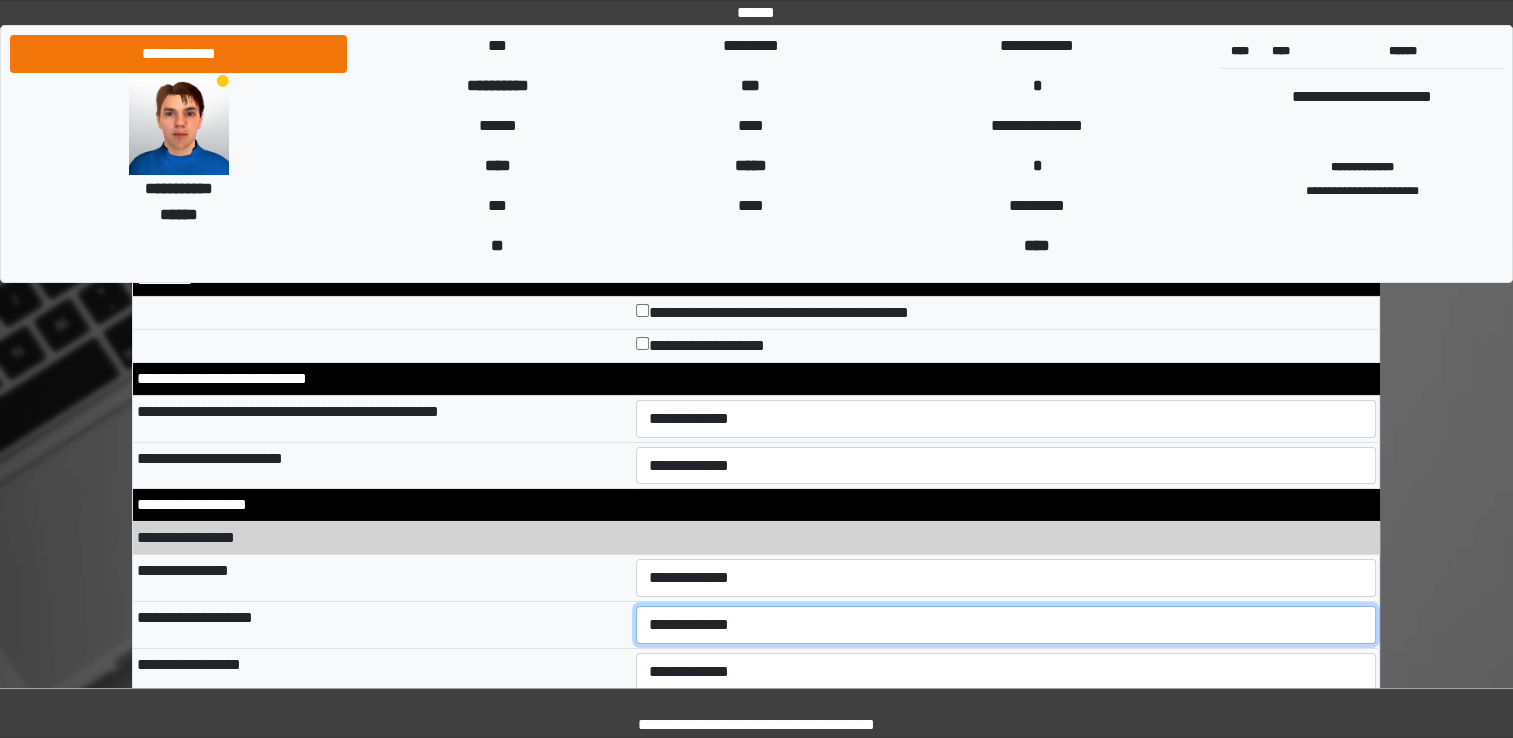 select on "**" 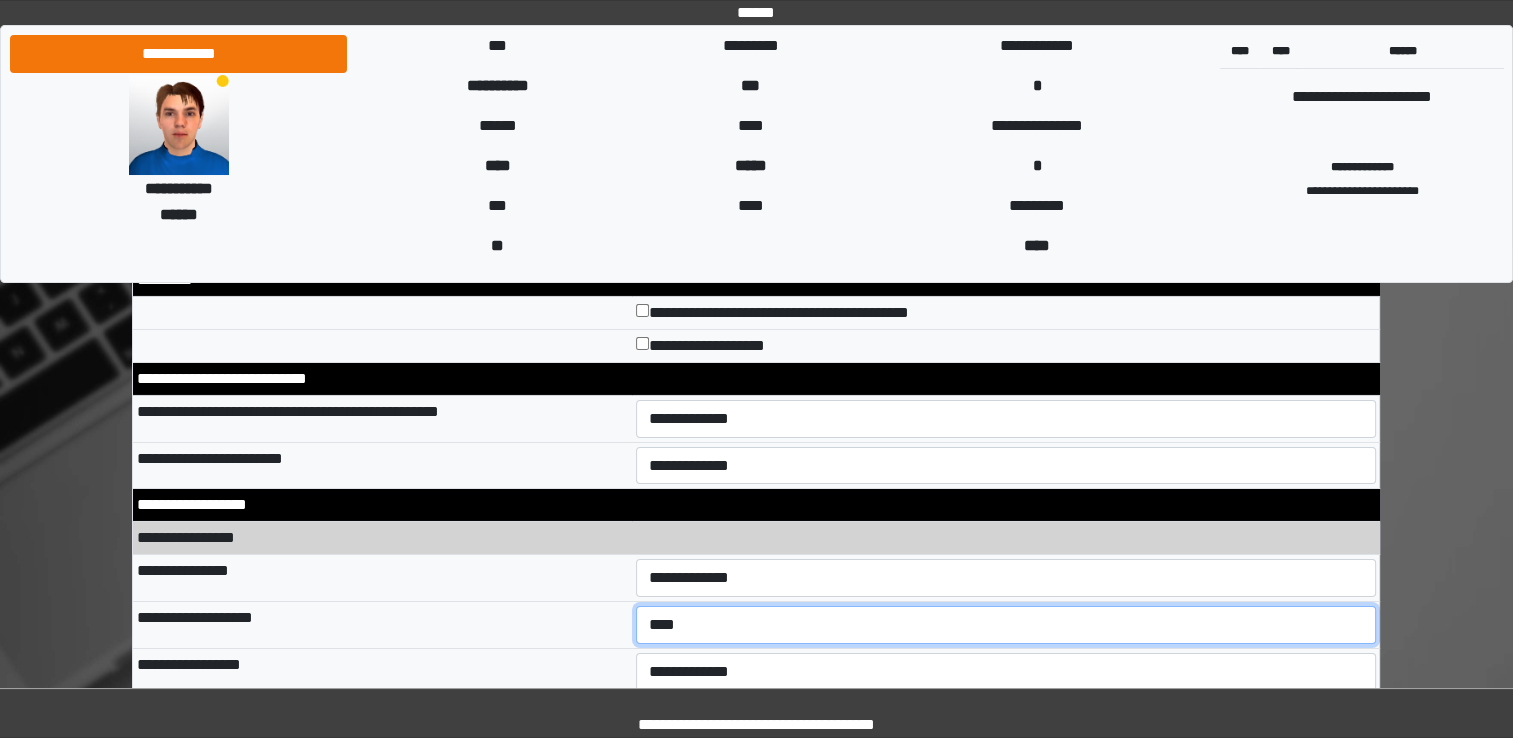 click on "**********" at bounding box center (1006, 625) 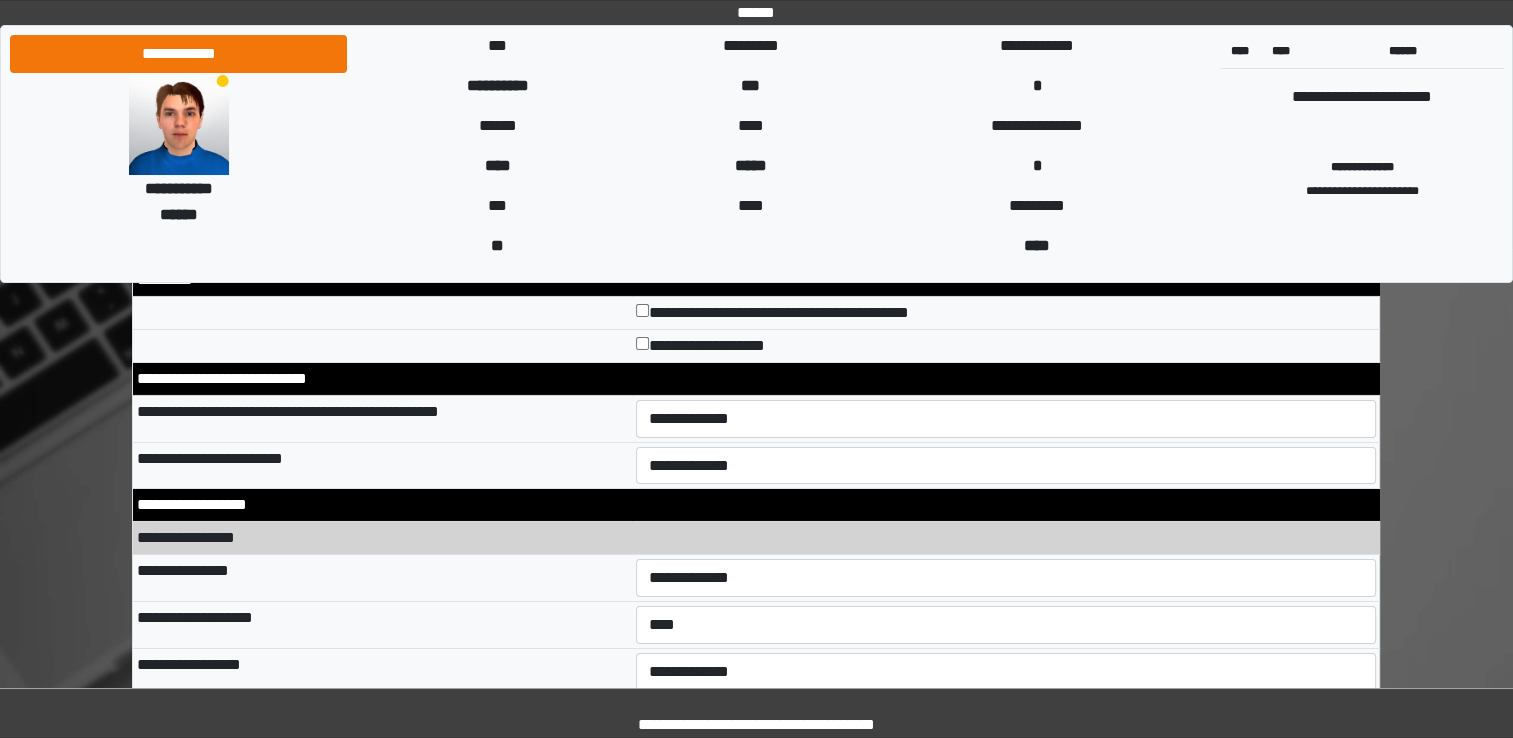 click on "**********" at bounding box center [382, 624] 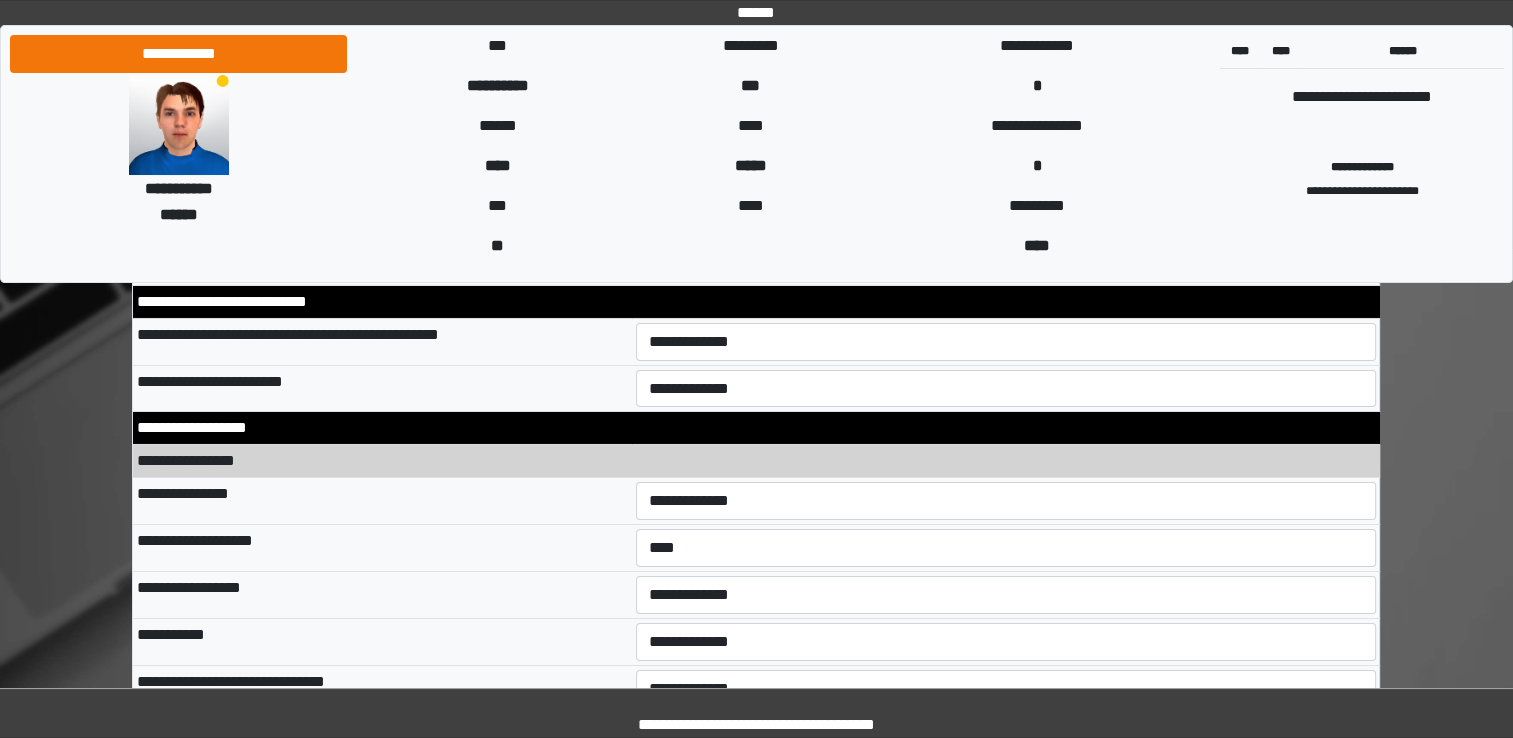 scroll, scrollTop: 6840, scrollLeft: 0, axis: vertical 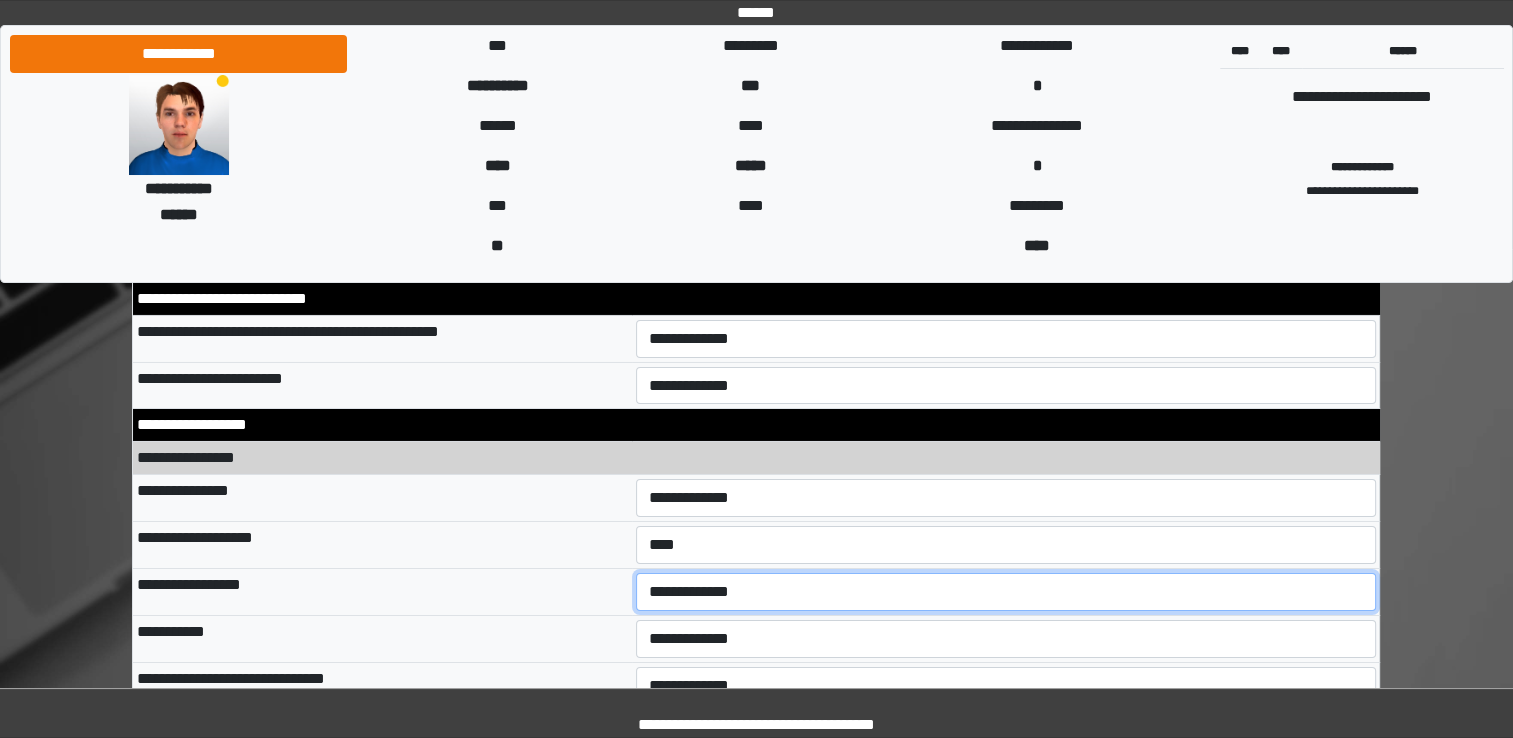 click on "**********" at bounding box center (1006, 592) 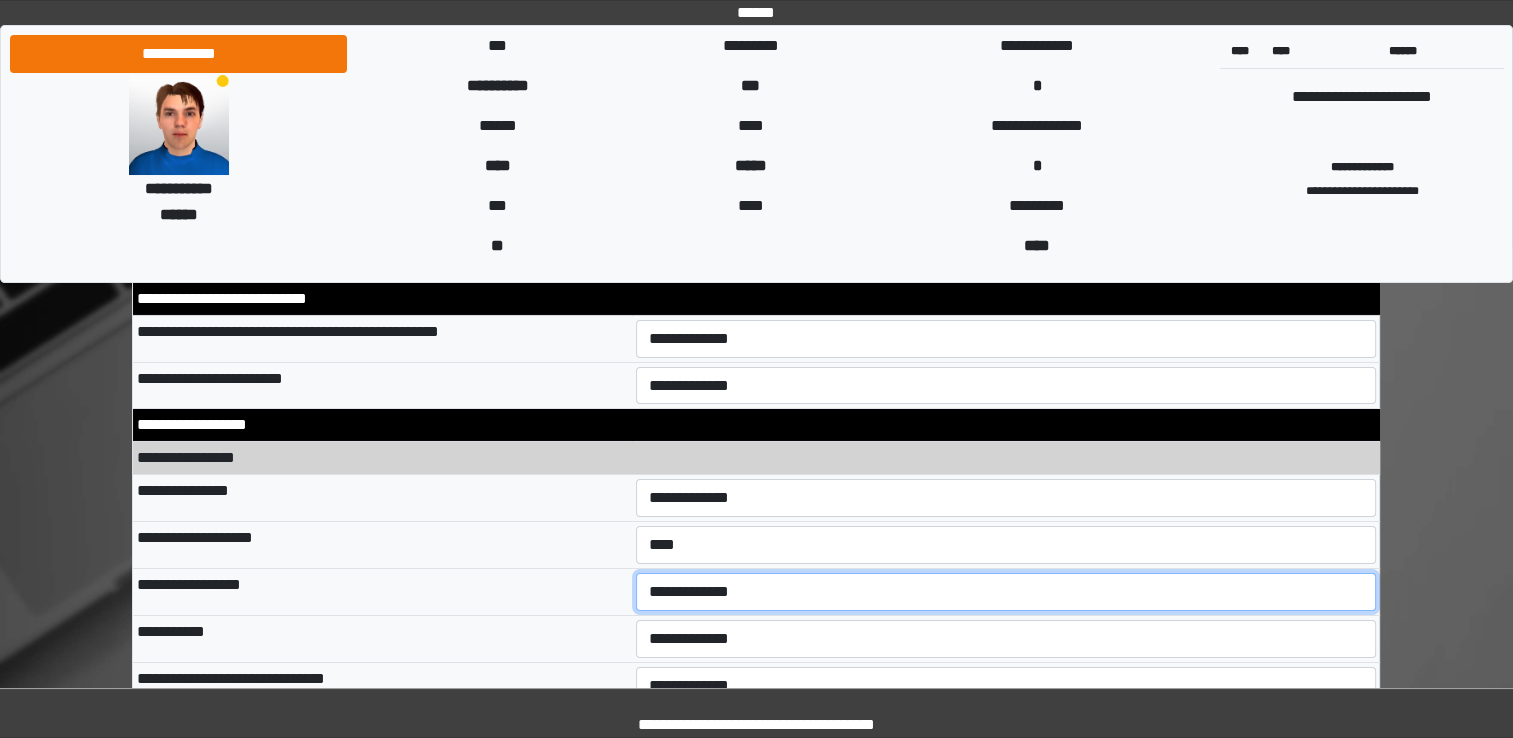 select on "**" 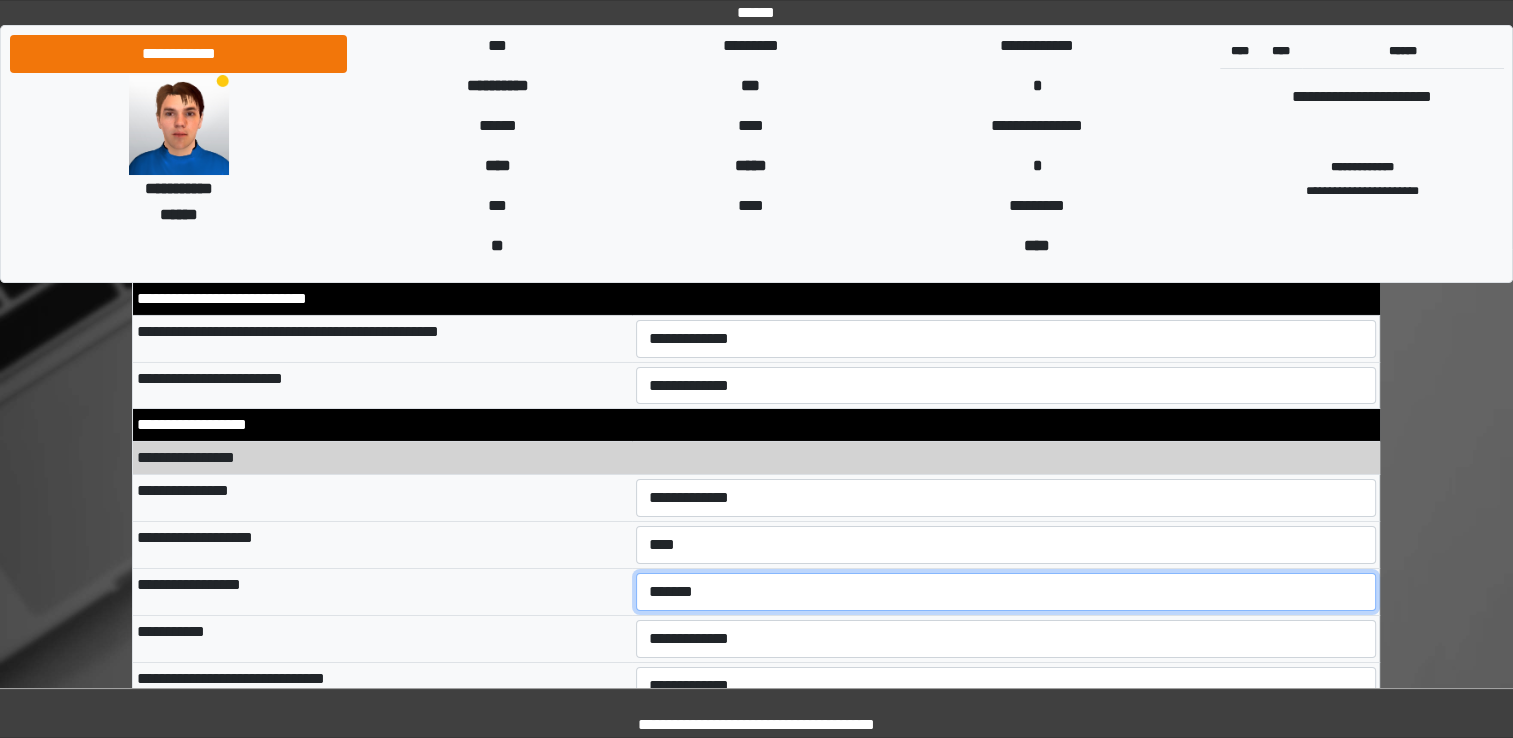 click on "**********" at bounding box center (1006, 592) 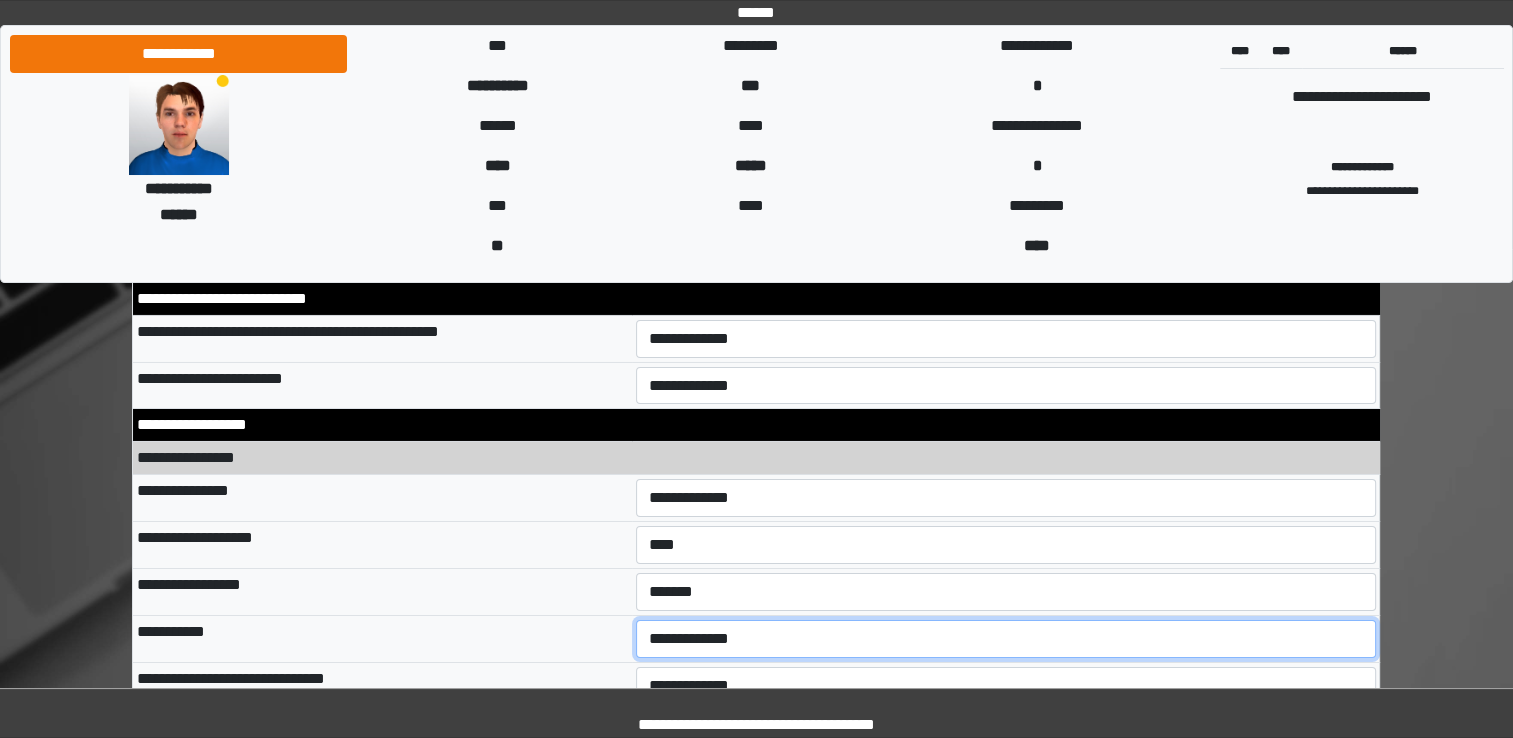 click on "**********" at bounding box center [1006, 639] 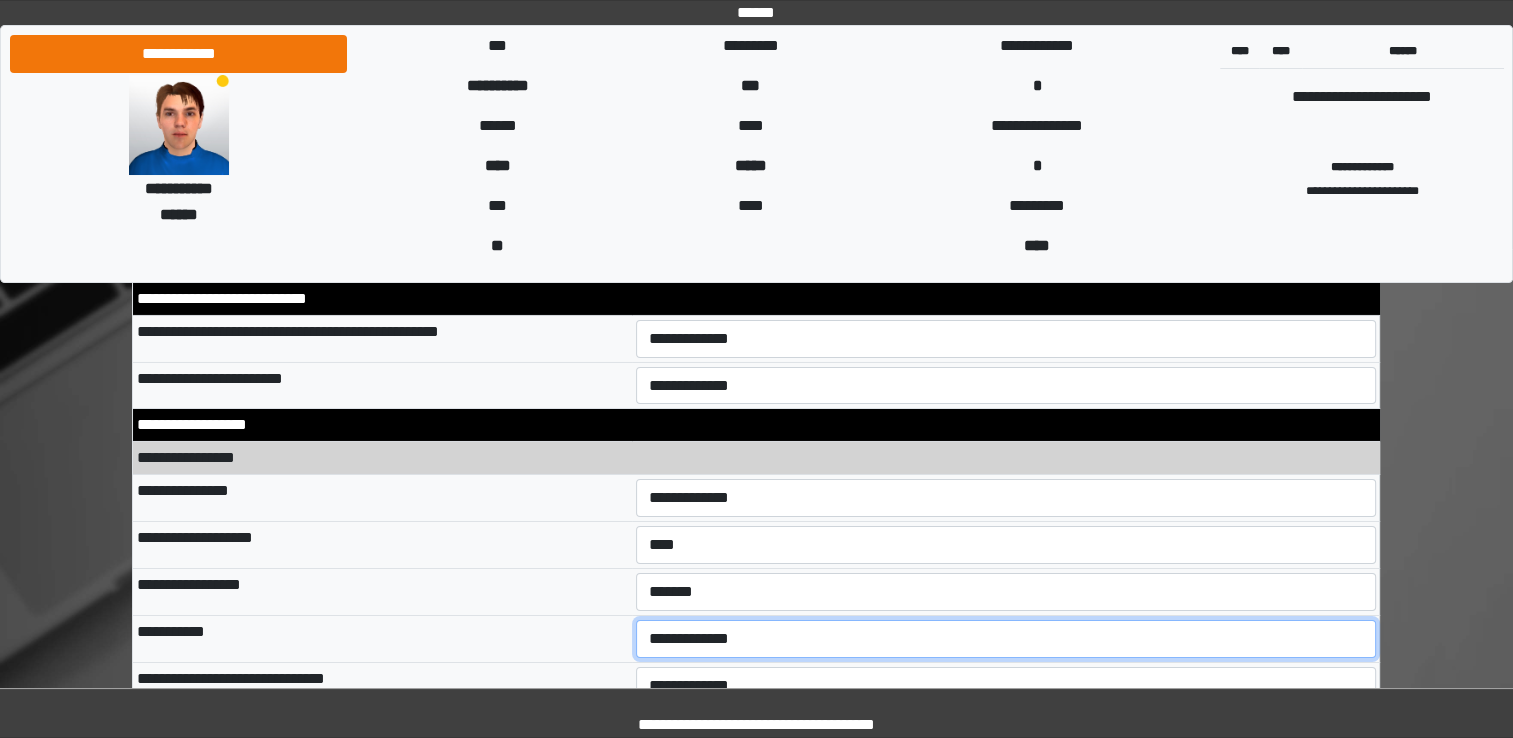 select on "**" 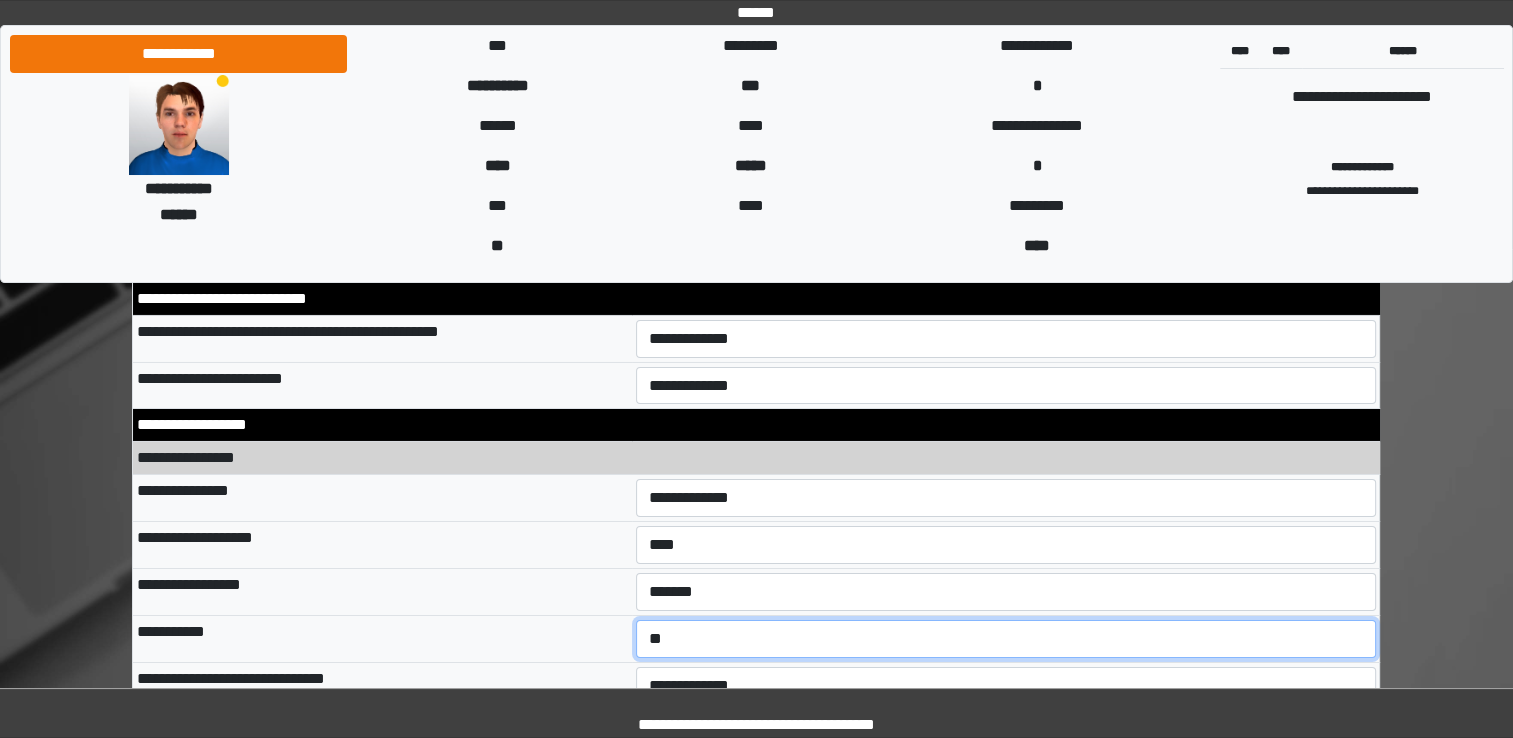click on "**********" at bounding box center [1006, 639] 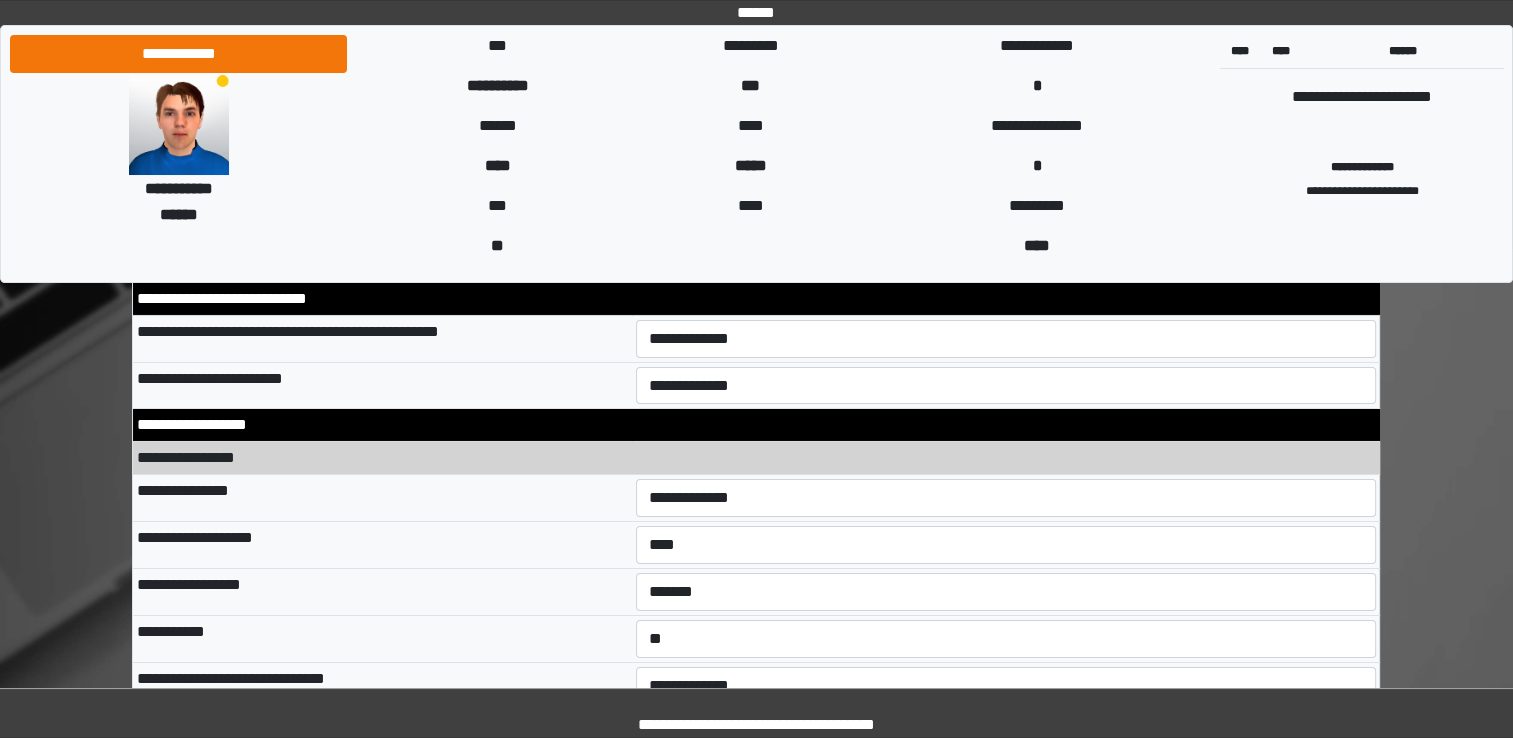 click on "**********" at bounding box center (382, 591) 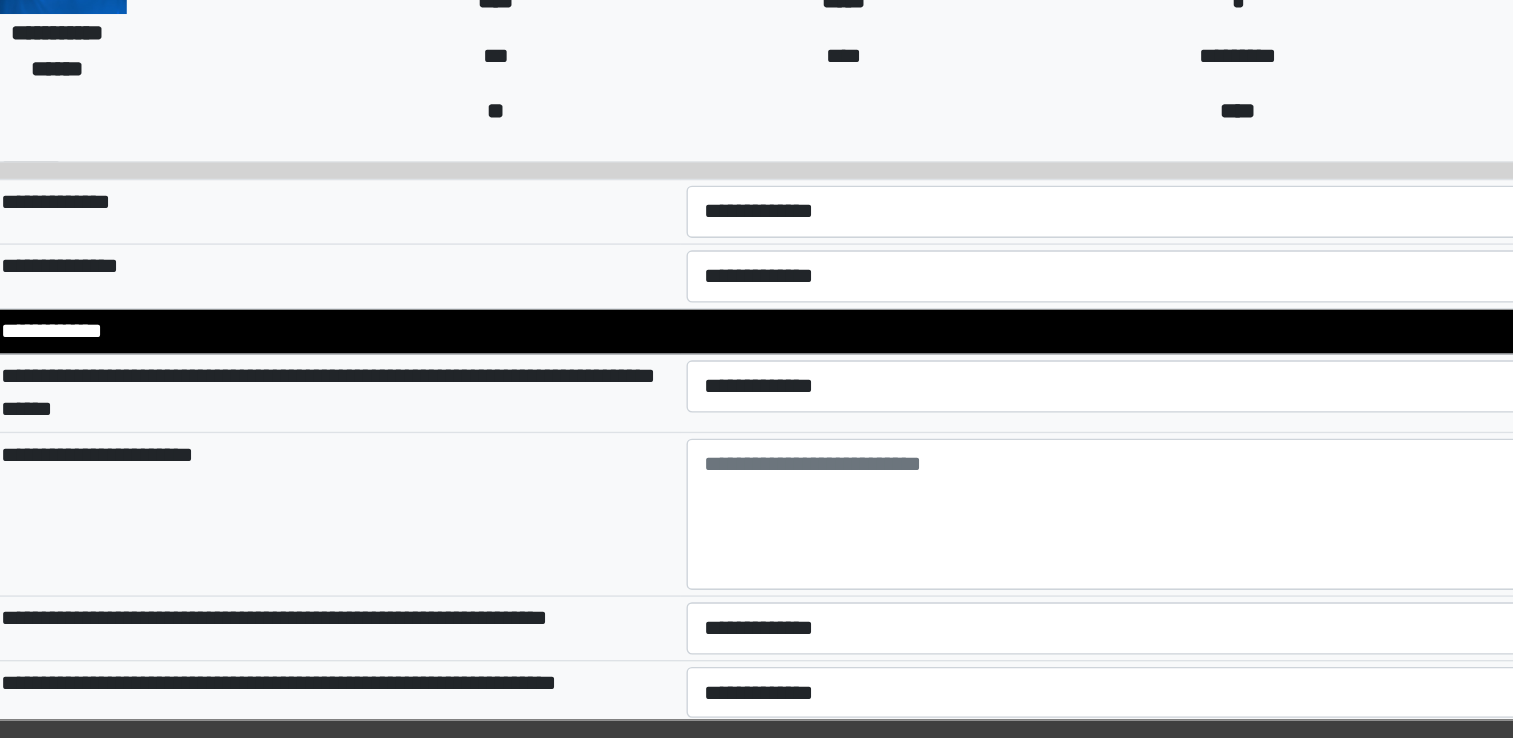 scroll, scrollTop: 7286, scrollLeft: 0, axis: vertical 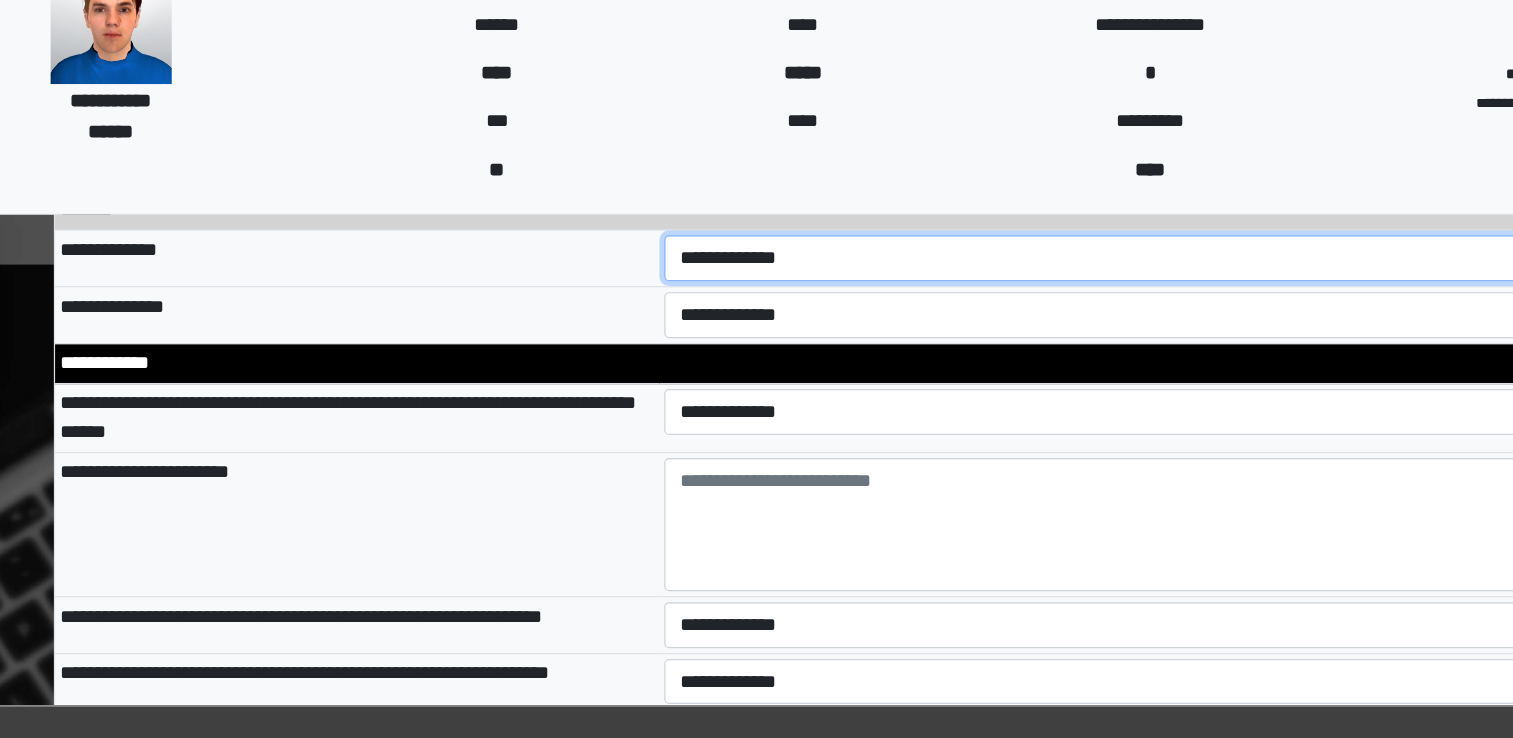 click on "**********" at bounding box center [1006, 319] 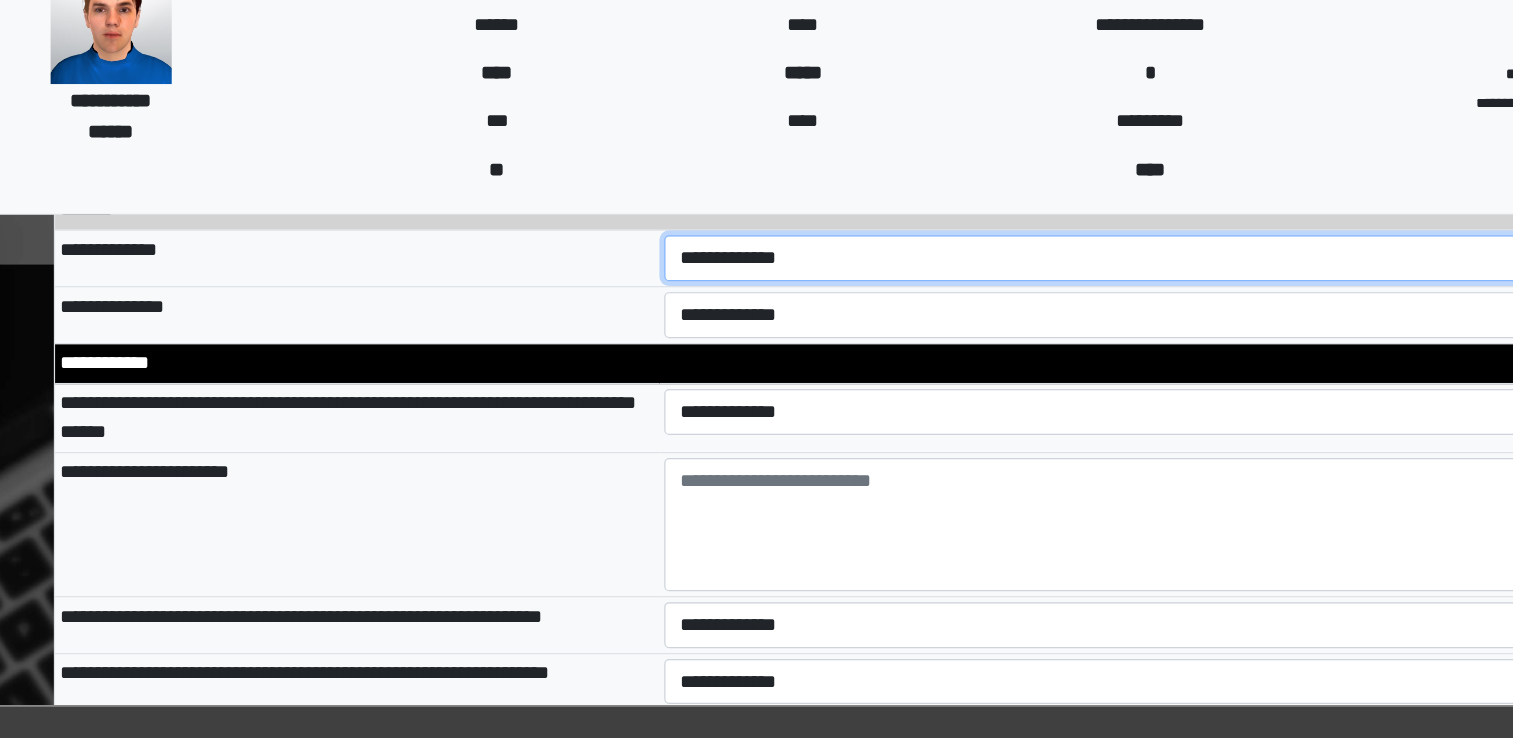 select on "*" 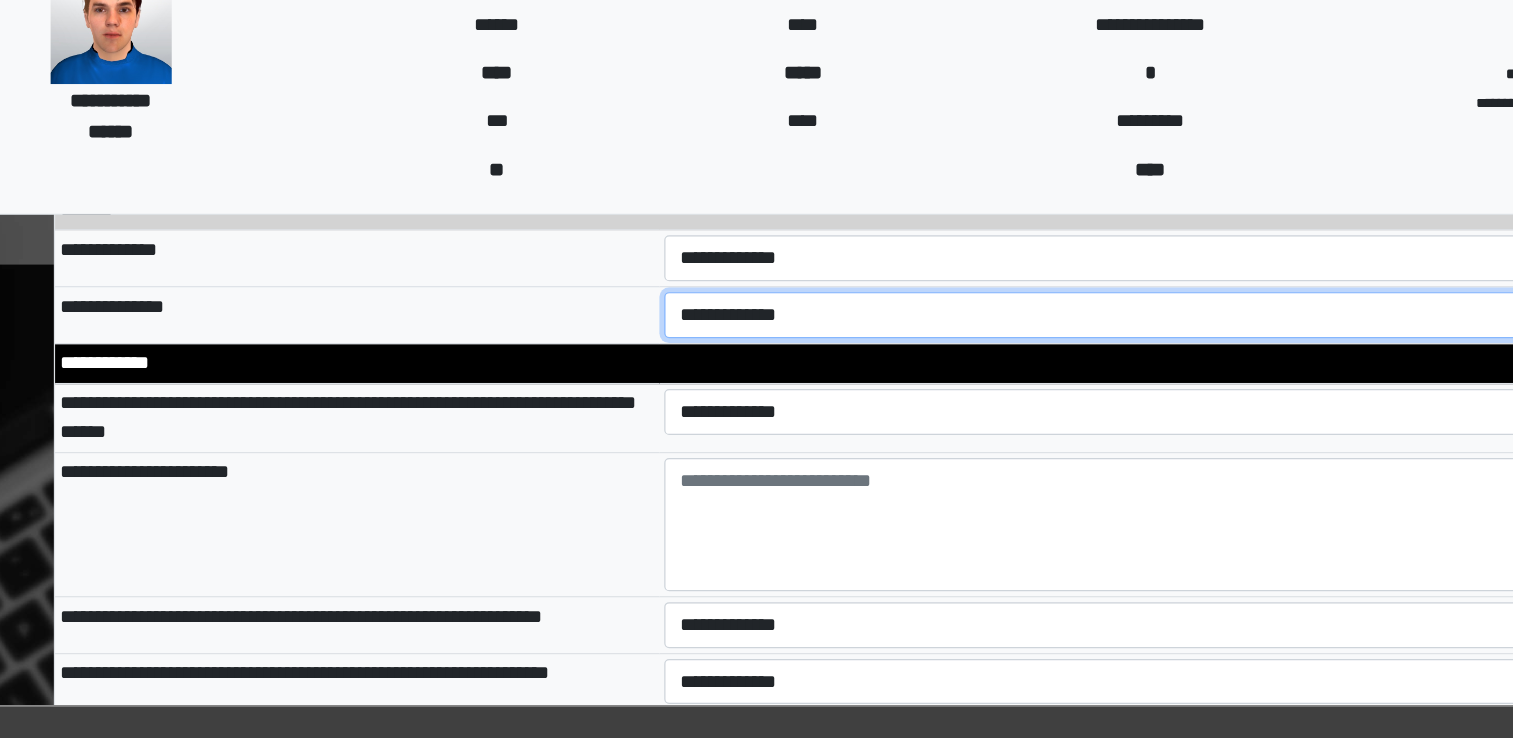 click on "**********" at bounding box center (1006, 366) 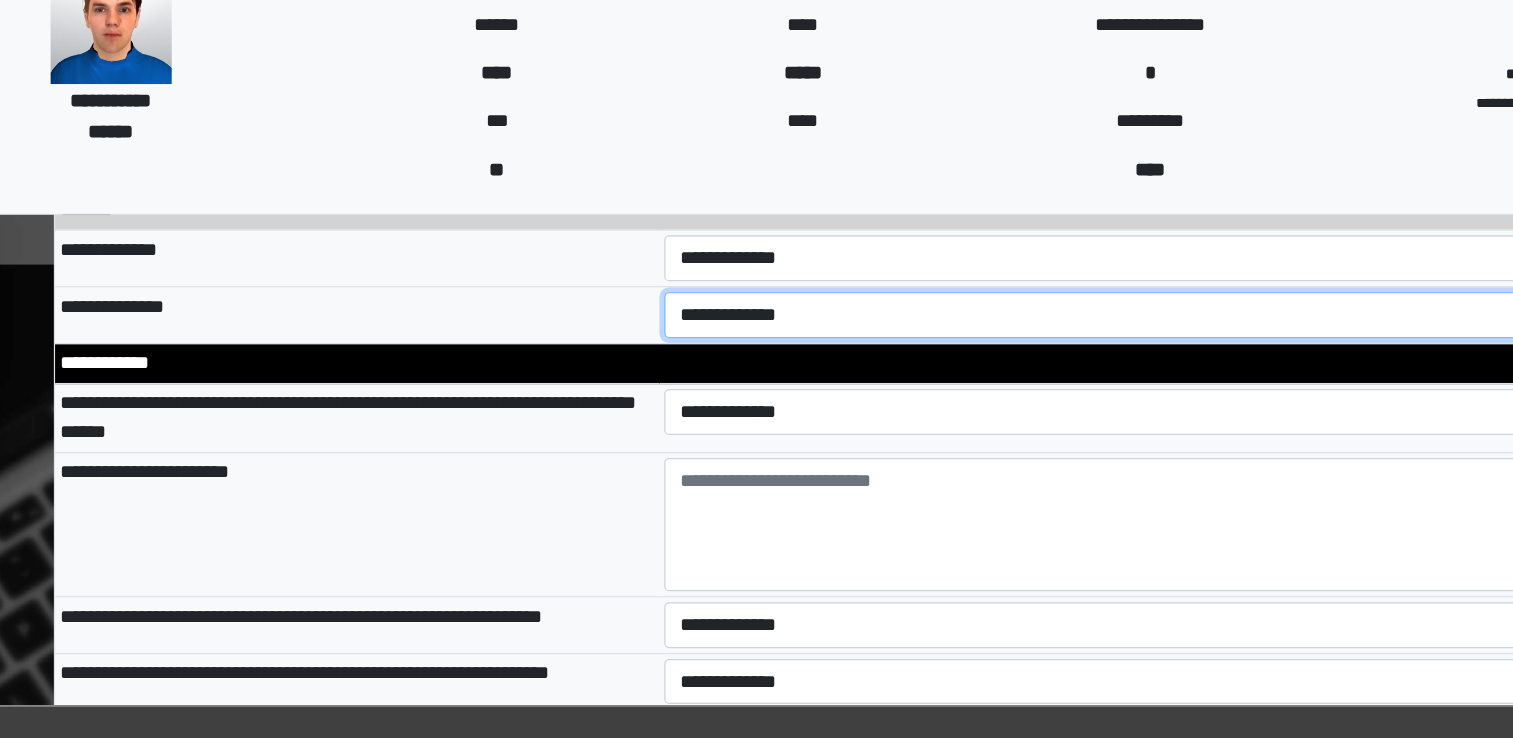 select on "**" 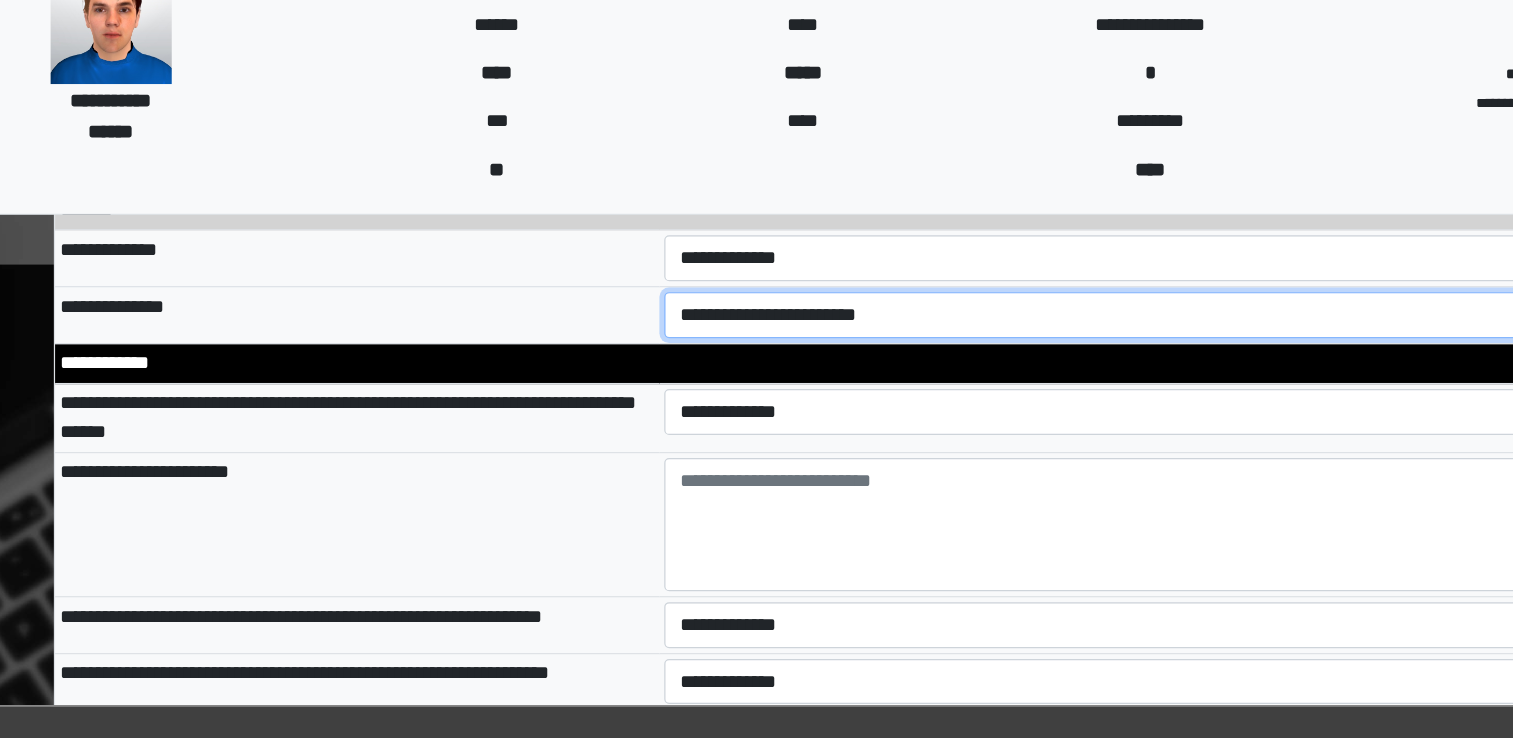 click on "**********" at bounding box center [1006, 366] 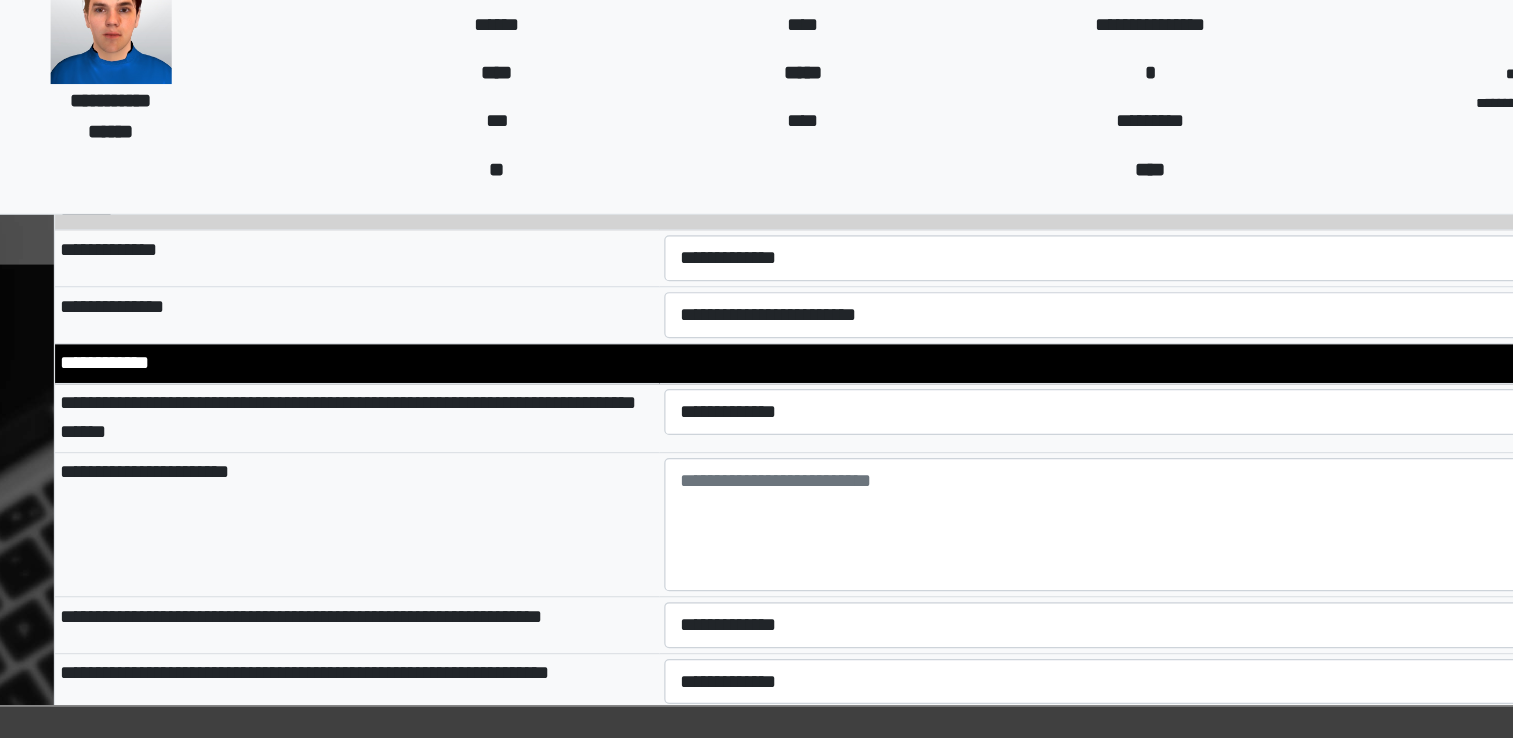 click on "**********" at bounding box center (382, 539) 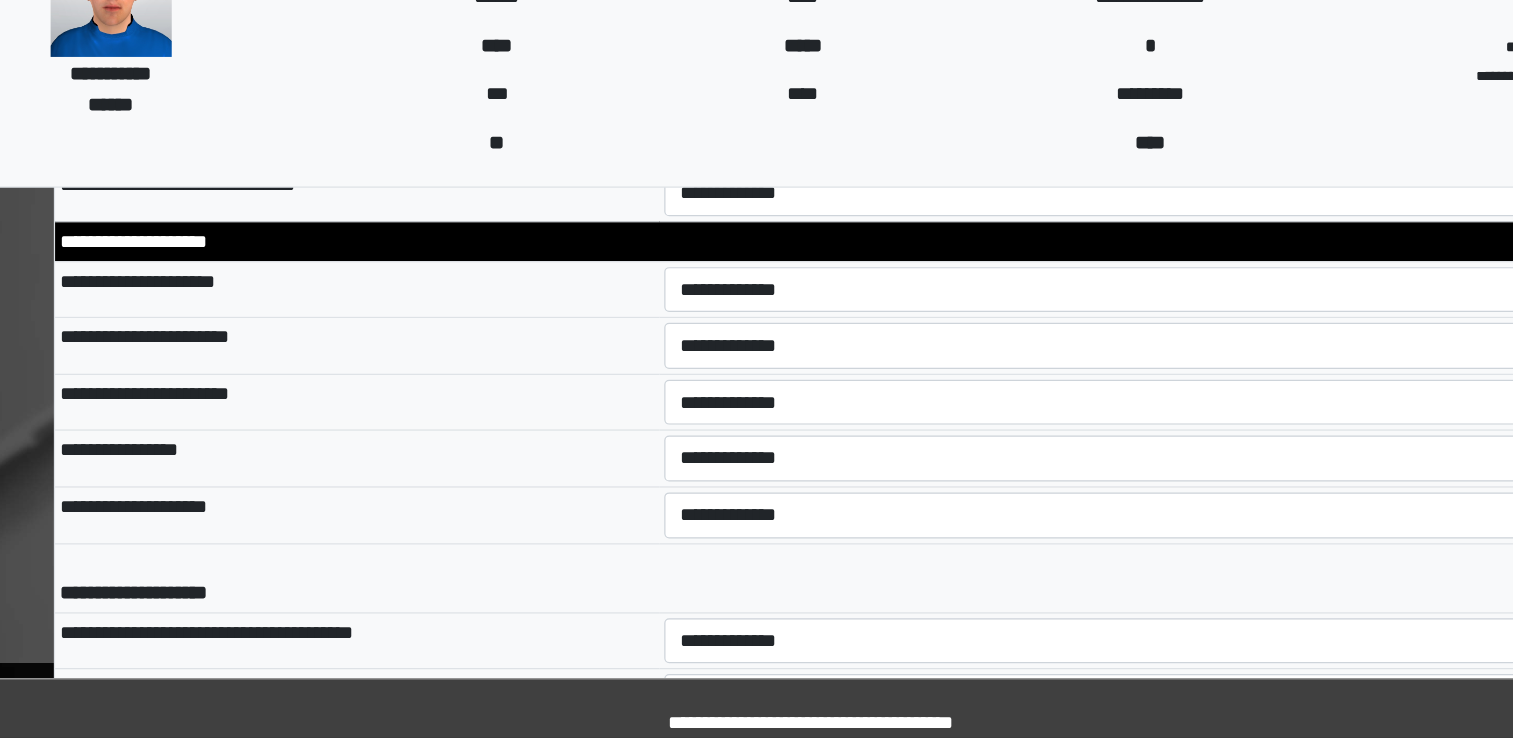 scroll, scrollTop: 7904, scrollLeft: 0, axis: vertical 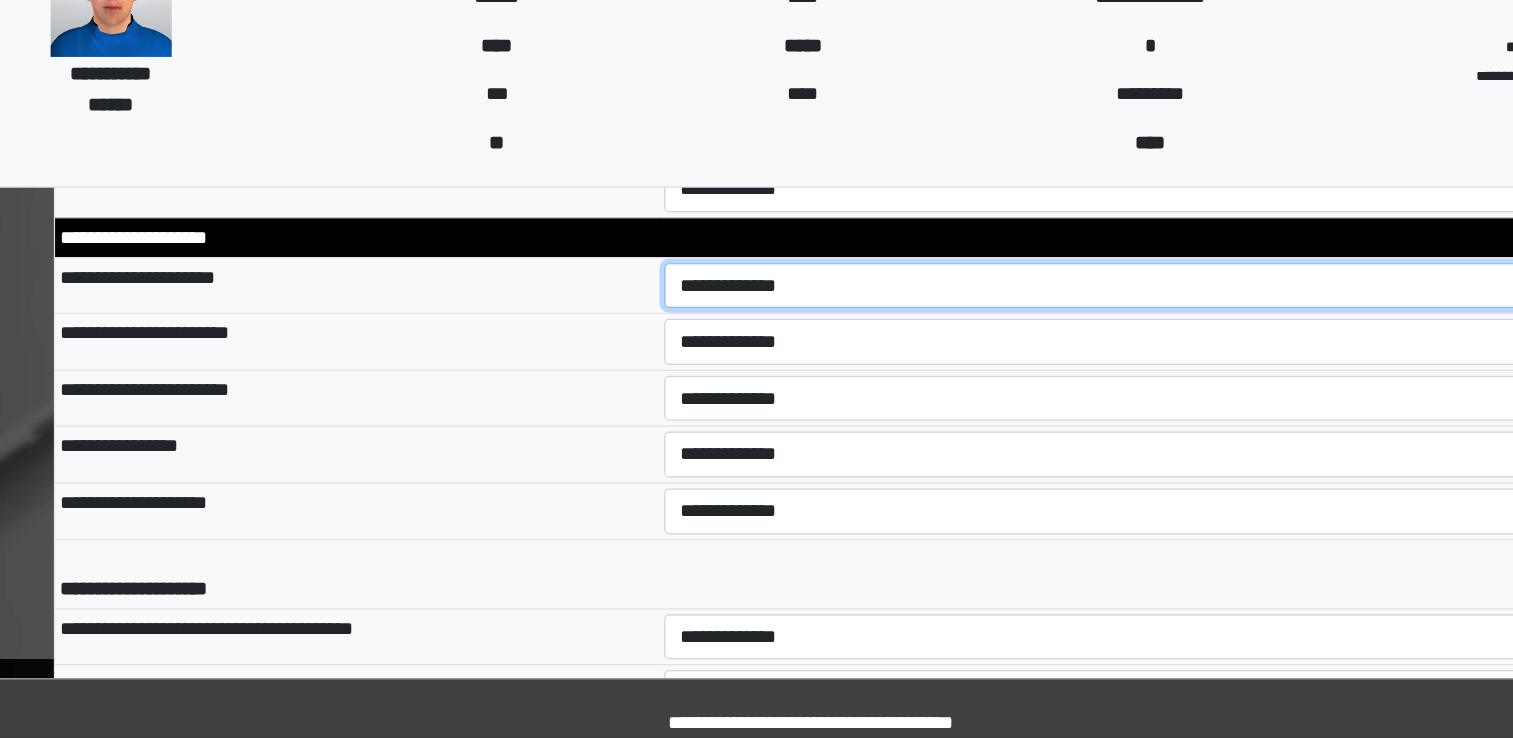 click on "**********" at bounding box center (1006, 364) 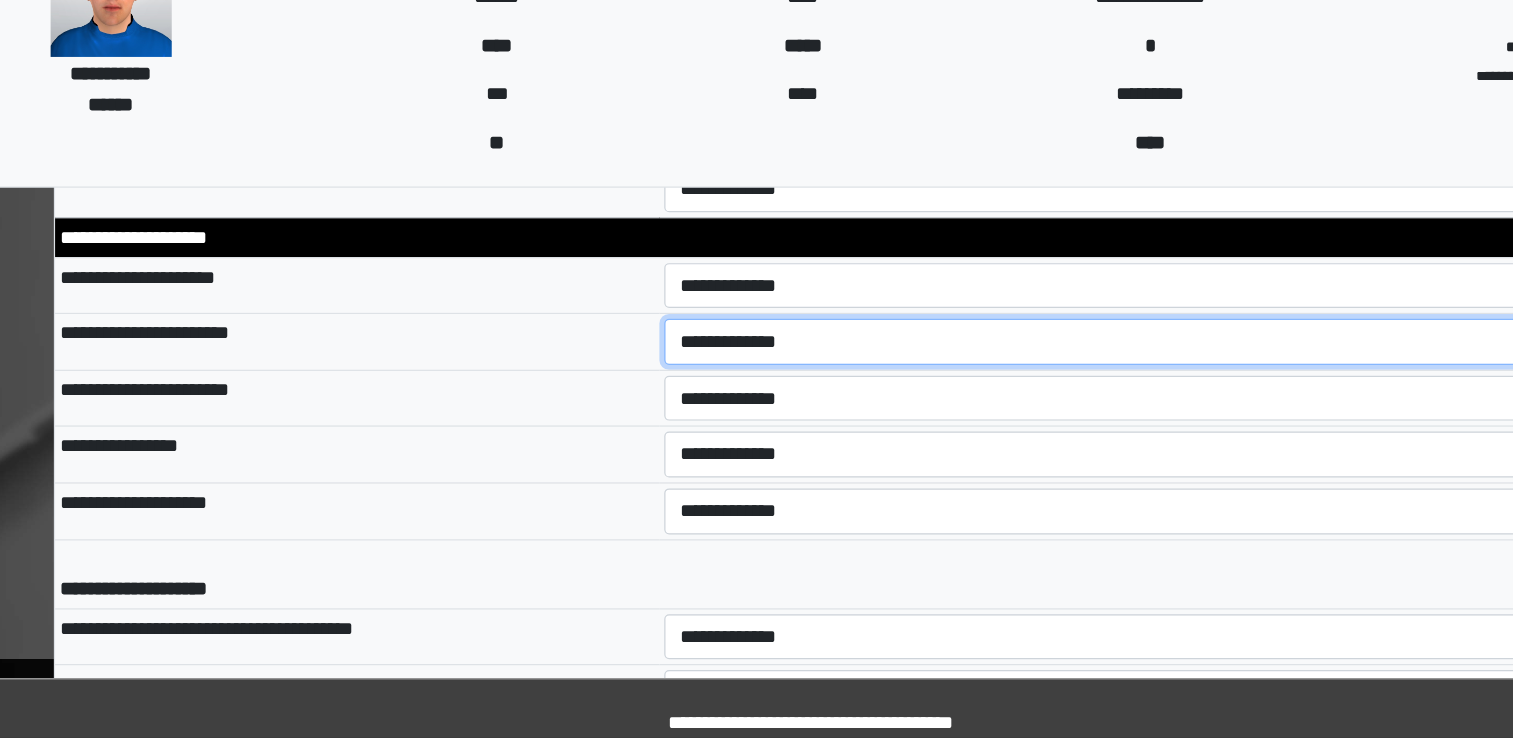 click on "**********" at bounding box center [1006, 410] 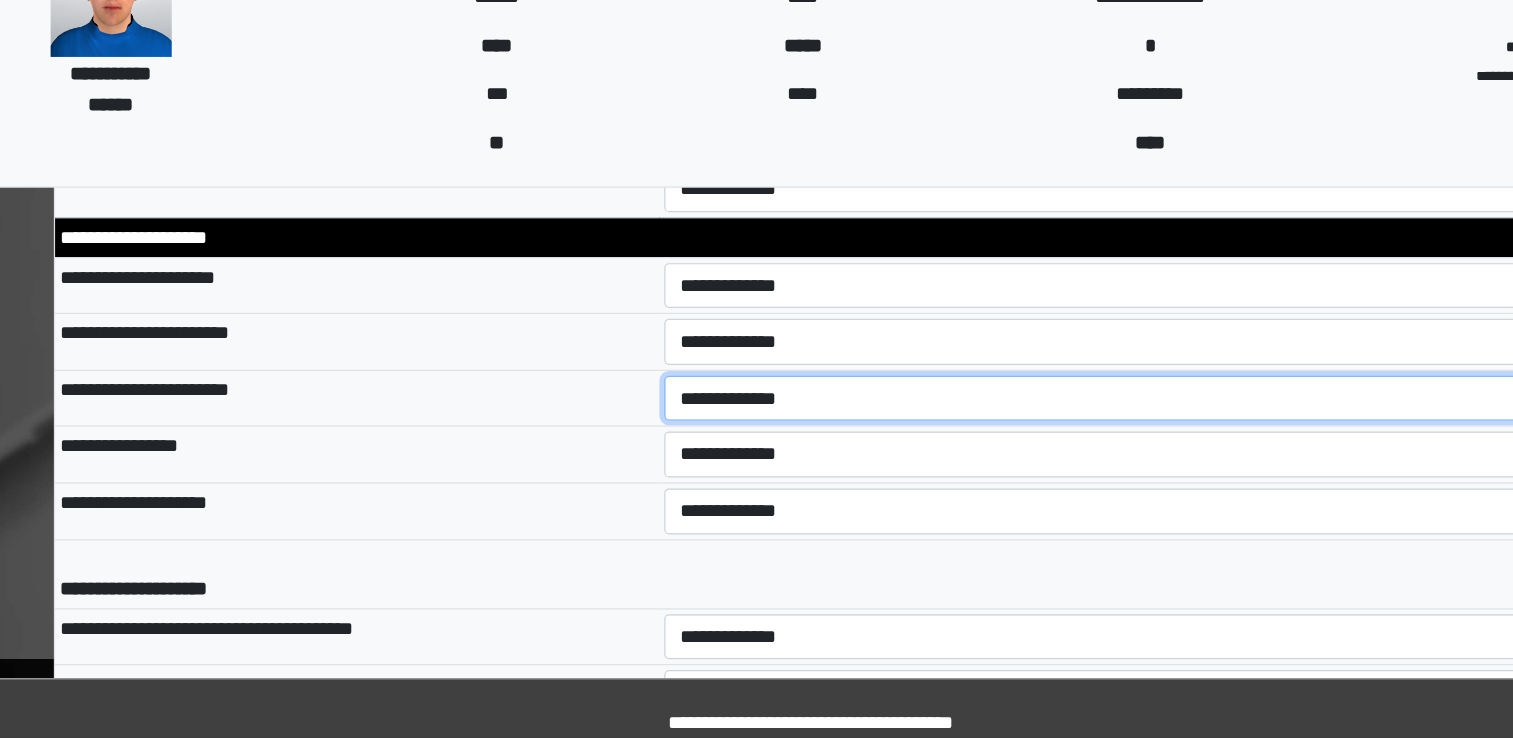 click on "**********" at bounding box center [1006, 457] 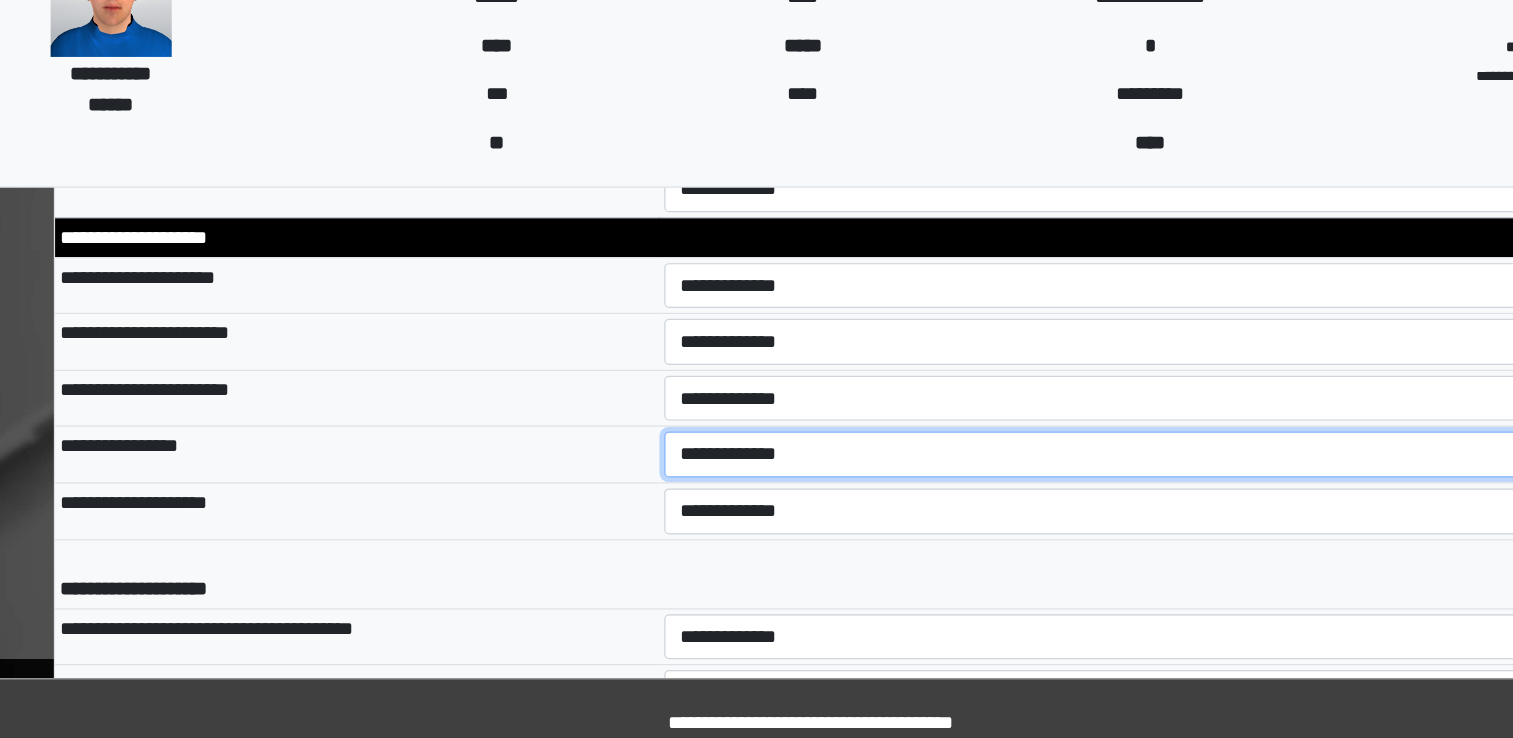 click on "**********" at bounding box center [1006, 503] 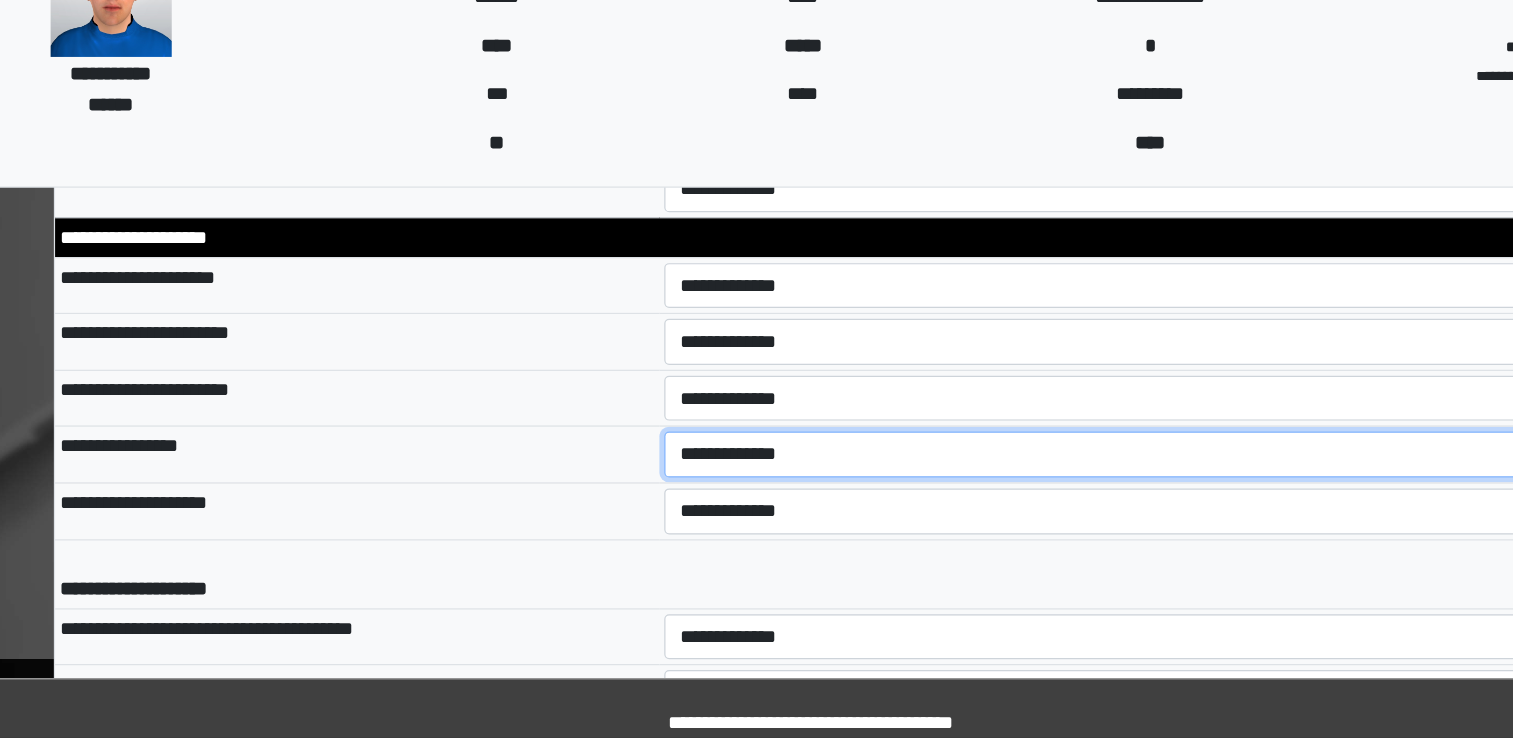 select on "*" 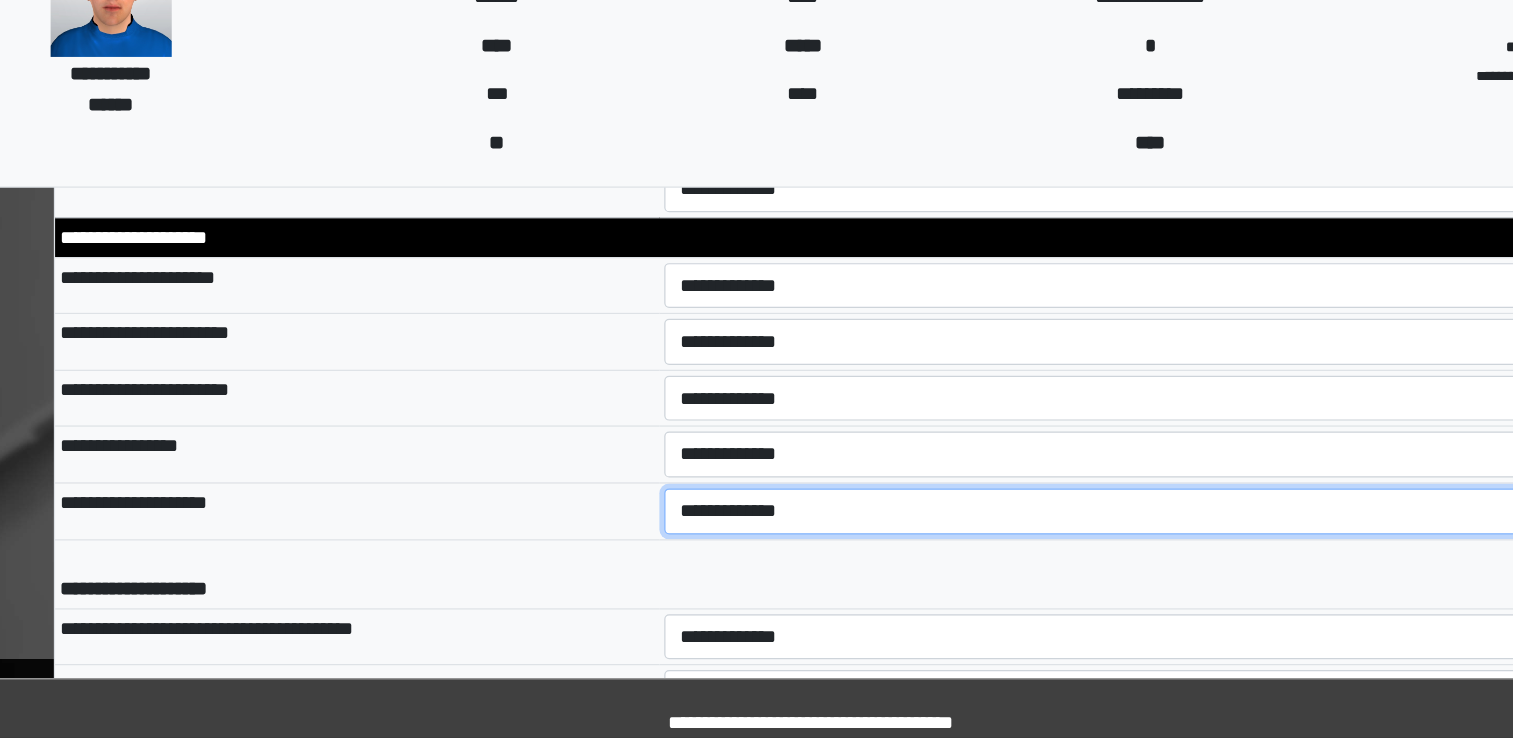 click on "**********" at bounding box center (1006, 550) 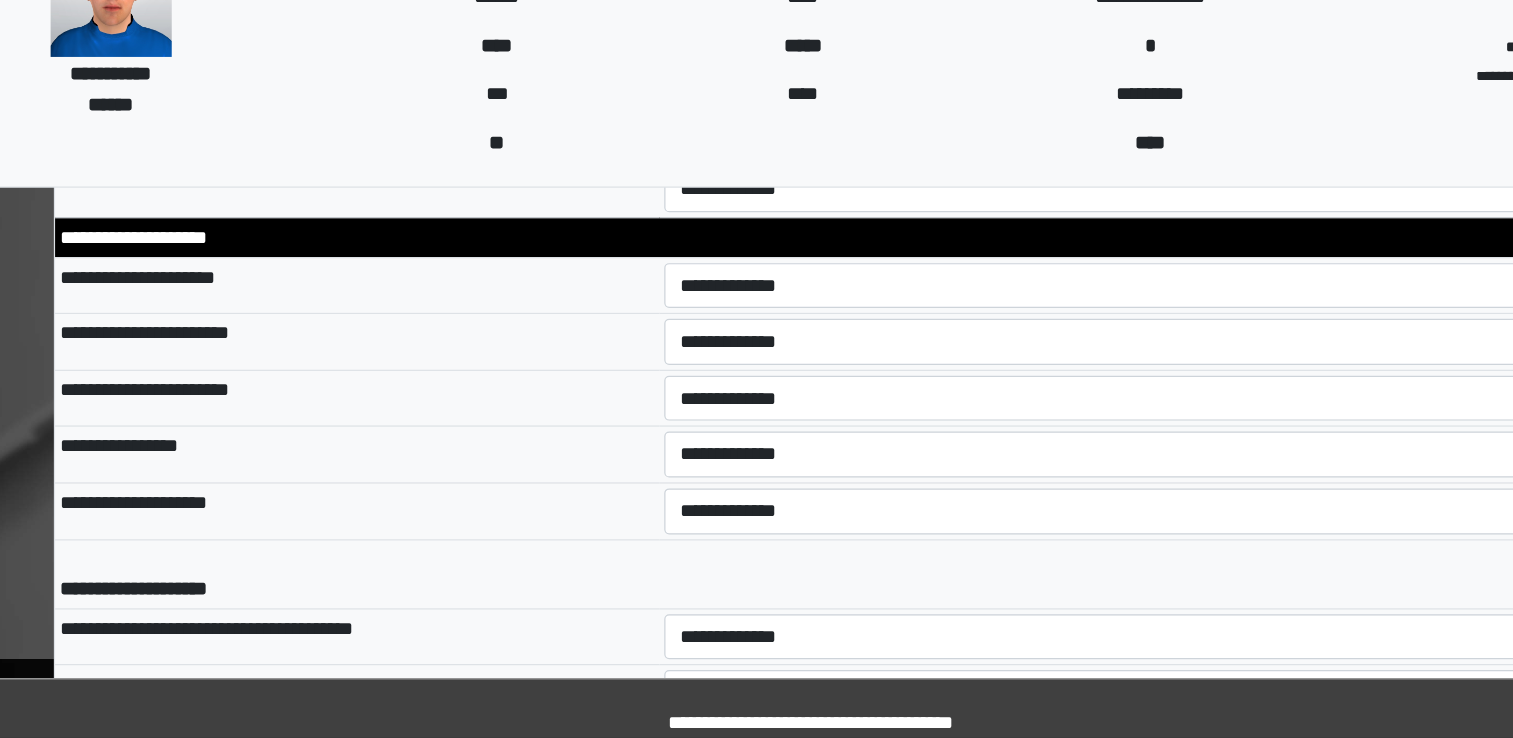 click on "**********" at bounding box center [382, 601] 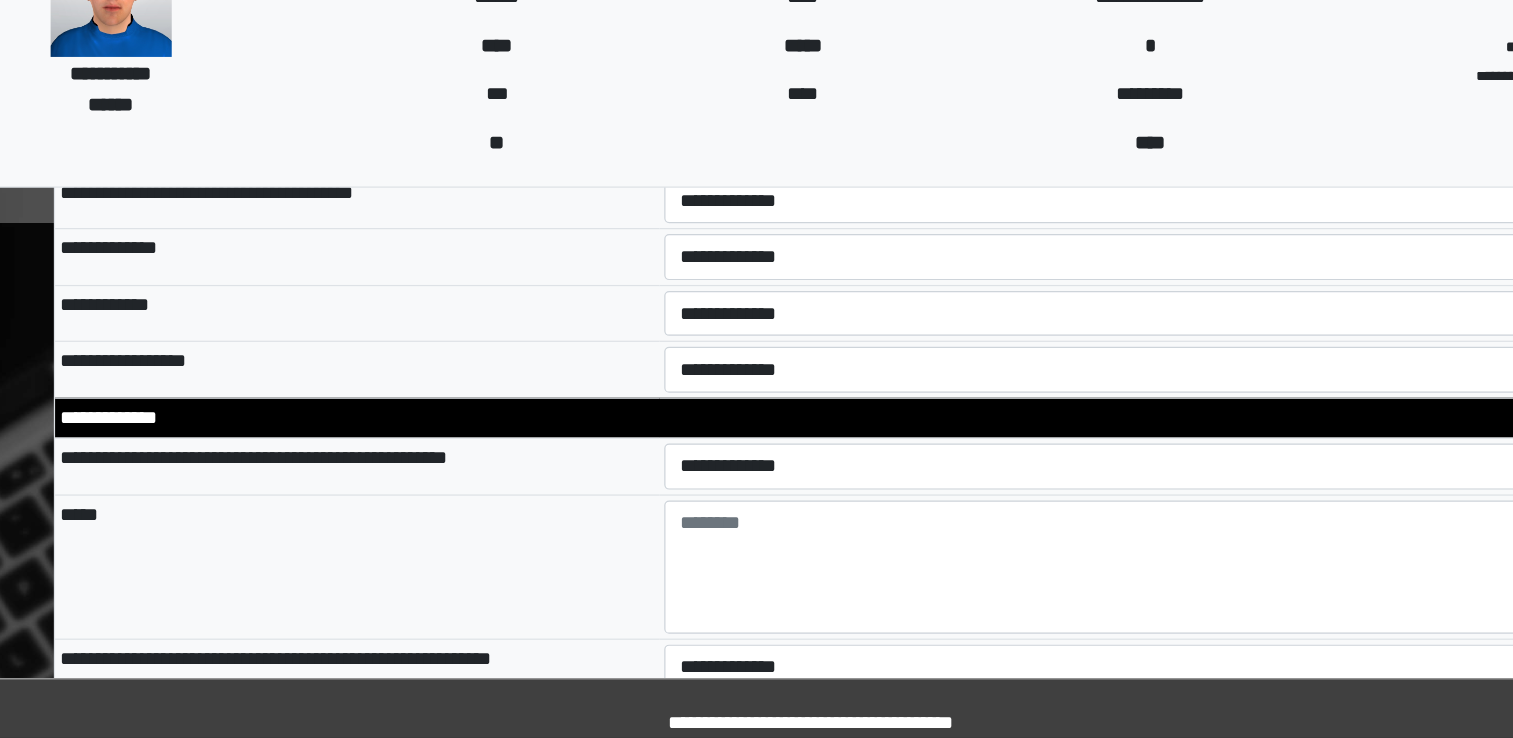 scroll, scrollTop: 8304, scrollLeft: 0, axis: vertical 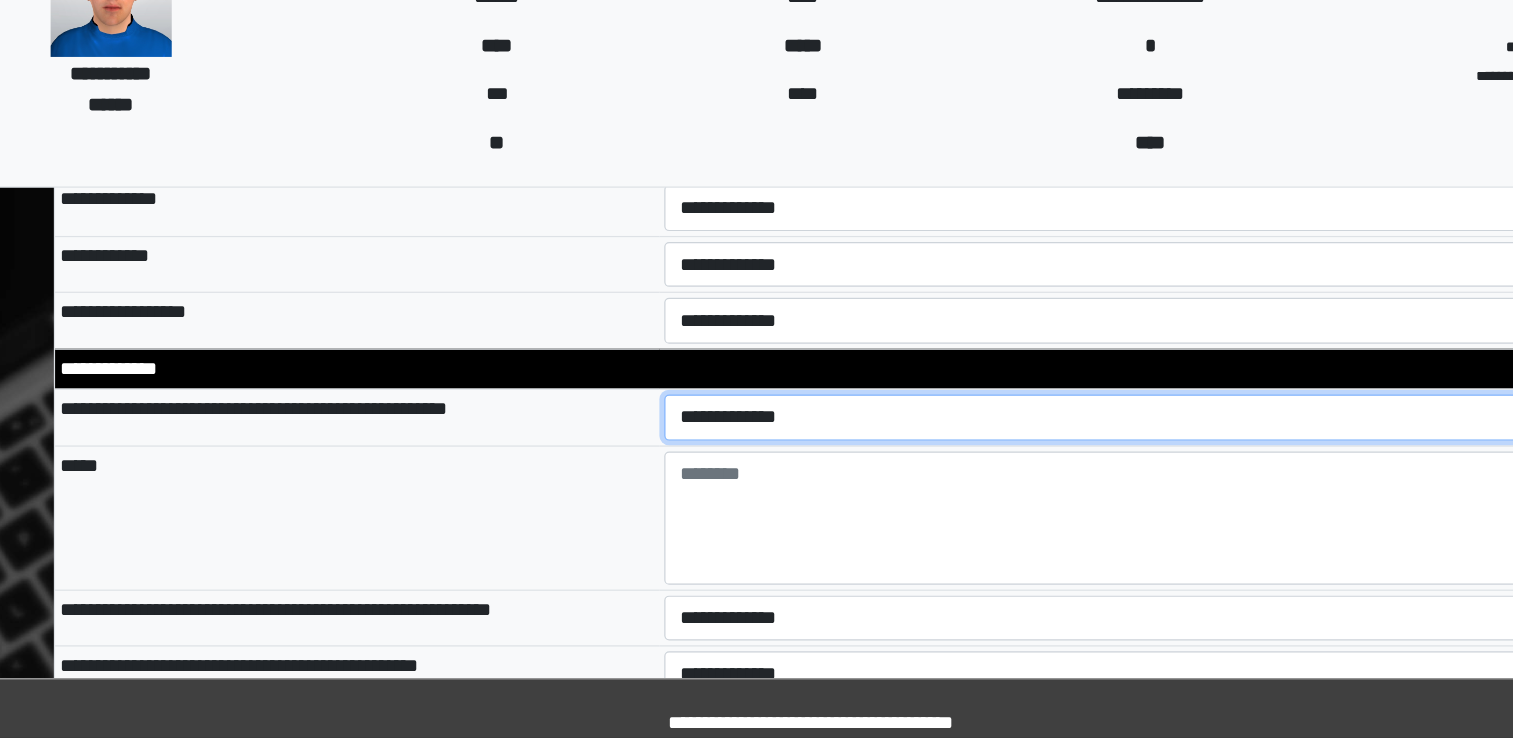 click on "**********" at bounding box center [1006, 473] 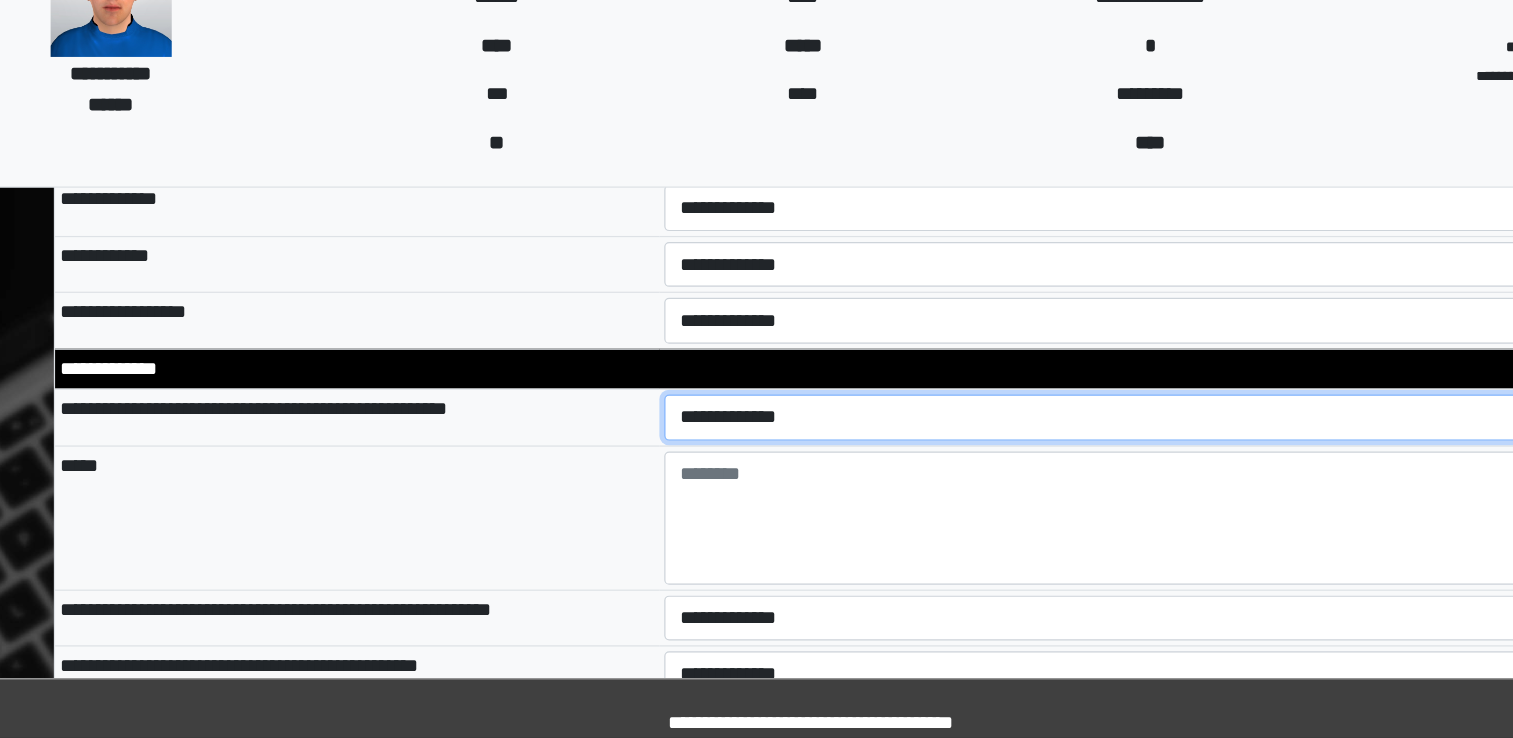 select on "*" 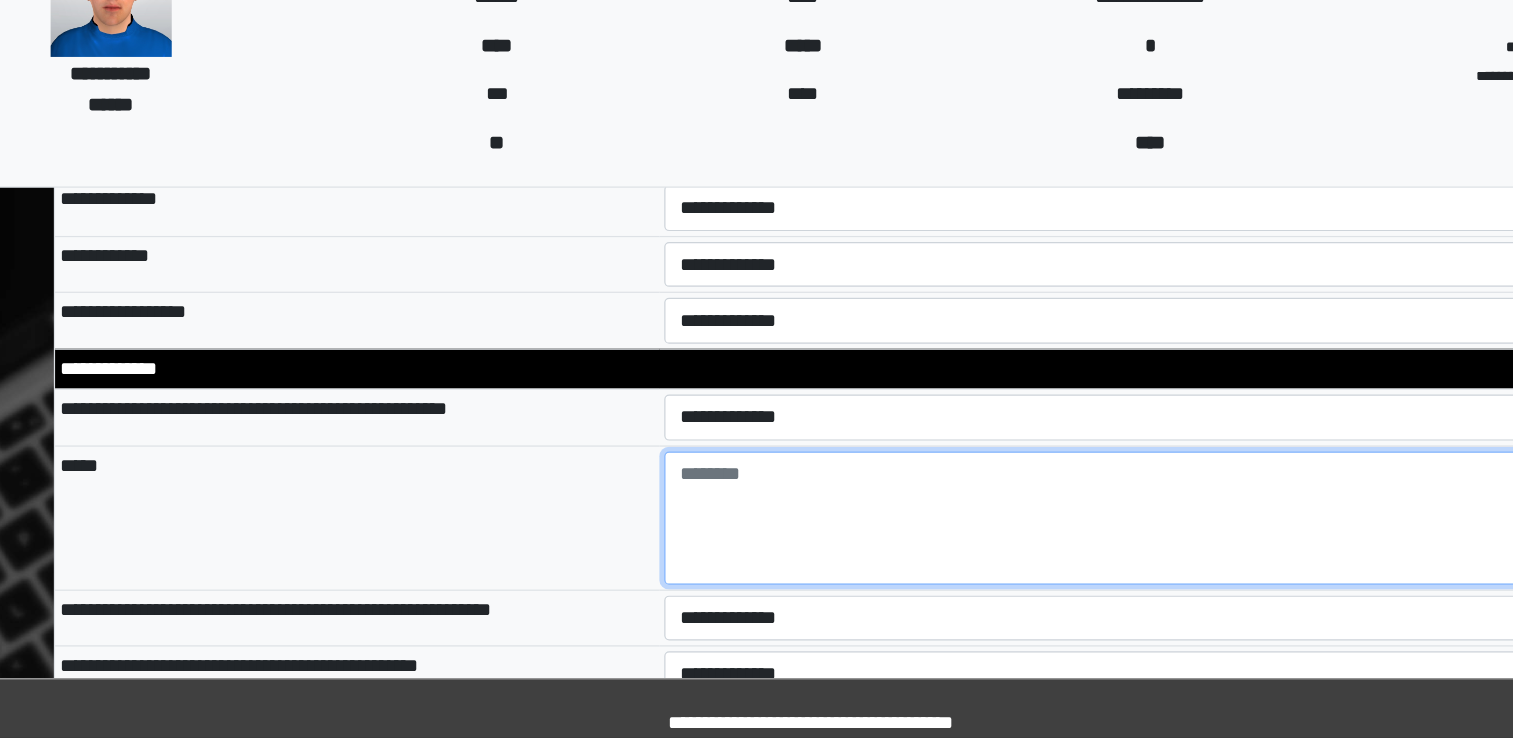 click at bounding box center (1006, 556) 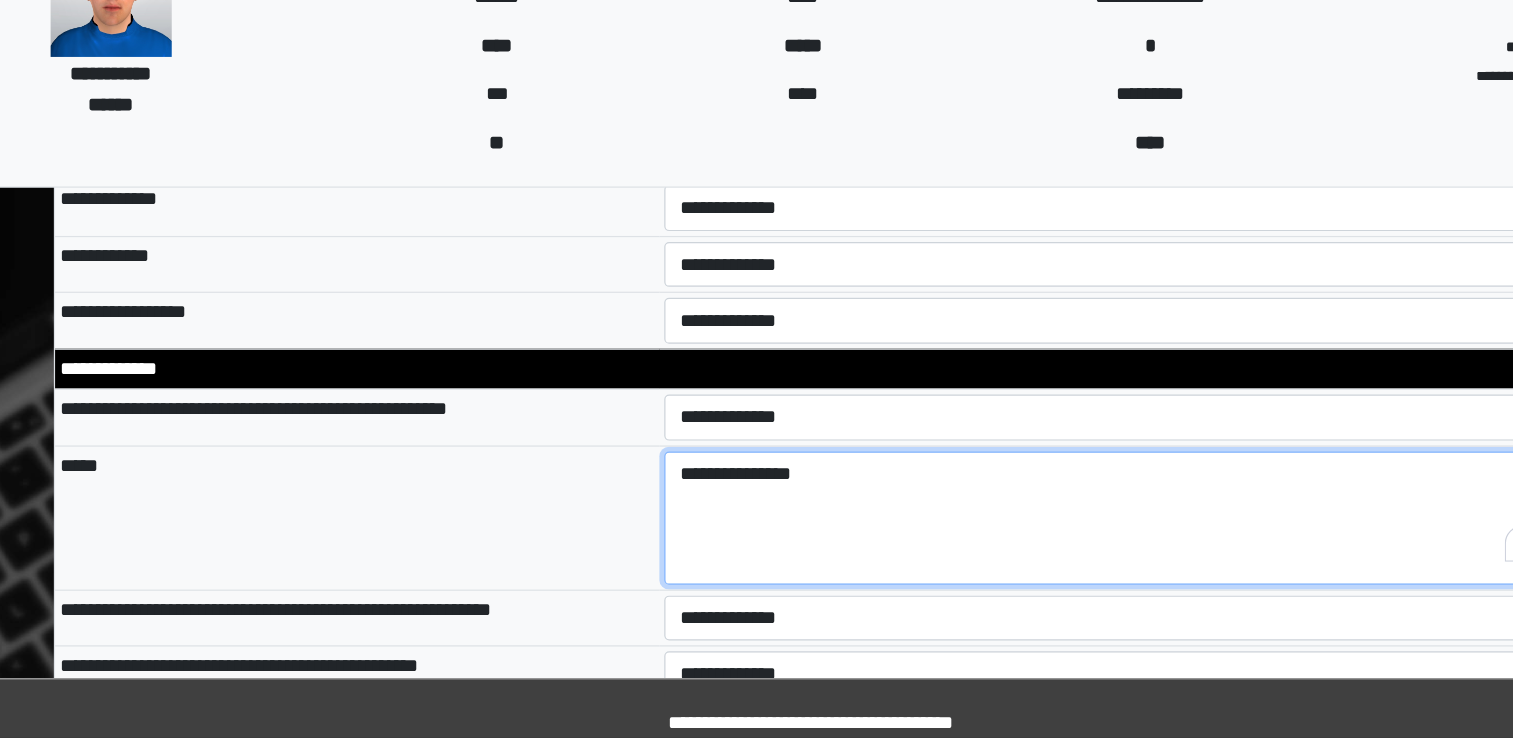 type on "**********" 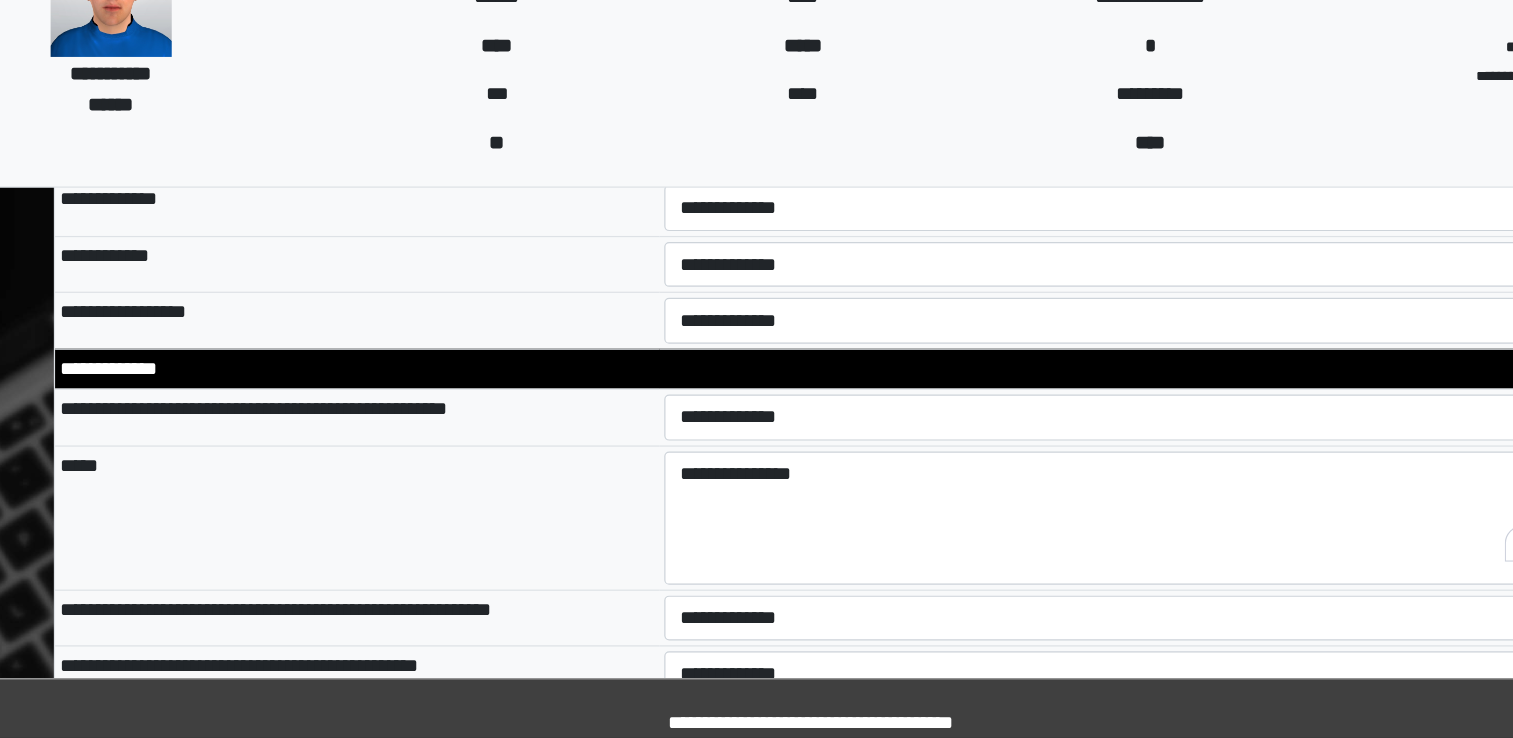 click on "**********" at bounding box center [382, 638] 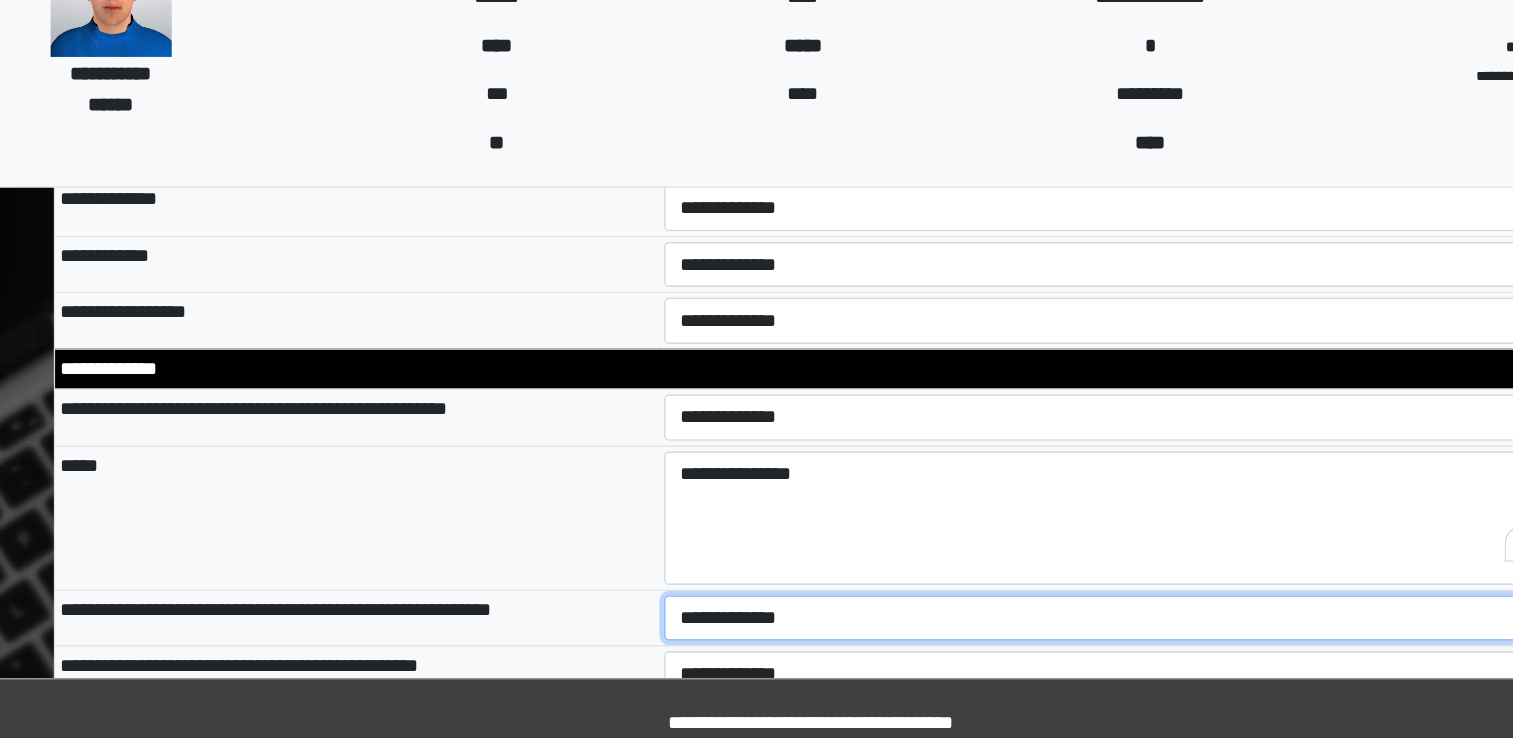 click on "**********" at bounding box center [1006, 639] 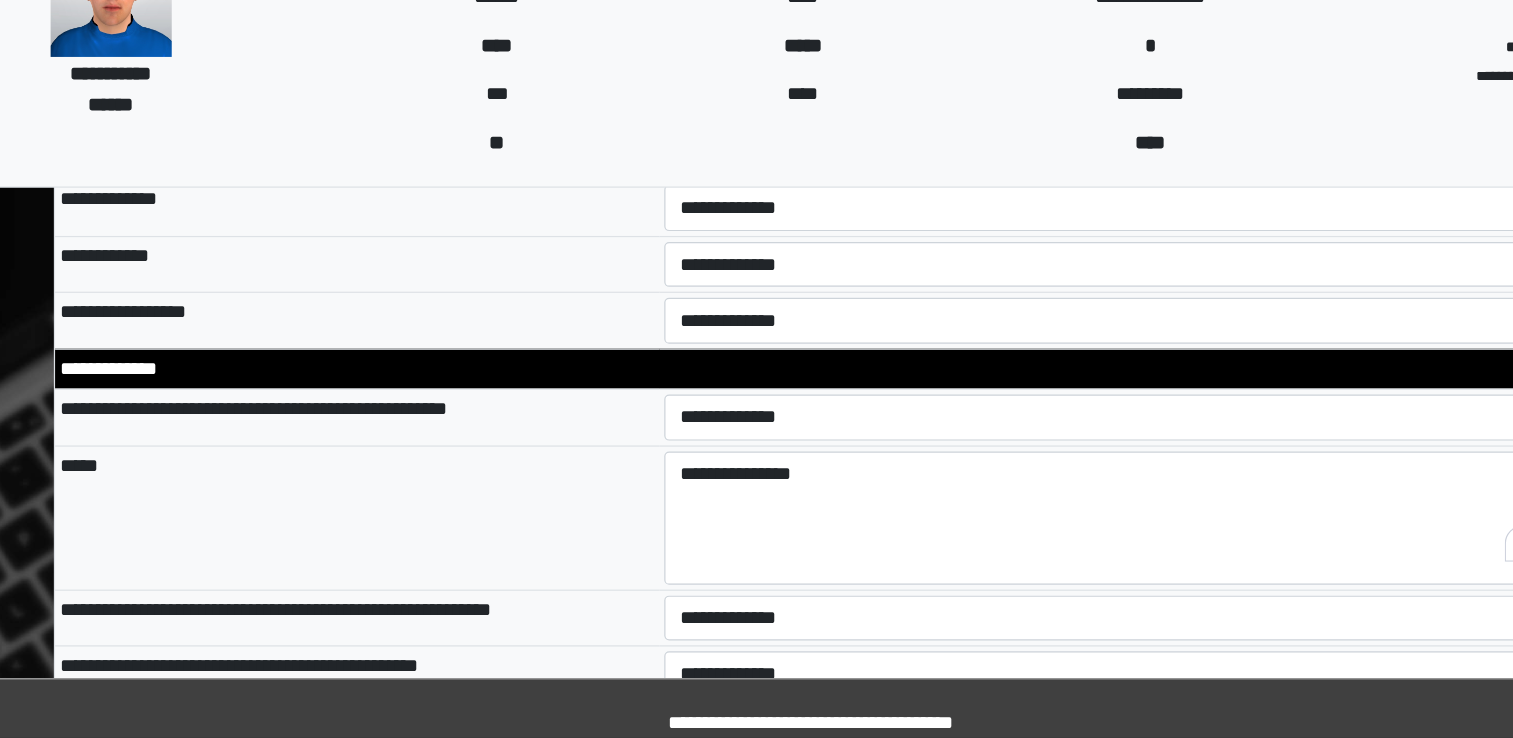 click on "**********" at bounding box center [382, 638] 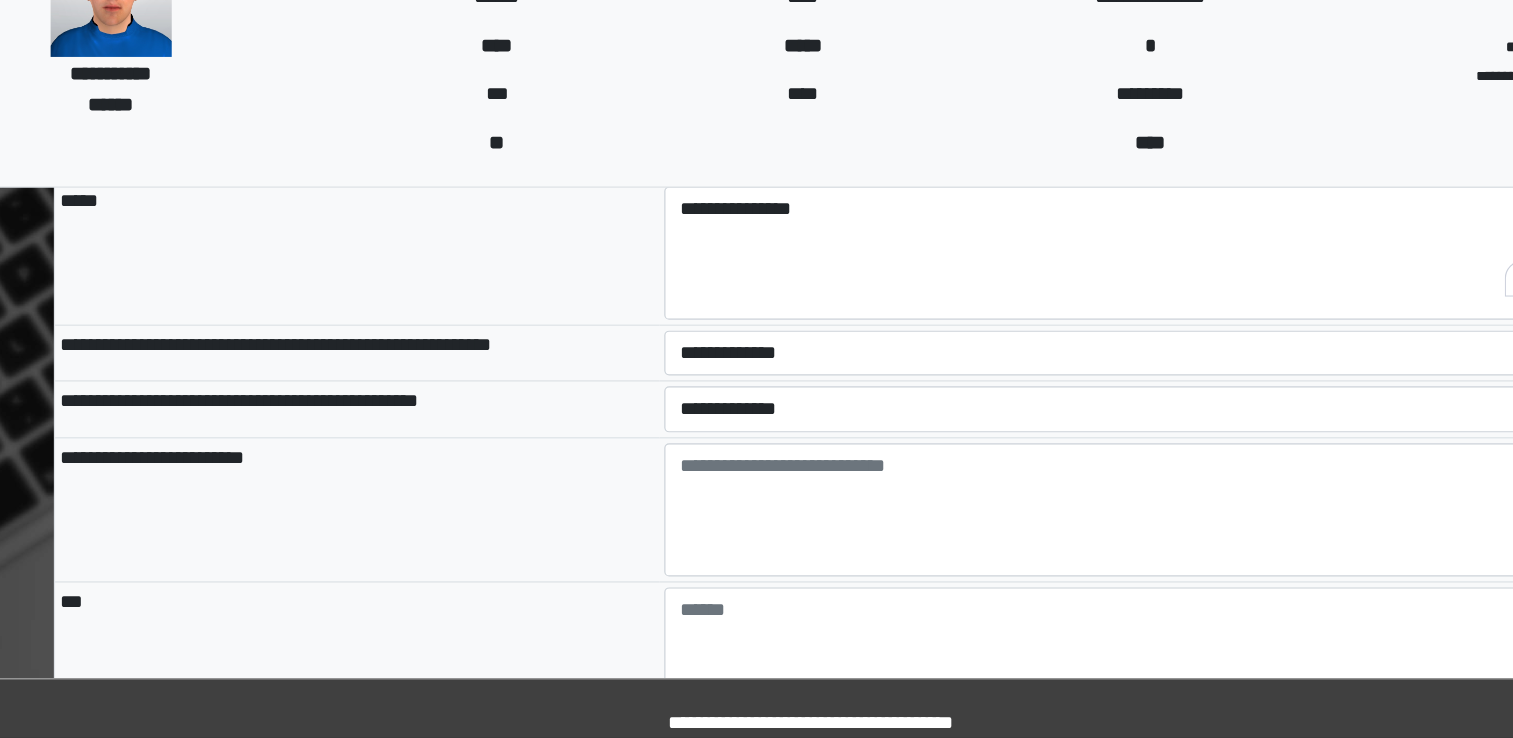 scroll, scrollTop: 8544, scrollLeft: 0, axis: vertical 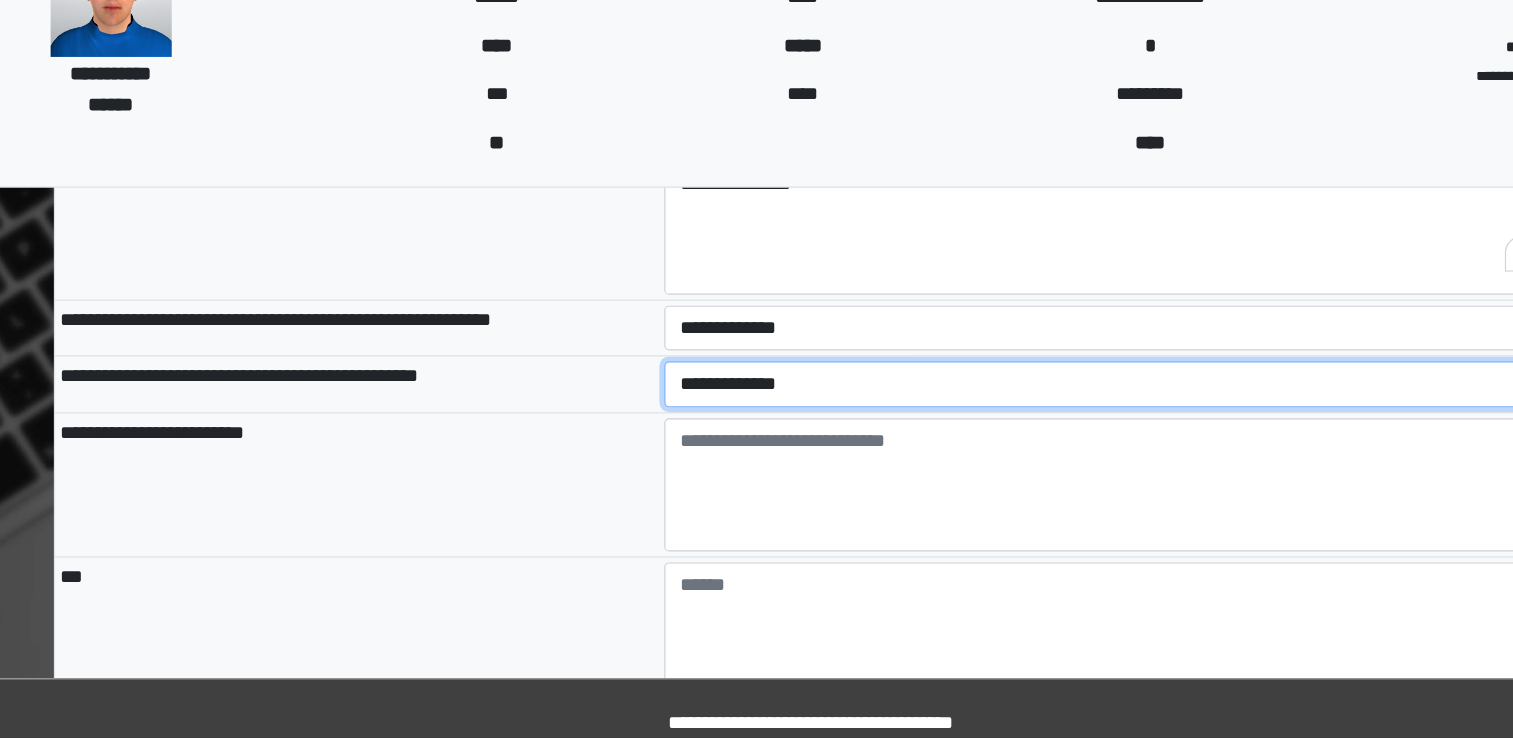 click on "**********" at bounding box center [1006, 445] 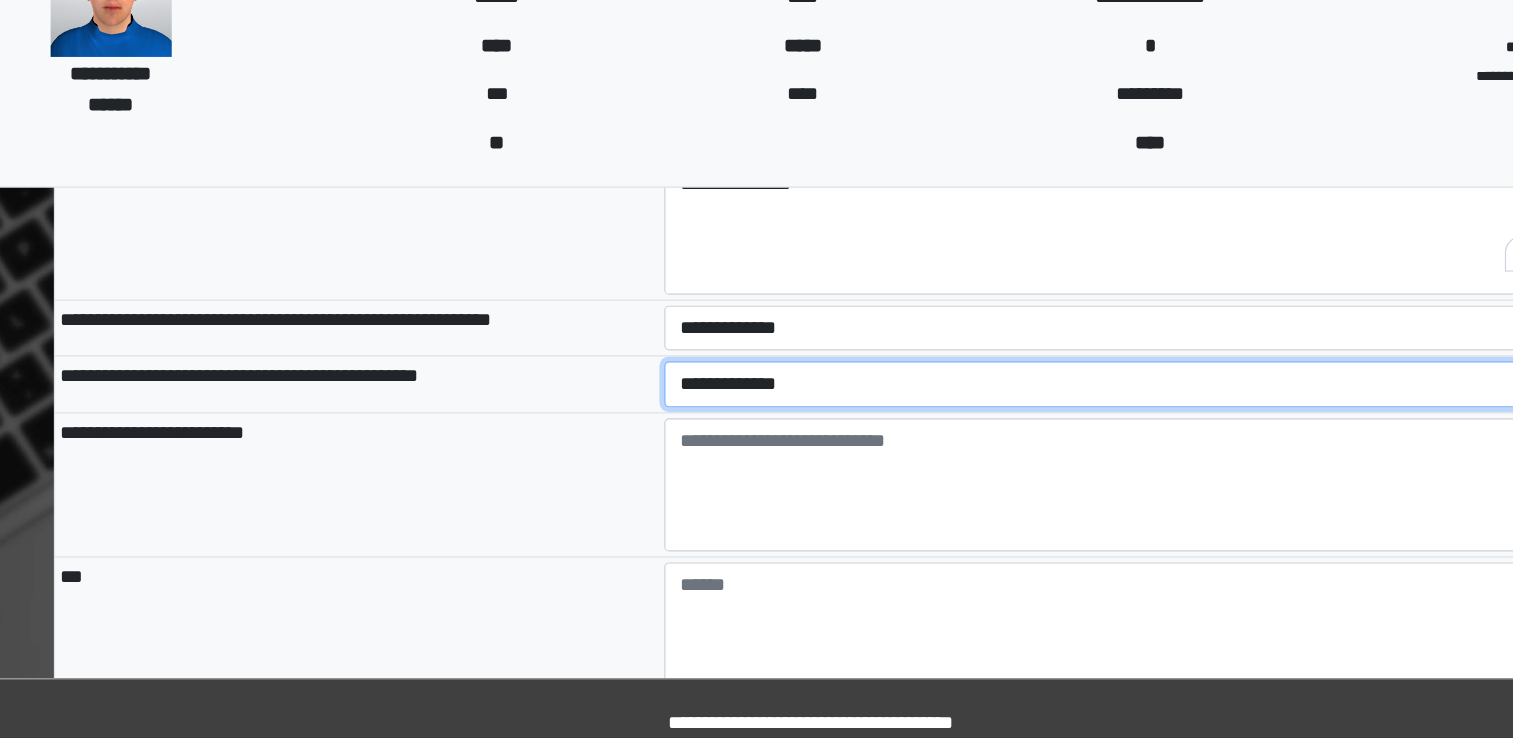 select on "*" 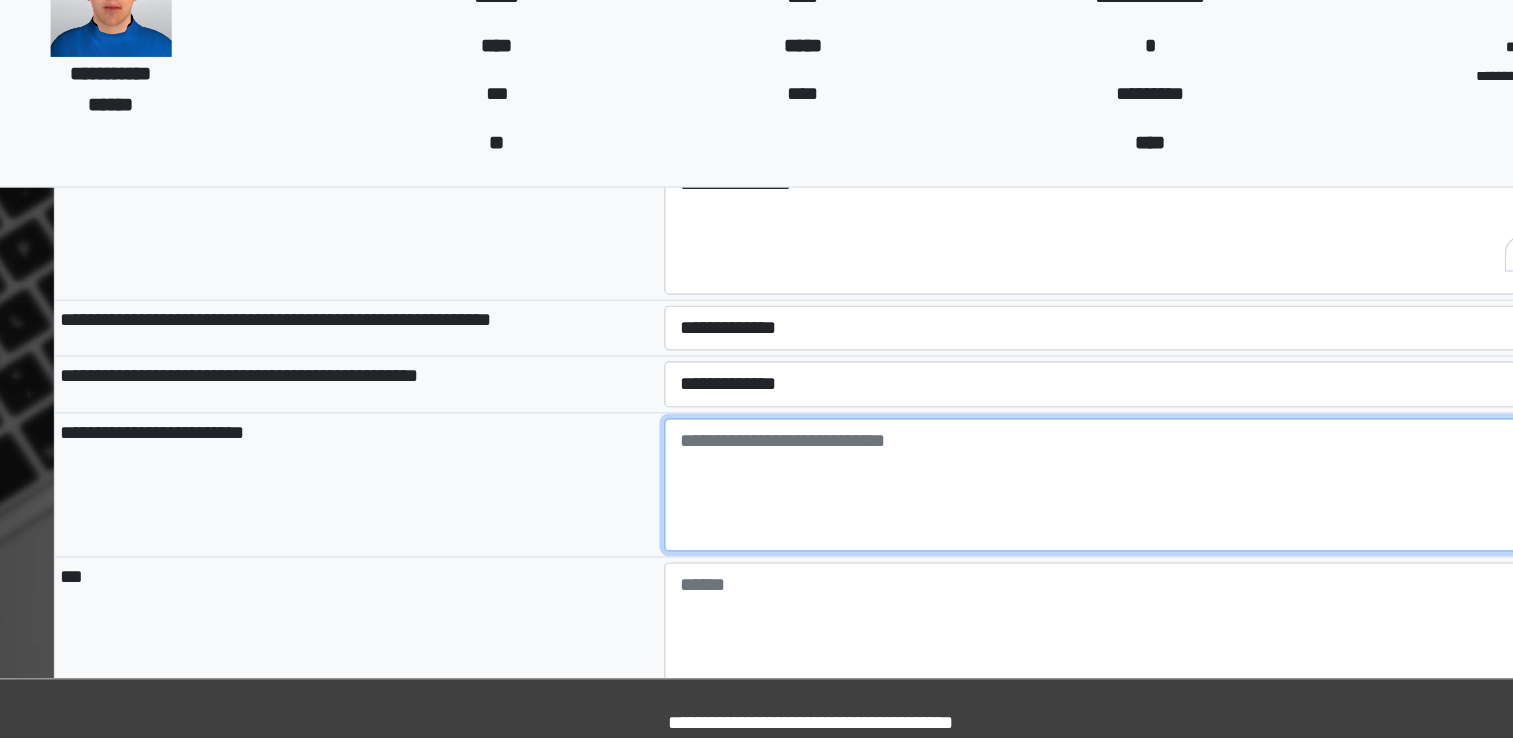 click at bounding box center (1006, 528) 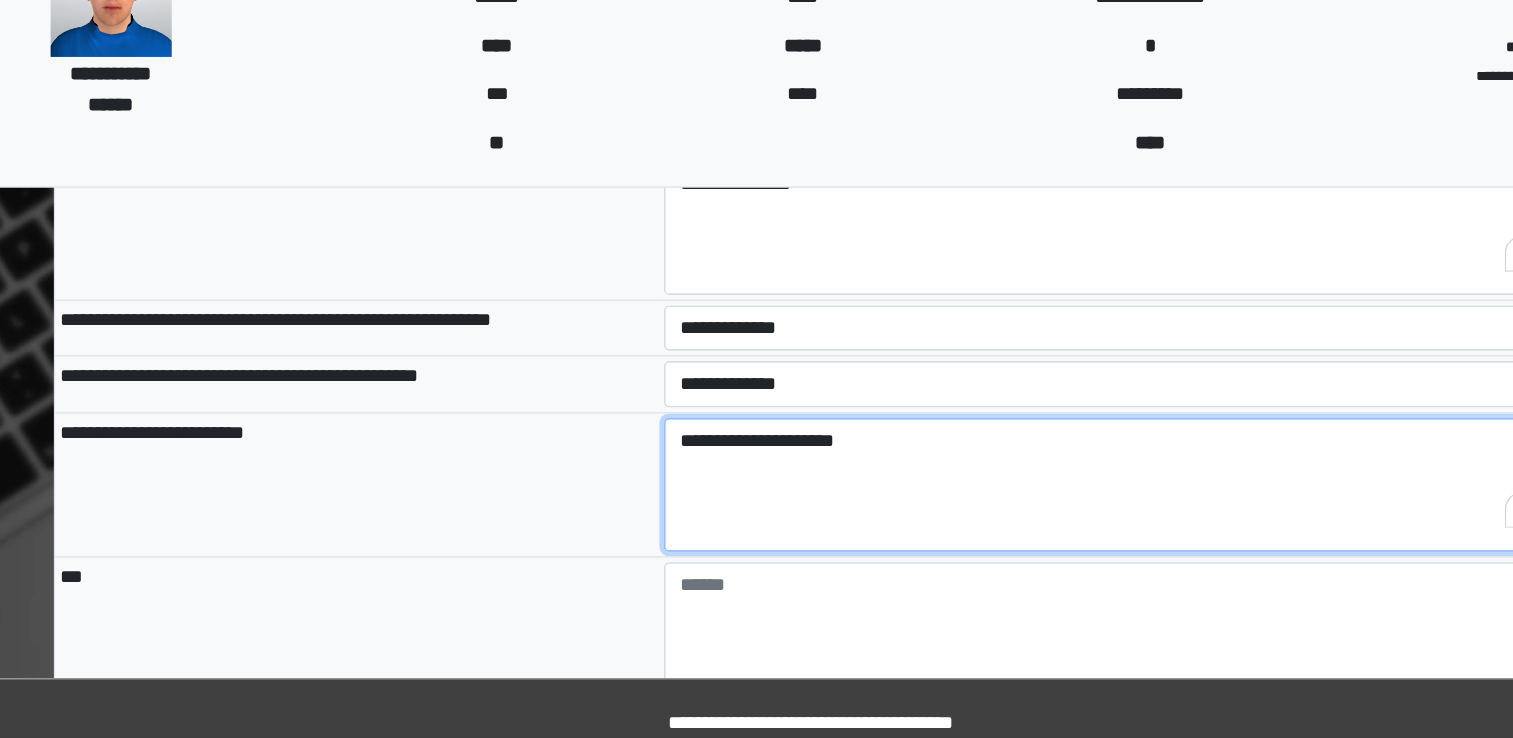 type on "**********" 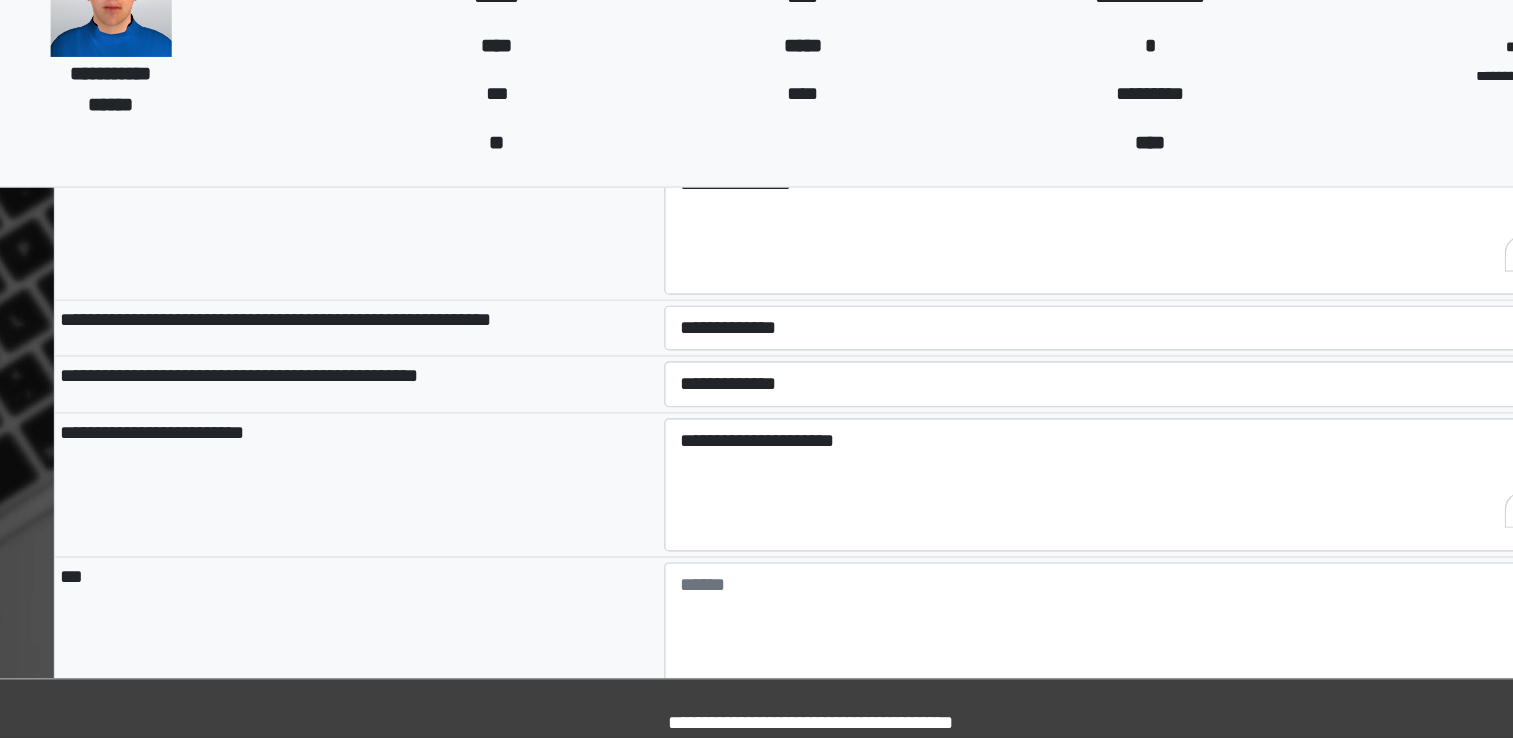 click on "***" at bounding box center [382, 646] 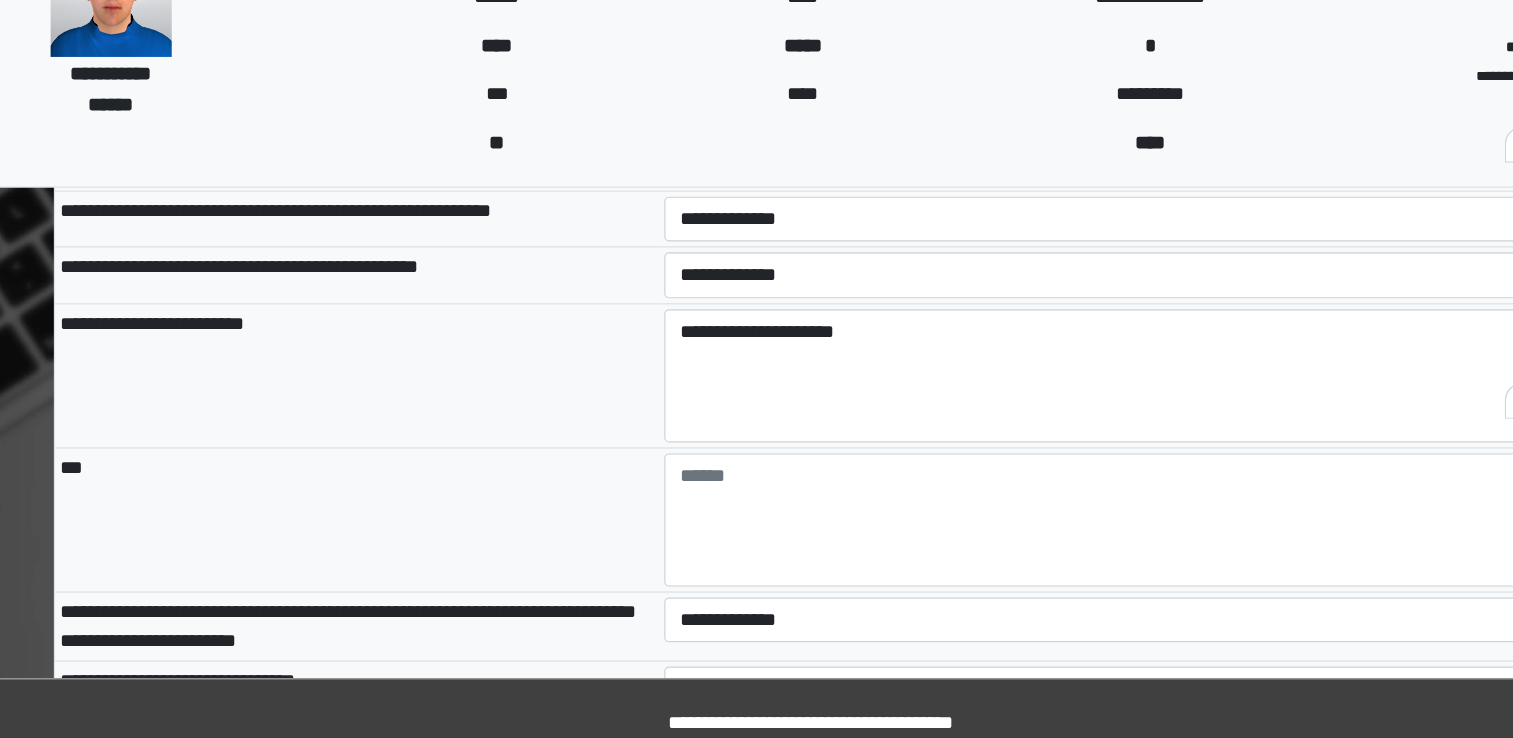 scroll, scrollTop: 8664, scrollLeft: 0, axis: vertical 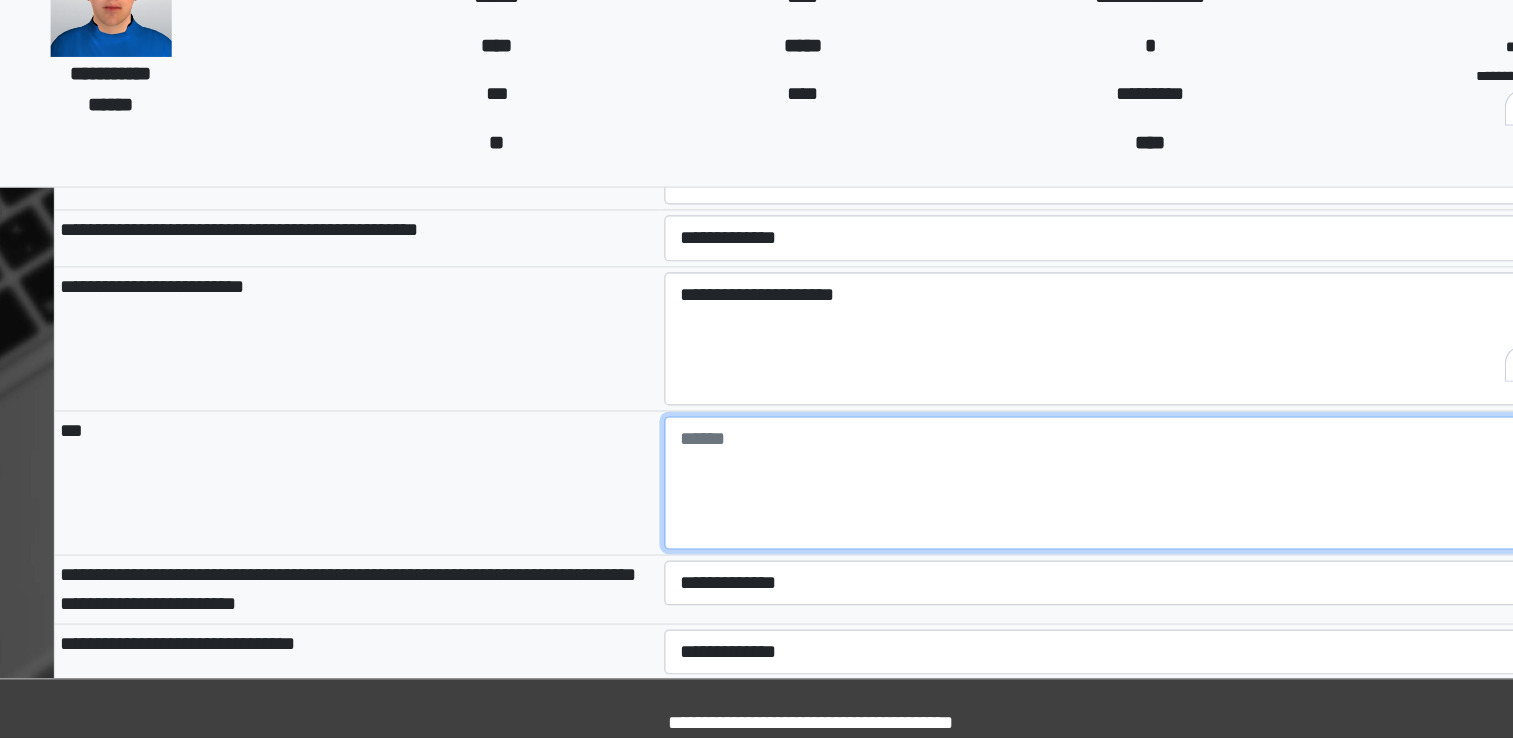 click at bounding box center [1006, 527] 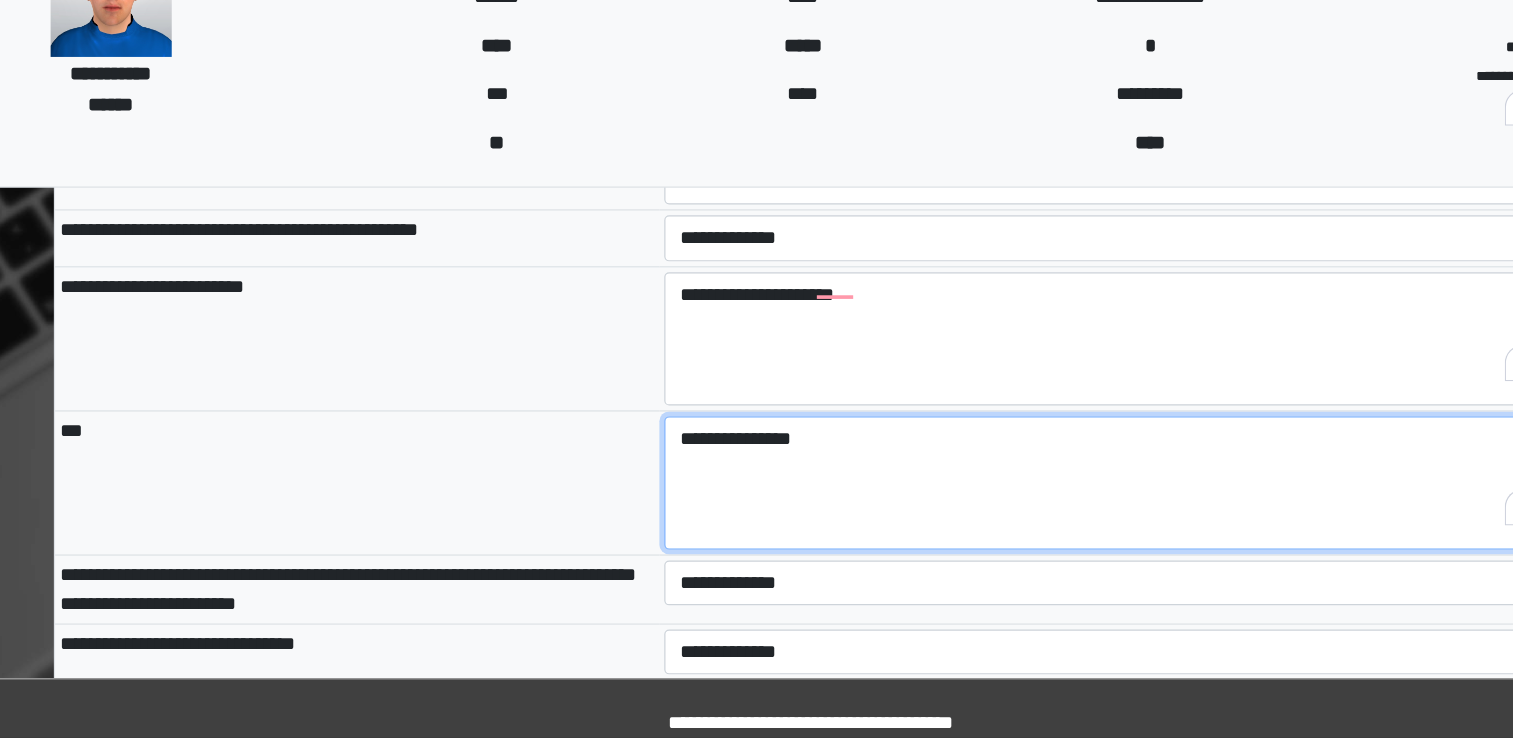 type on "**********" 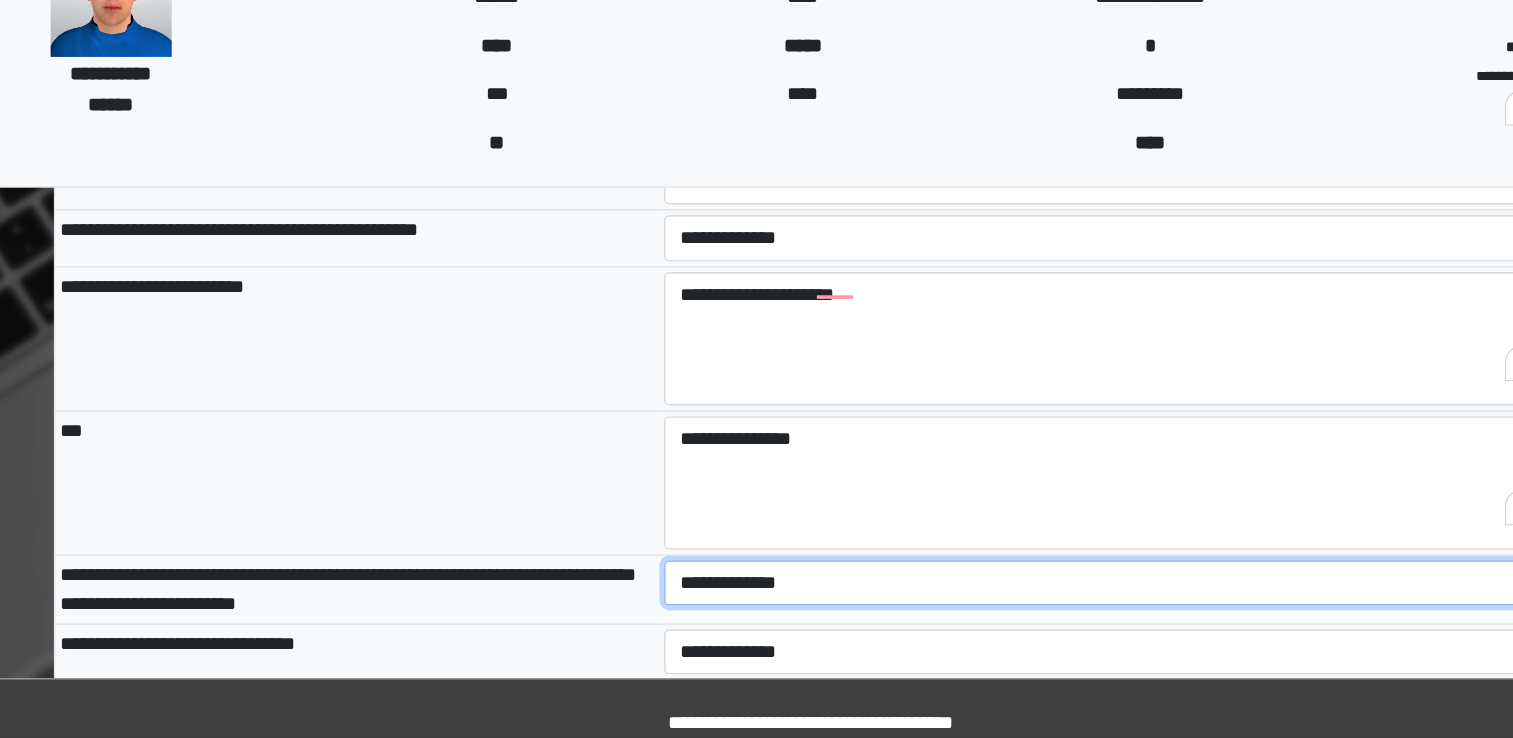click on "**********" at bounding box center (1006, 610) 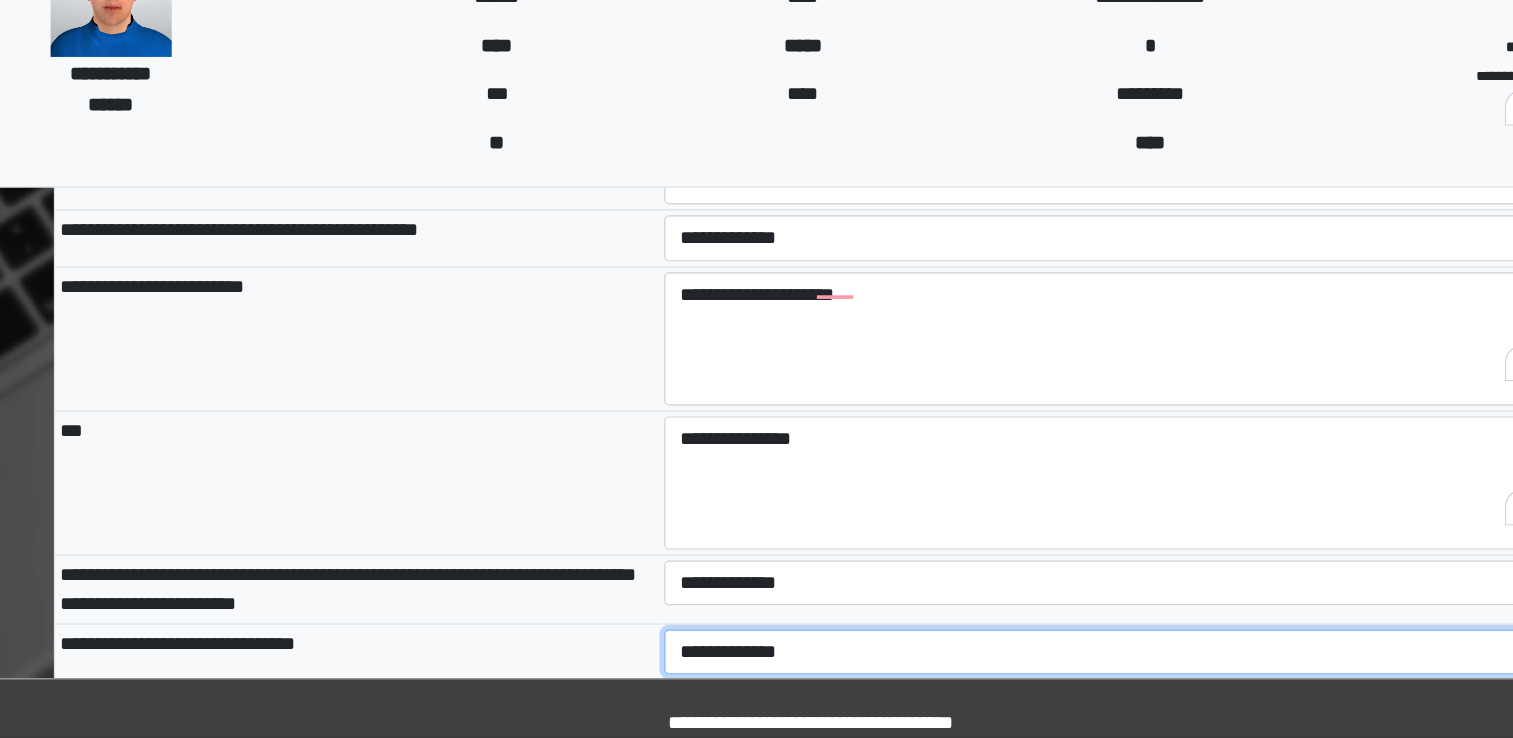 click on "**********" at bounding box center [1006, 667] 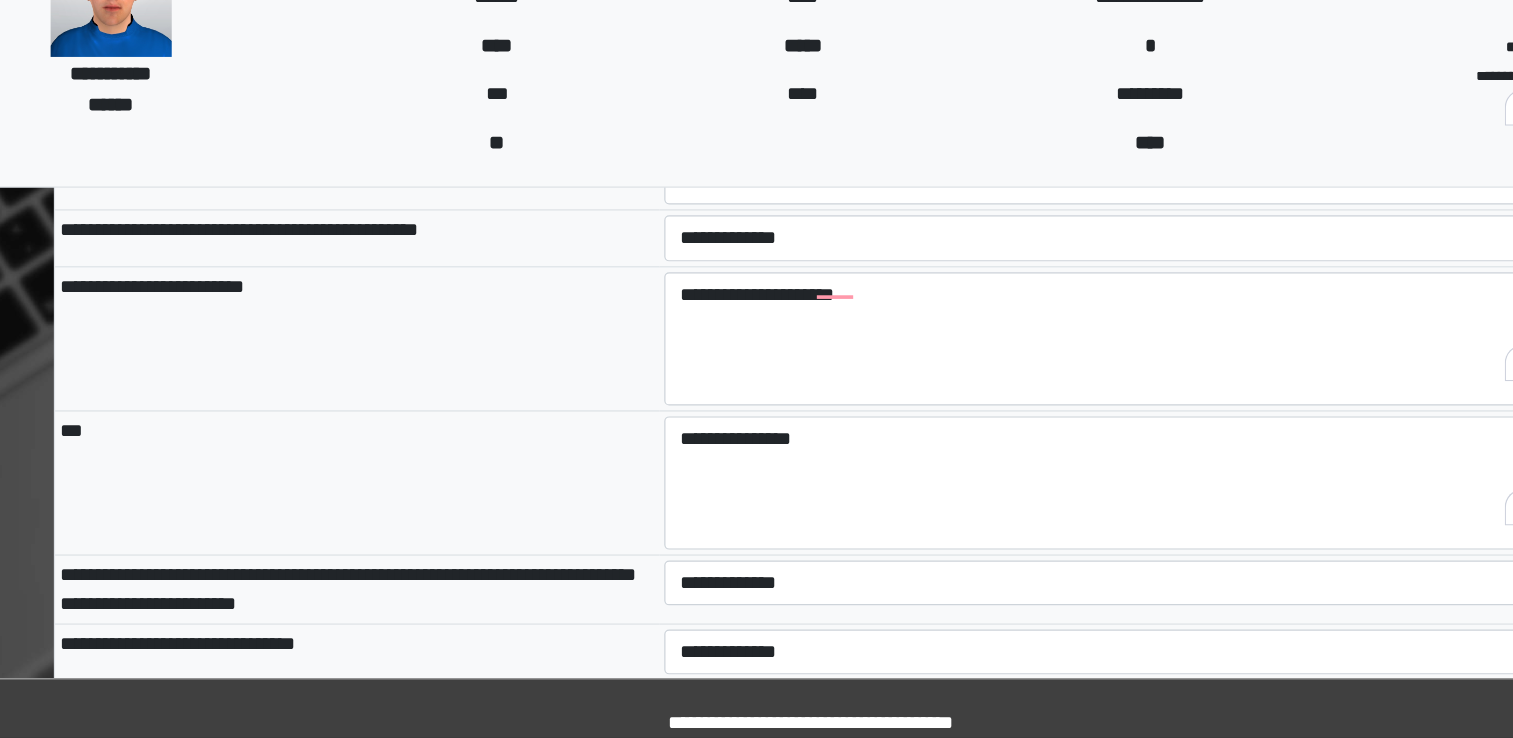 click on "**********" at bounding box center [382, 666] 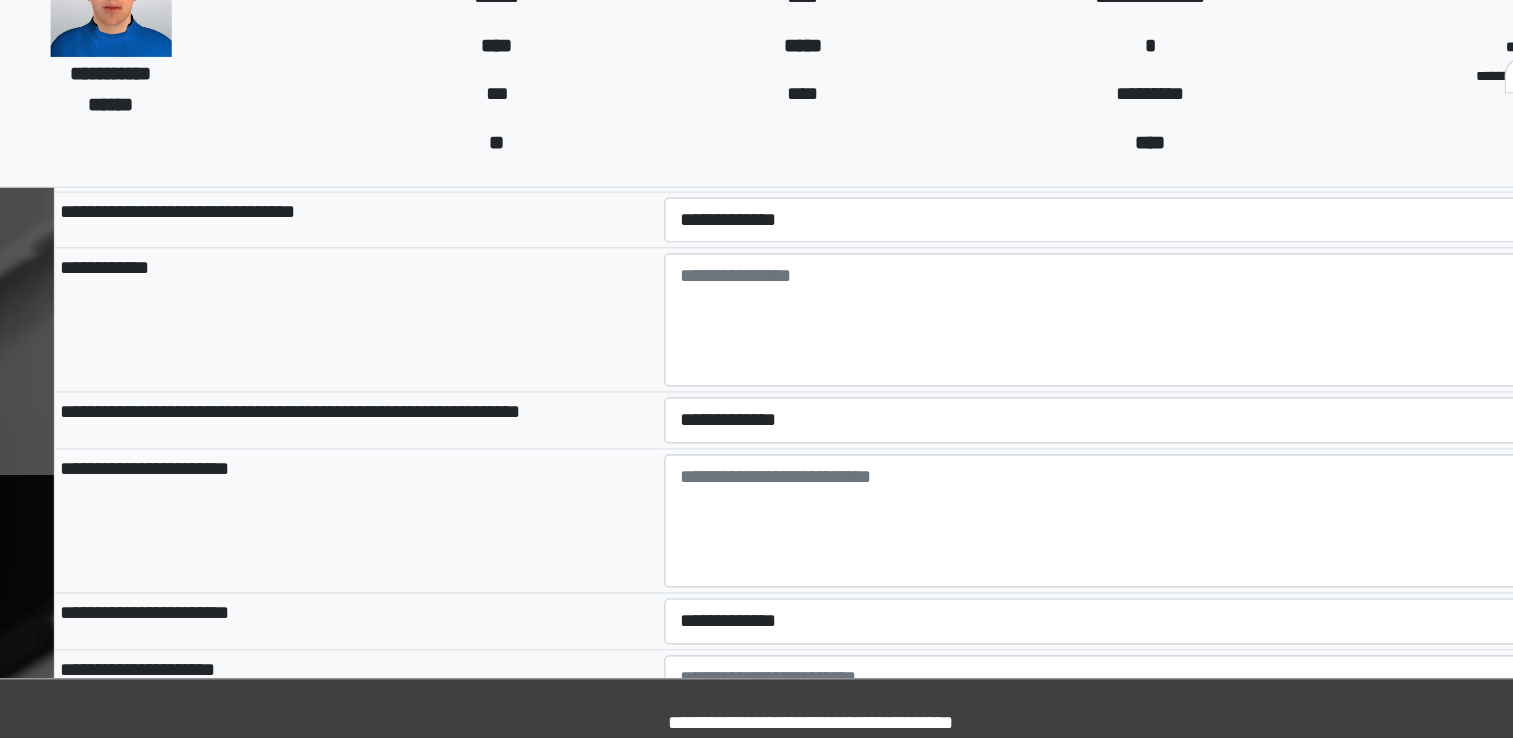 scroll, scrollTop: 9024, scrollLeft: 0, axis: vertical 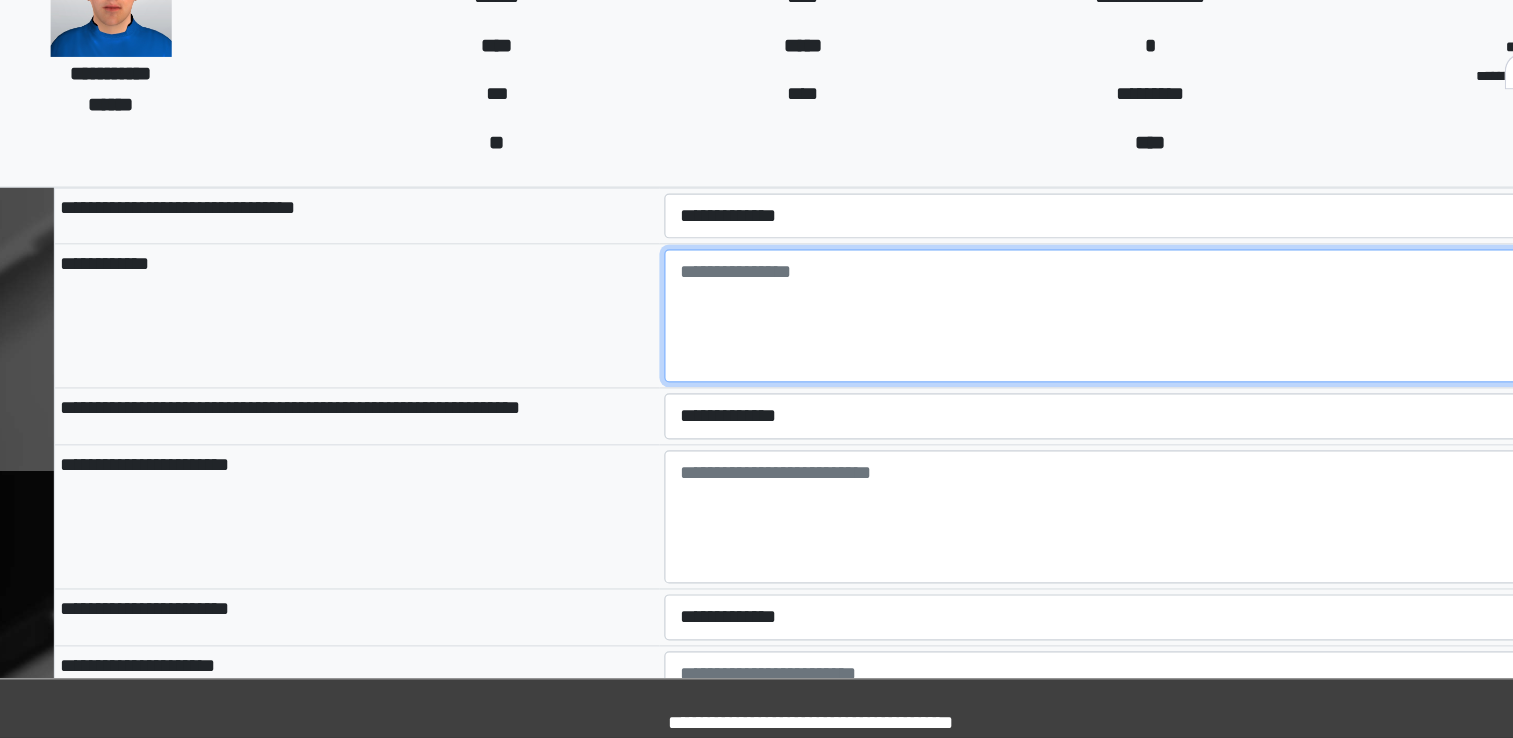 click at bounding box center (1006, 389) 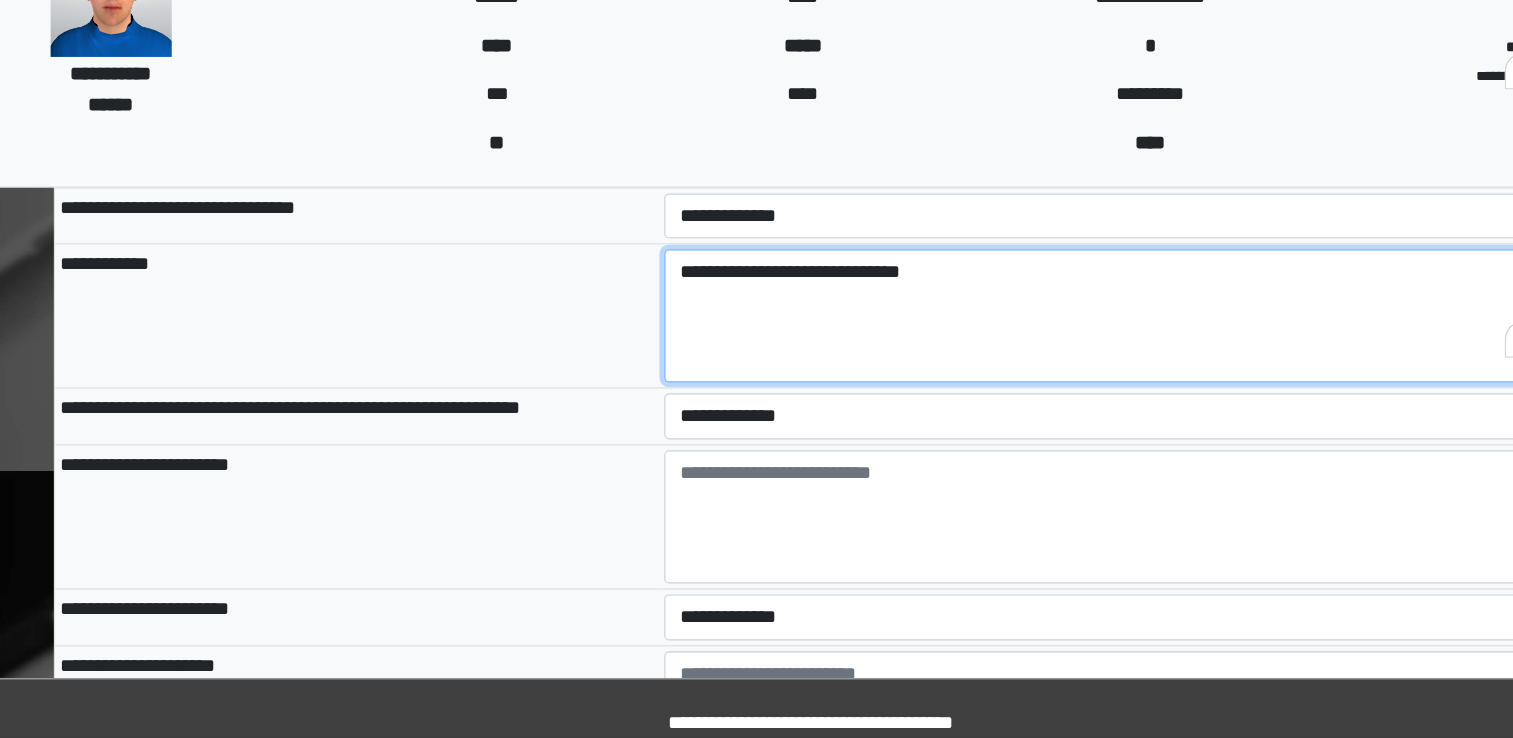 type on "**********" 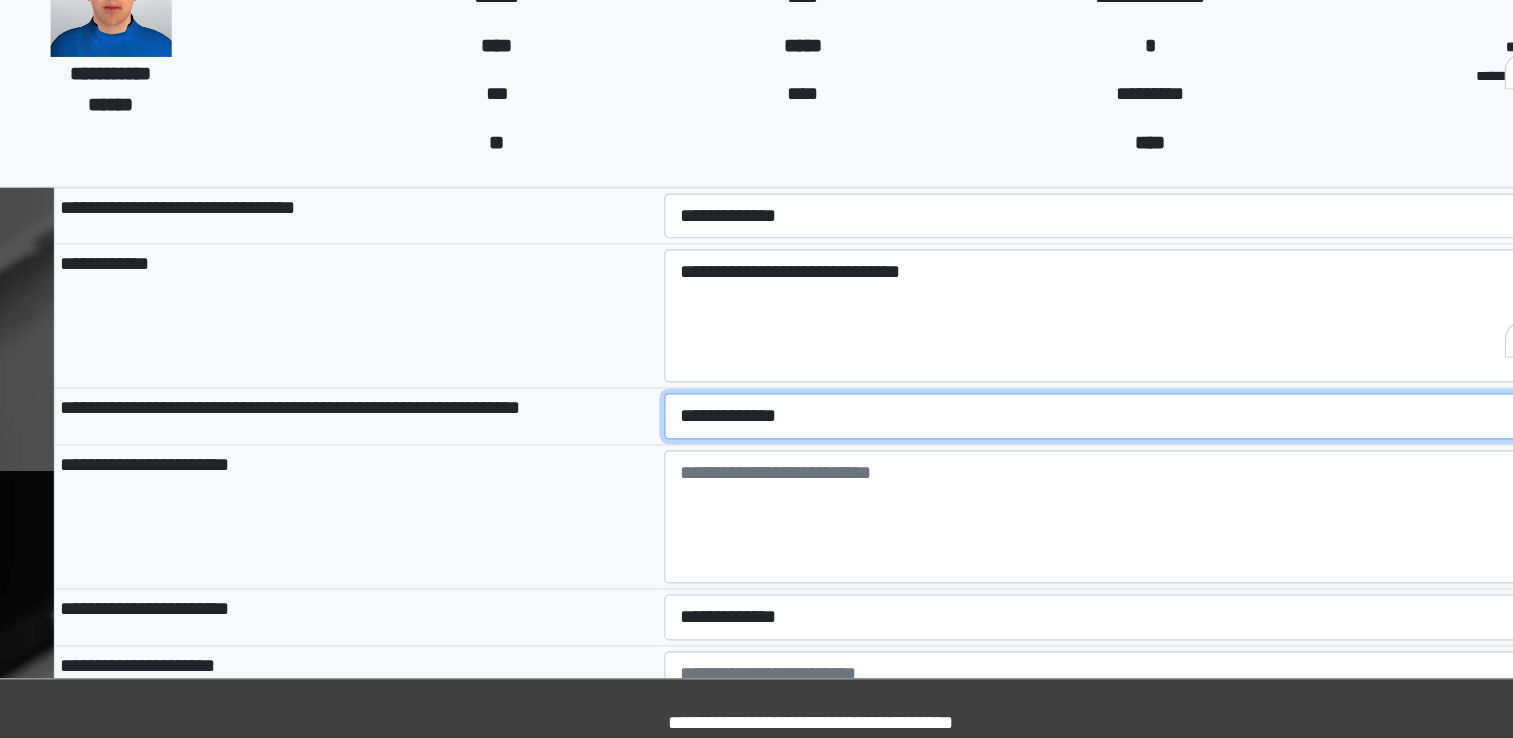 click on "**********" at bounding box center (1006, 472) 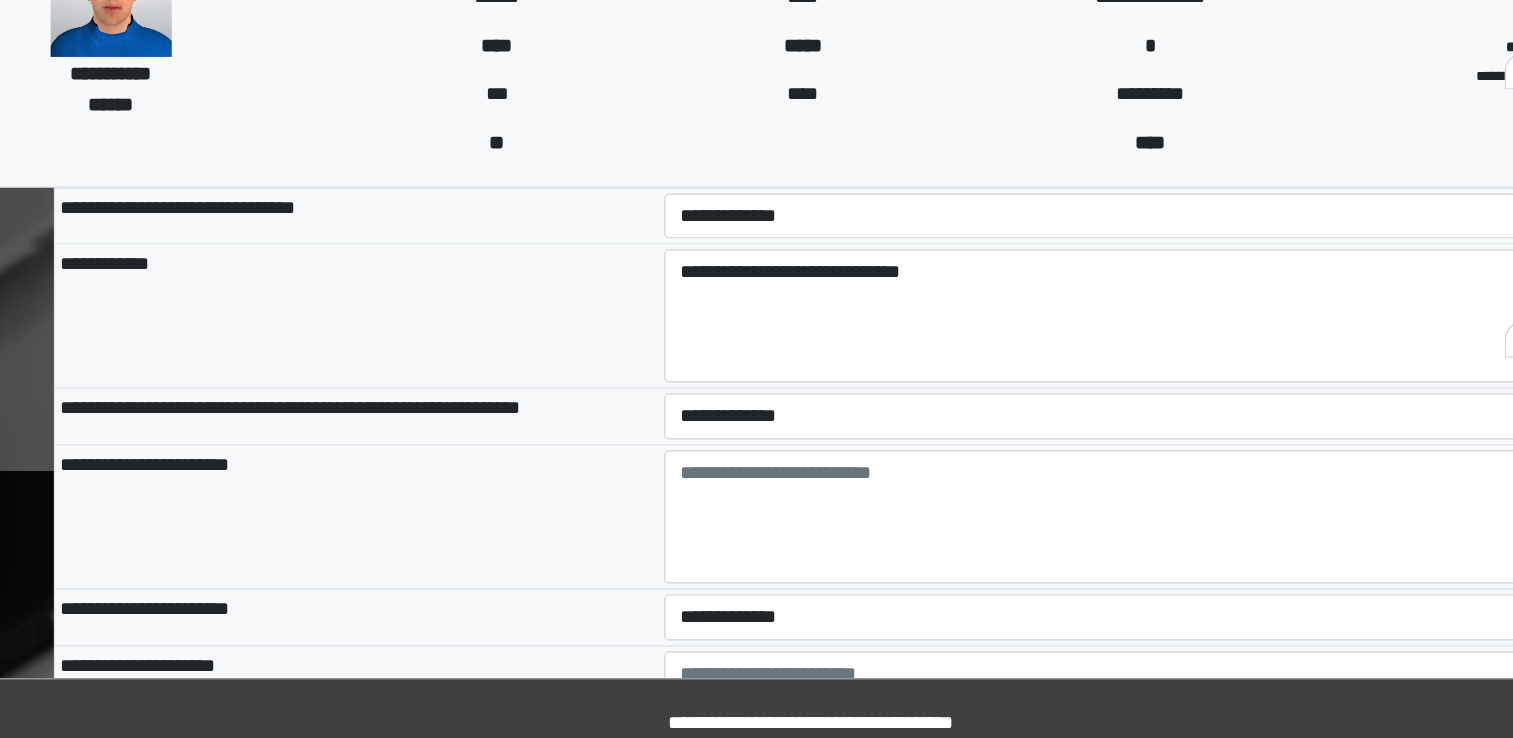 click on "**********" at bounding box center [382, 554] 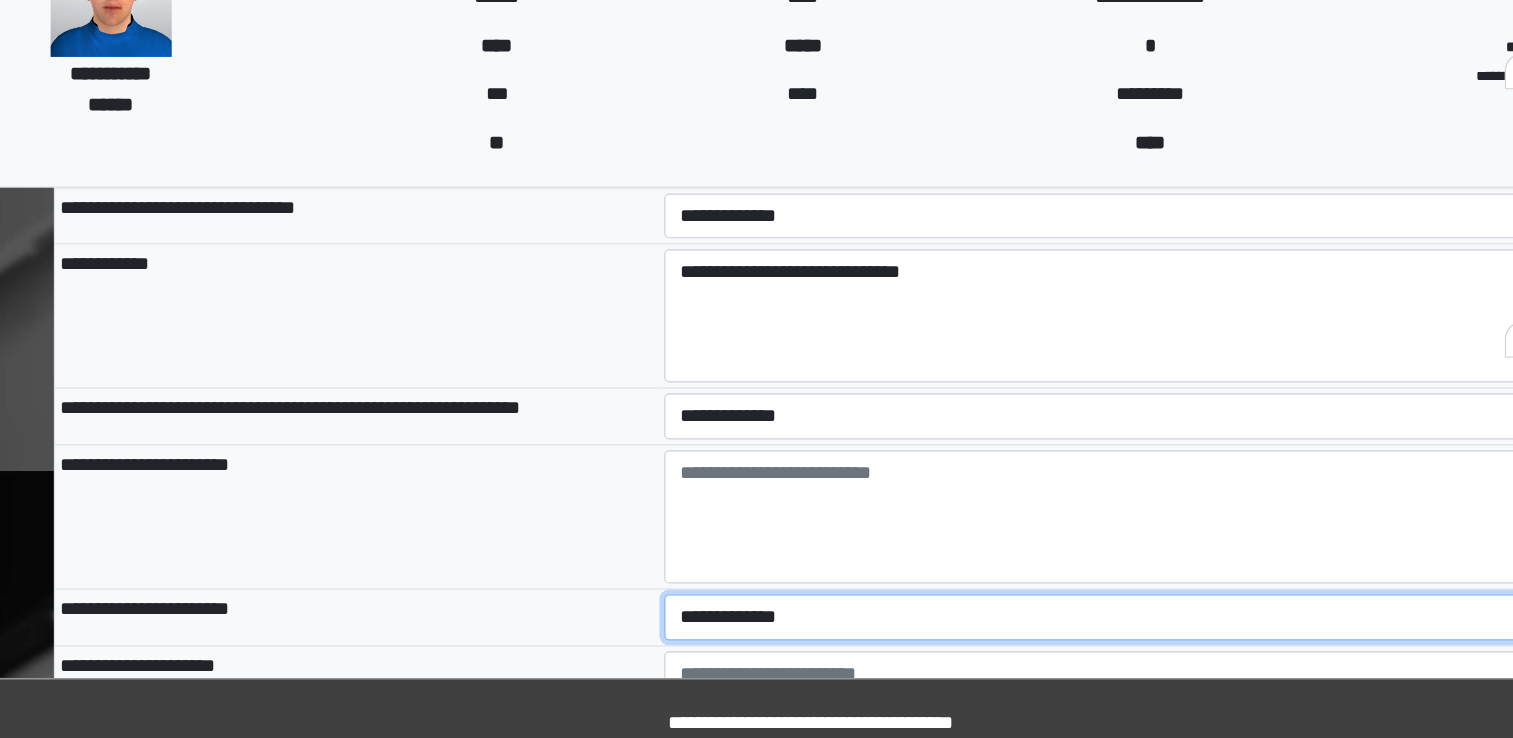 click on "**********" at bounding box center (1006, 638) 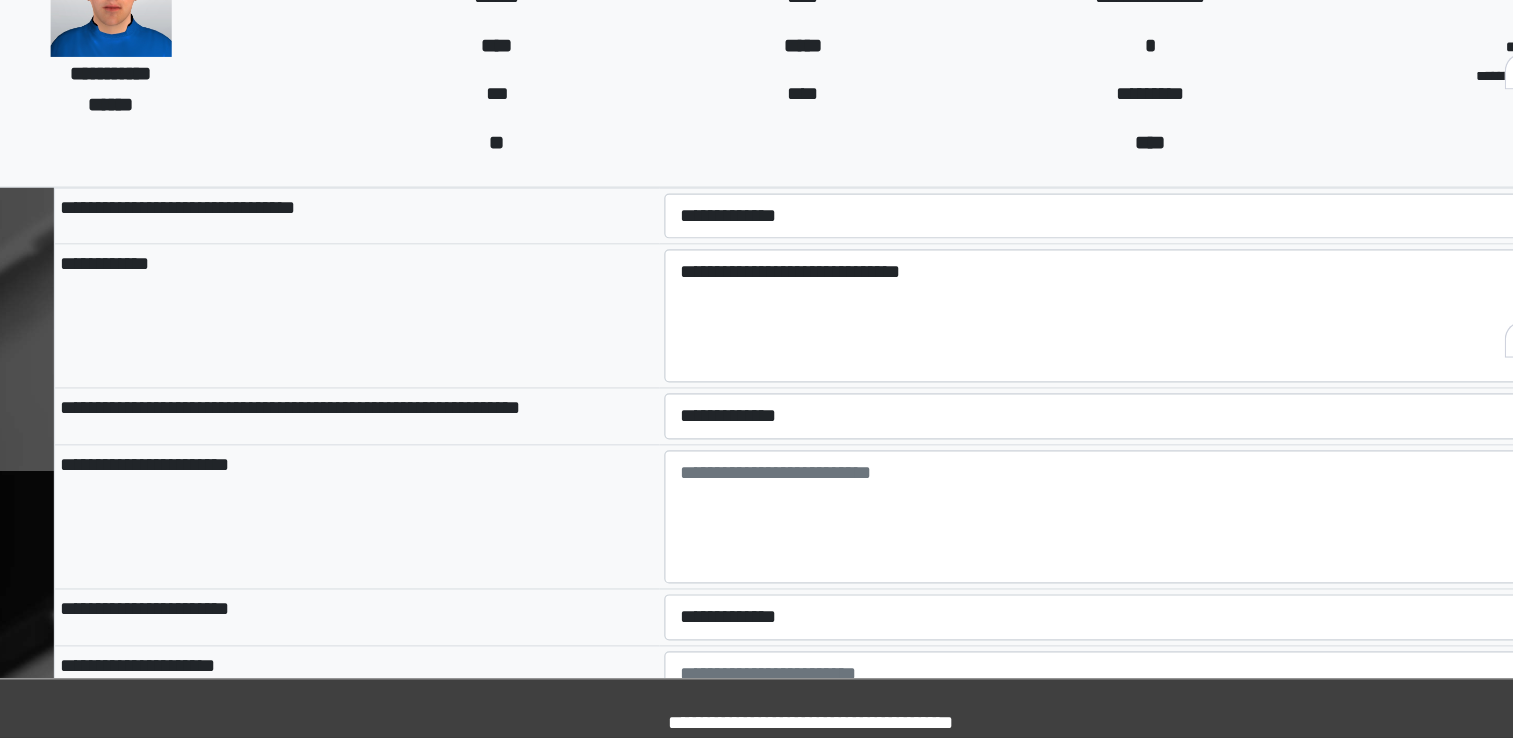 click on "**********" at bounding box center [382, 720] 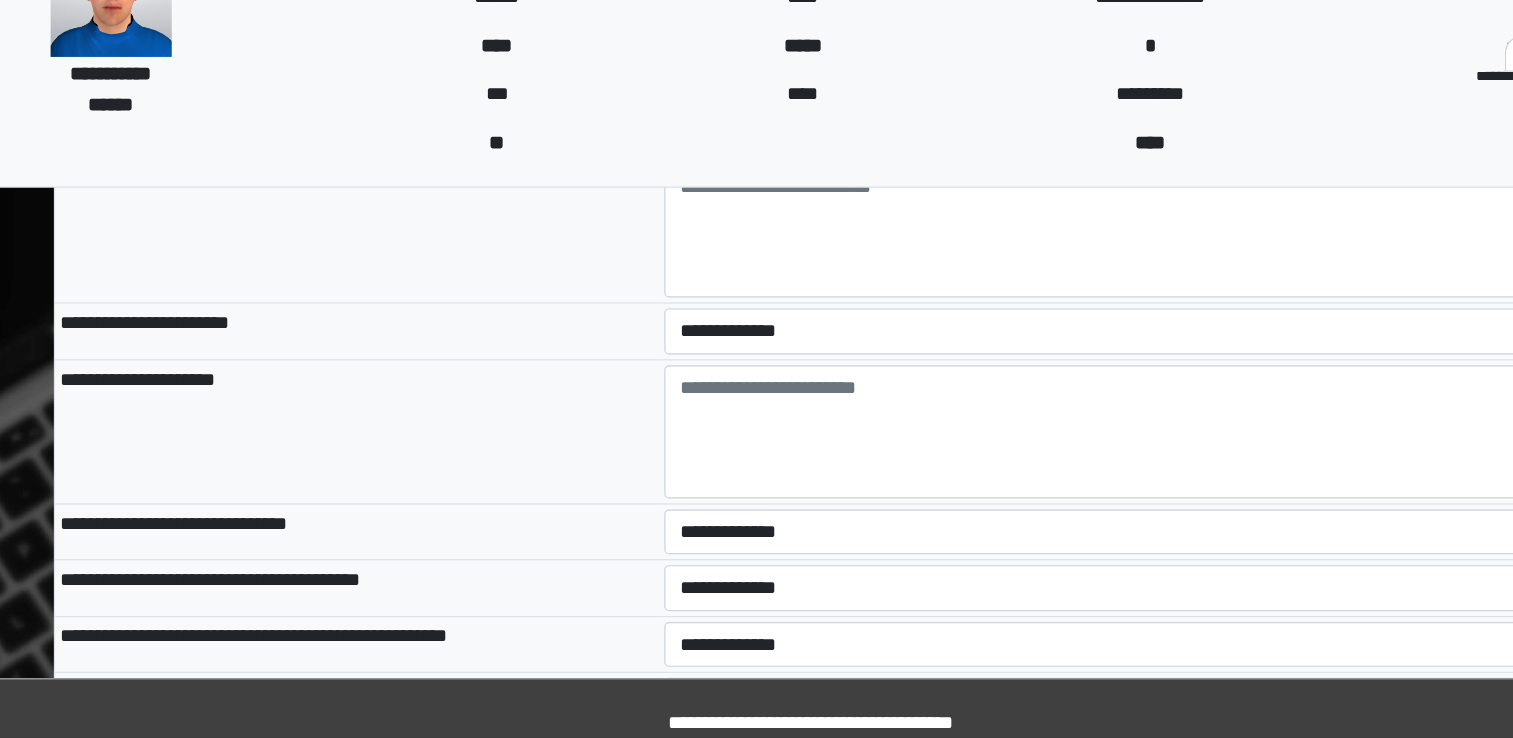 scroll, scrollTop: 9264, scrollLeft: 0, axis: vertical 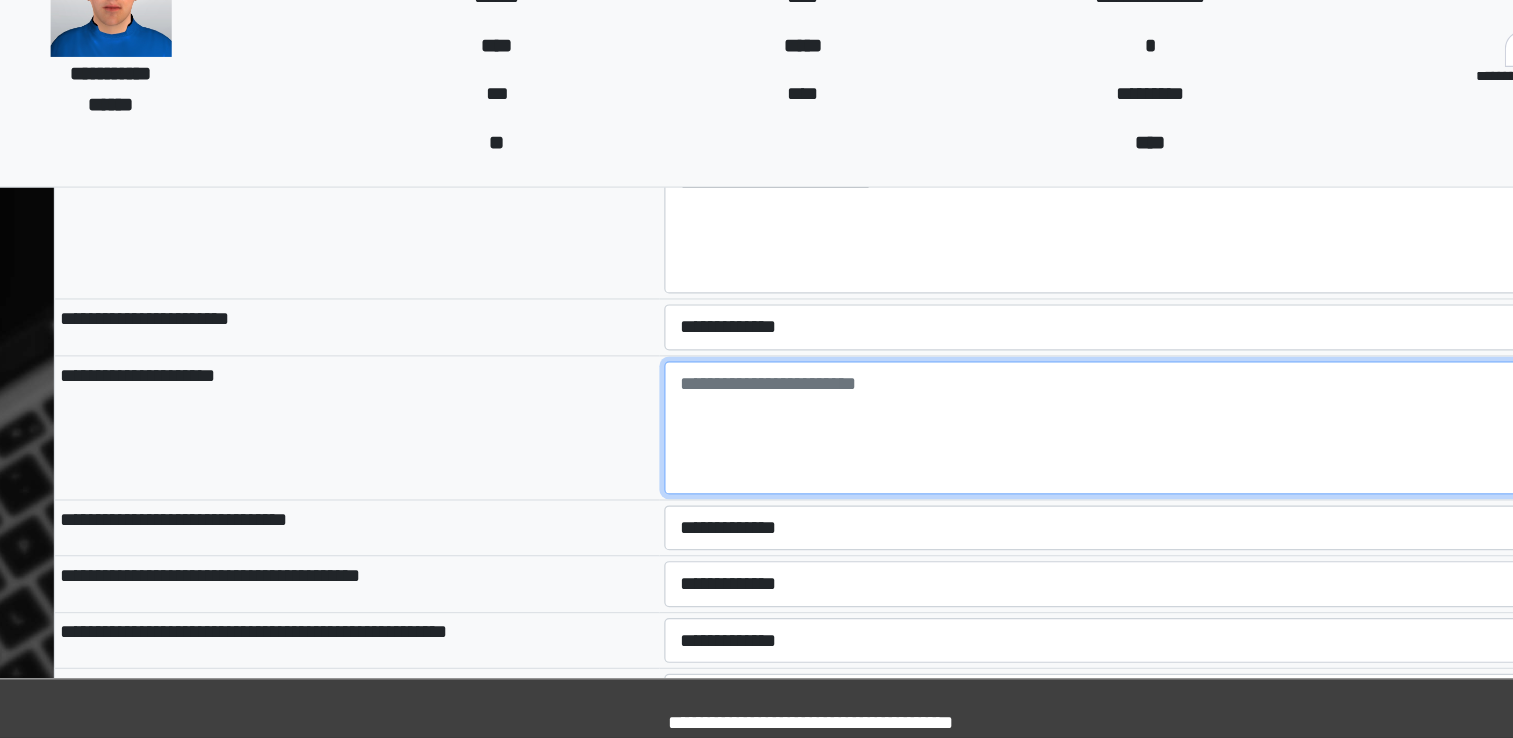 click at bounding box center [1006, 481] 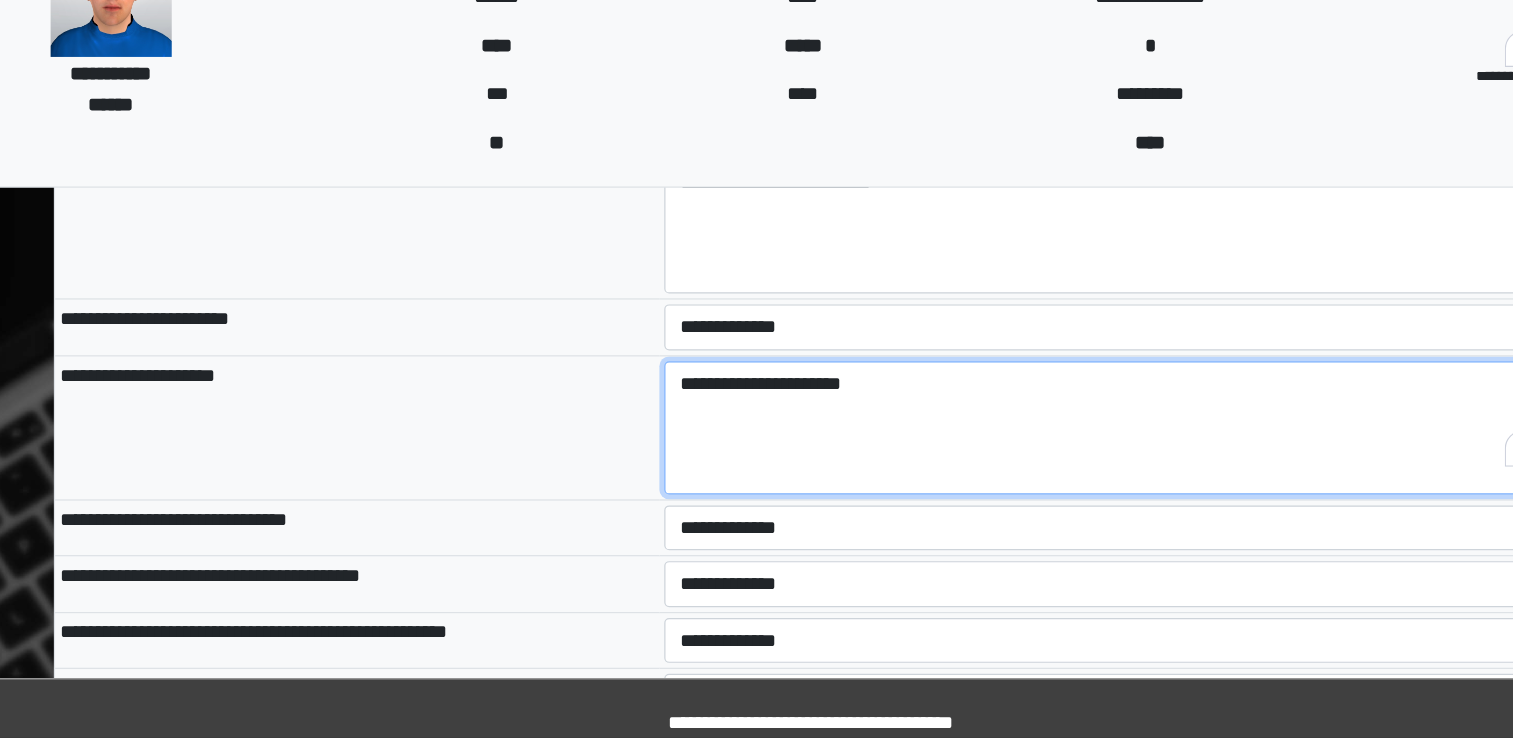 type on "**********" 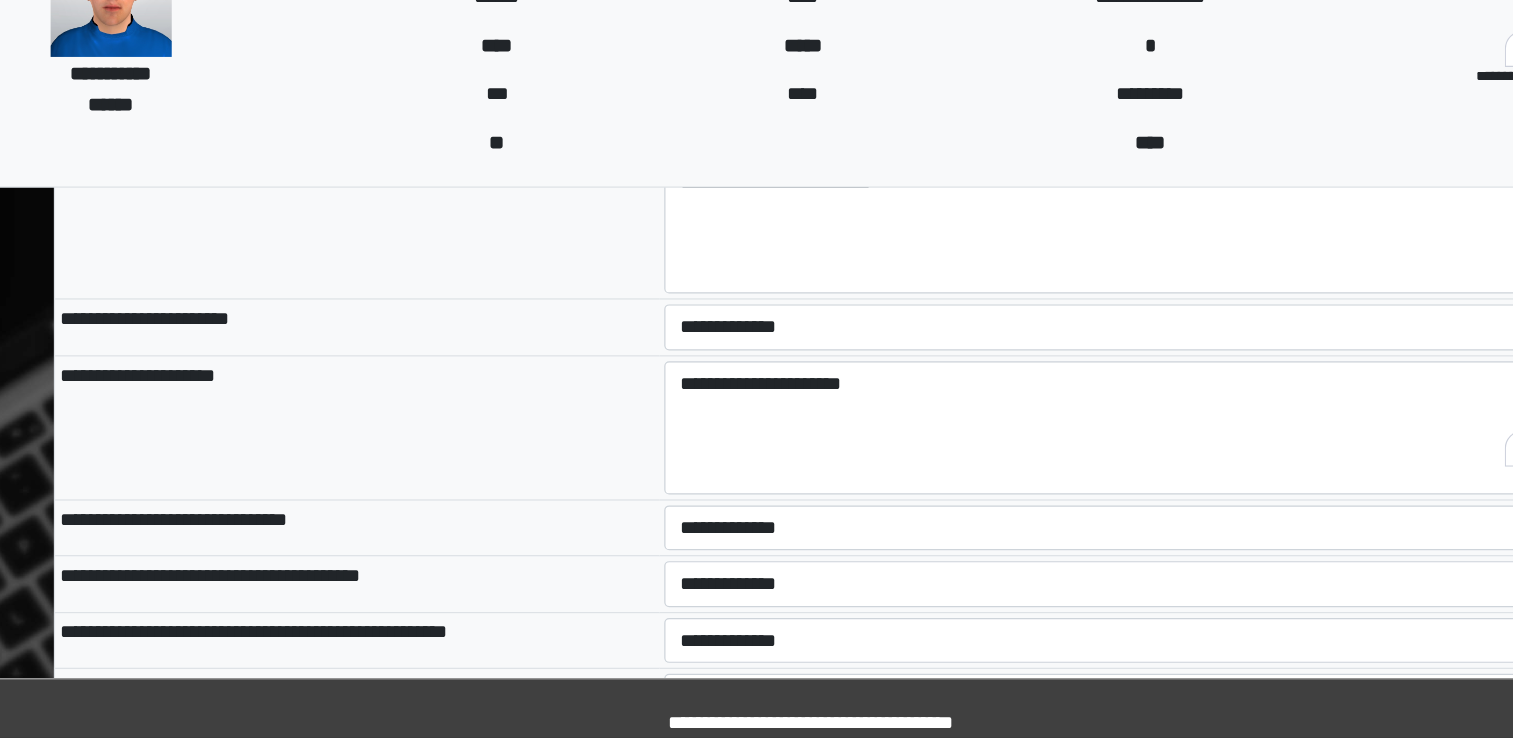 click on "**********" at bounding box center (382, 480) 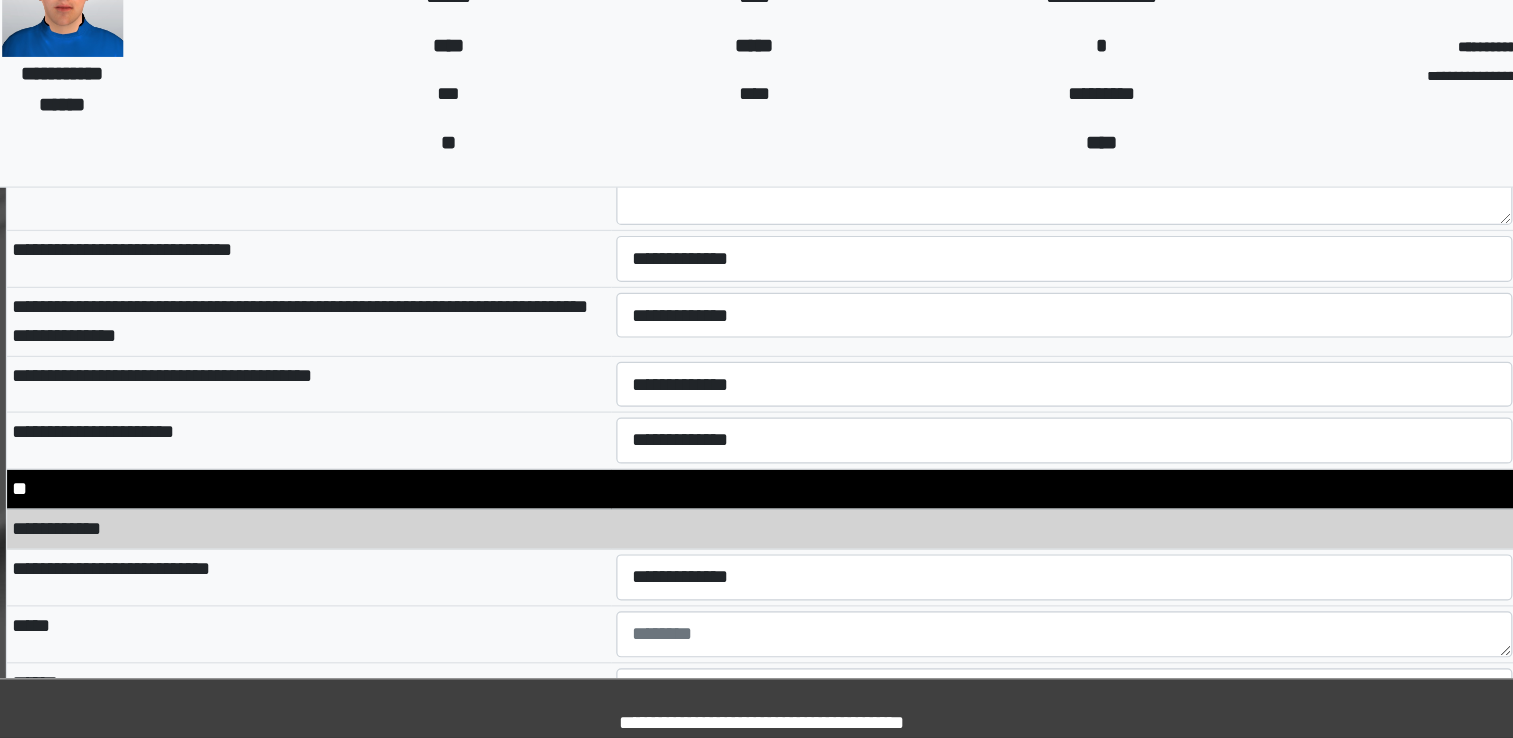 scroll, scrollTop: 9784, scrollLeft: 0, axis: vertical 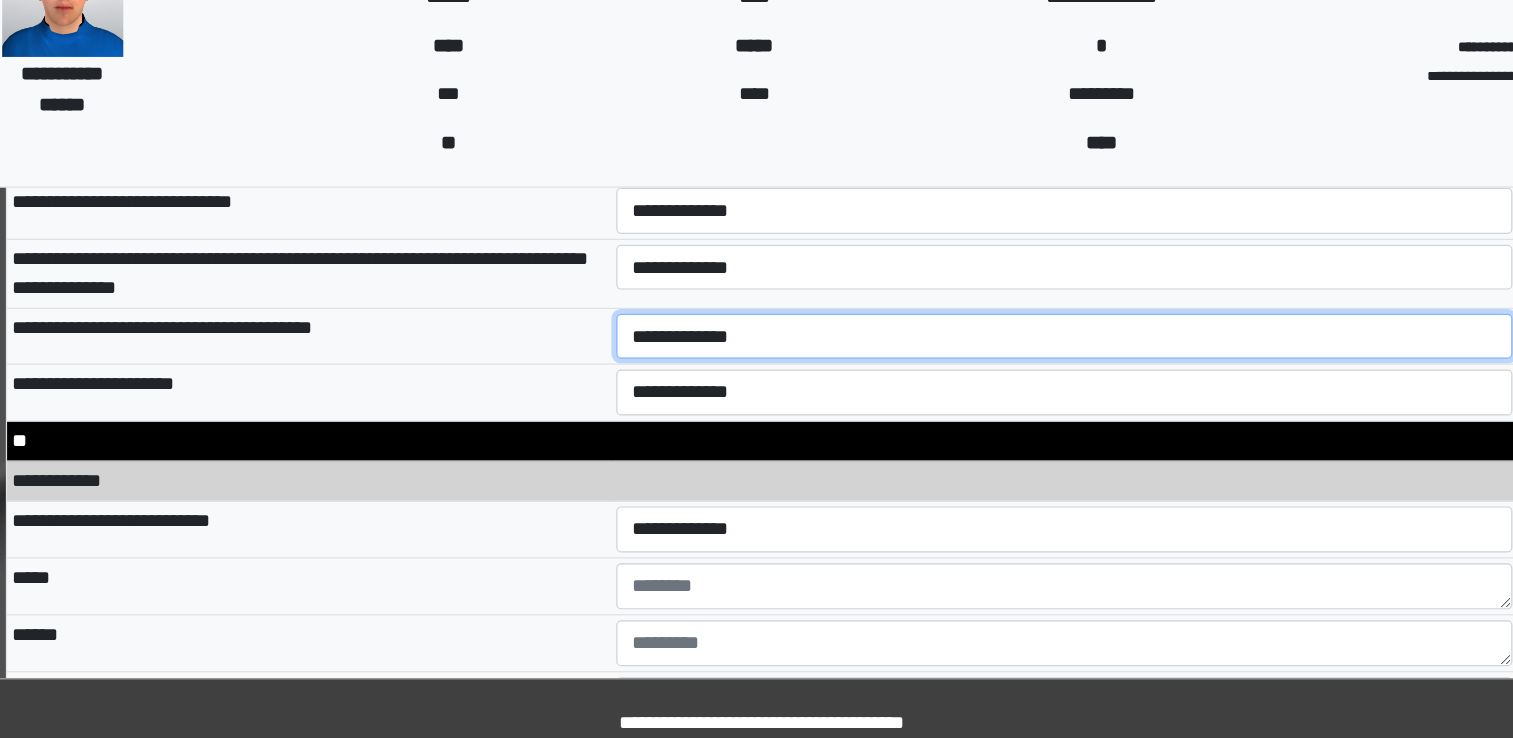 click on "**********" at bounding box center [1006, 406] 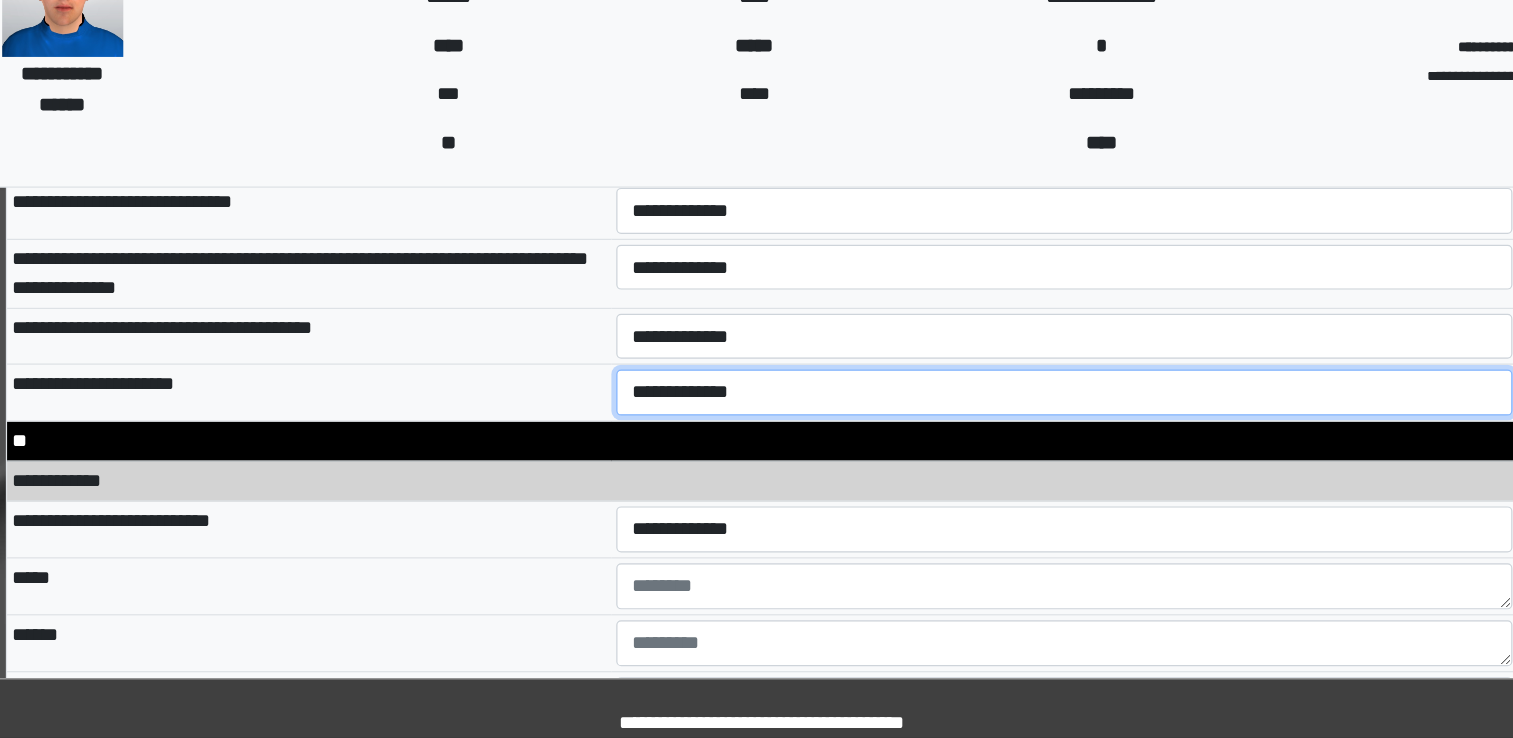 click on "**********" at bounding box center [1006, 452] 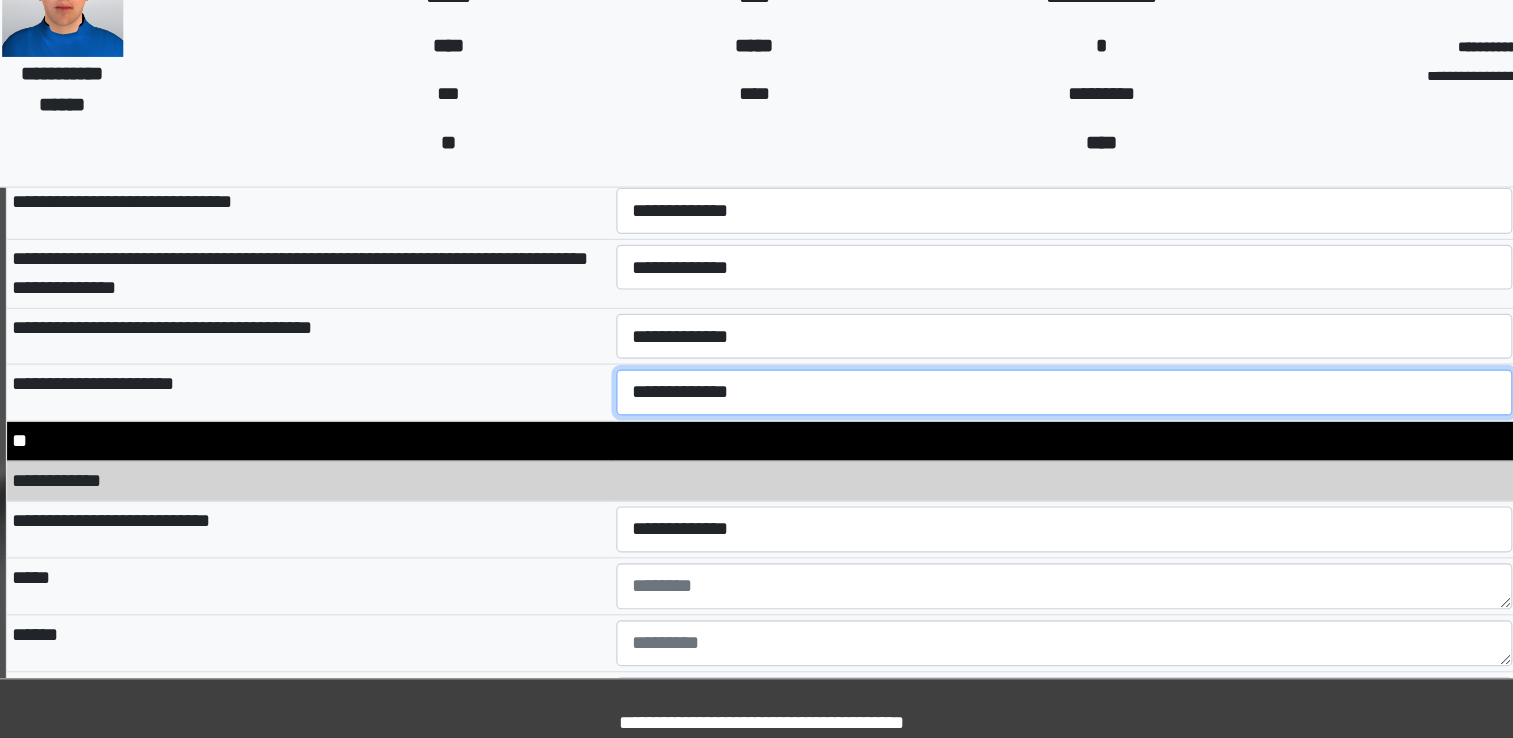 select on "*" 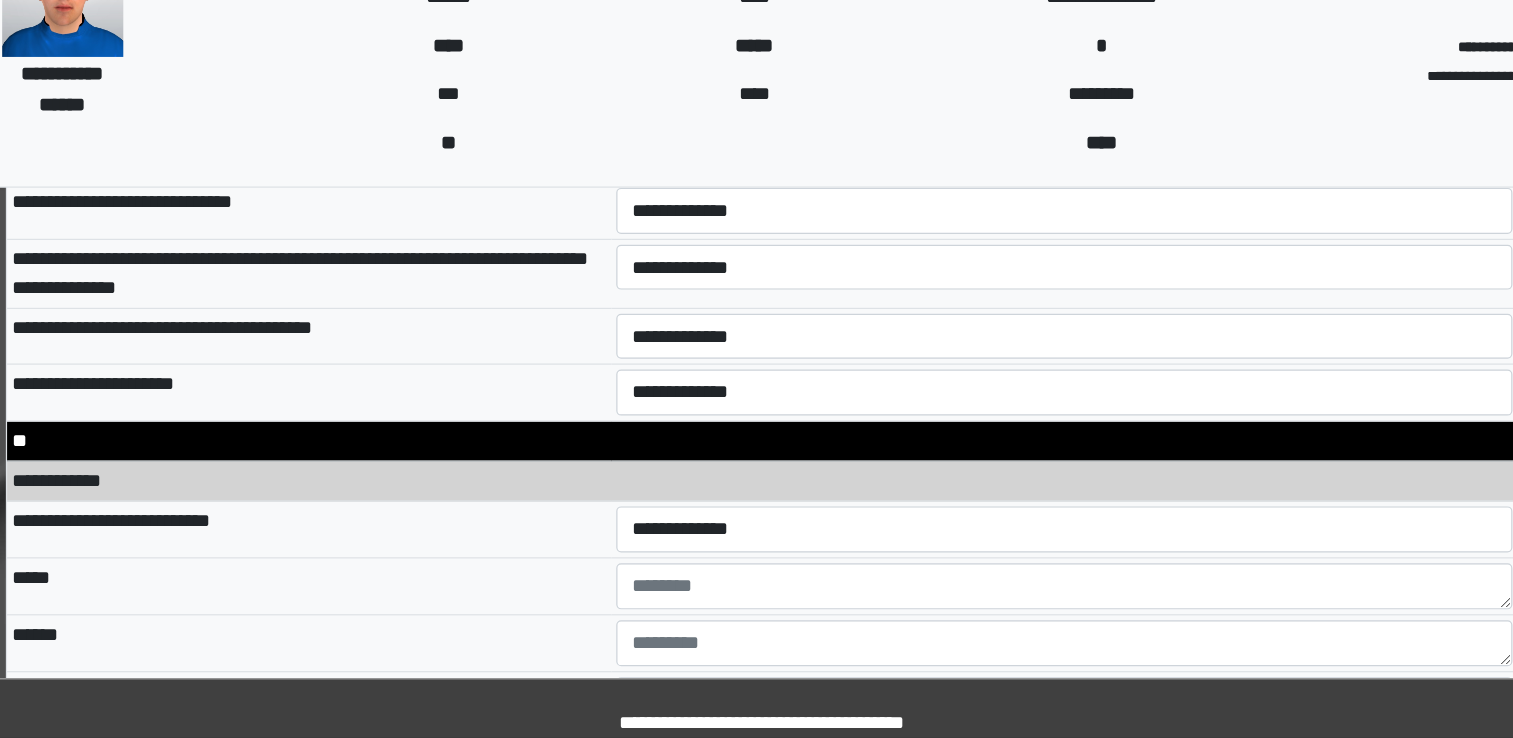 click on "**********" at bounding box center [382, 565] 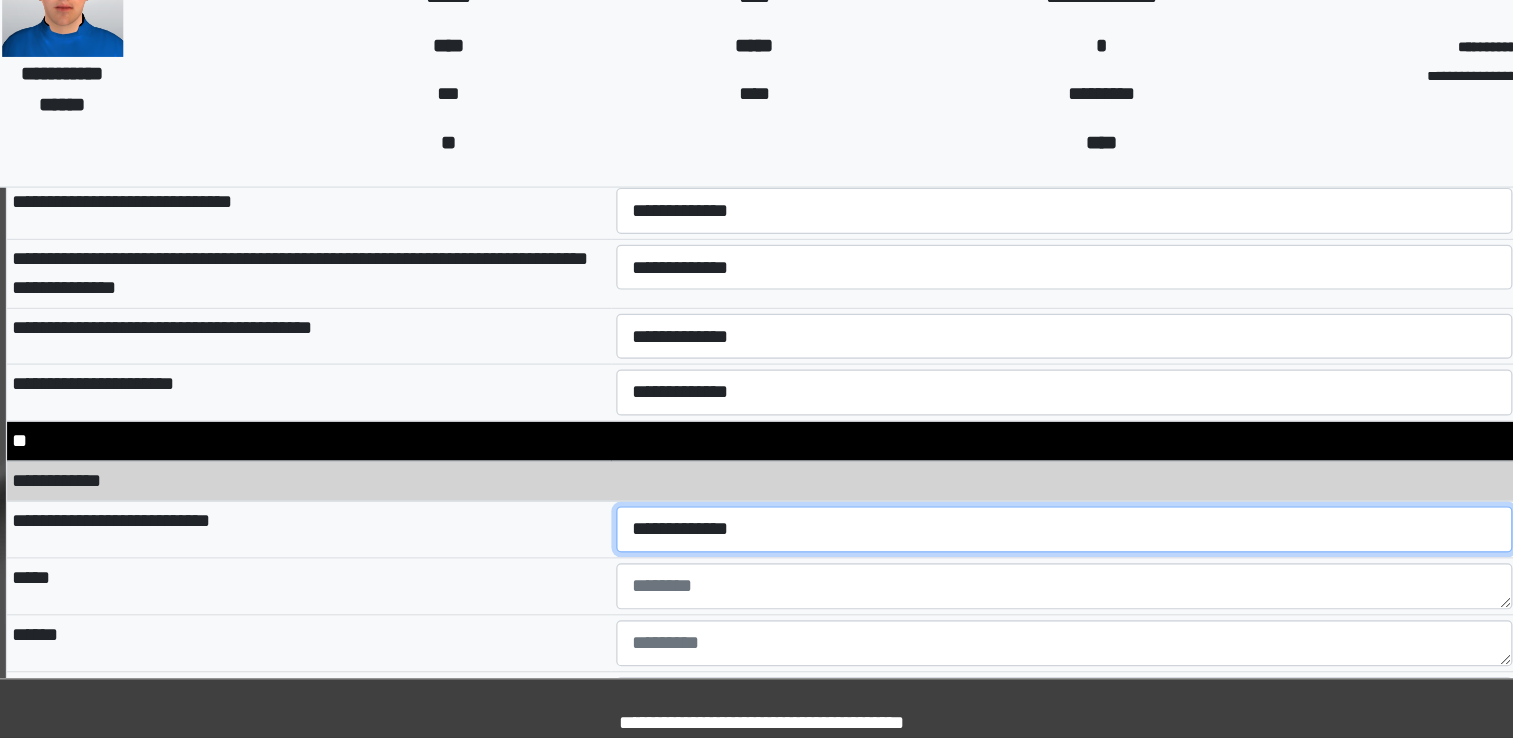 click on "**********" at bounding box center (1006, 565) 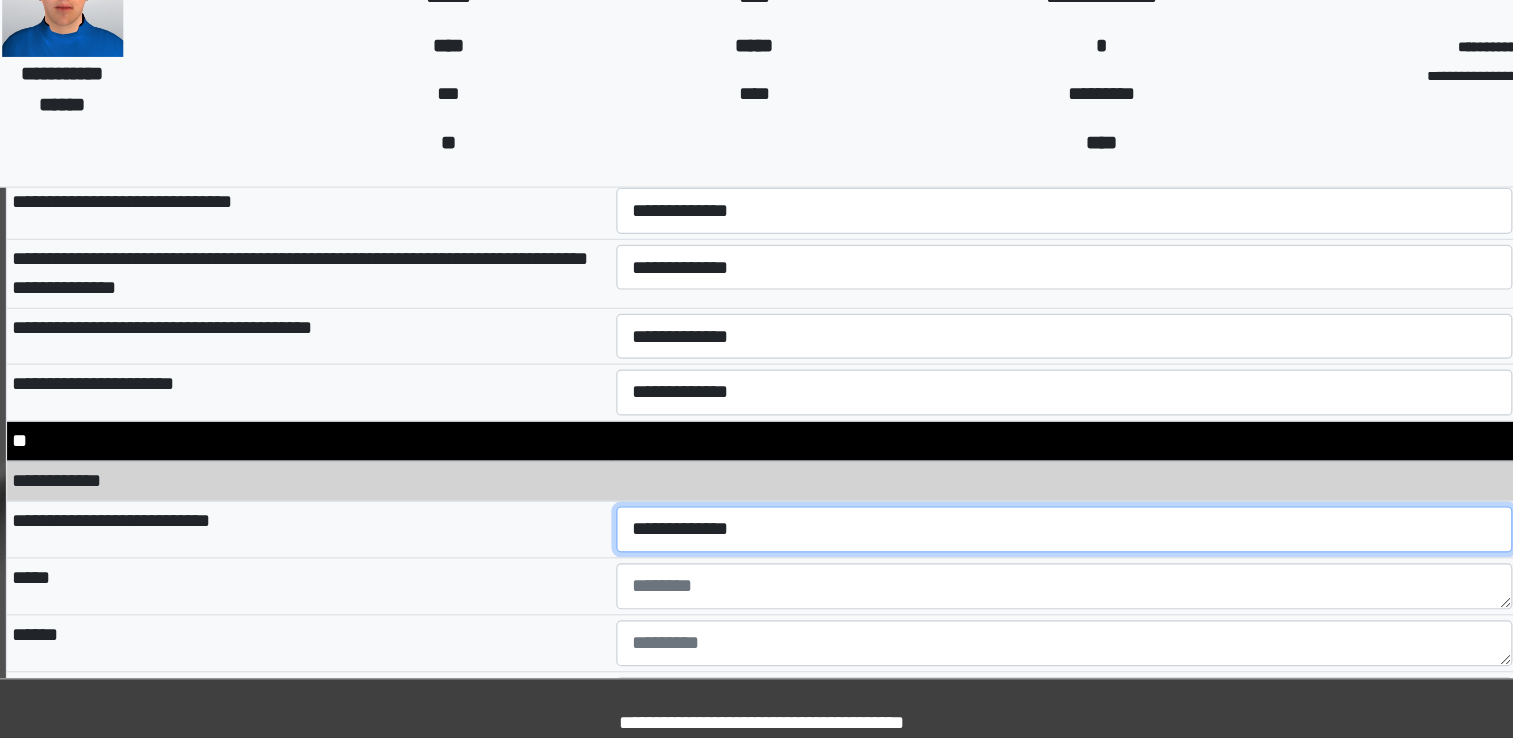 select on "*" 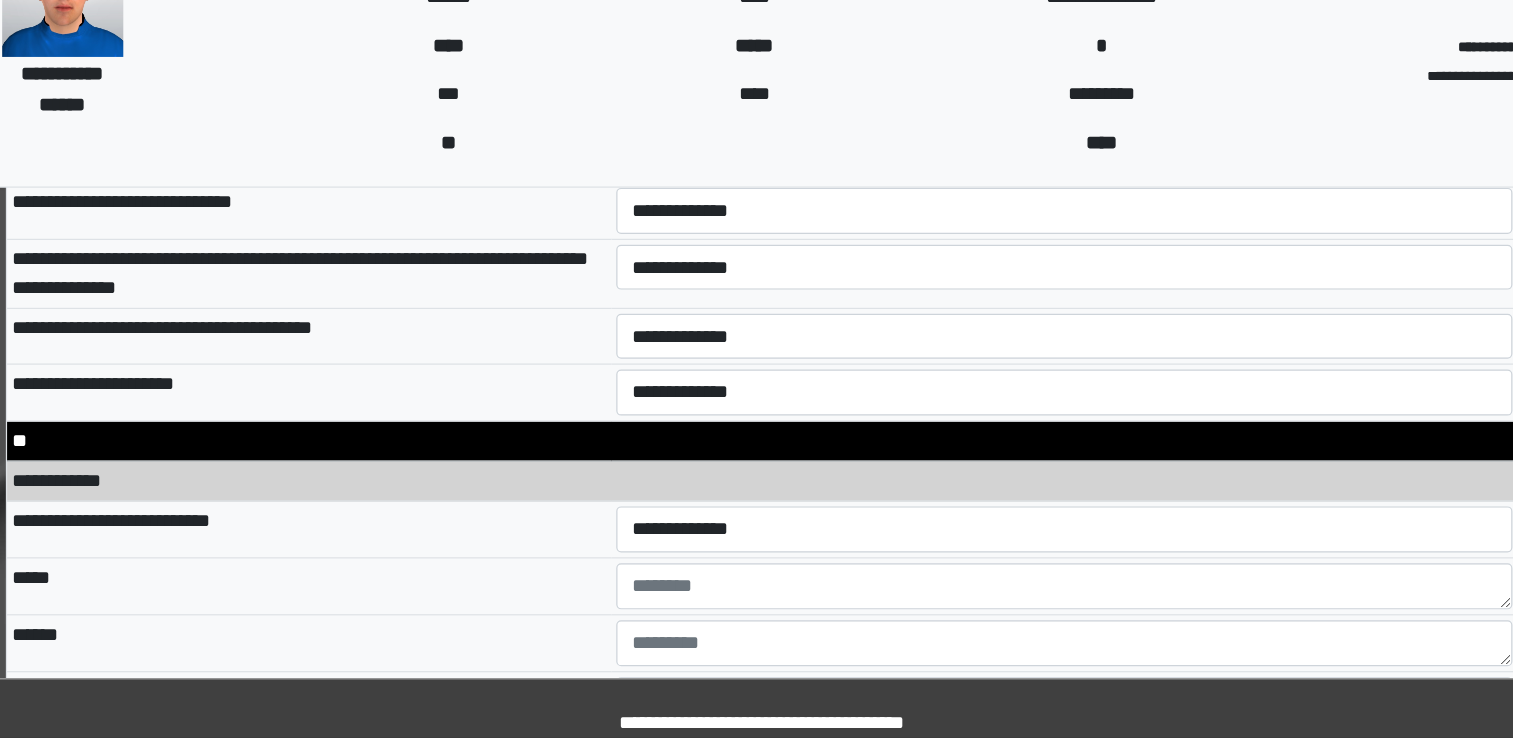 click on "******" at bounding box center (382, 658) 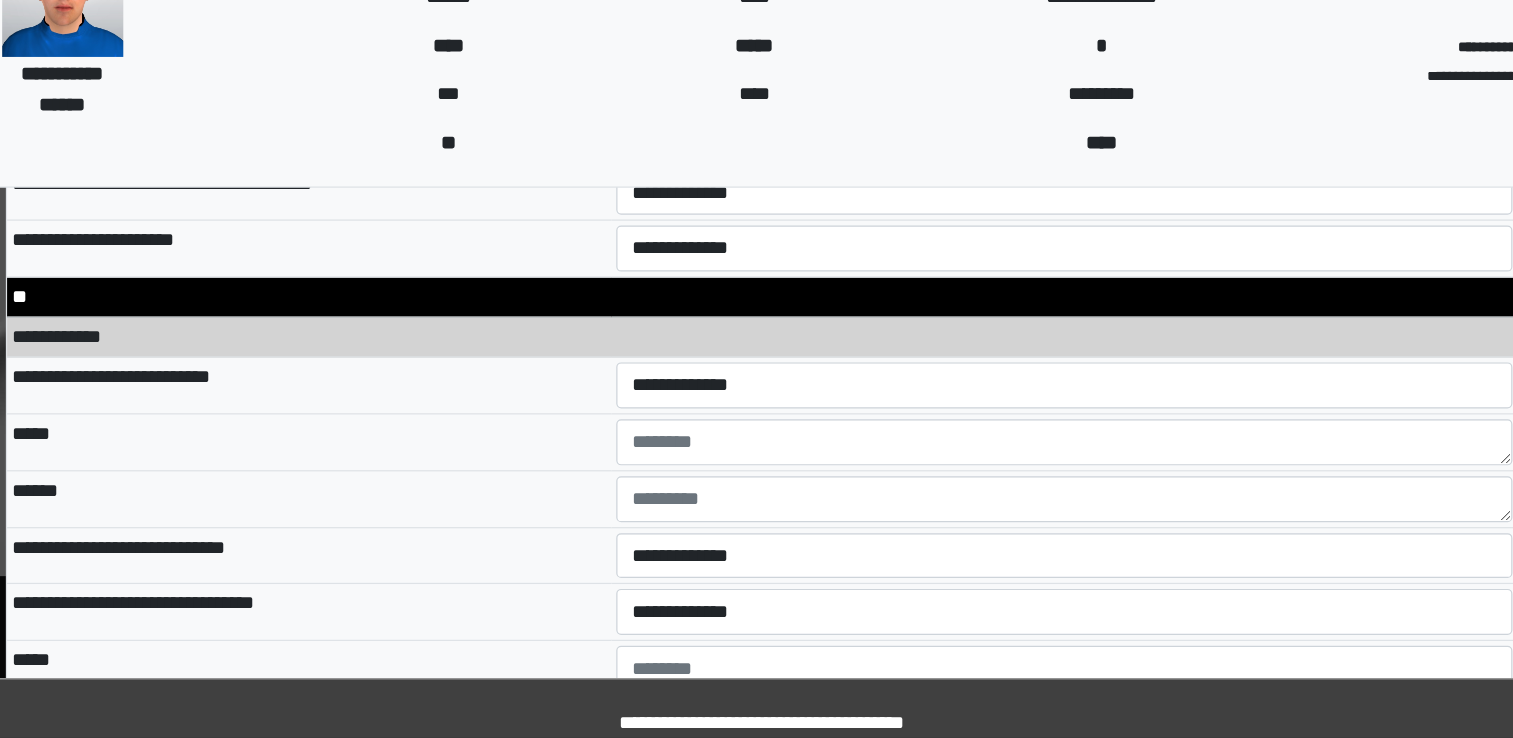 scroll, scrollTop: 9904, scrollLeft: 0, axis: vertical 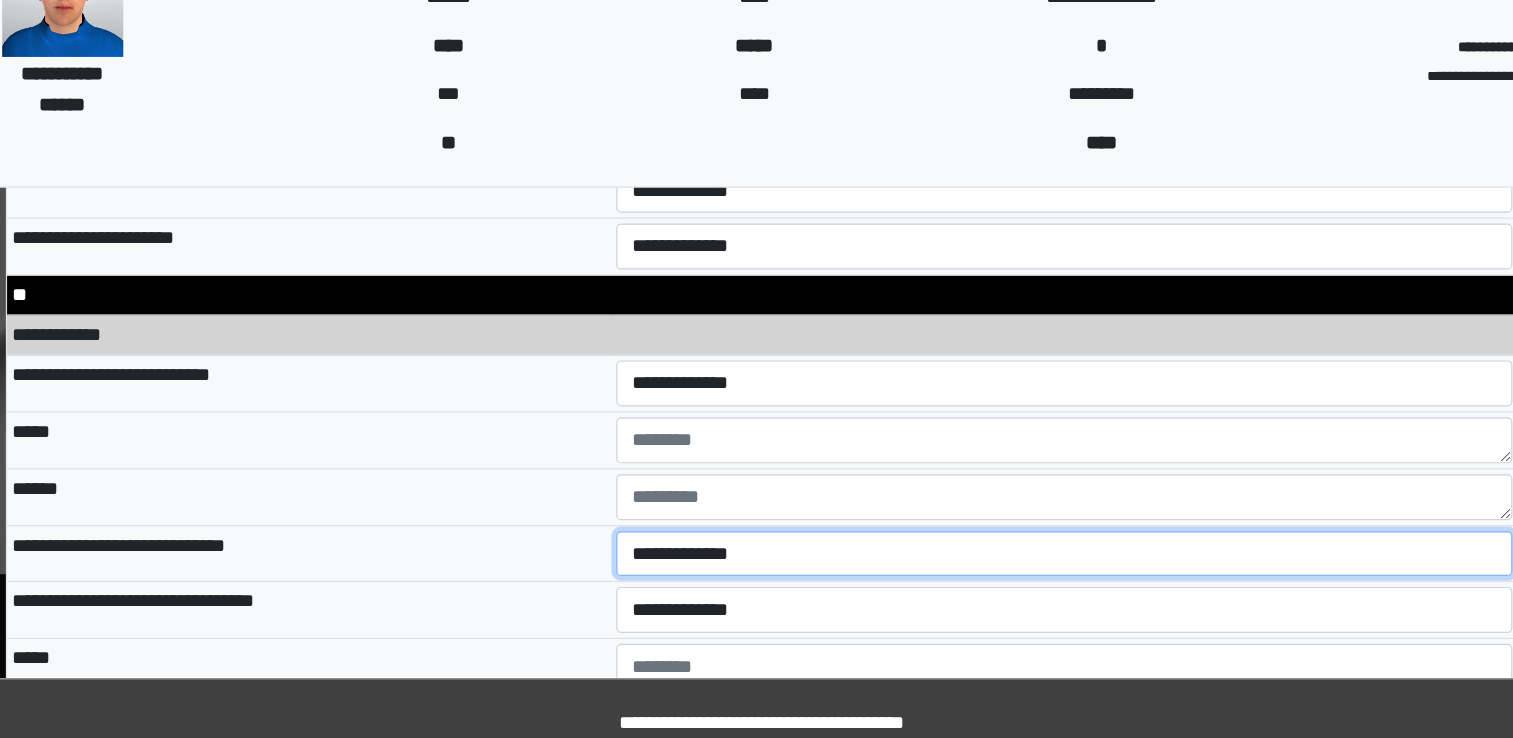 click on "**********" at bounding box center (1006, 586) 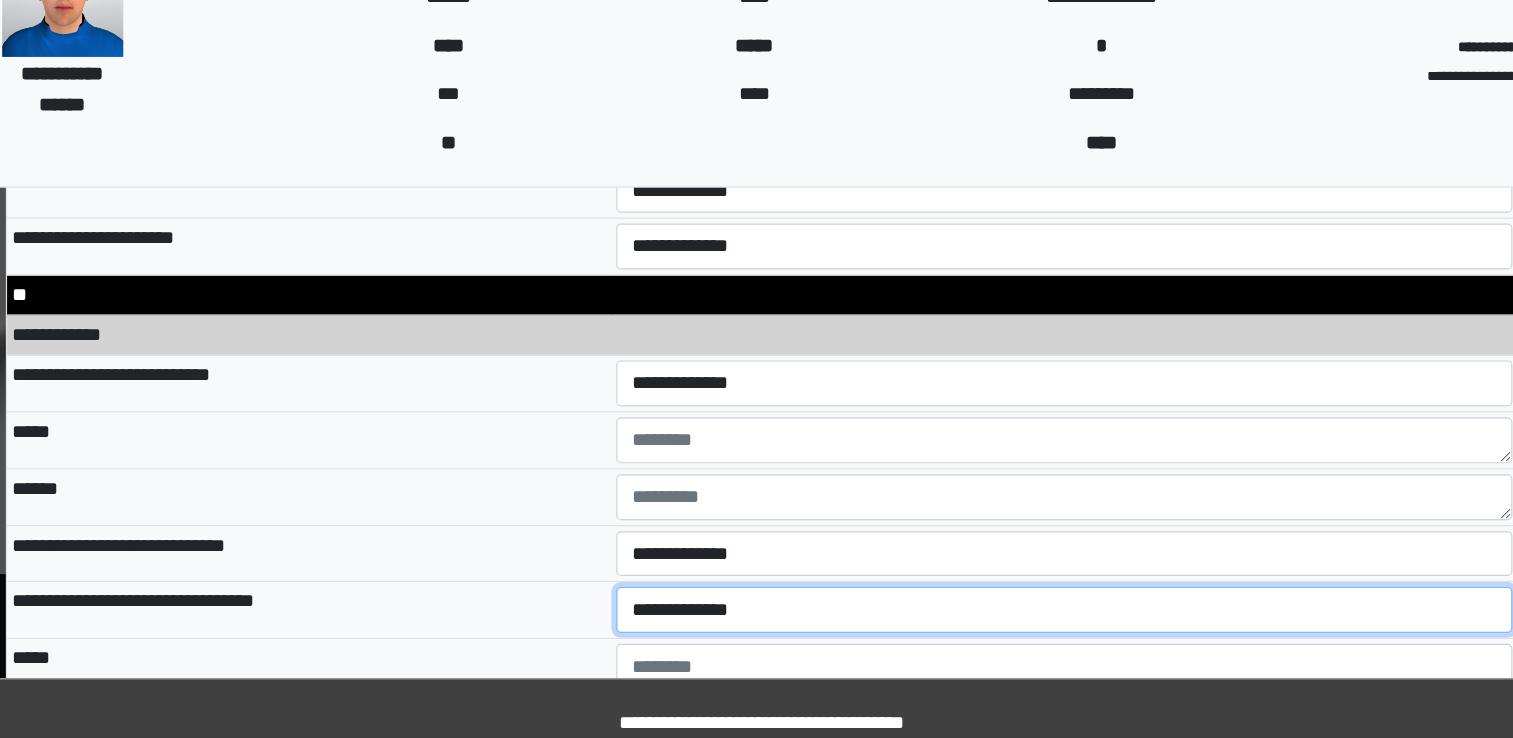 click on "**********" at bounding box center (1006, 632) 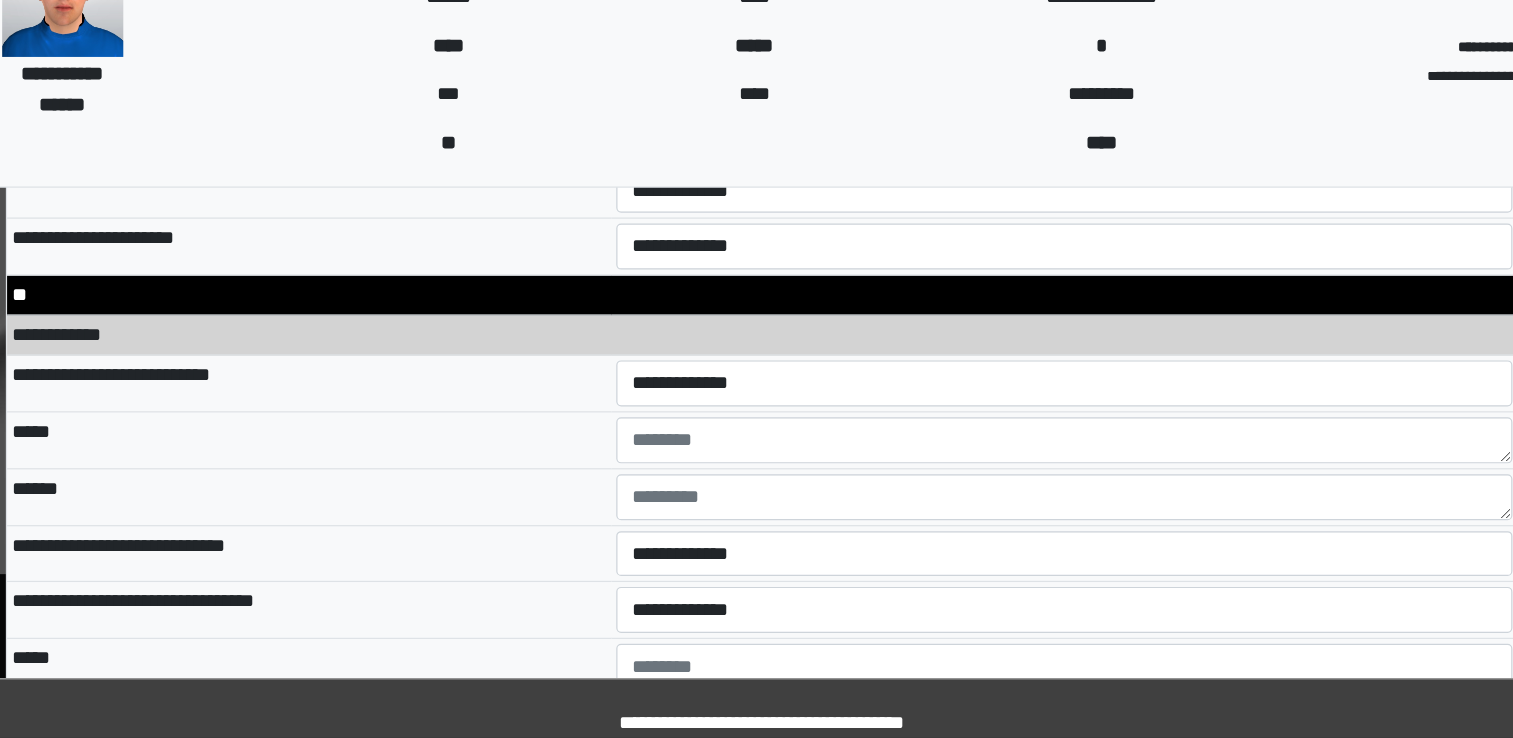 click on "**********" at bounding box center [382, 632] 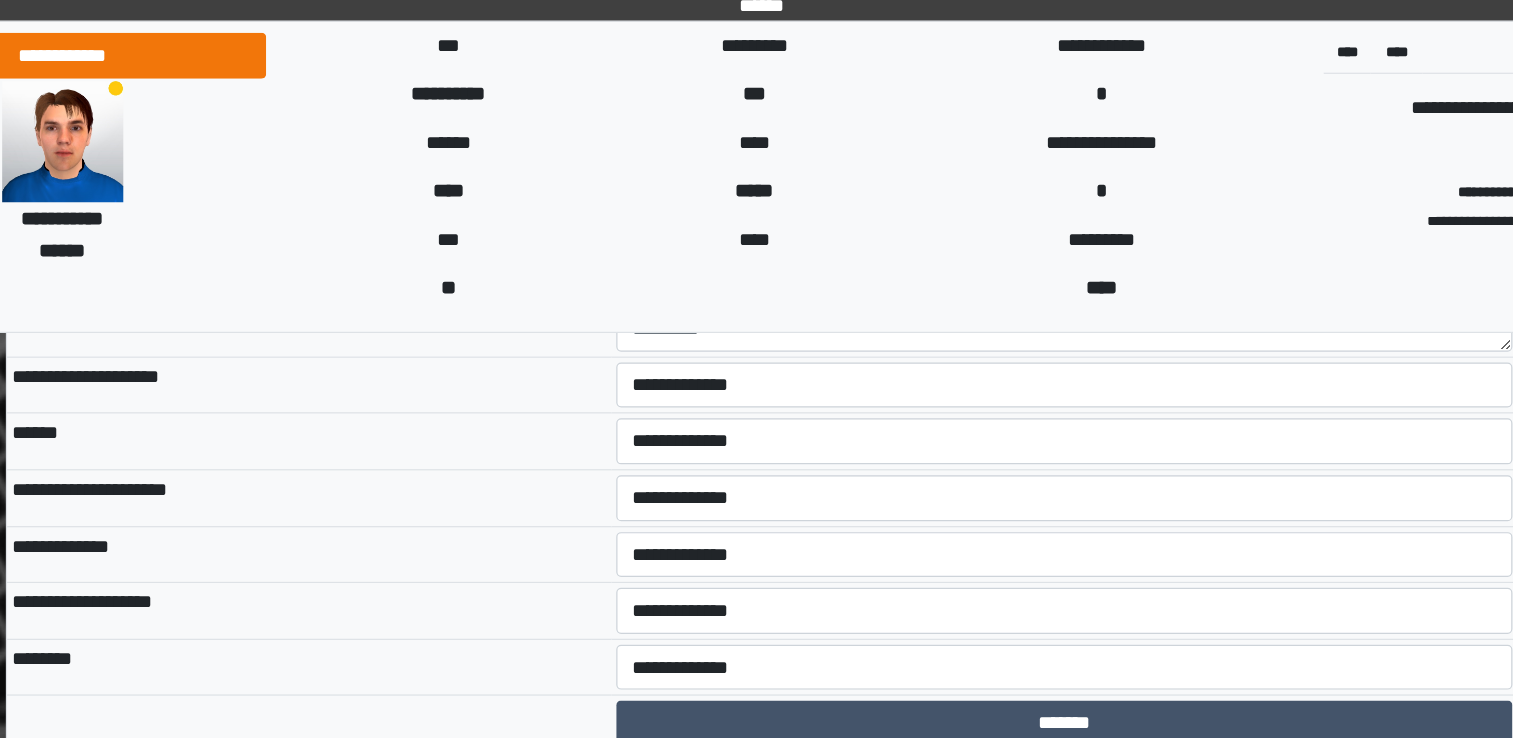 scroll, scrollTop: 10352, scrollLeft: 0, axis: vertical 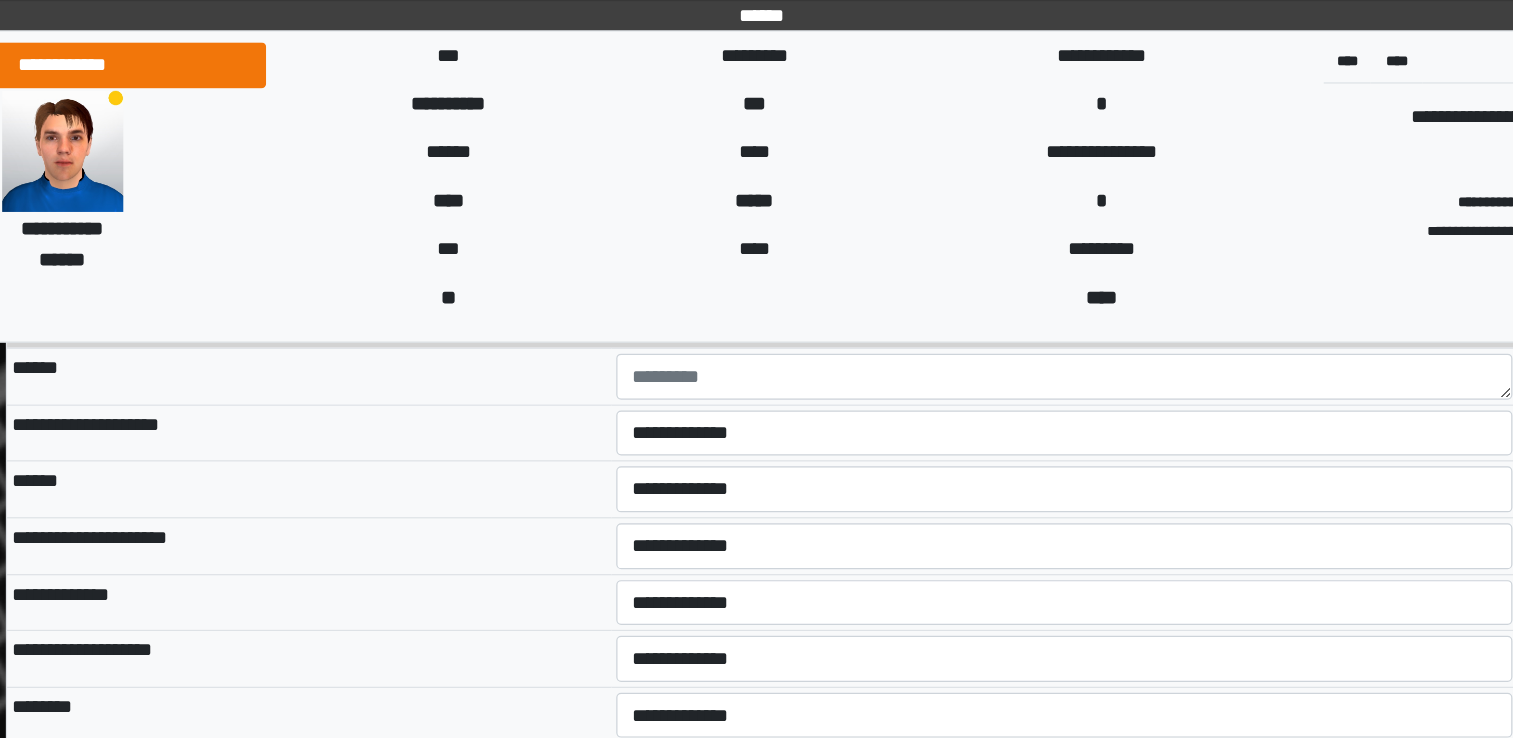 click on "**********" at bounding box center [382, 451] 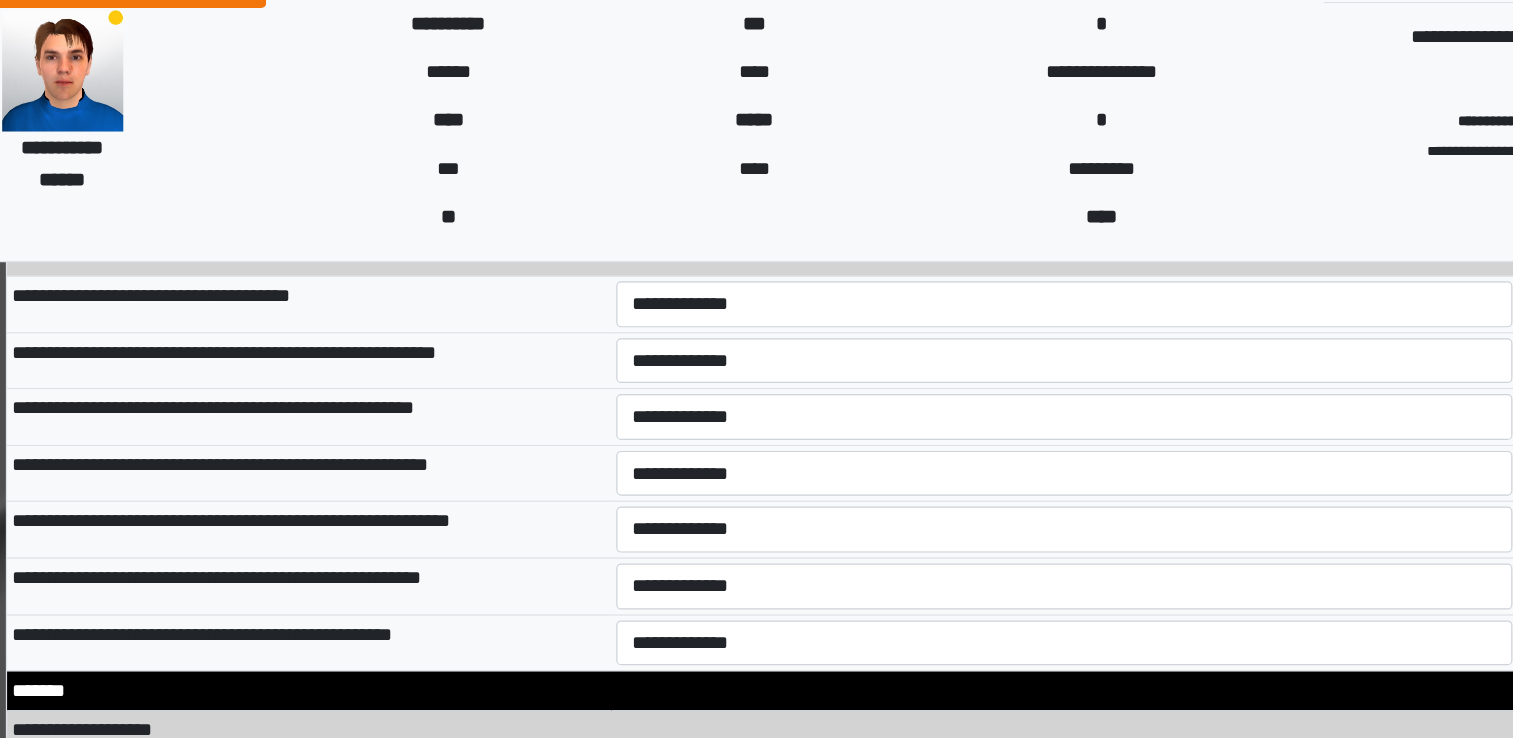 scroll, scrollTop: 10784, scrollLeft: 0, axis: vertical 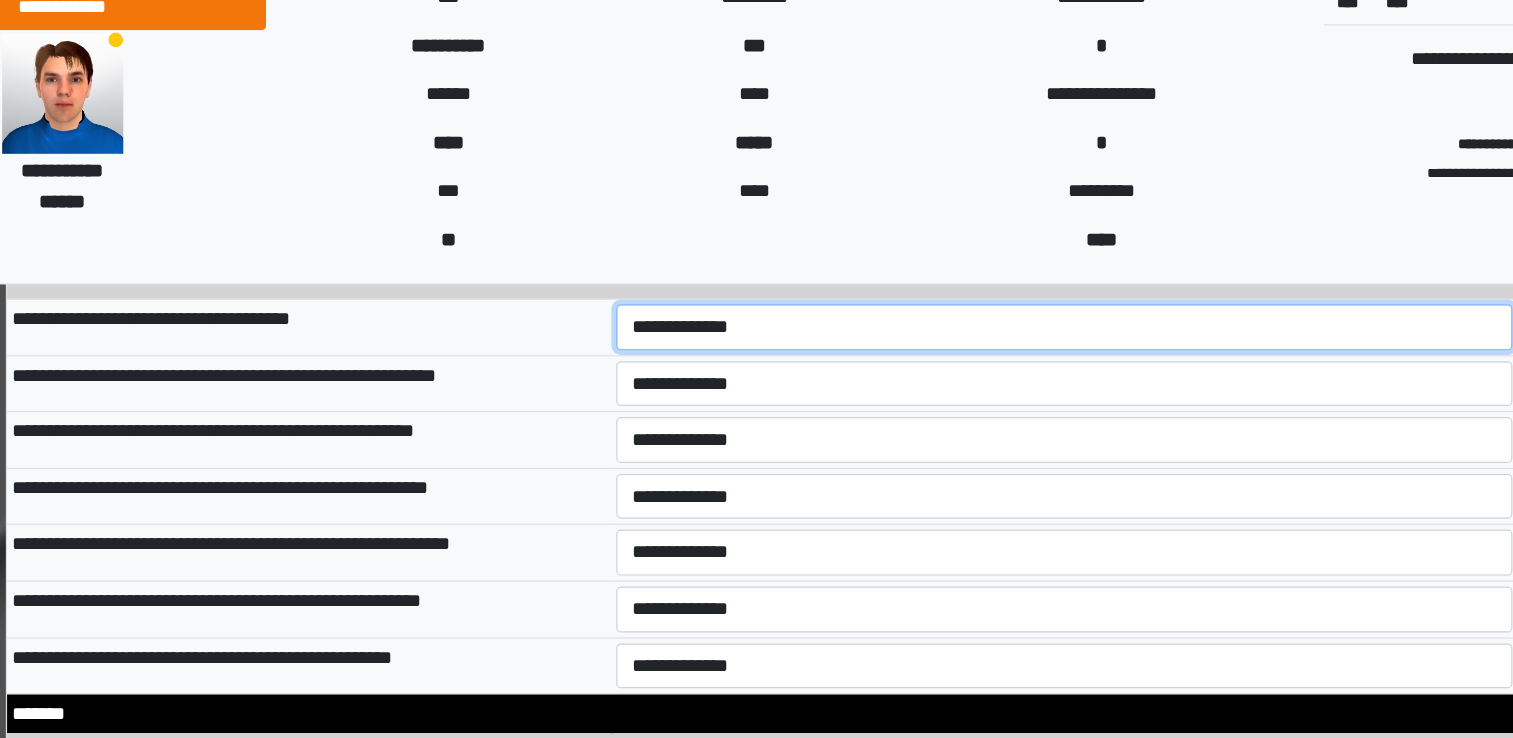 click on "**********" at bounding box center [1006, 318] 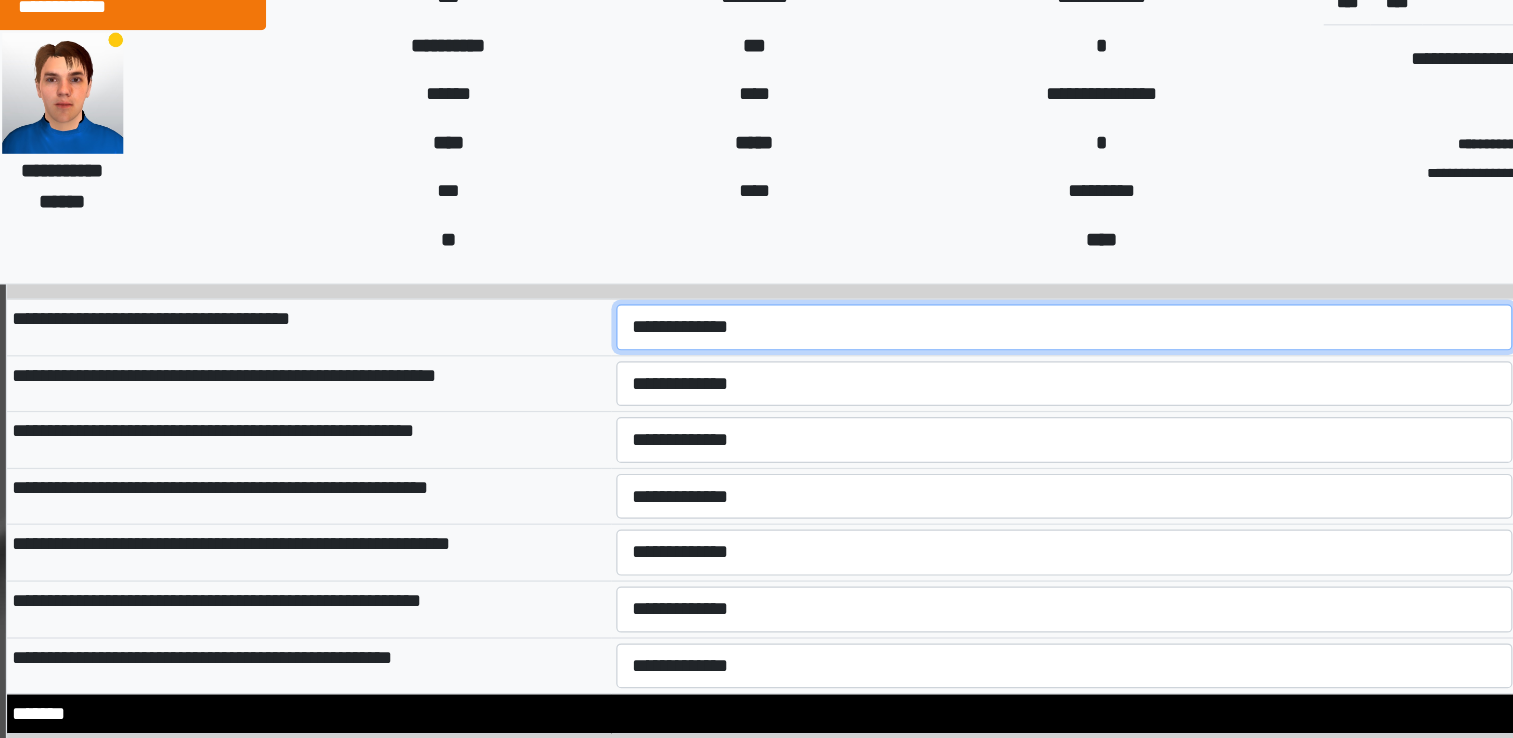 select on "*" 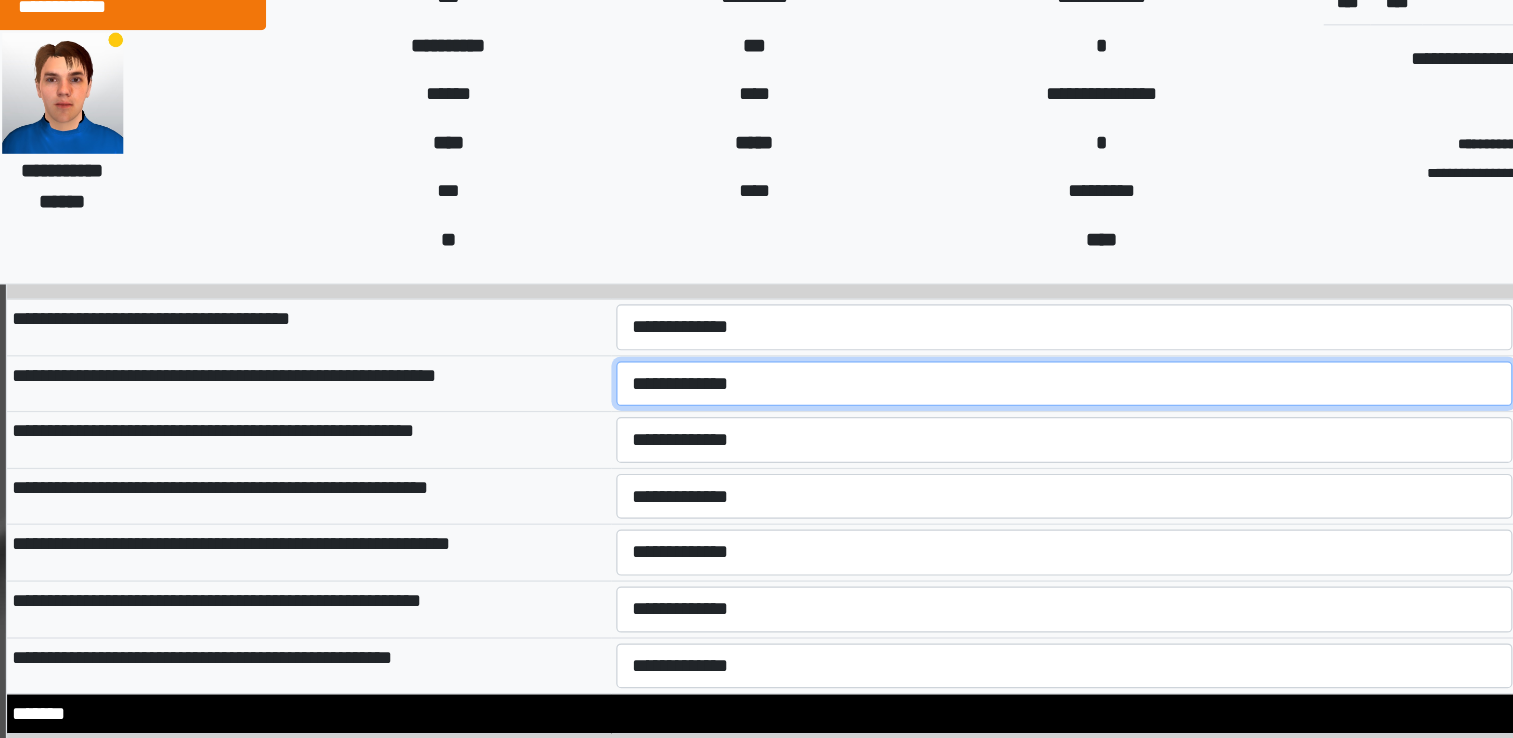 click on "**********" at bounding box center [1006, 365] 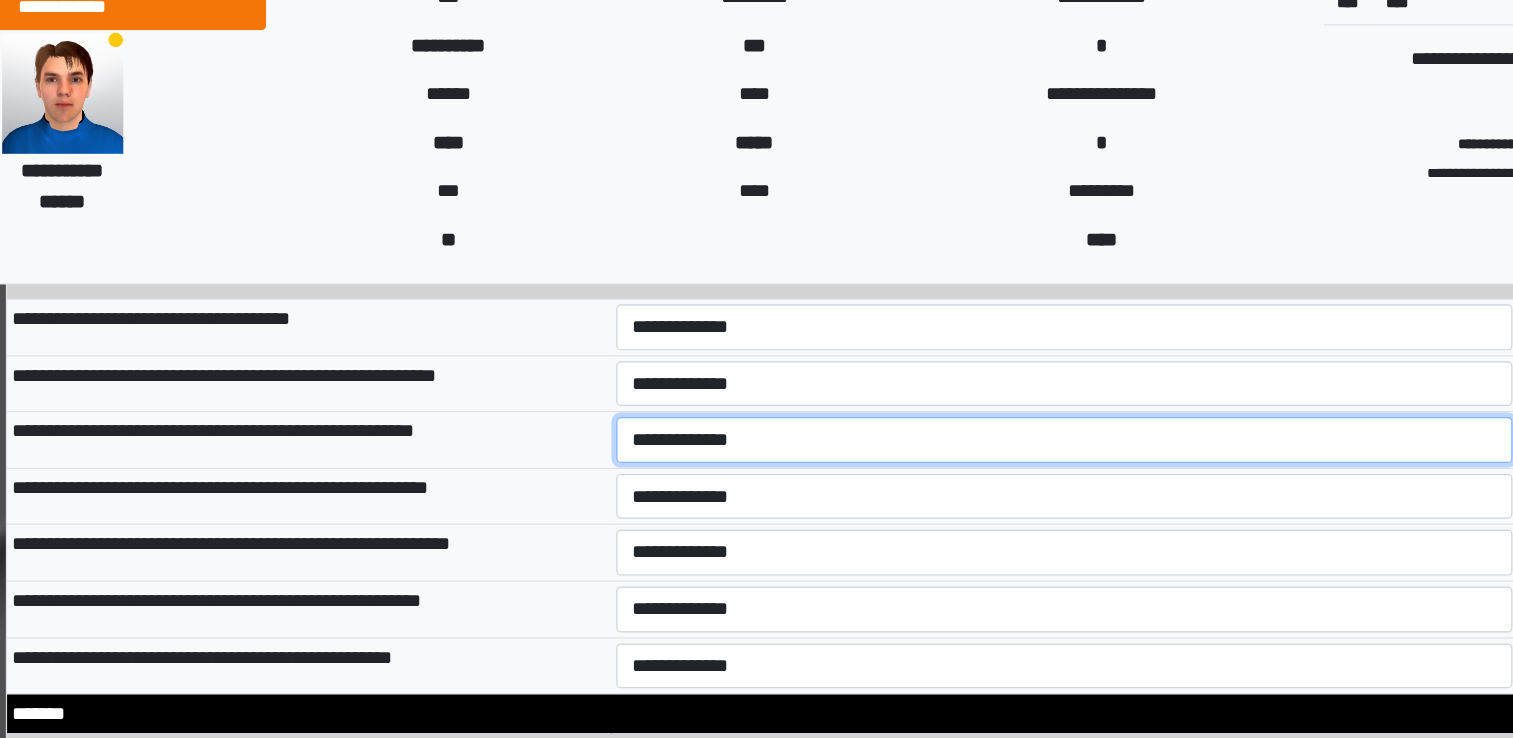 click on "**********" at bounding box center (1006, 411) 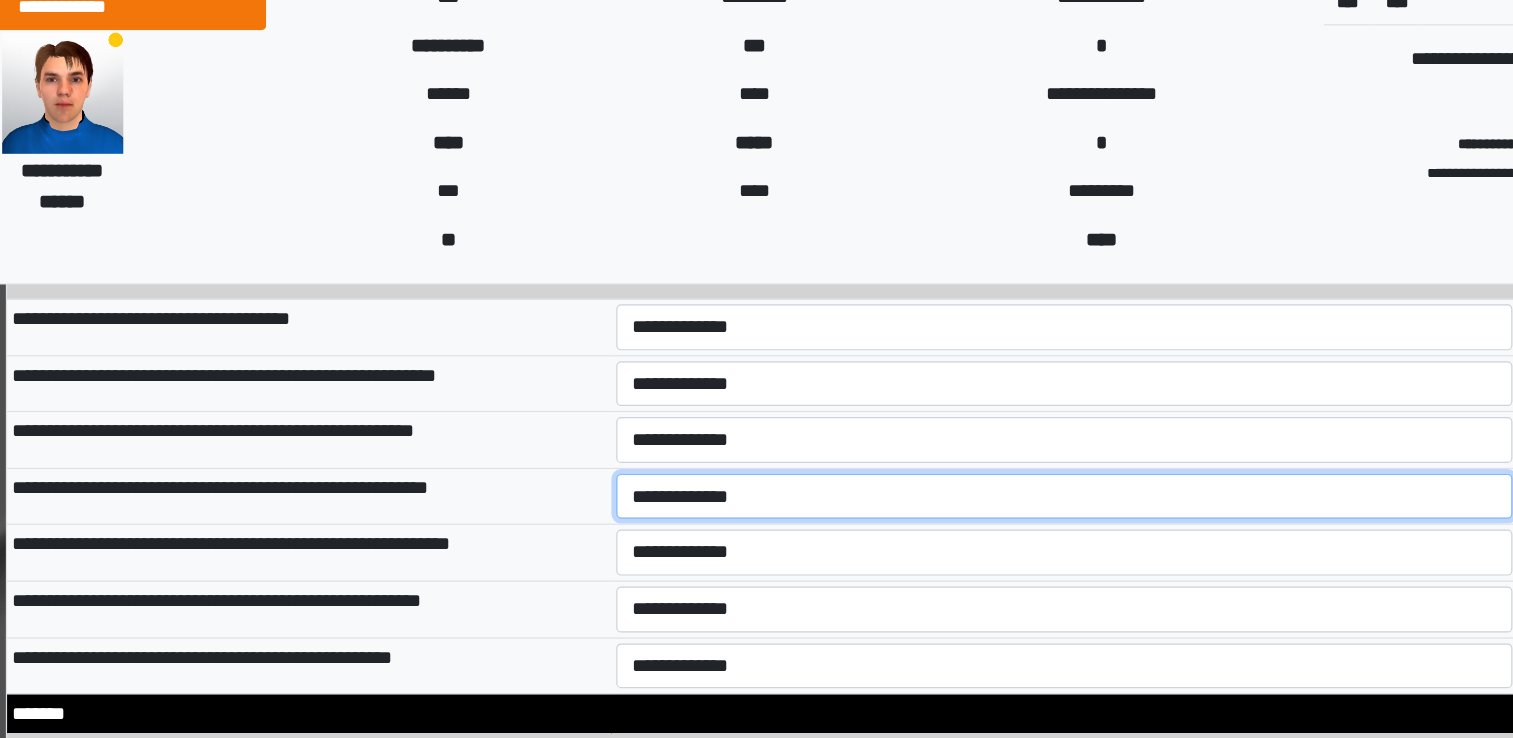 click on "**********" at bounding box center [1006, 458] 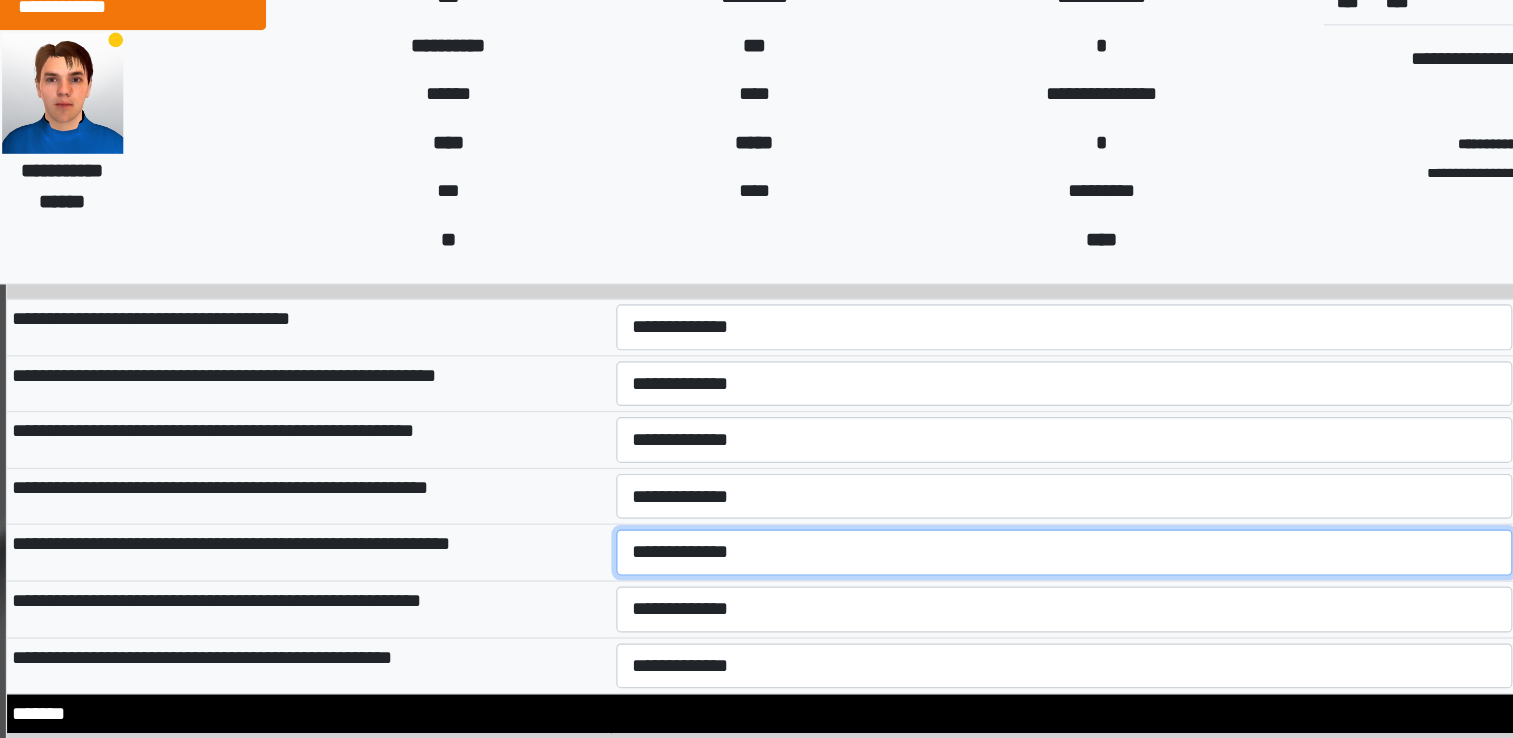 click on "**********" at bounding box center (1006, 504) 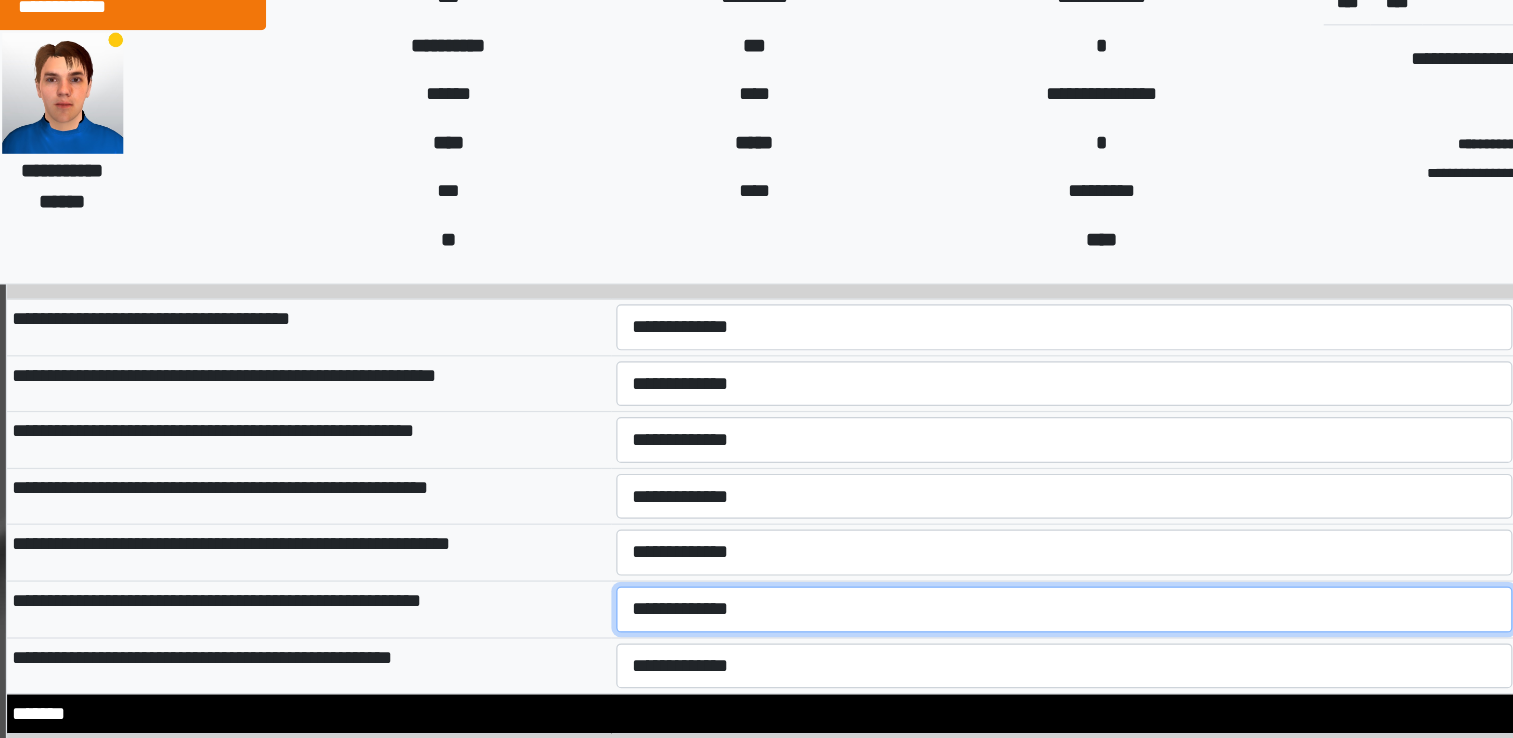 click on "**********" at bounding box center (1006, 551) 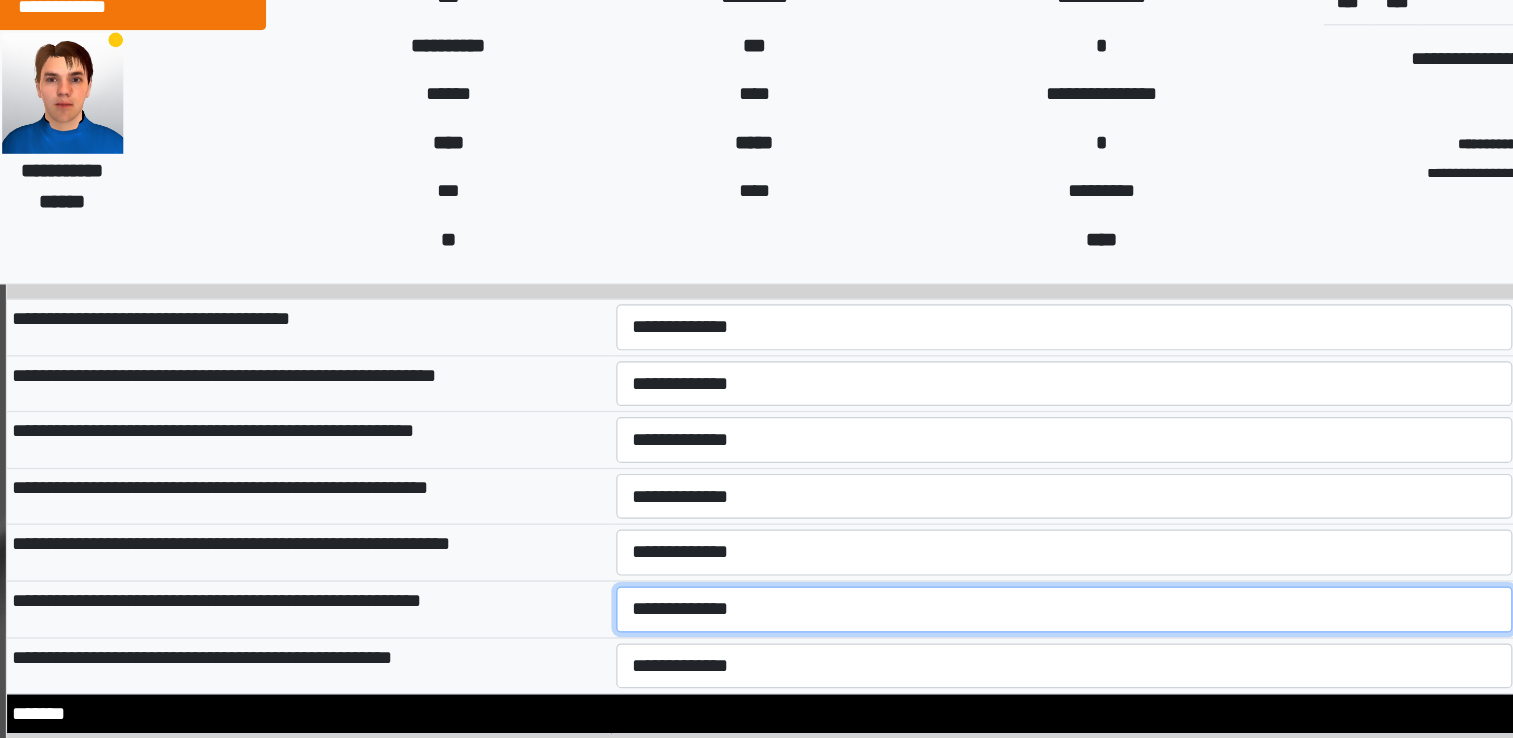 select on "*" 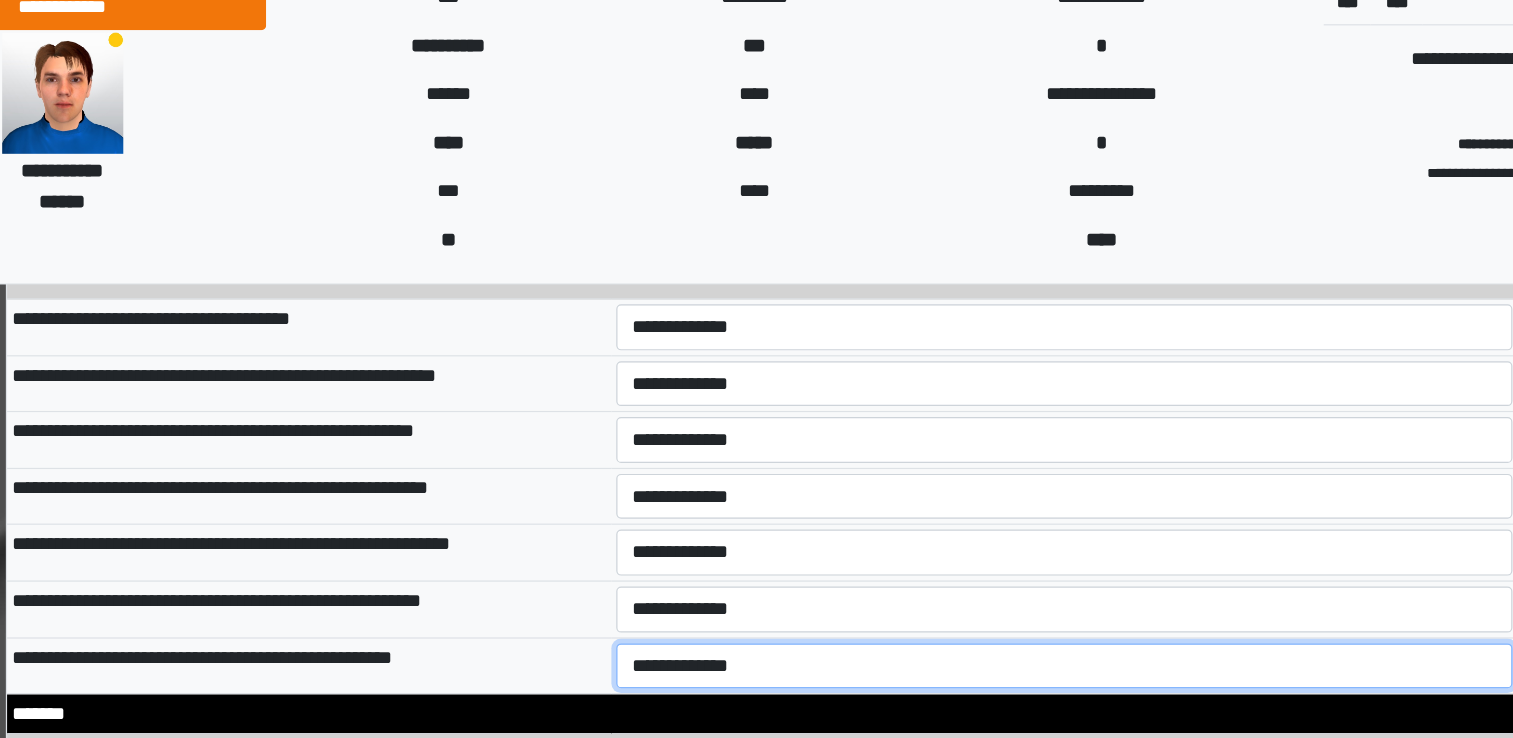 click on "**********" at bounding box center (1006, 598) 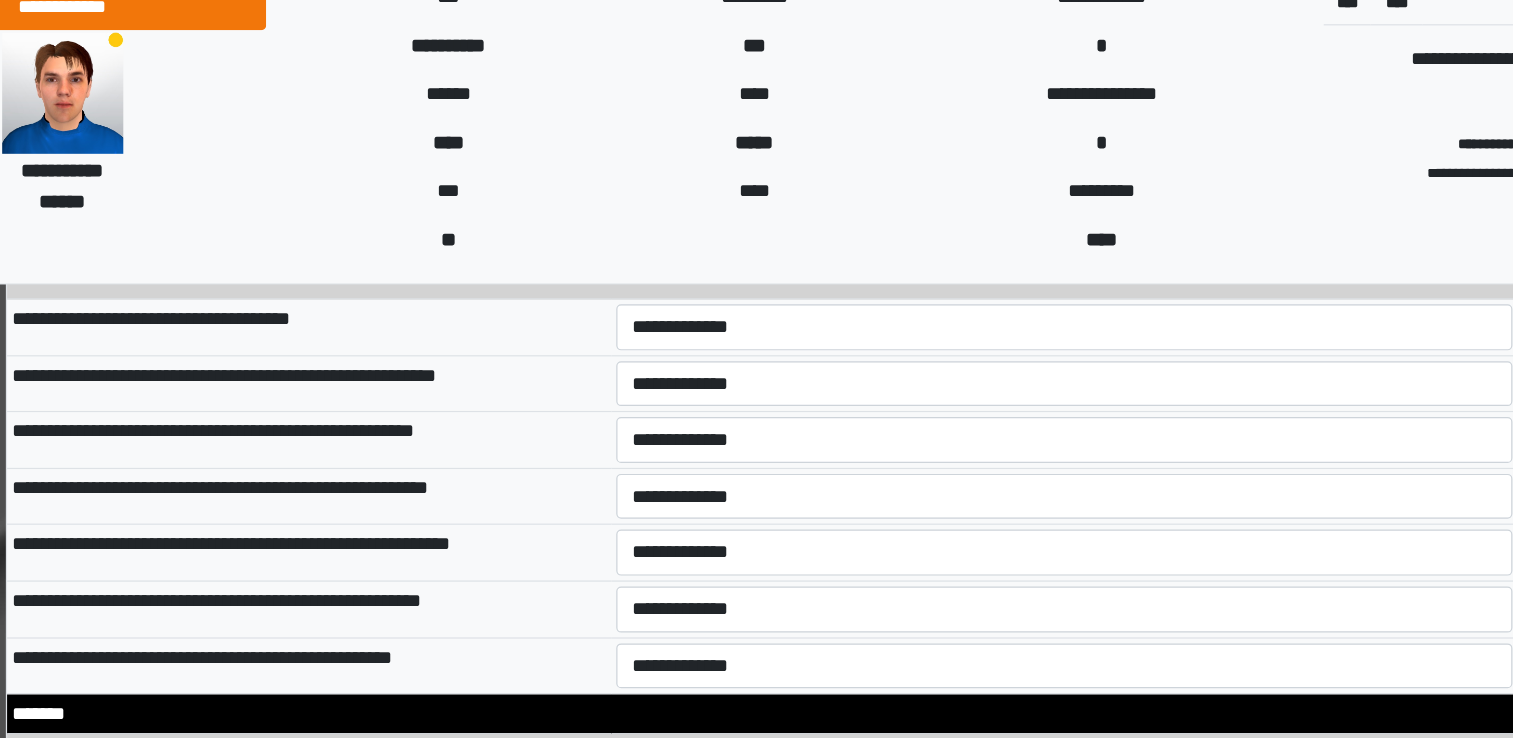 click on "**********" at bounding box center (382, 597) 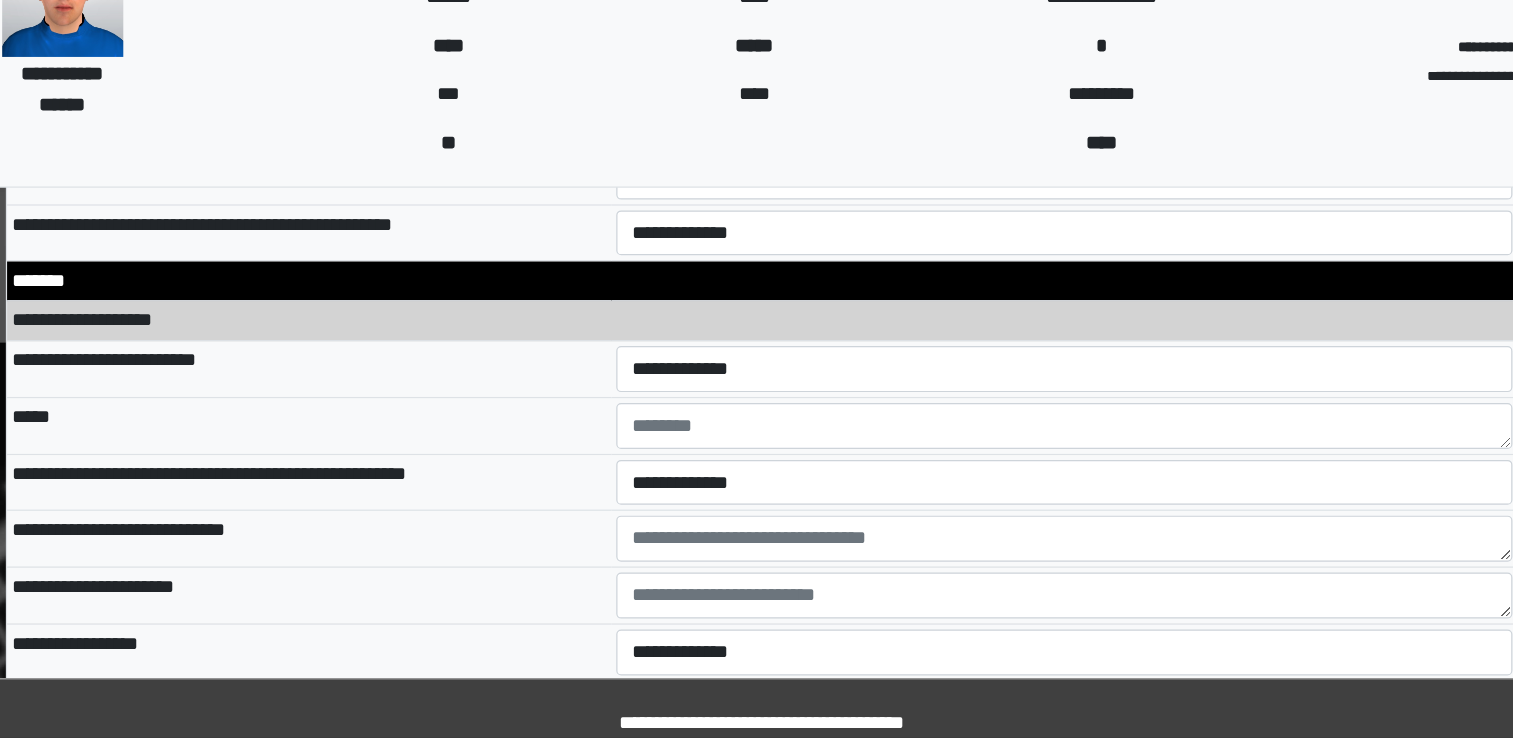 scroll, scrollTop: 11064, scrollLeft: 0, axis: vertical 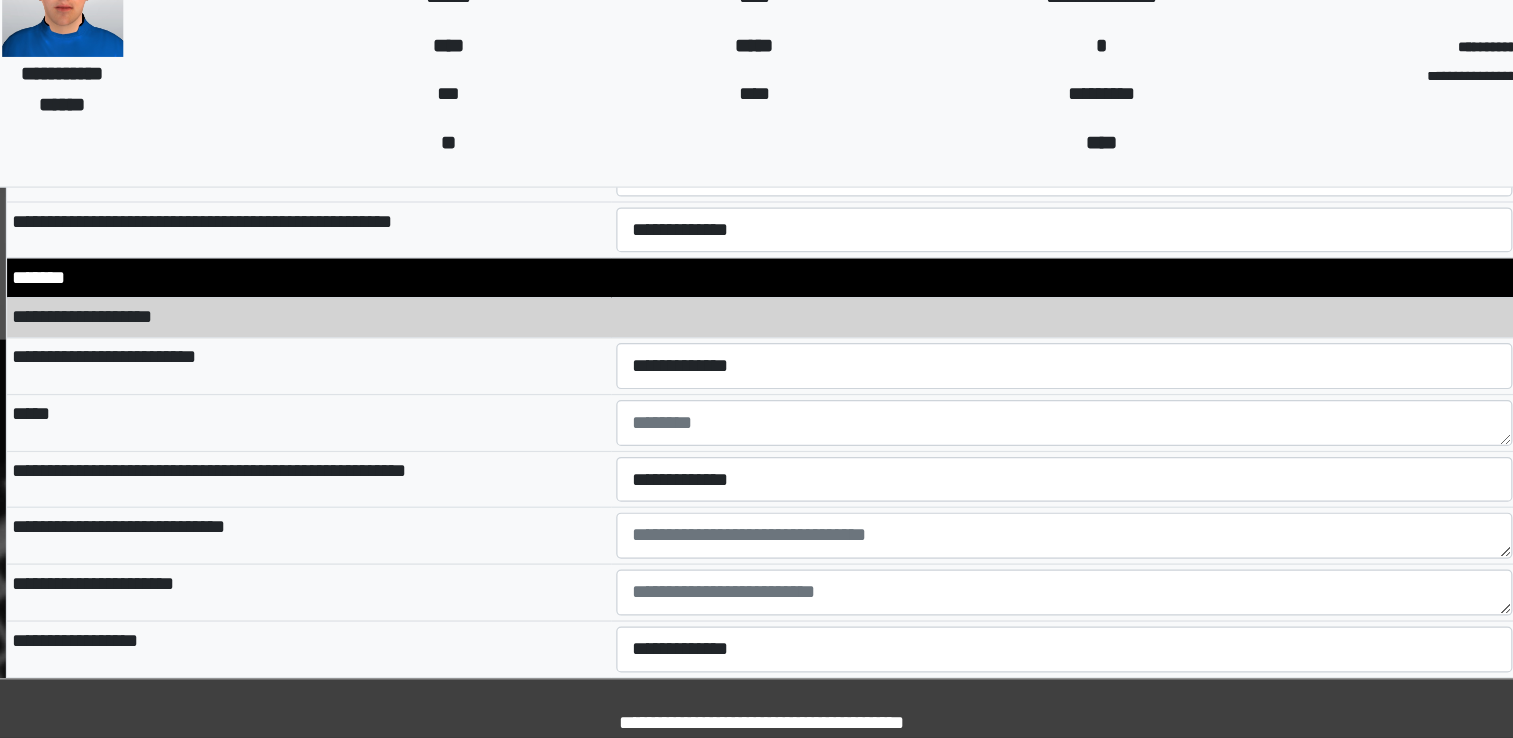 click on "**********" at bounding box center (382, 570) 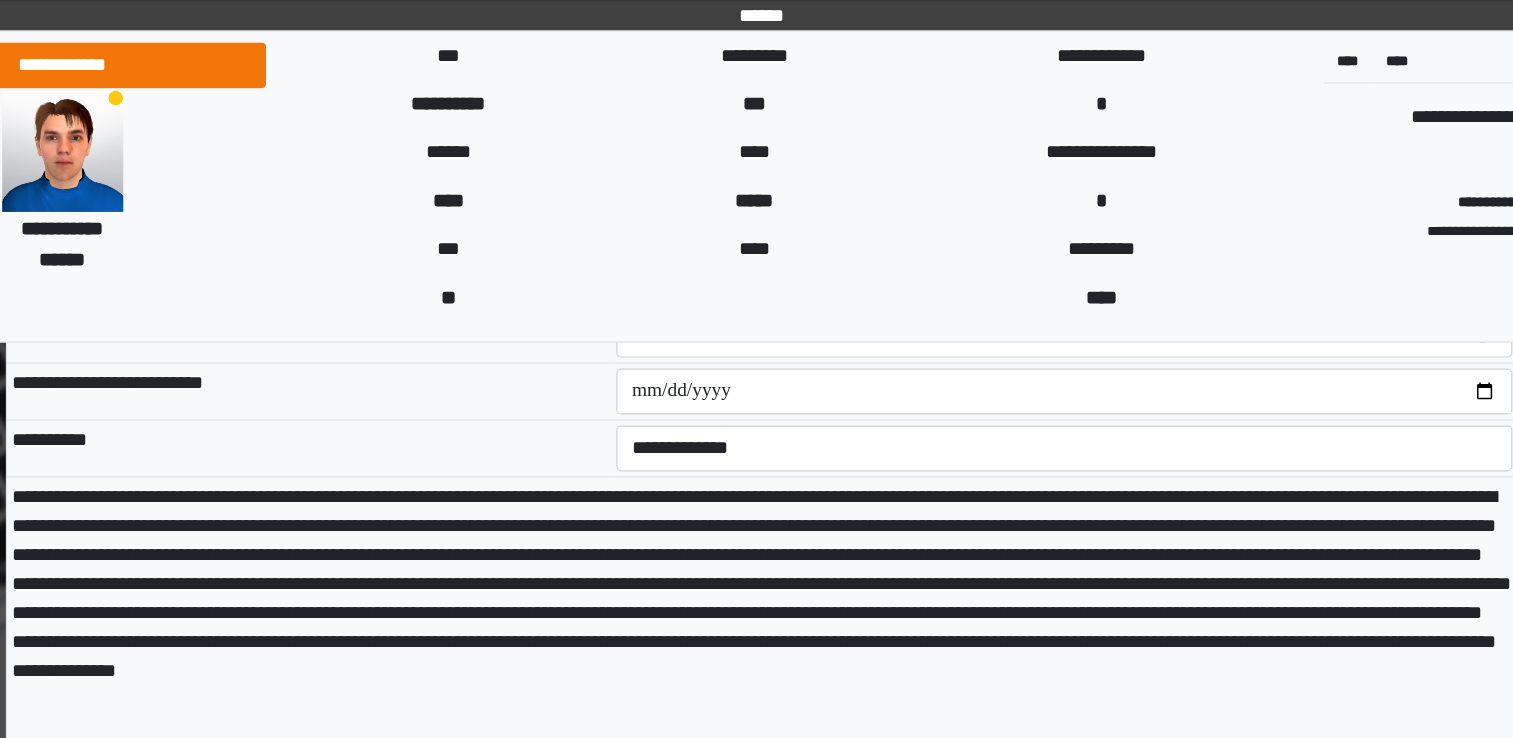 scroll, scrollTop: 12238, scrollLeft: 0, axis: vertical 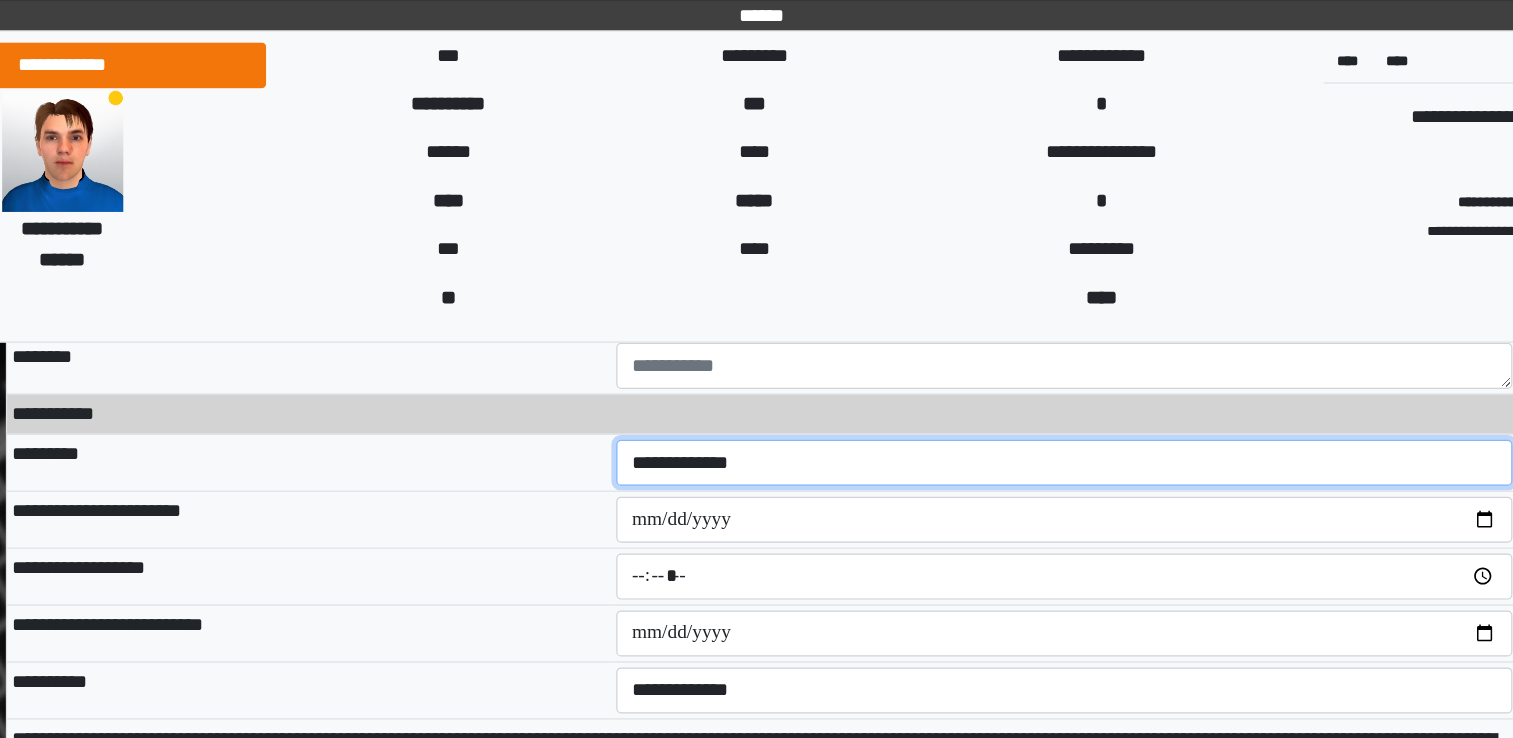 click on "**********" at bounding box center [1006, 382] 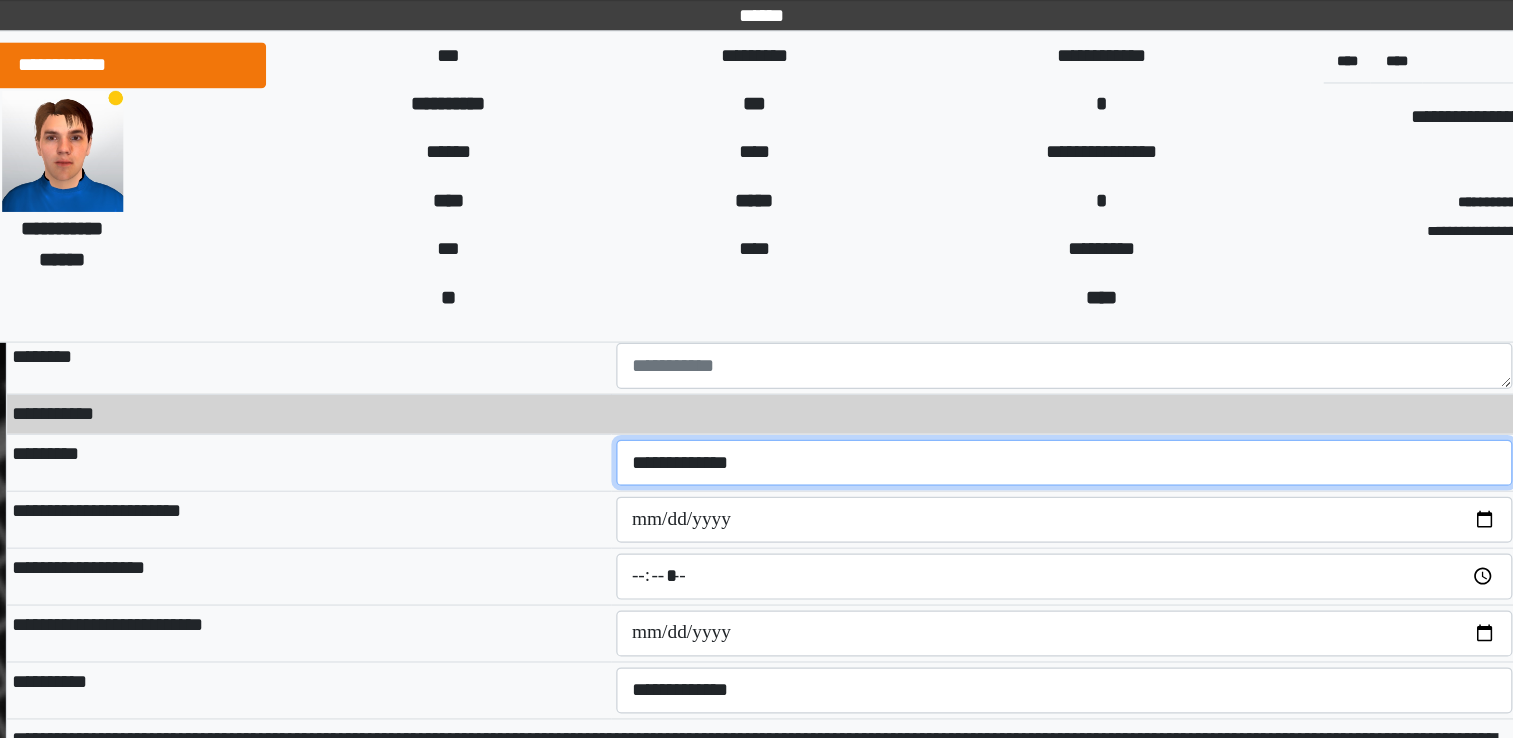 select on "**" 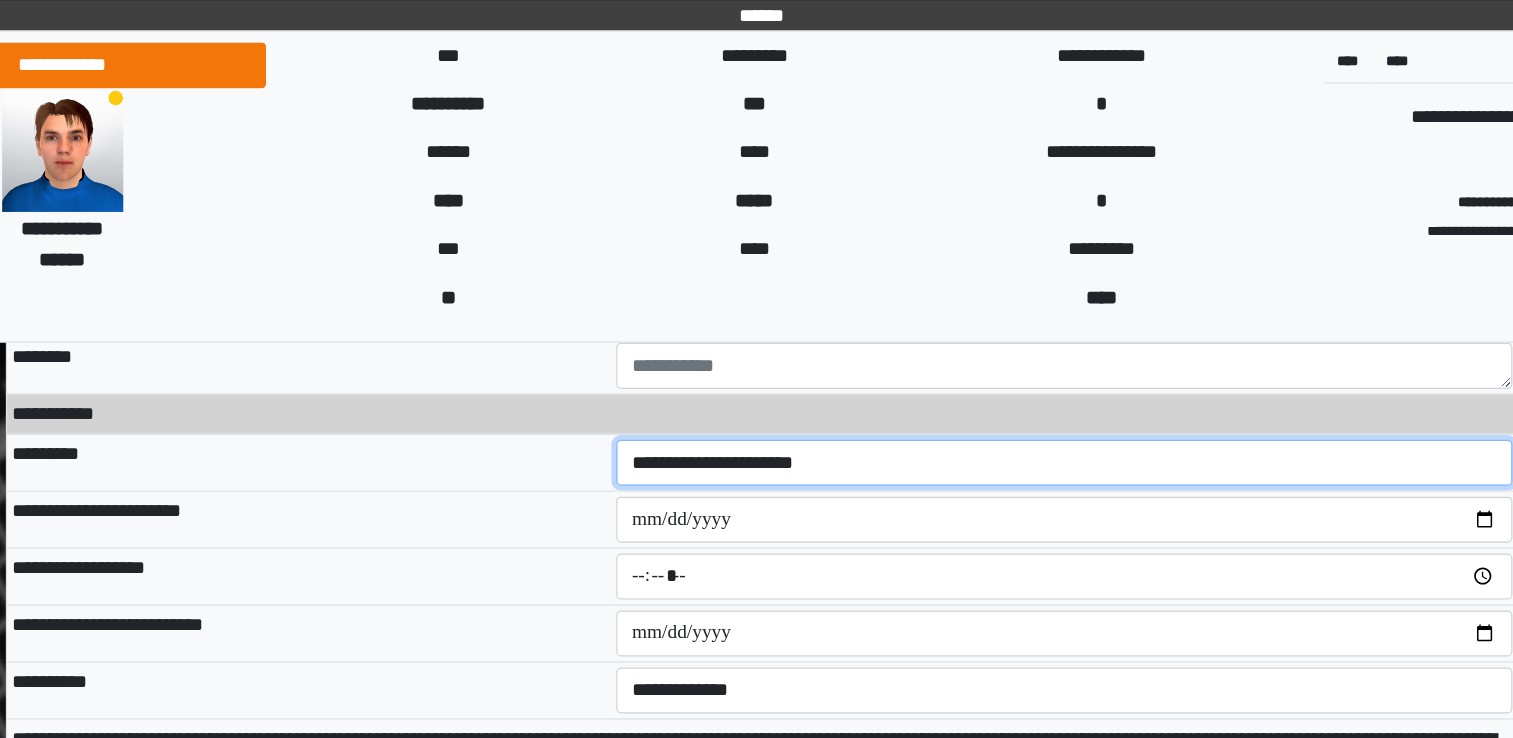 click on "**********" at bounding box center (1006, 382) 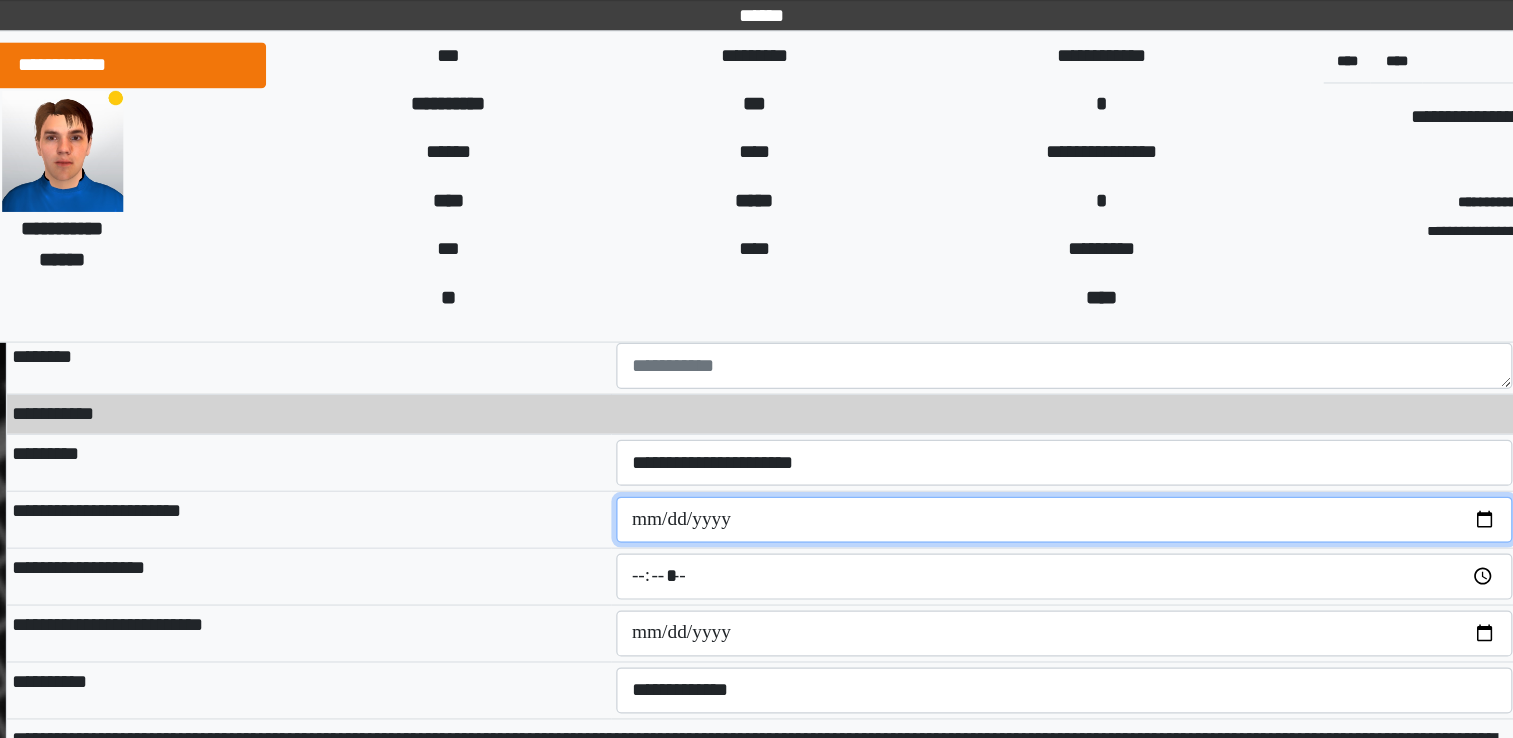 click at bounding box center (1006, 429) 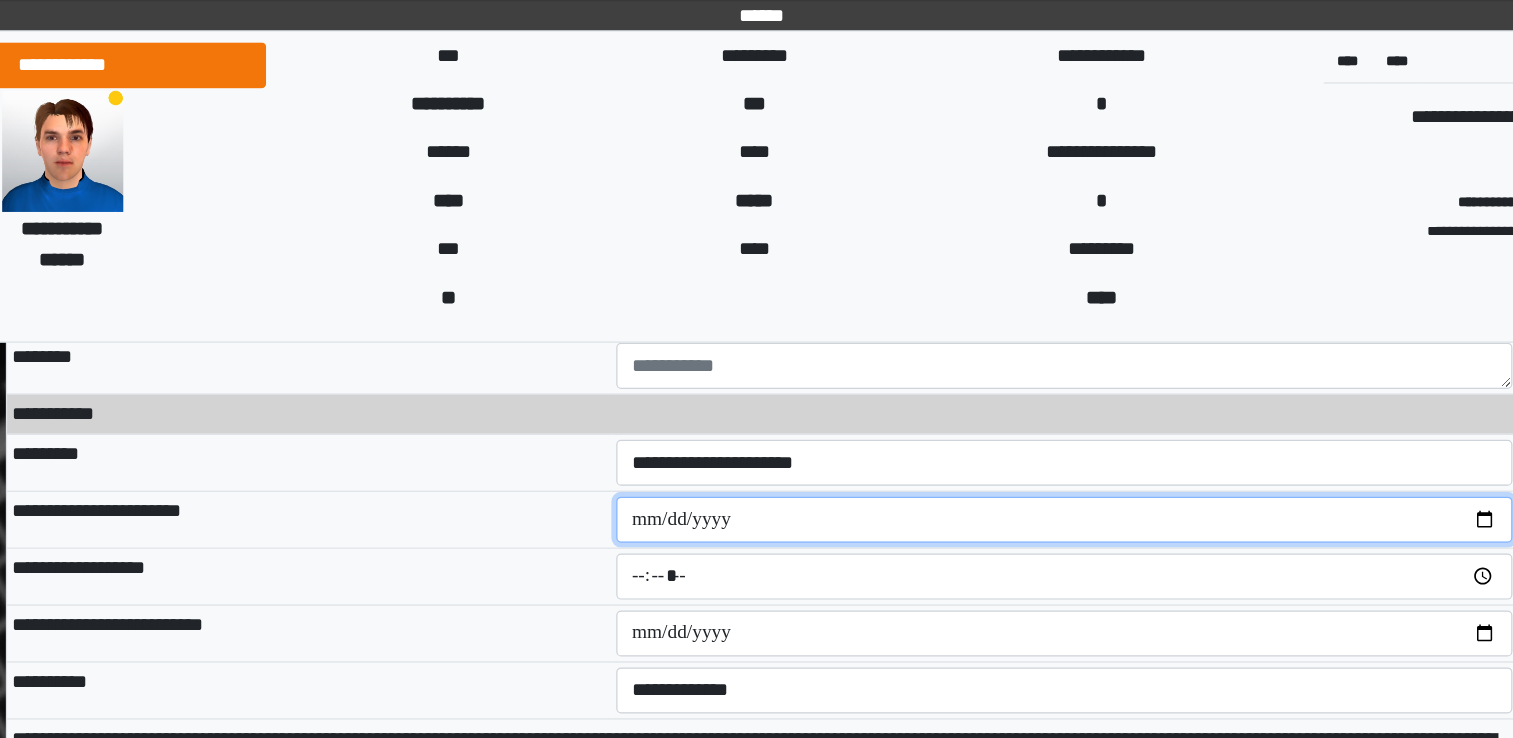 type on "**********" 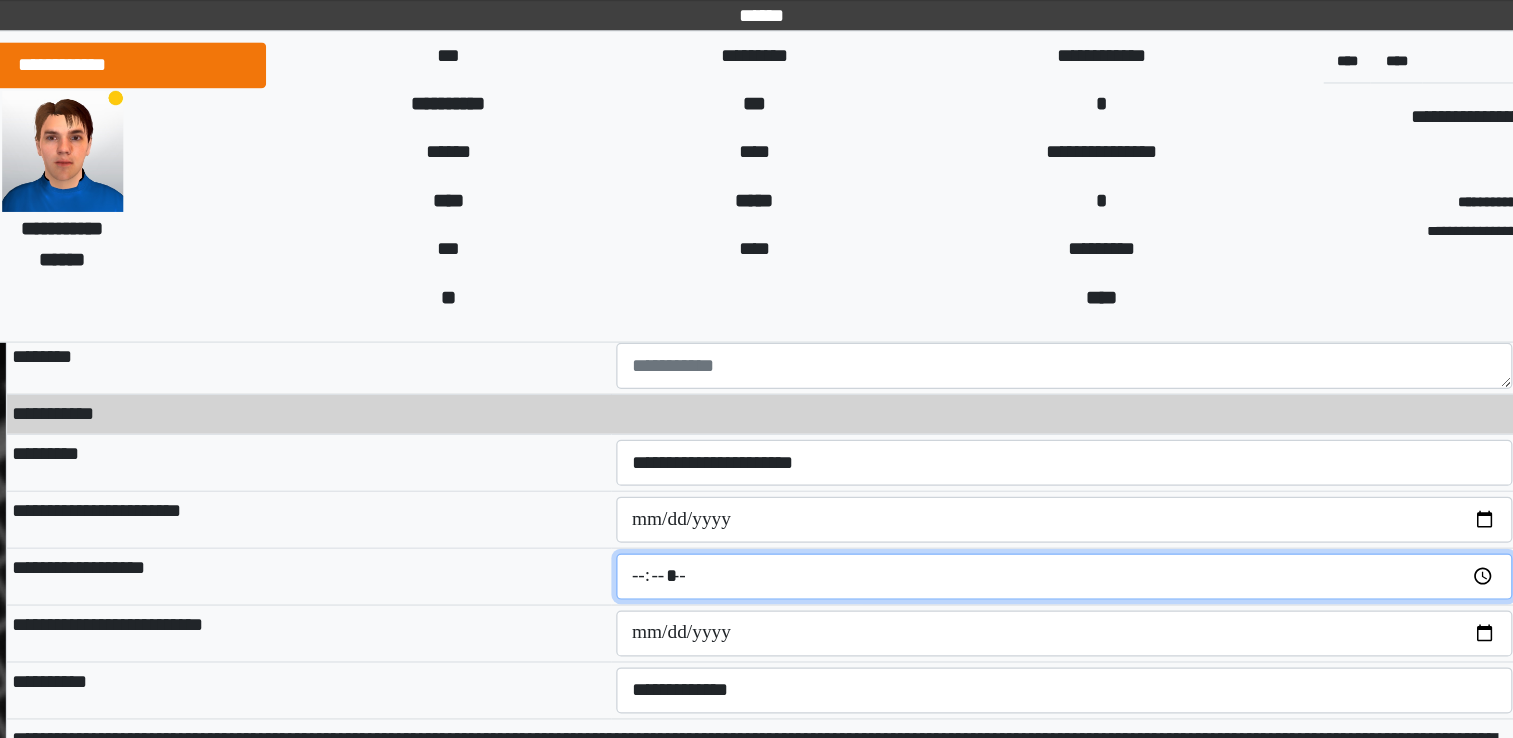 click at bounding box center (1006, 476) 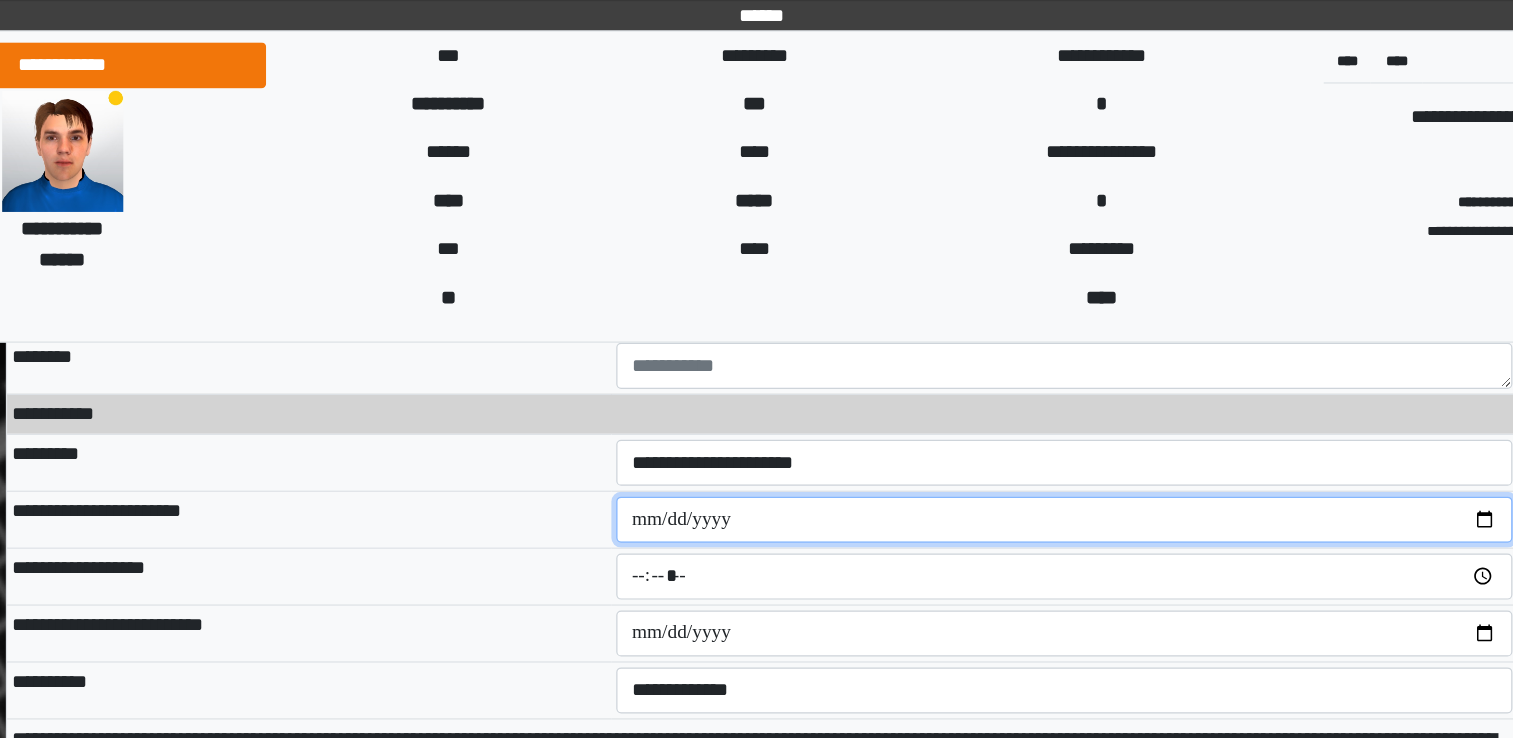 click on "**********" at bounding box center (1006, 429) 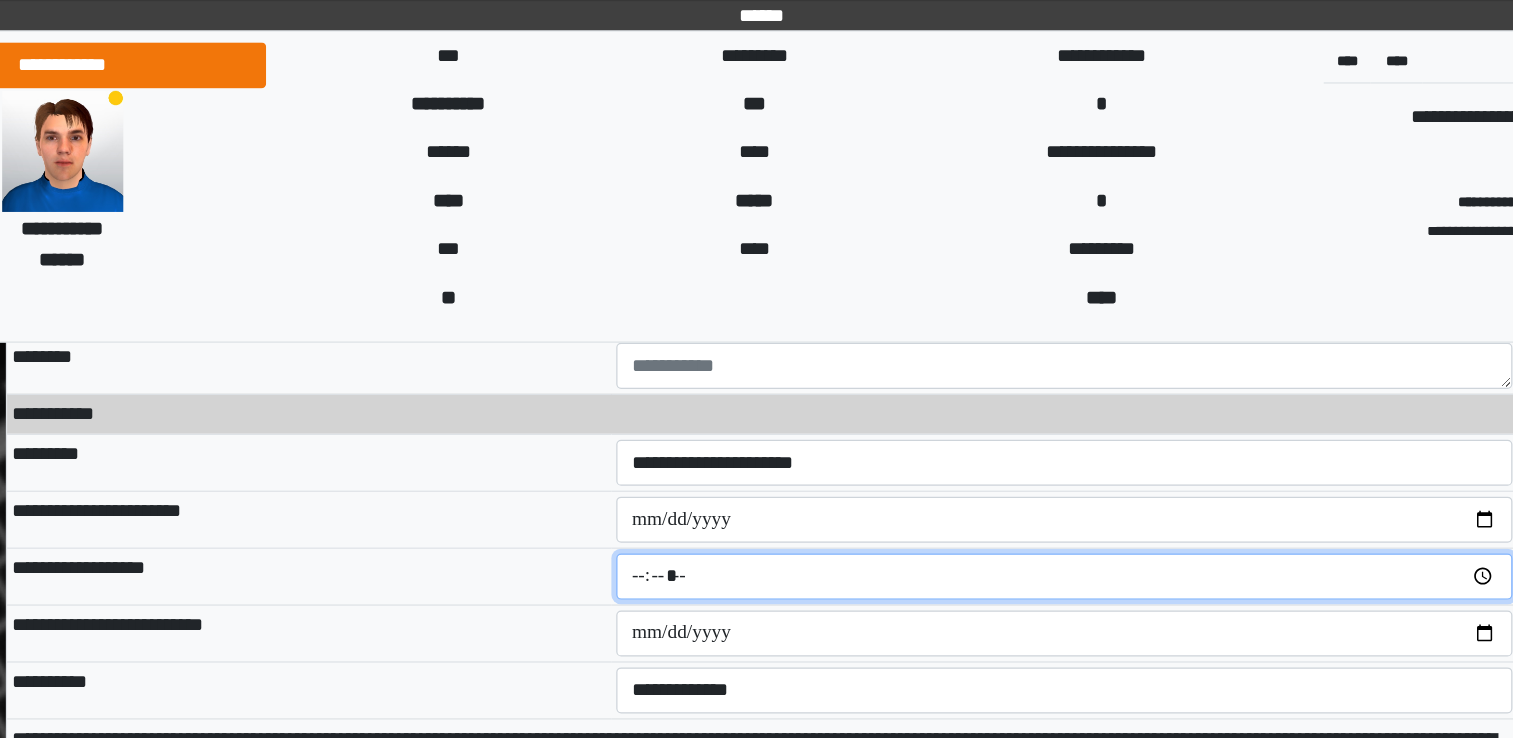 click at bounding box center [1006, 476] 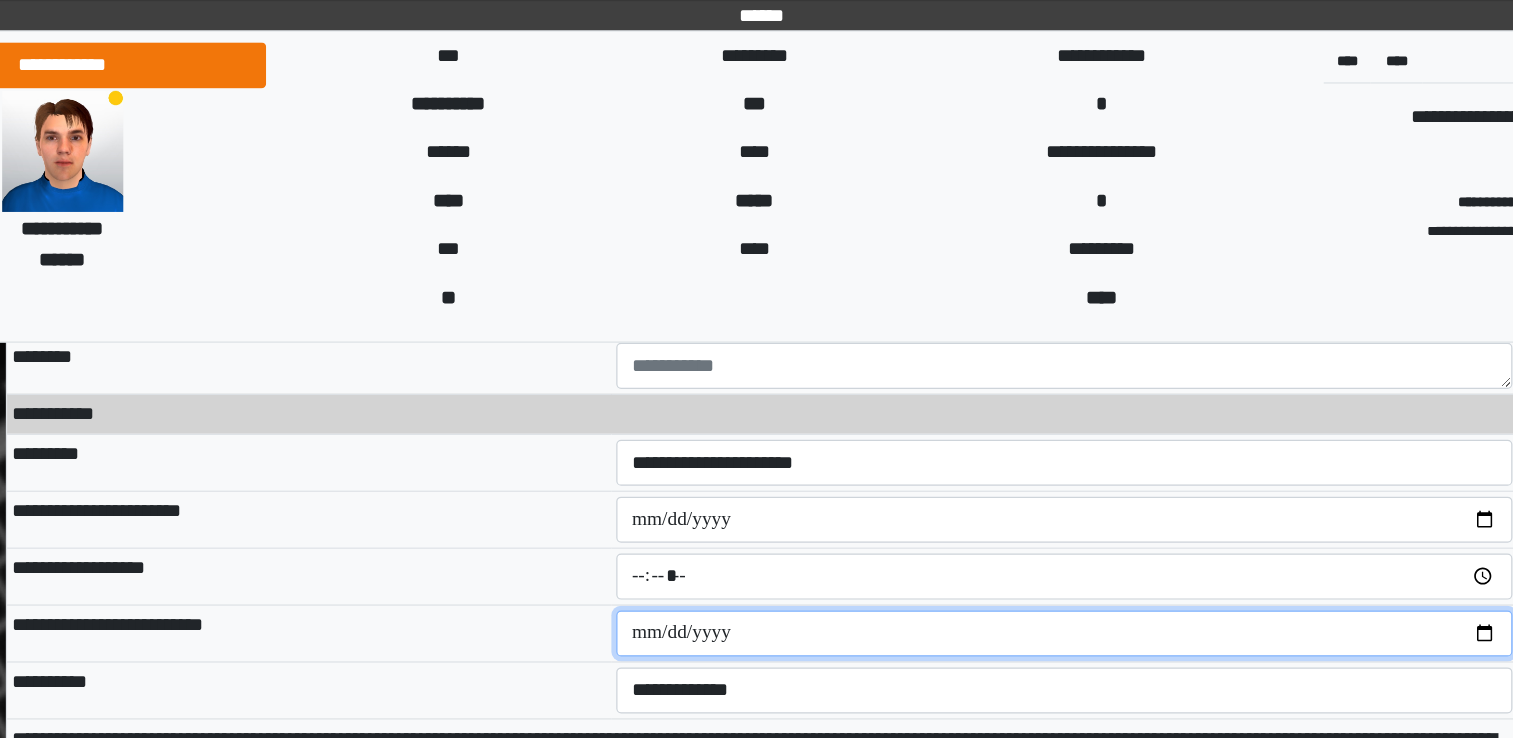 click at bounding box center (1006, 523) 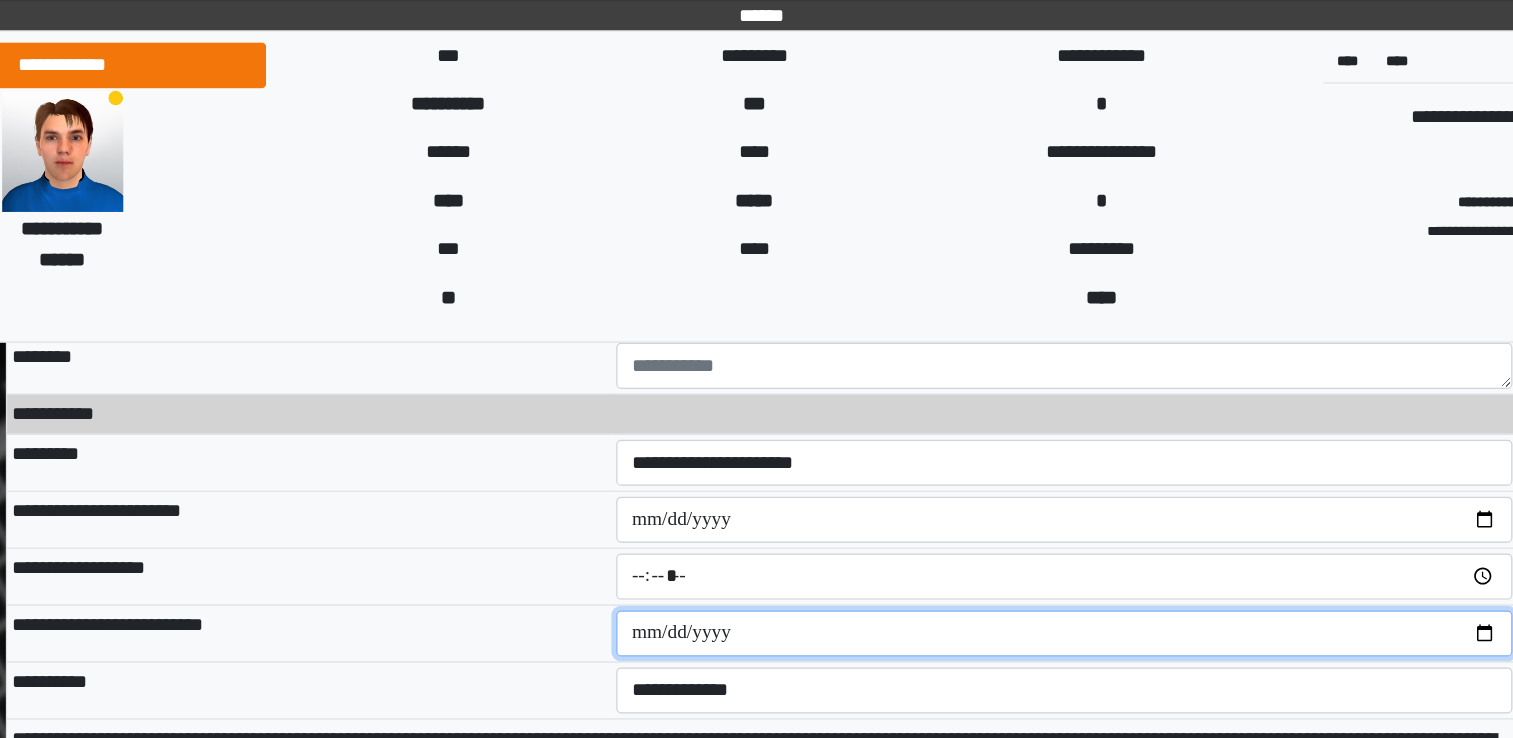 click at bounding box center (1006, 523) 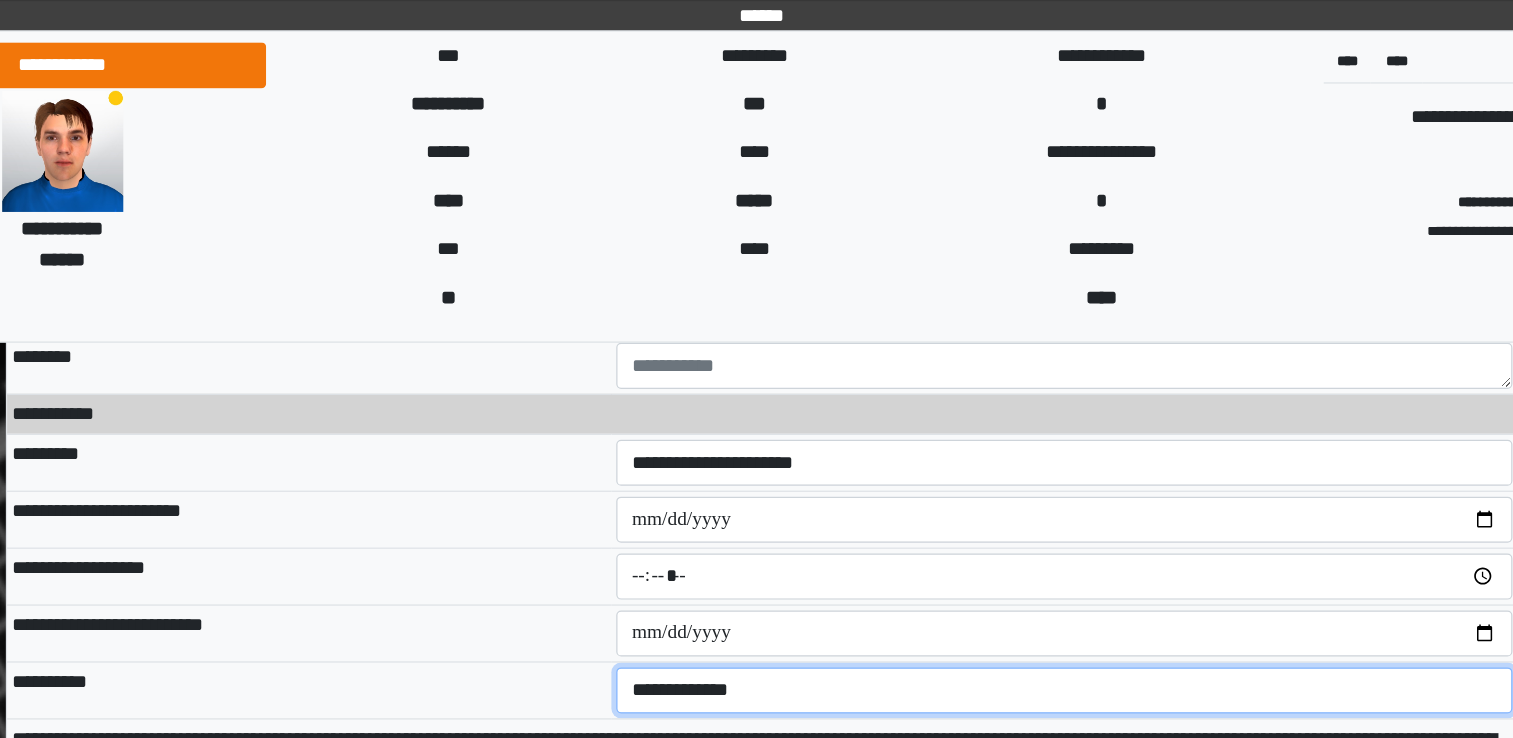 click on "**********" at bounding box center (1006, 570) 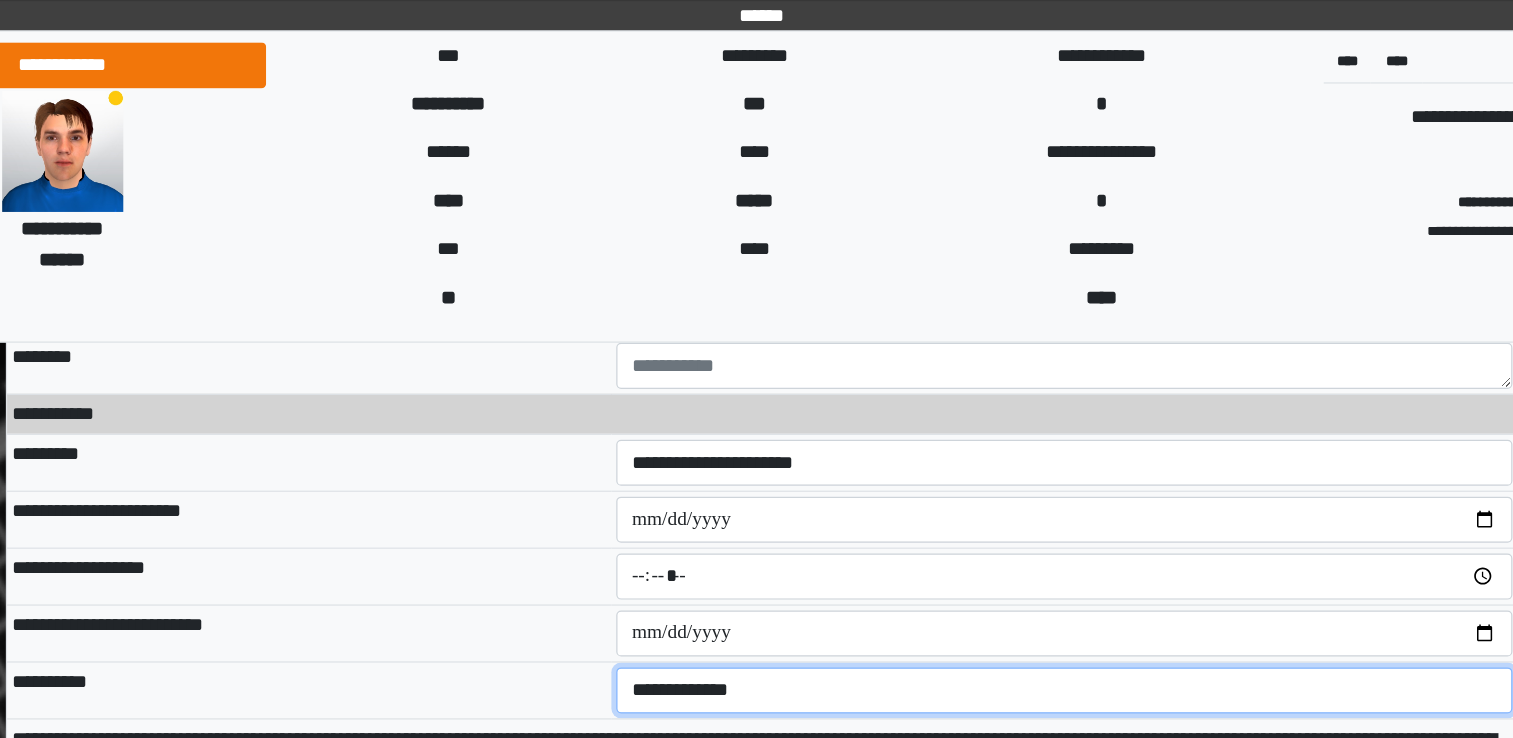 select on "****" 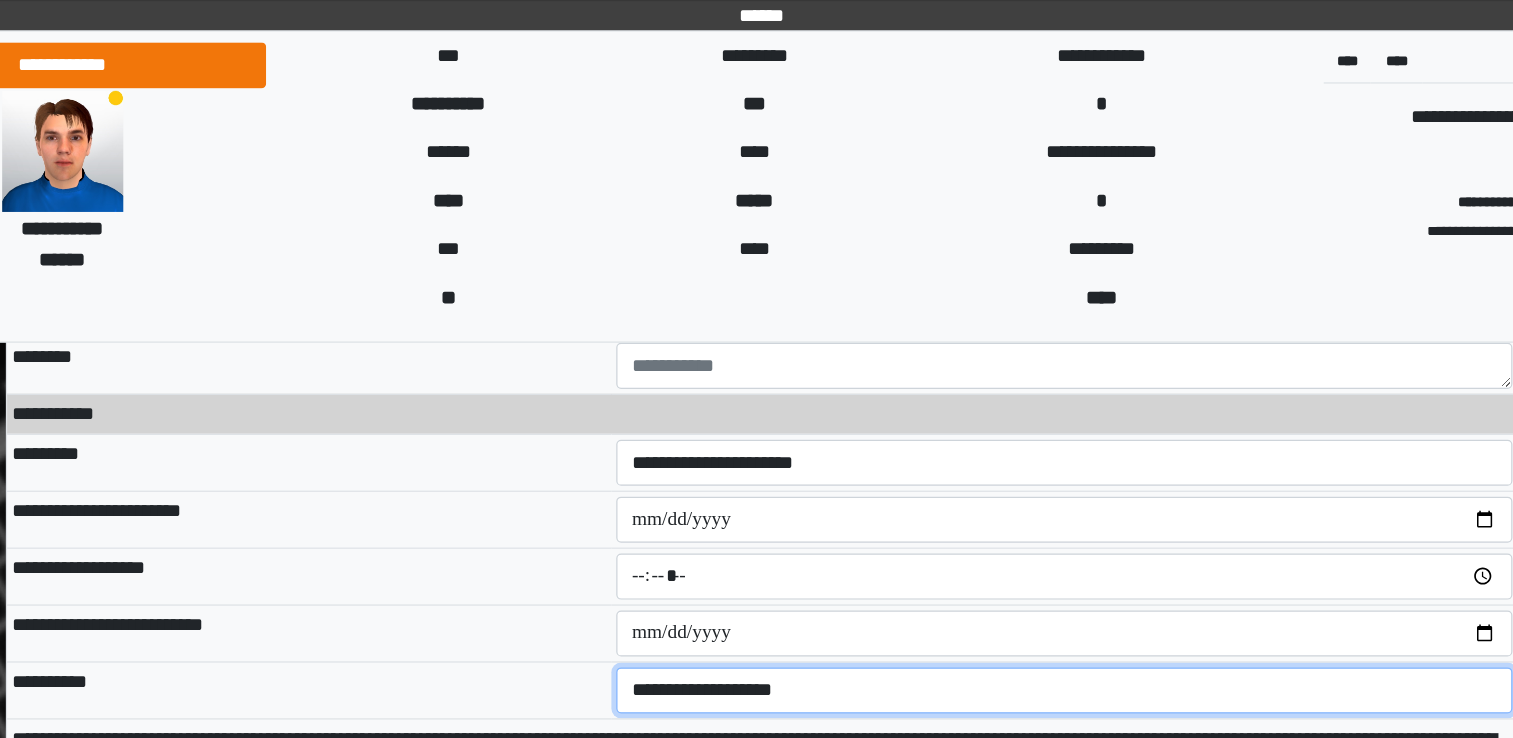 click on "**********" at bounding box center (1006, 570) 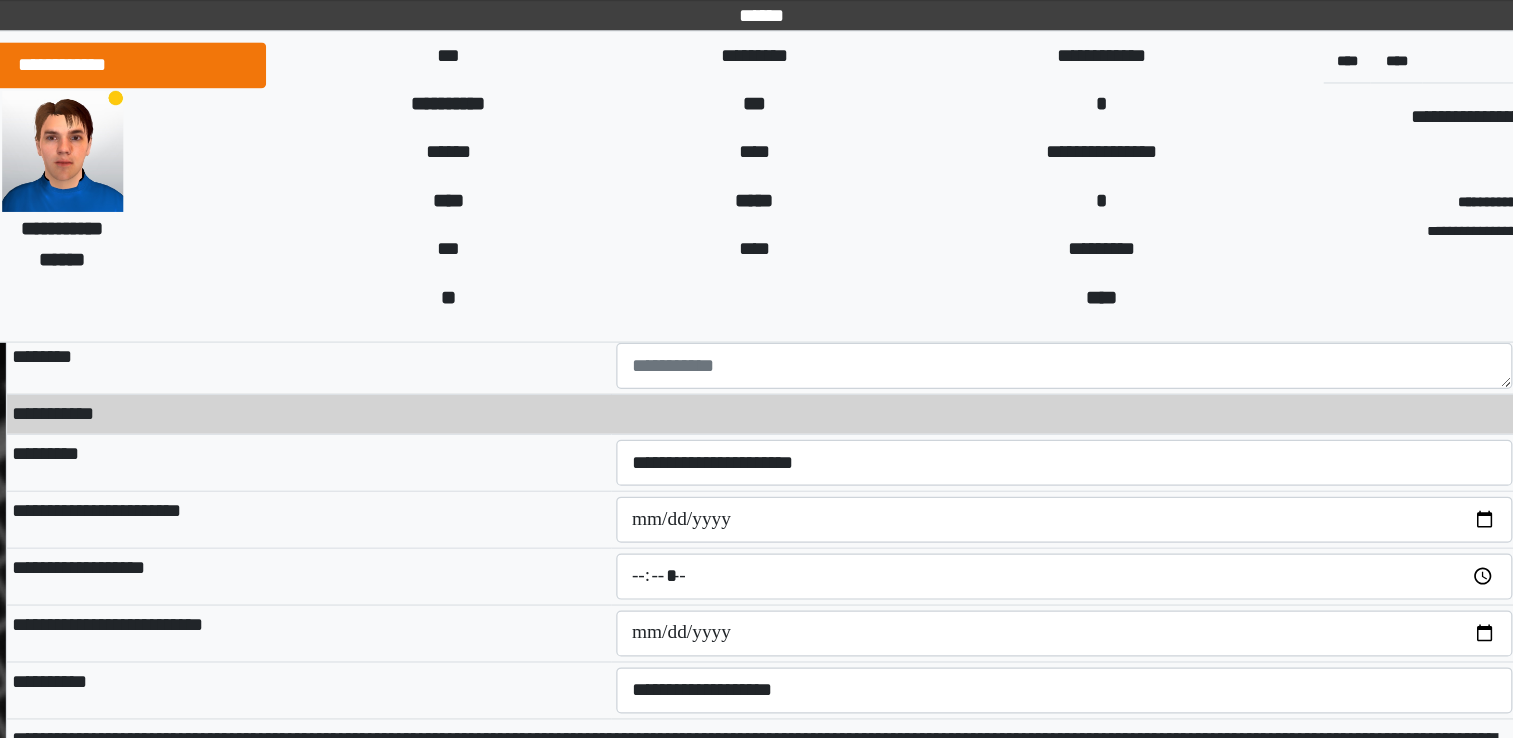 click on "**********" at bounding box center [382, 428] 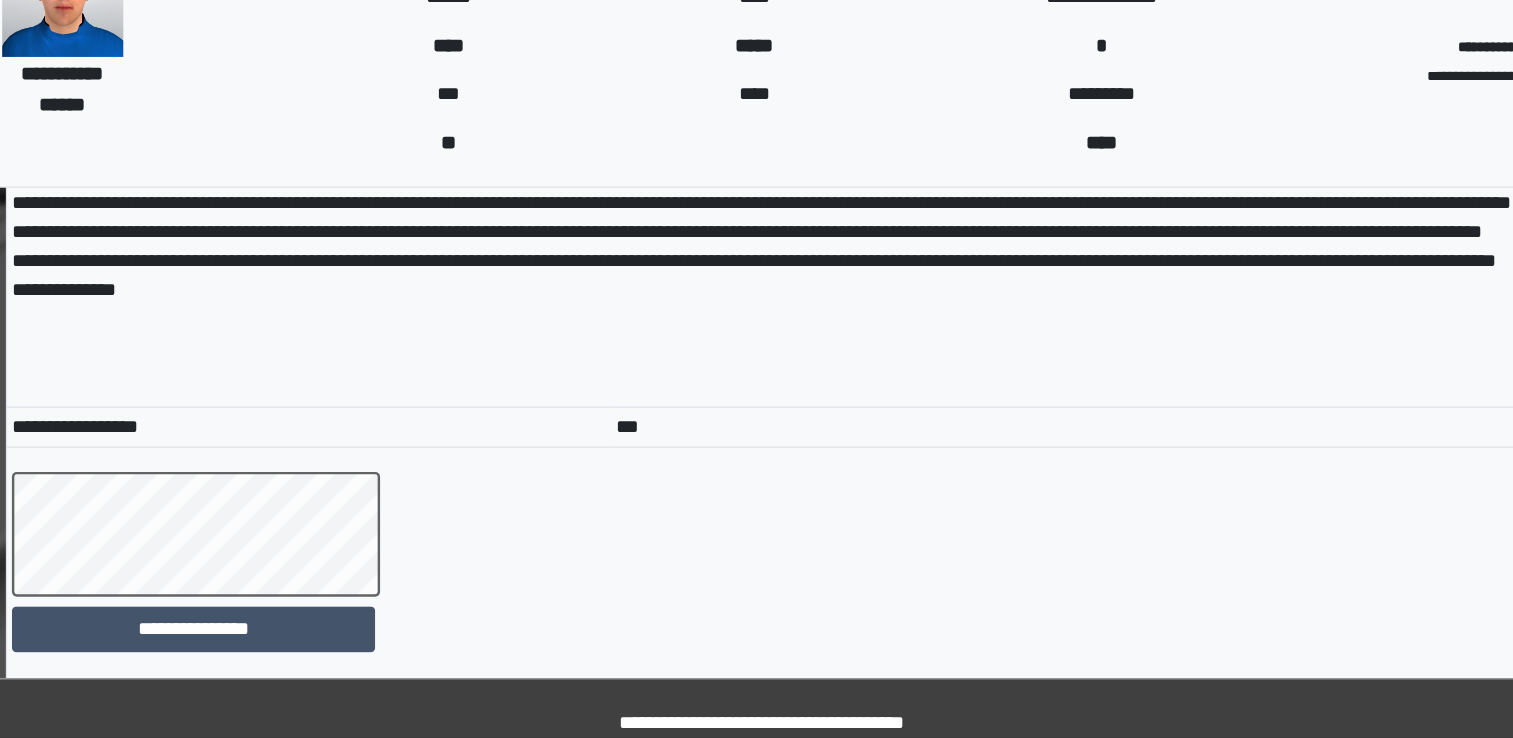 scroll, scrollTop: 12716, scrollLeft: 0, axis: vertical 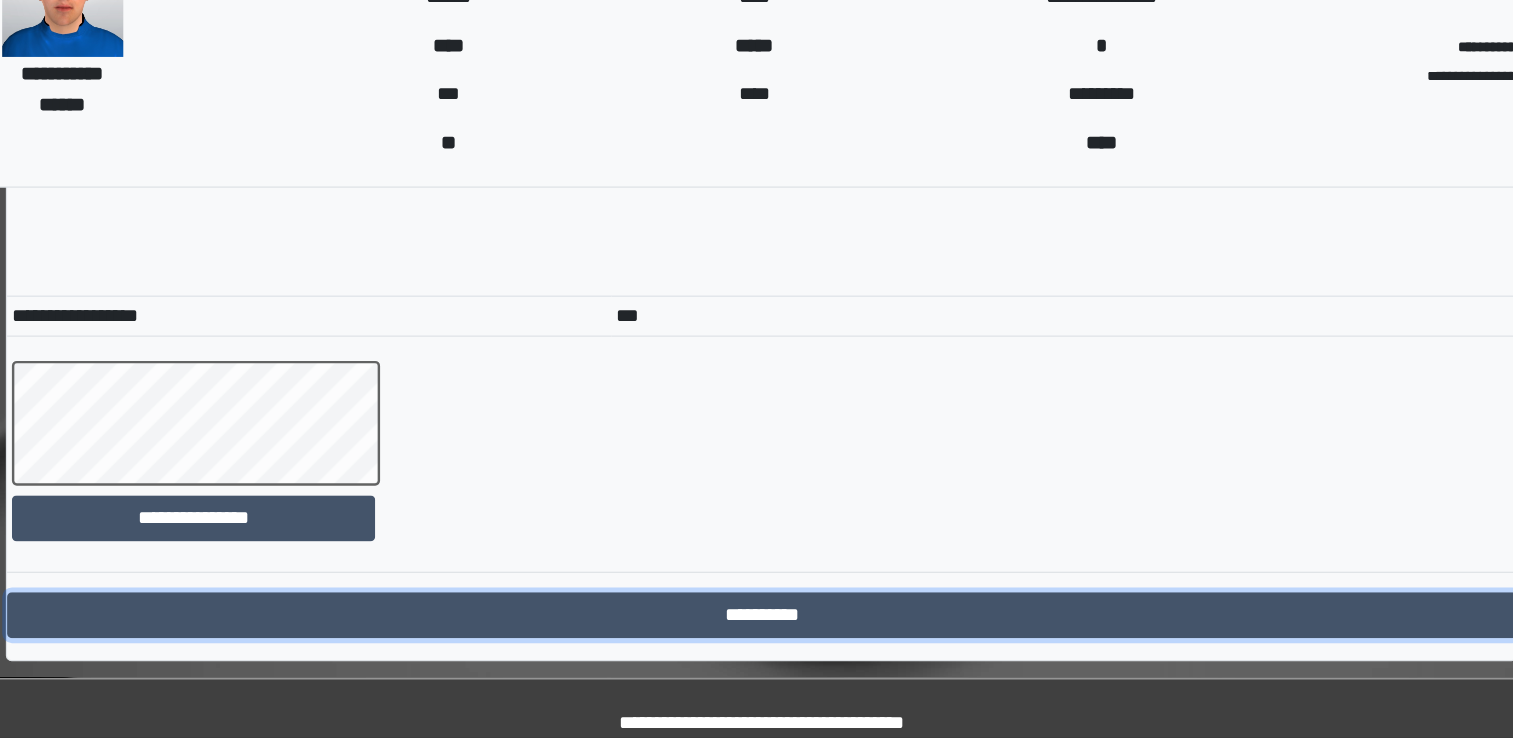 drag, startPoint x: 670, startPoint y: 595, endPoint x: 777, endPoint y: 459, distance: 173.04623 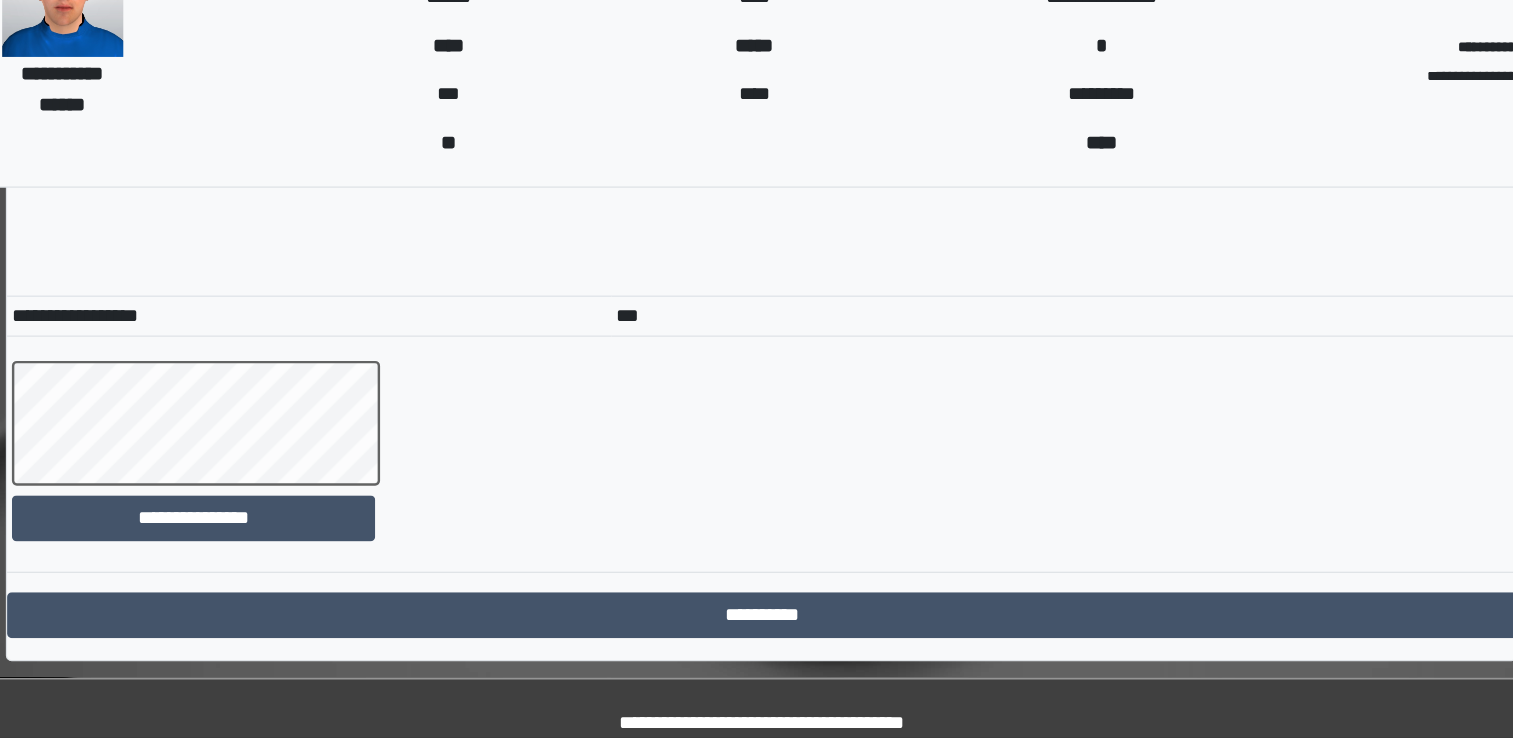 click on "**********" at bounding box center [756, 511] 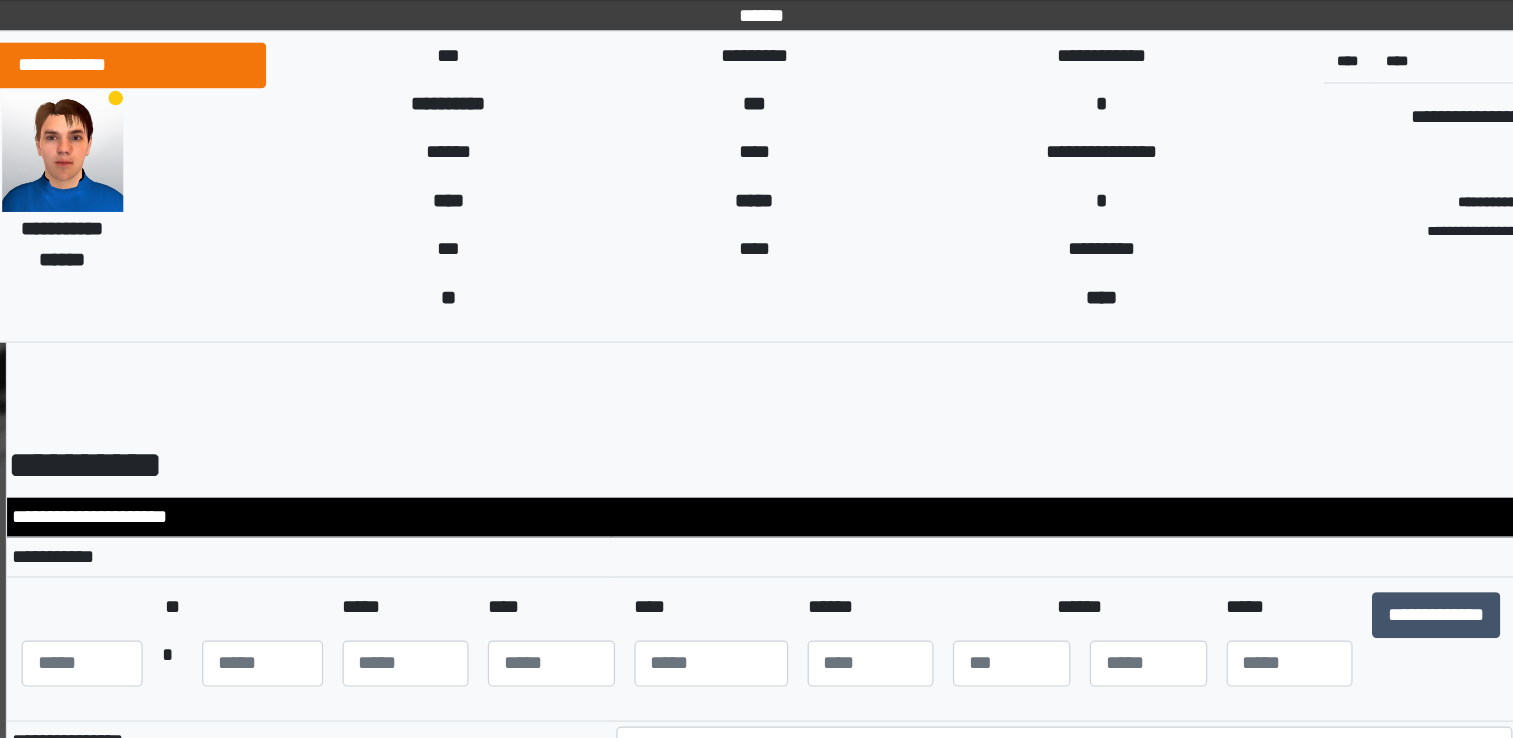 scroll, scrollTop: 0, scrollLeft: 0, axis: both 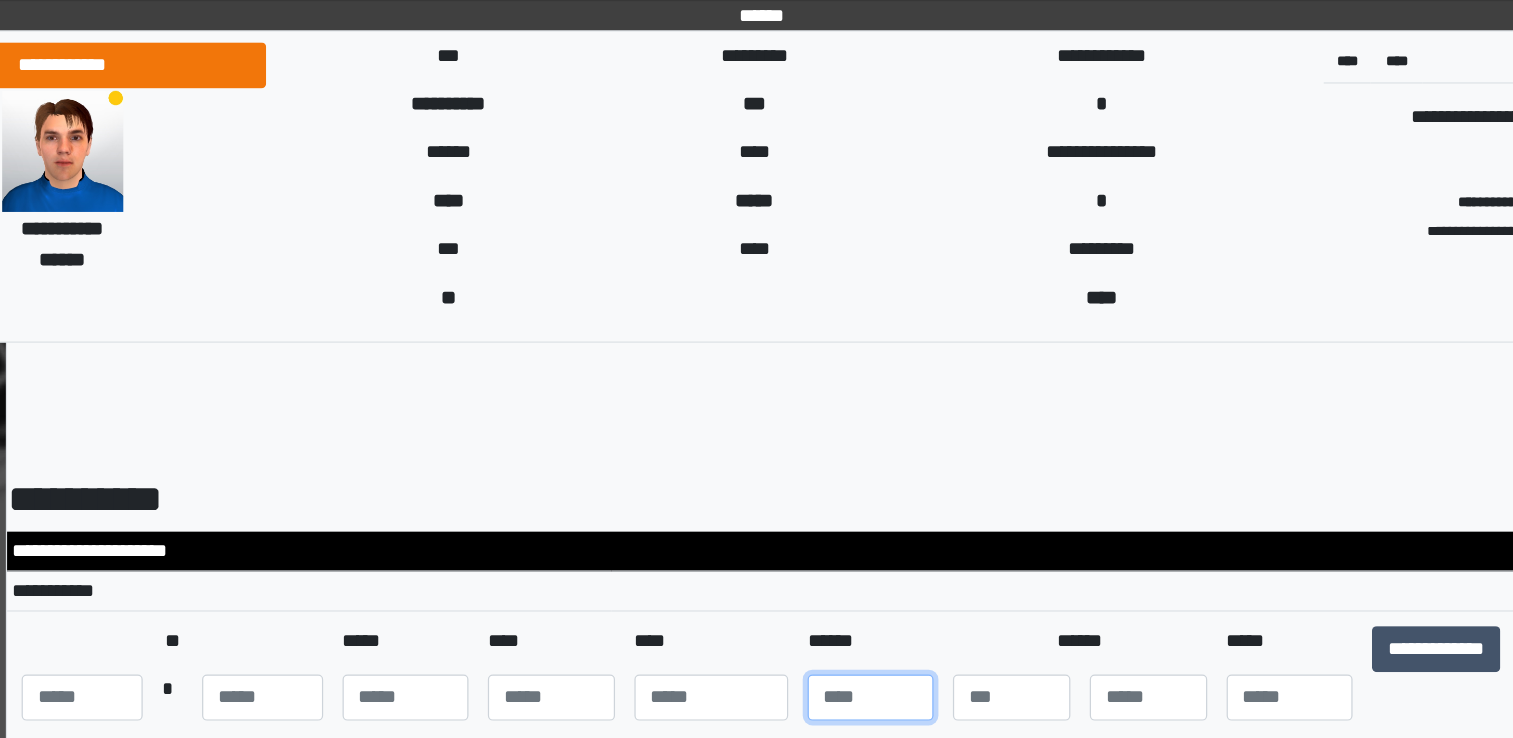 click at bounding box center [846, 576] 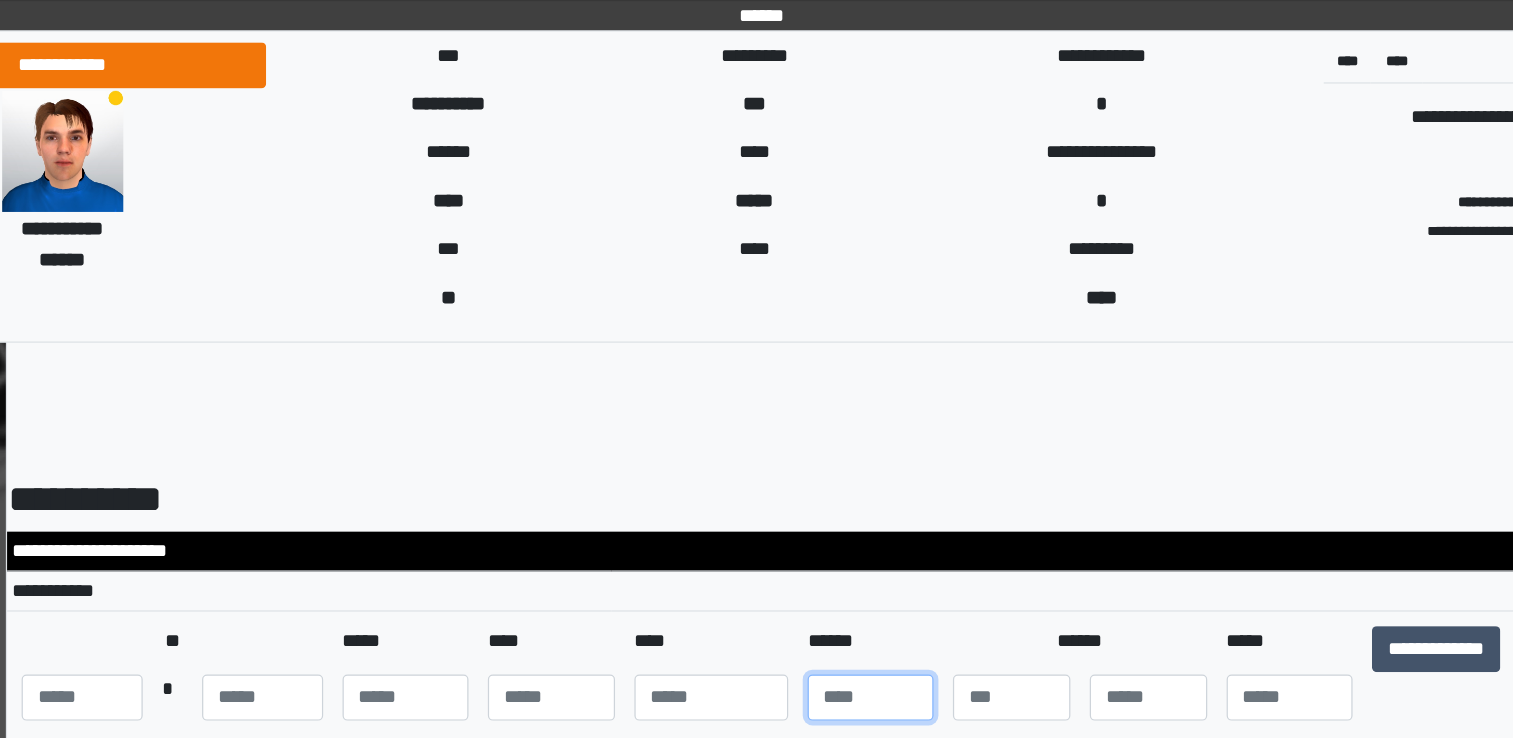 type on "***" 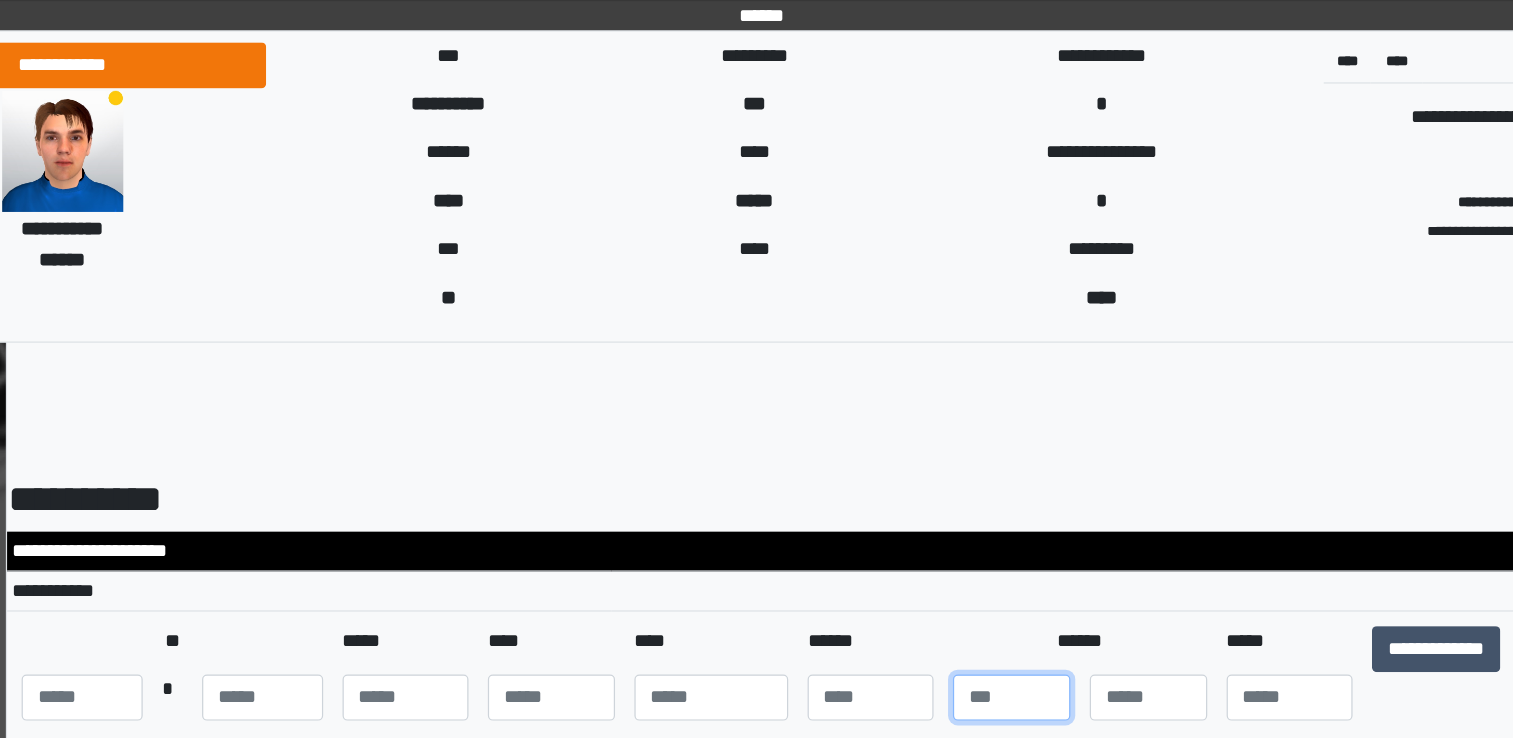 click at bounding box center (962, 576) 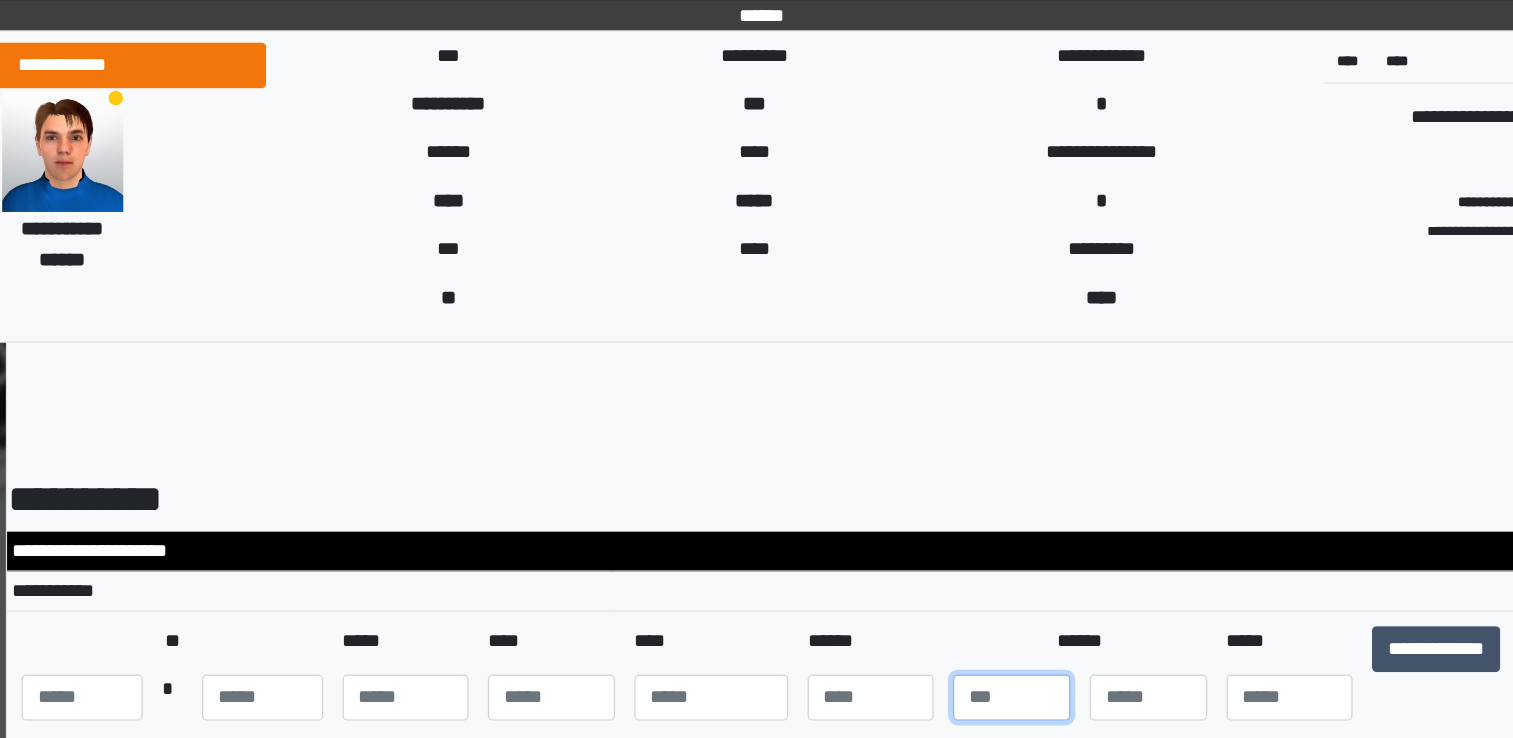 type on "*" 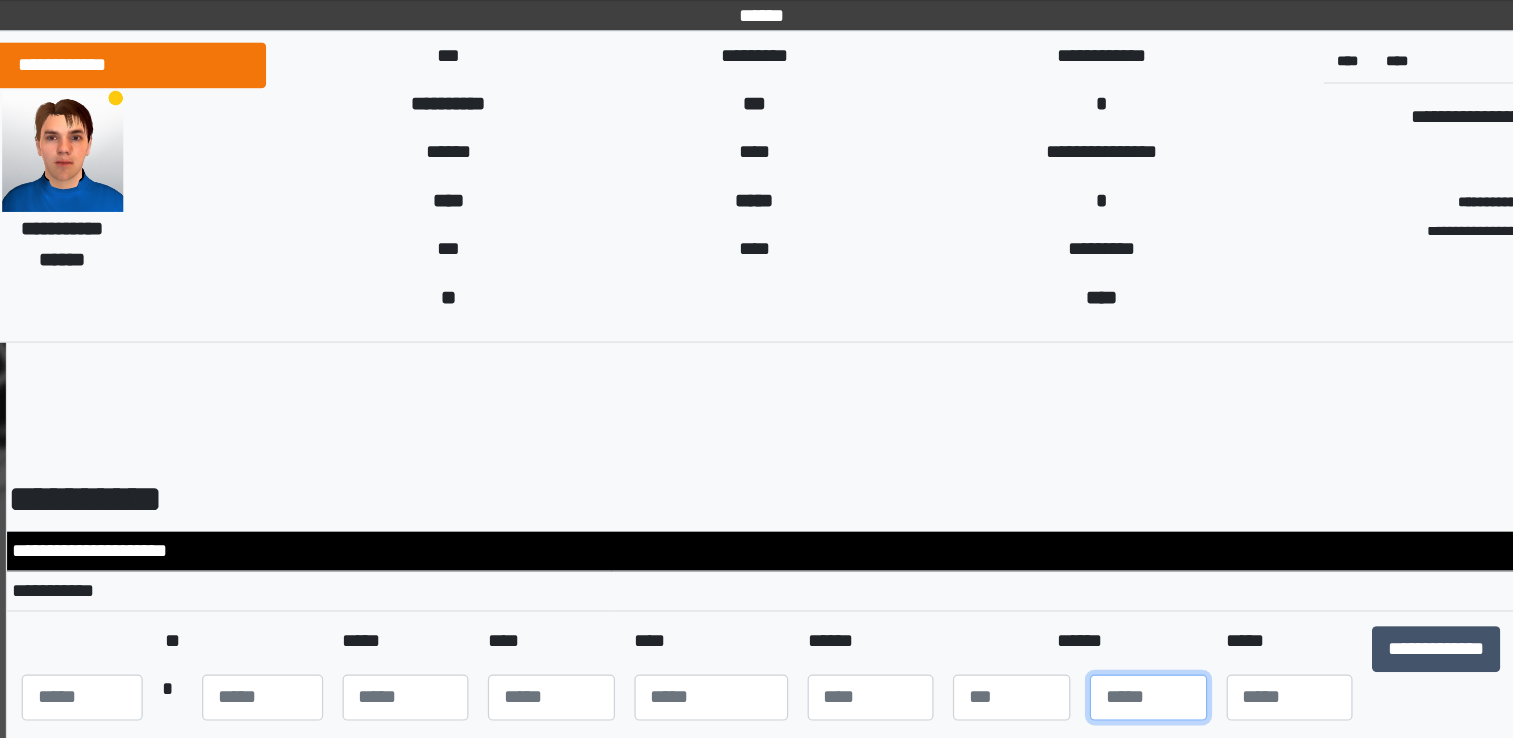 click at bounding box center [1075, 576] 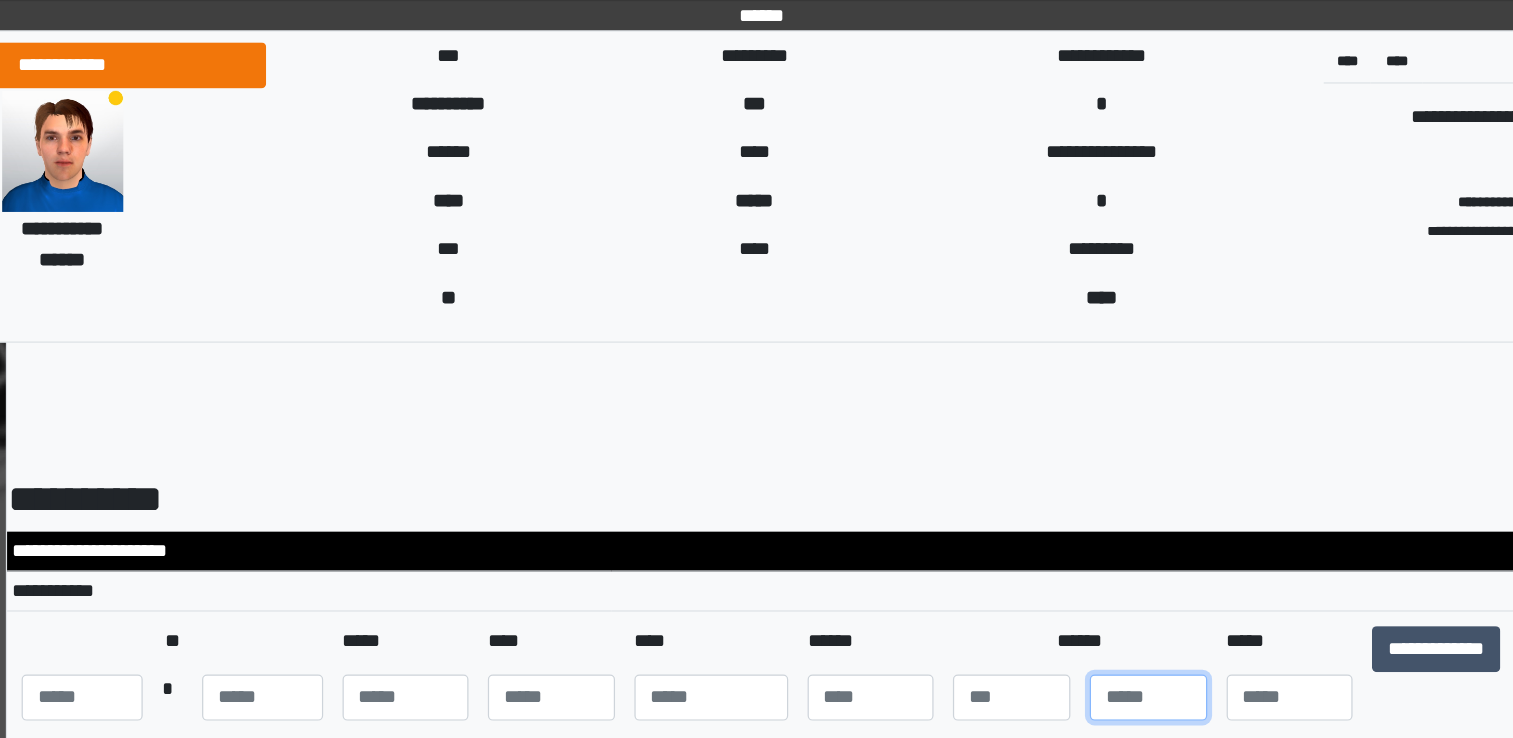 type on "*" 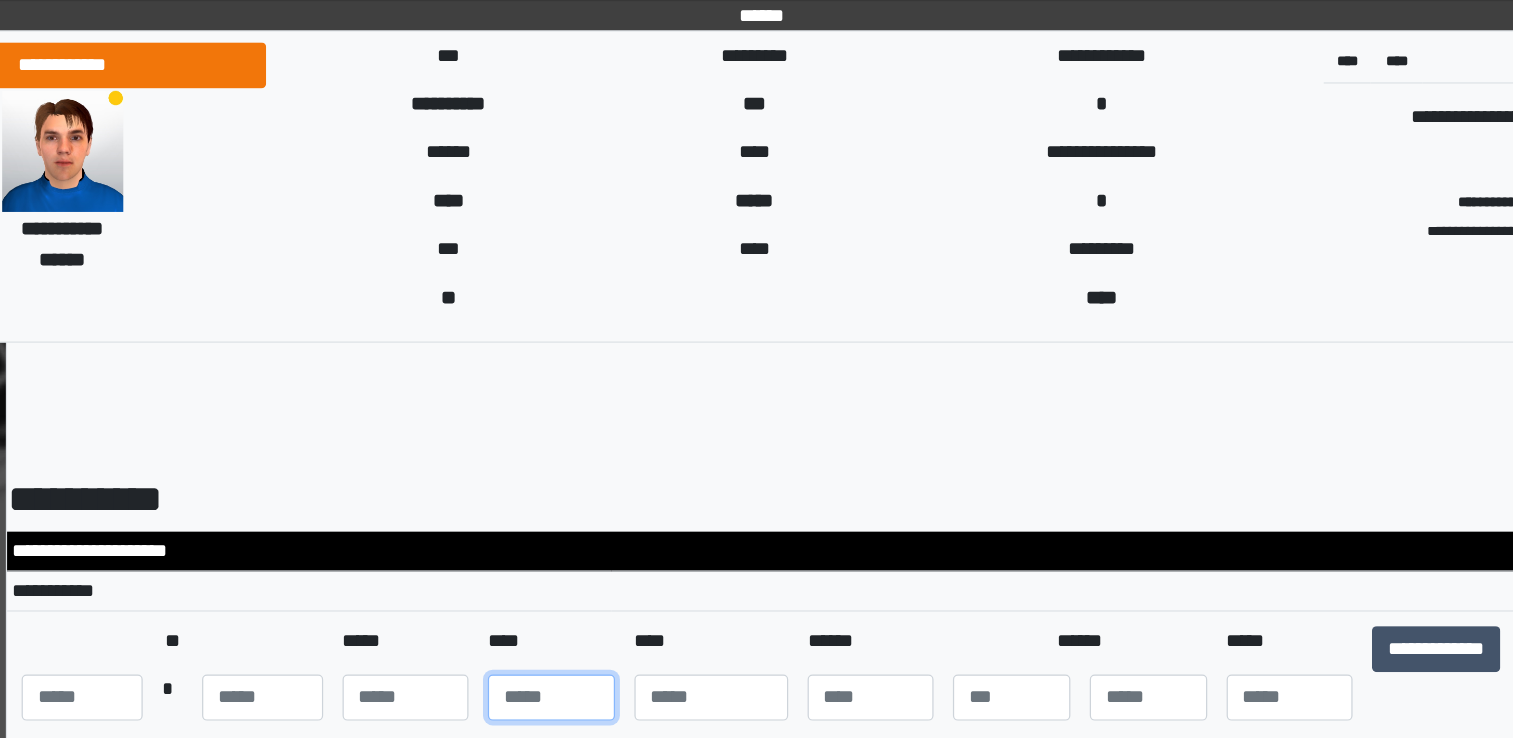 click at bounding box center (582, 576) 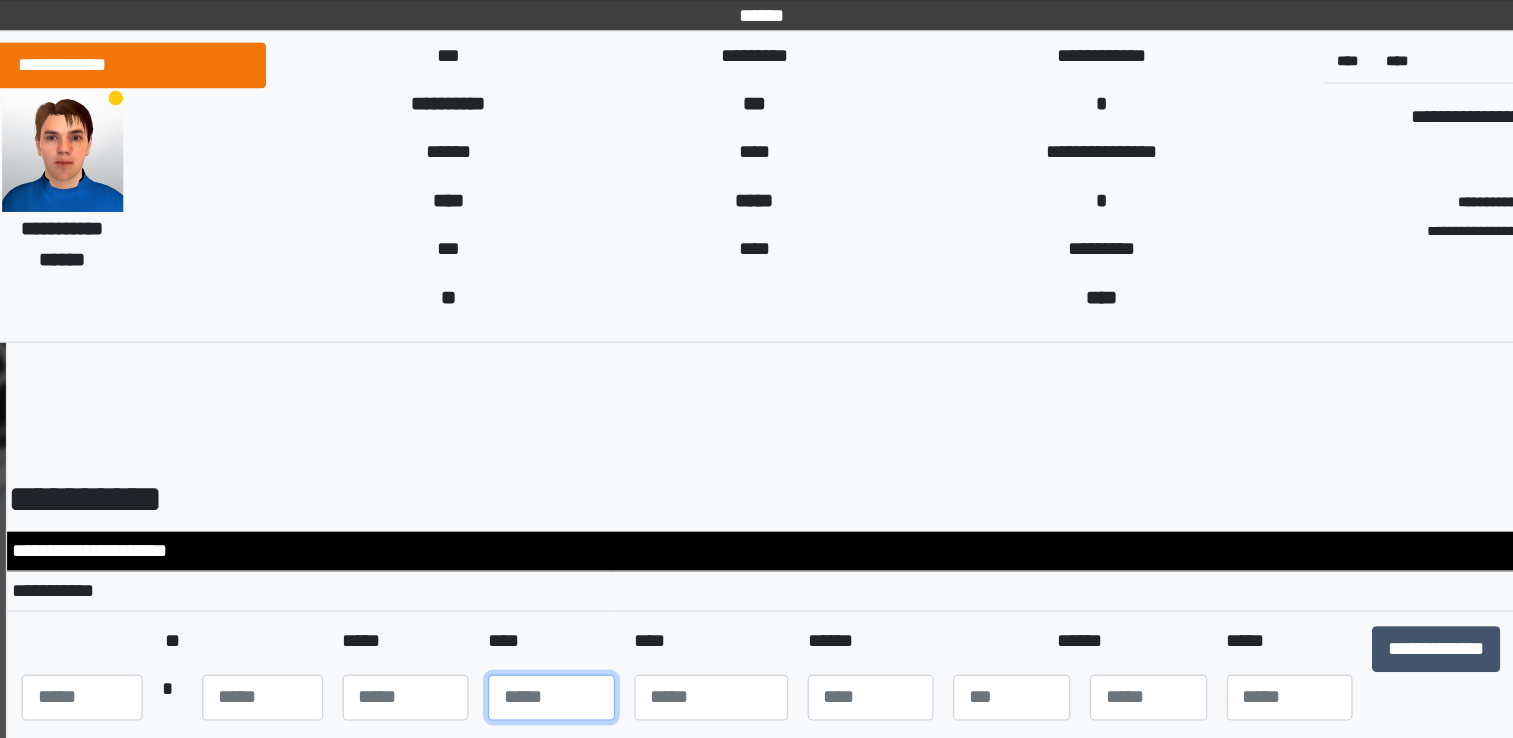 type on "**" 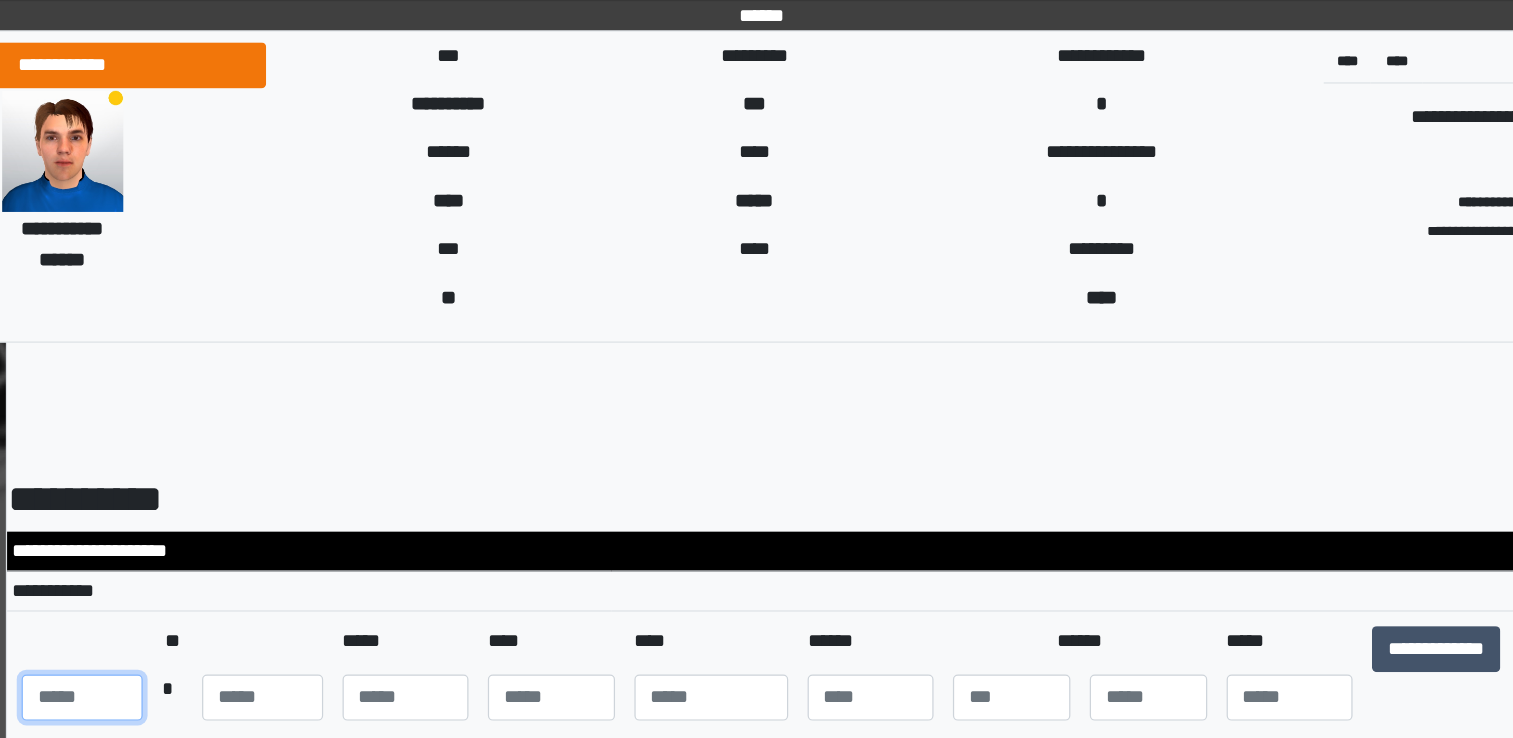 click at bounding box center [195, 576] 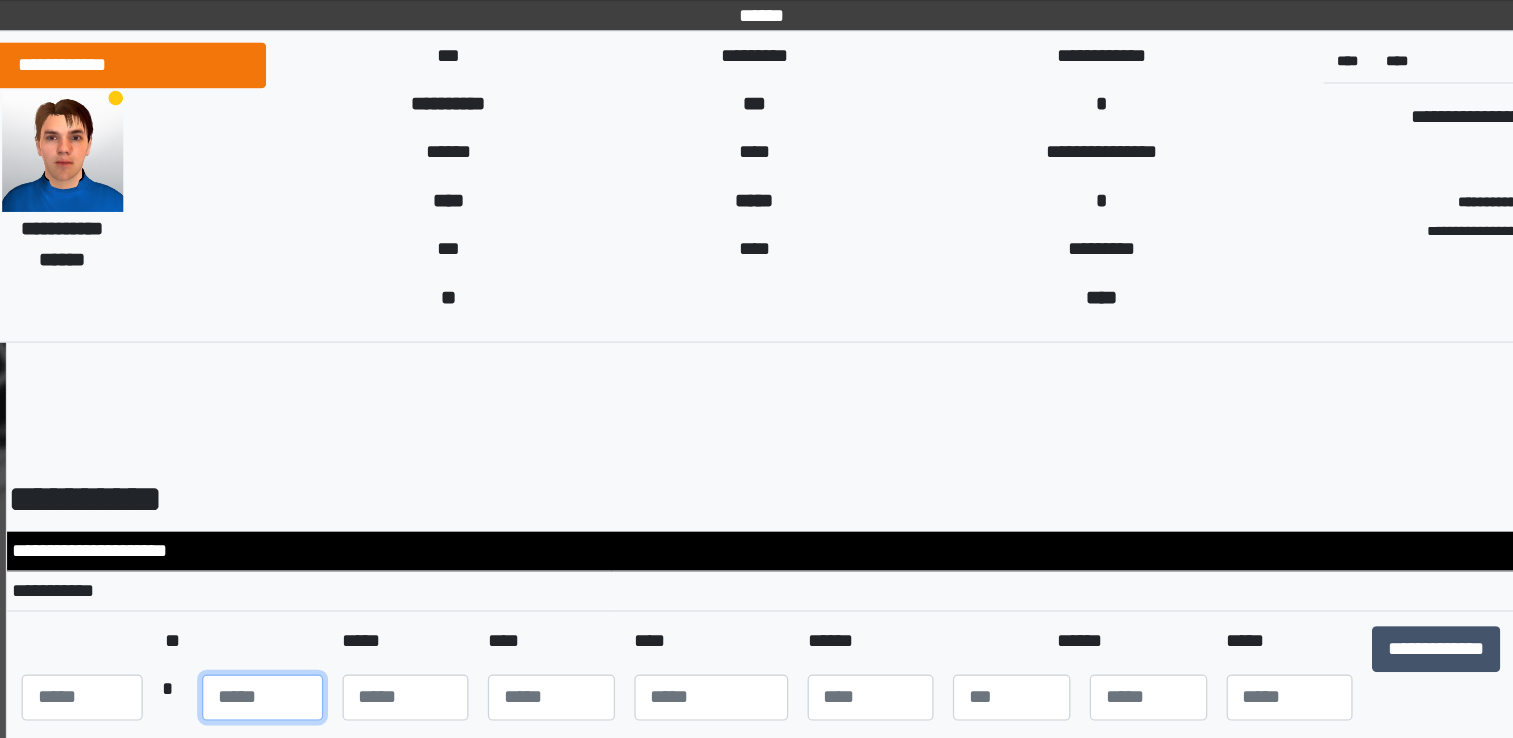 type on "**" 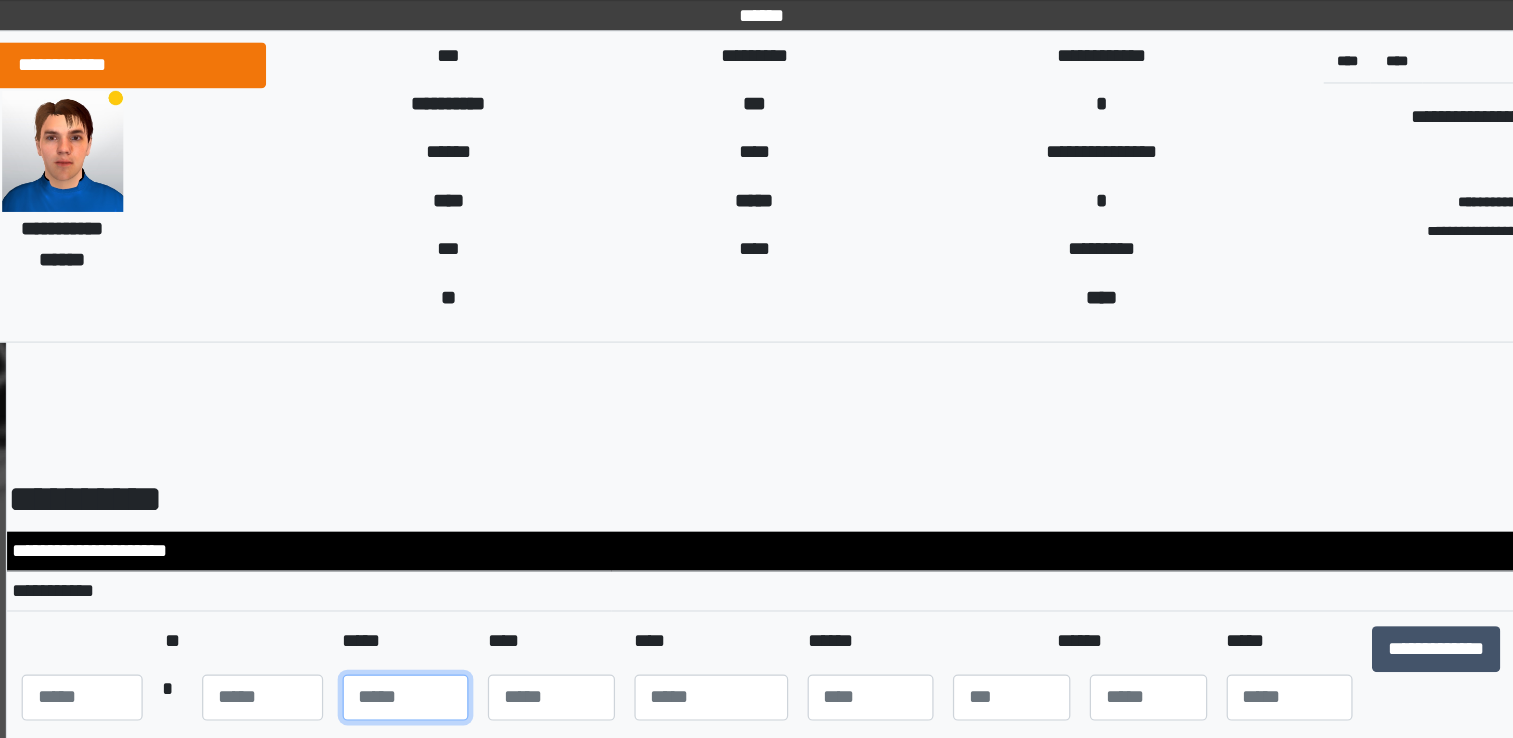 click at bounding box center [462, 576] 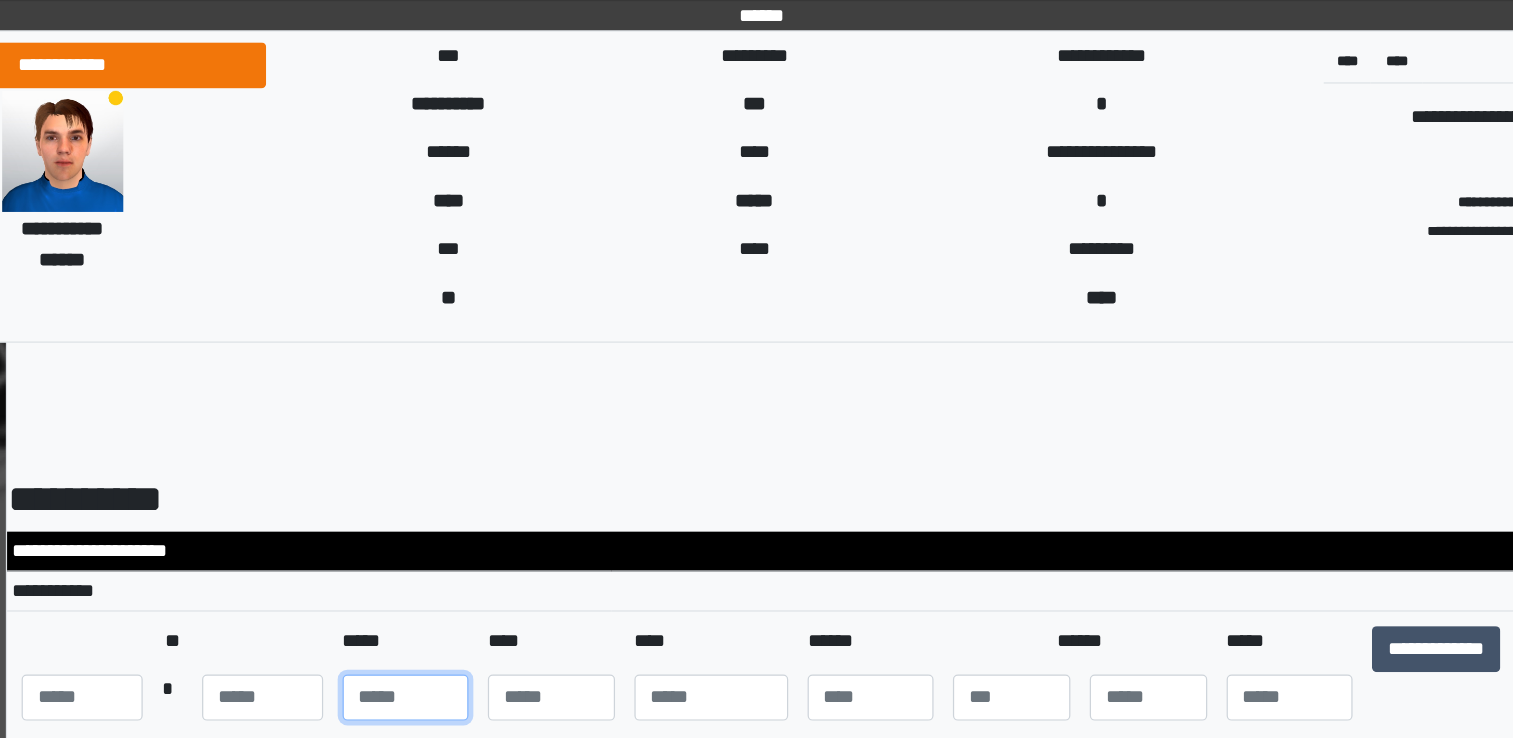 type on "**" 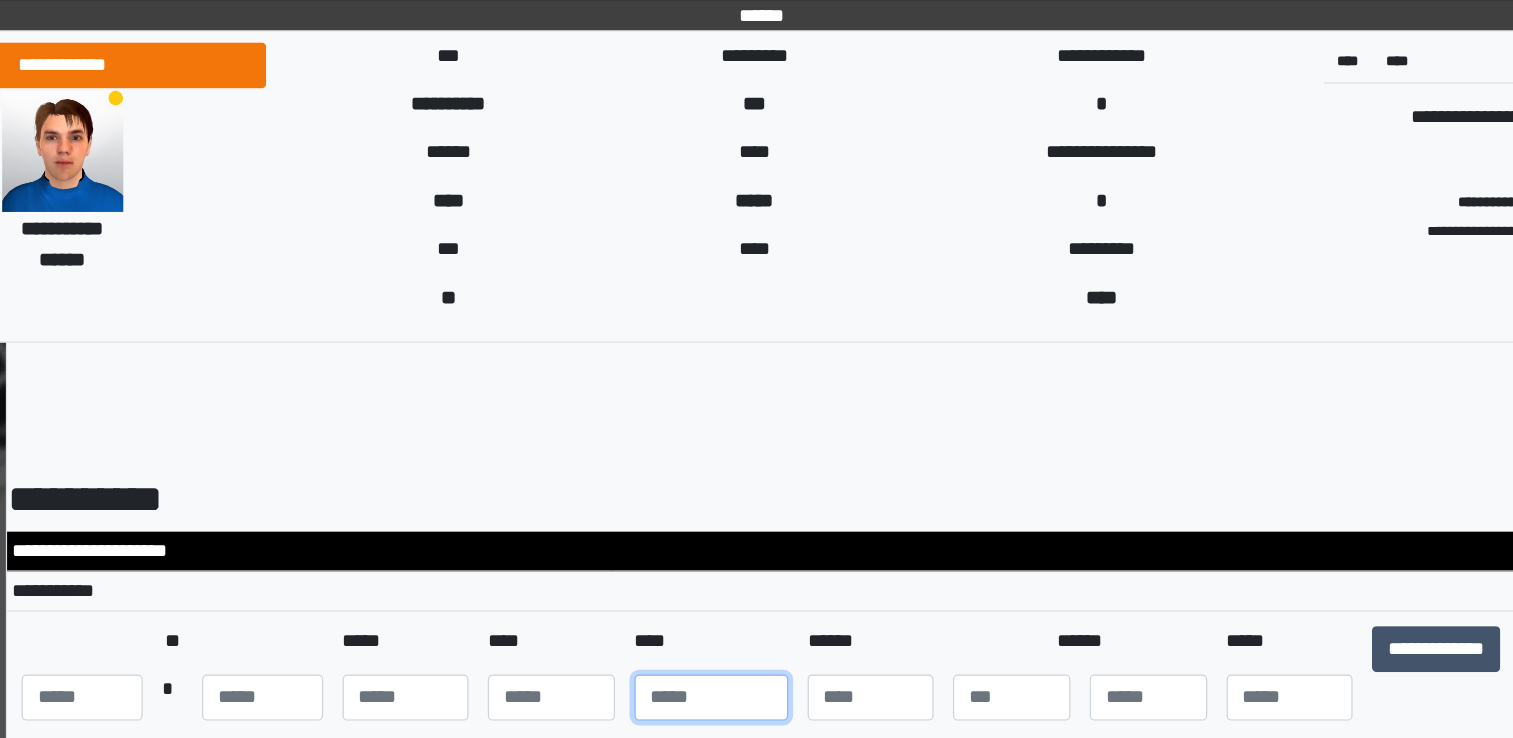 click at bounding box center (714, 576) 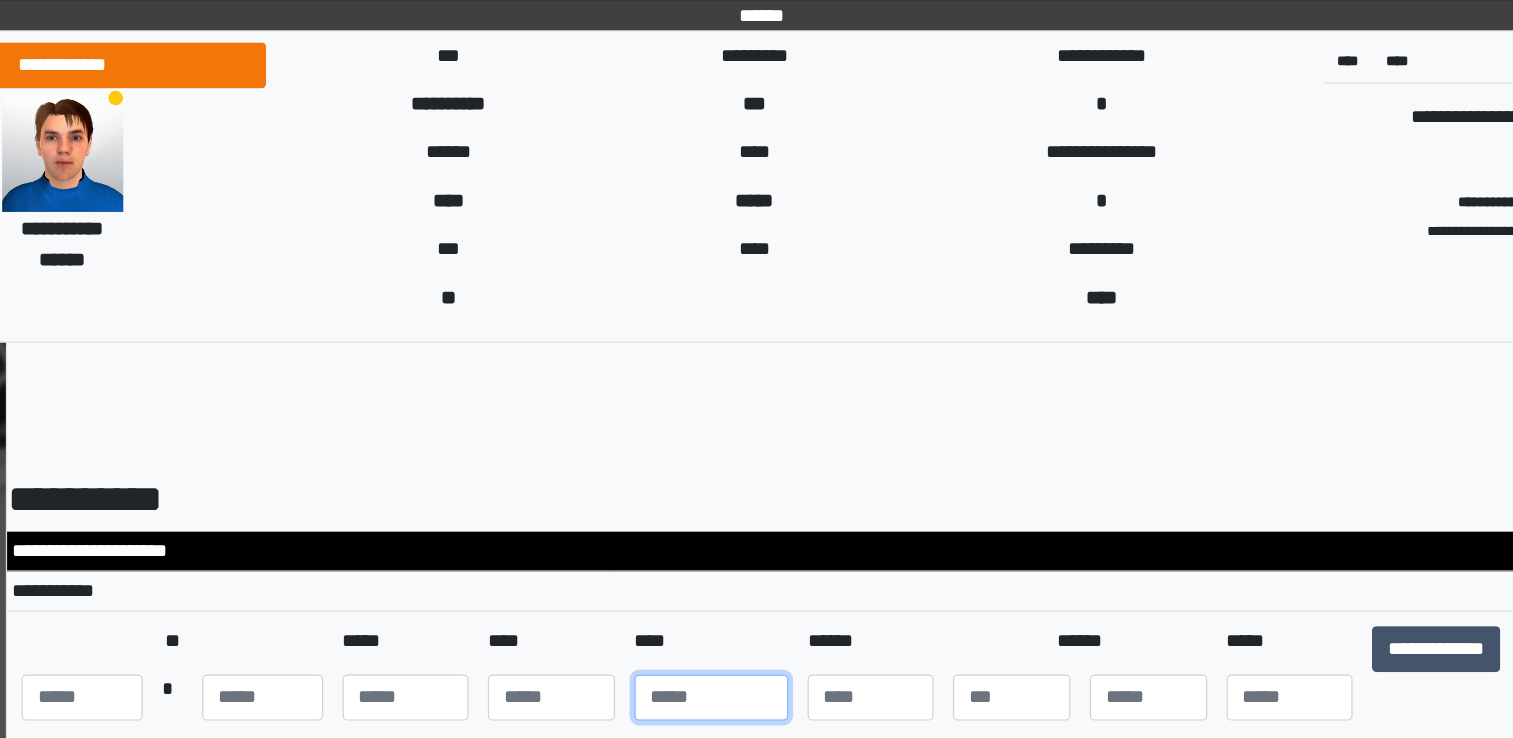 type on "****" 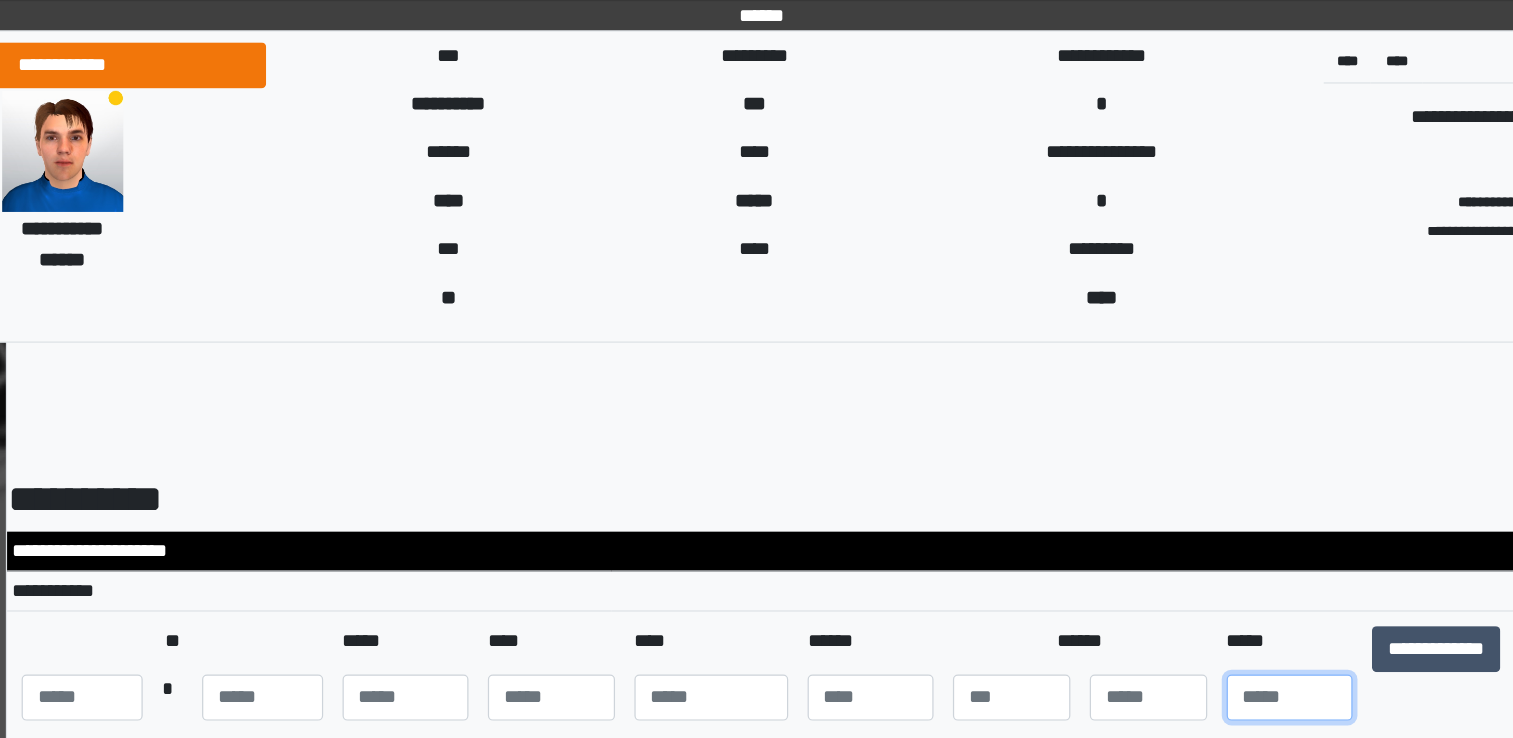click at bounding box center (1192, 576) 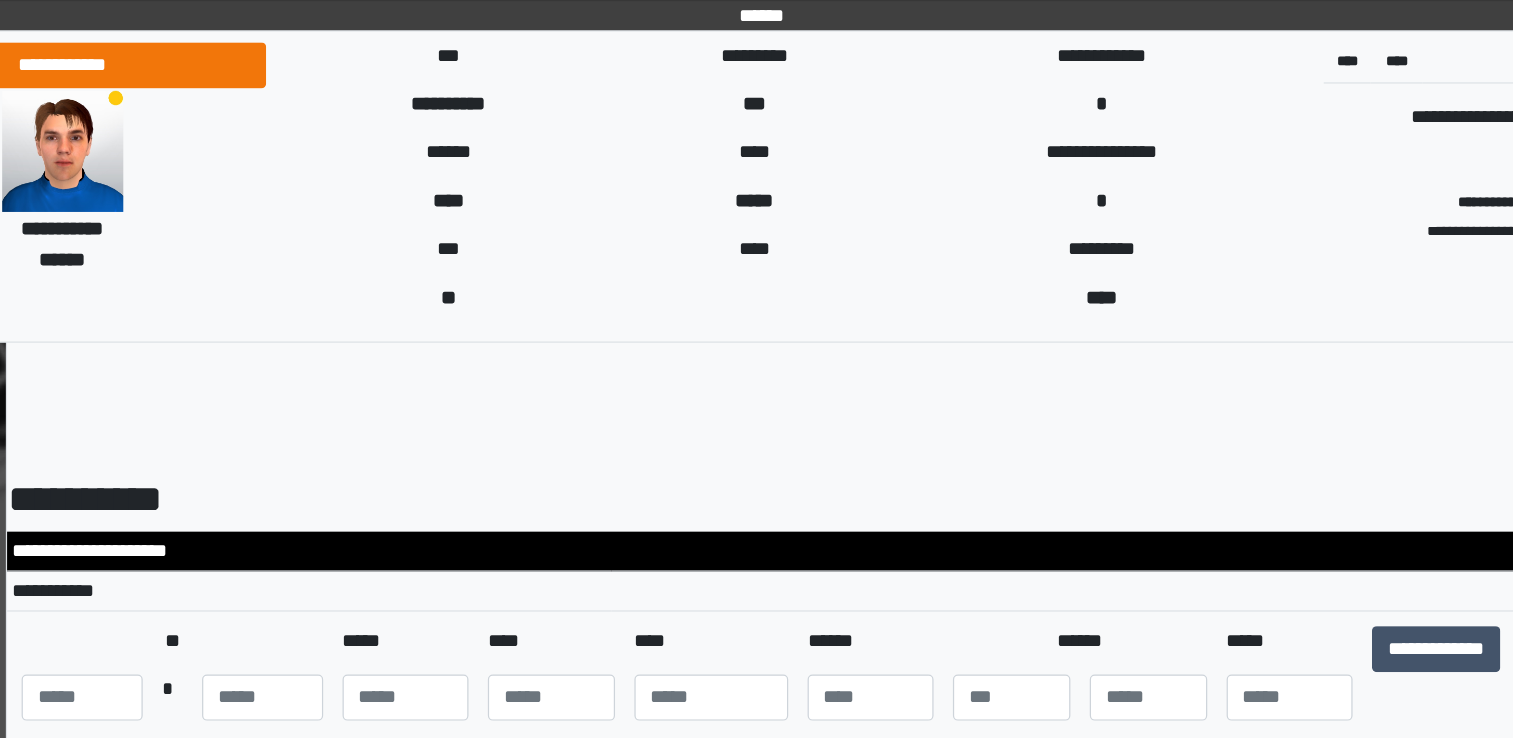 click on "**********" at bounding box center (756, 412) 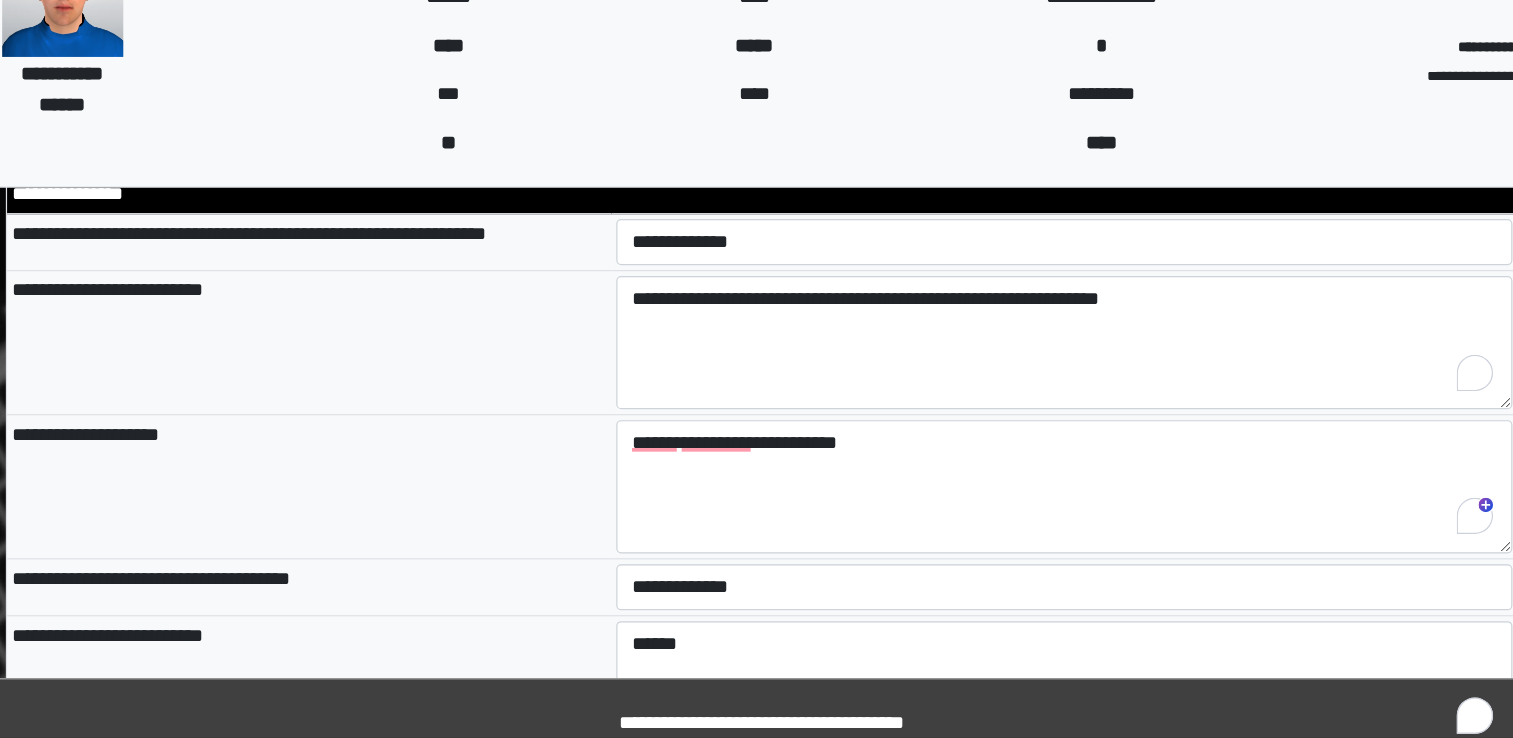 scroll, scrollTop: 592, scrollLeft: 0, axis: vertical 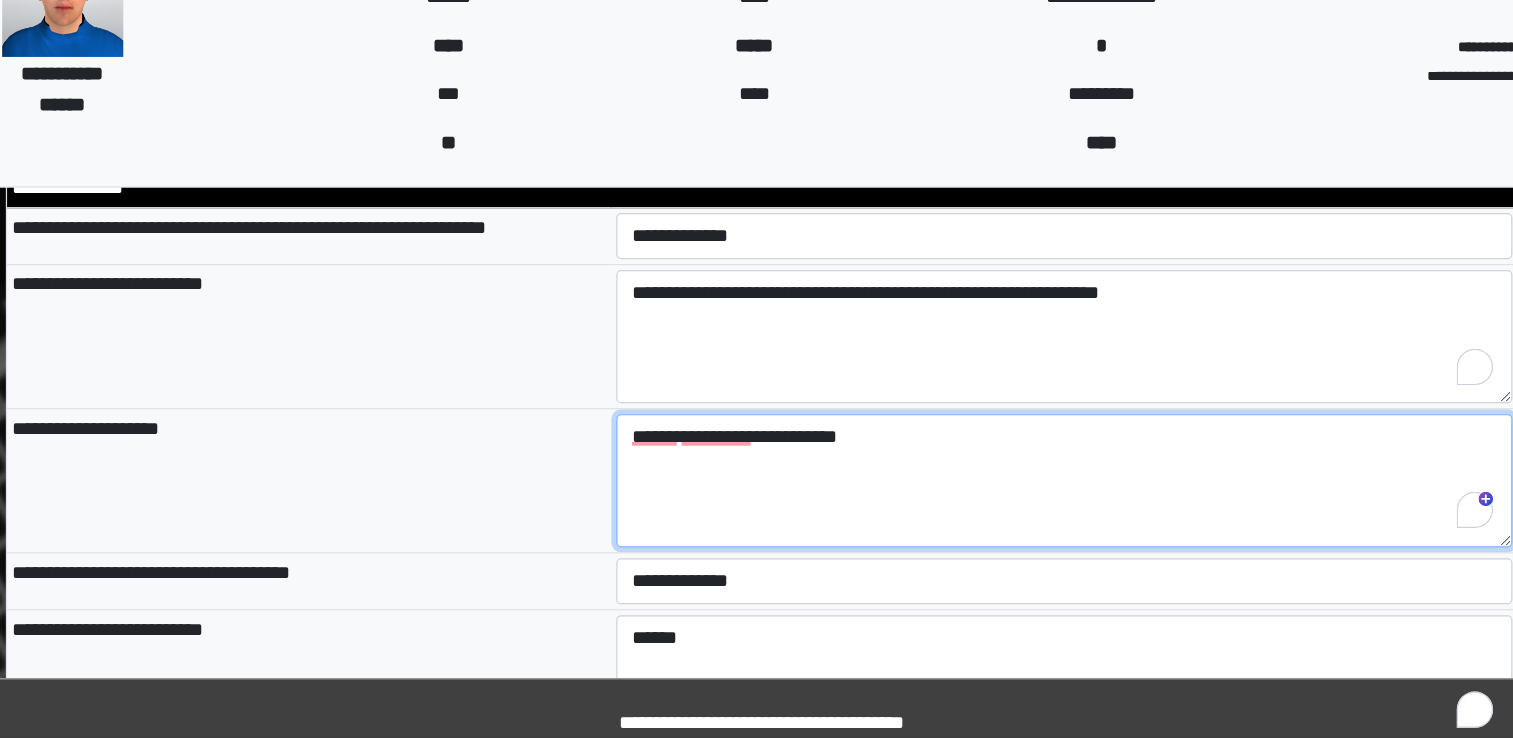 click on "**********" at bounding box center (1006, 525) 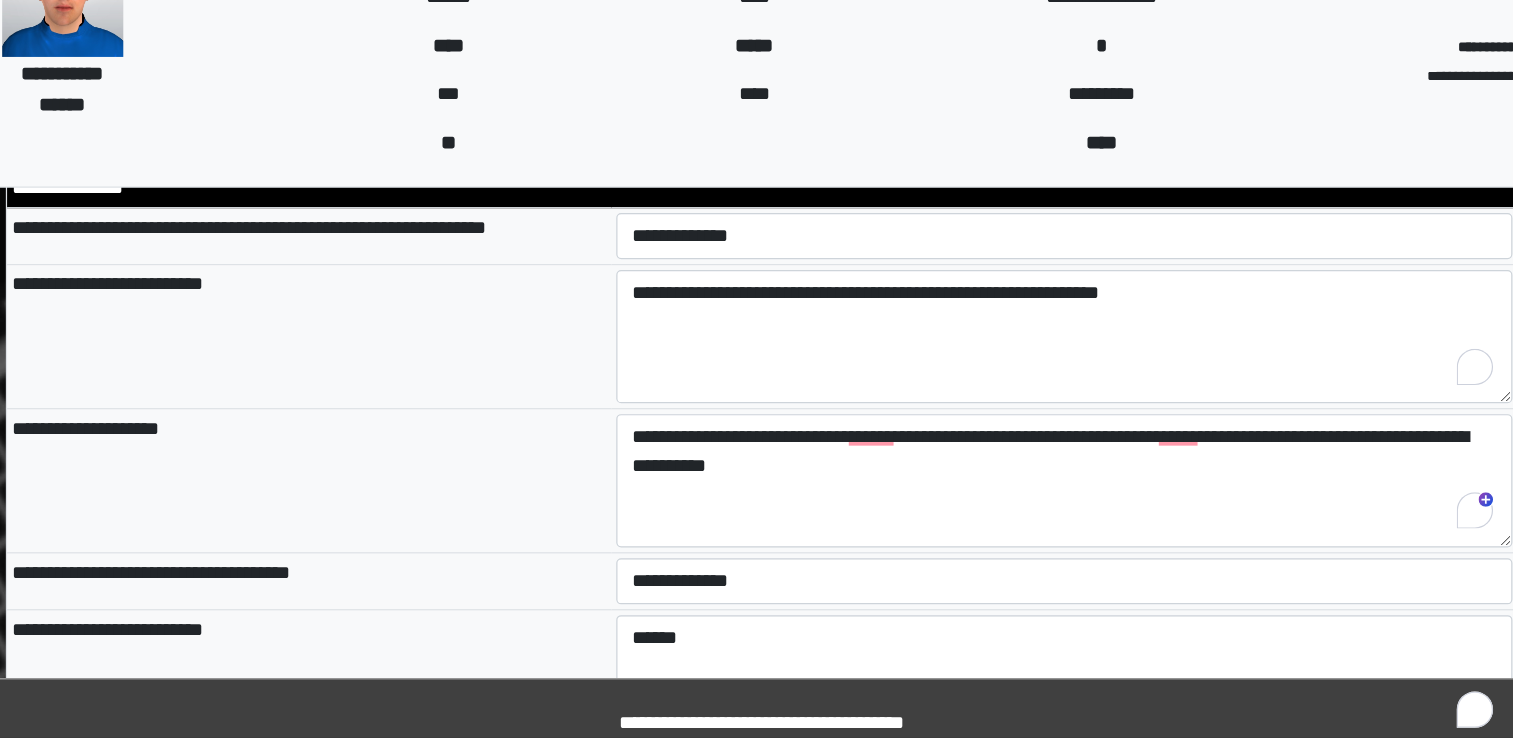 click on "**********" at bounding box center (382, 690) 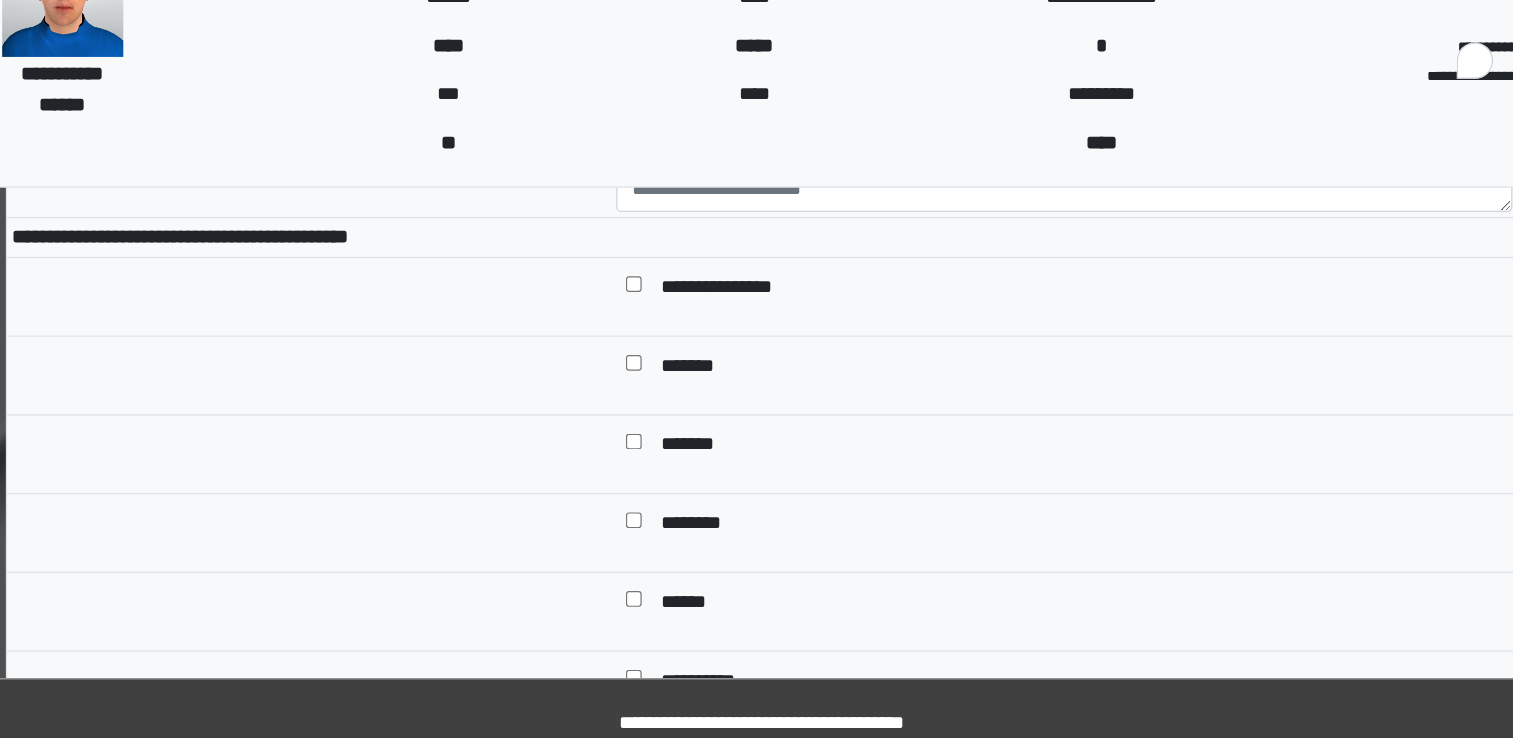 scroll, scrollTop: 1151, scrollLeft: 0, axis: vertical 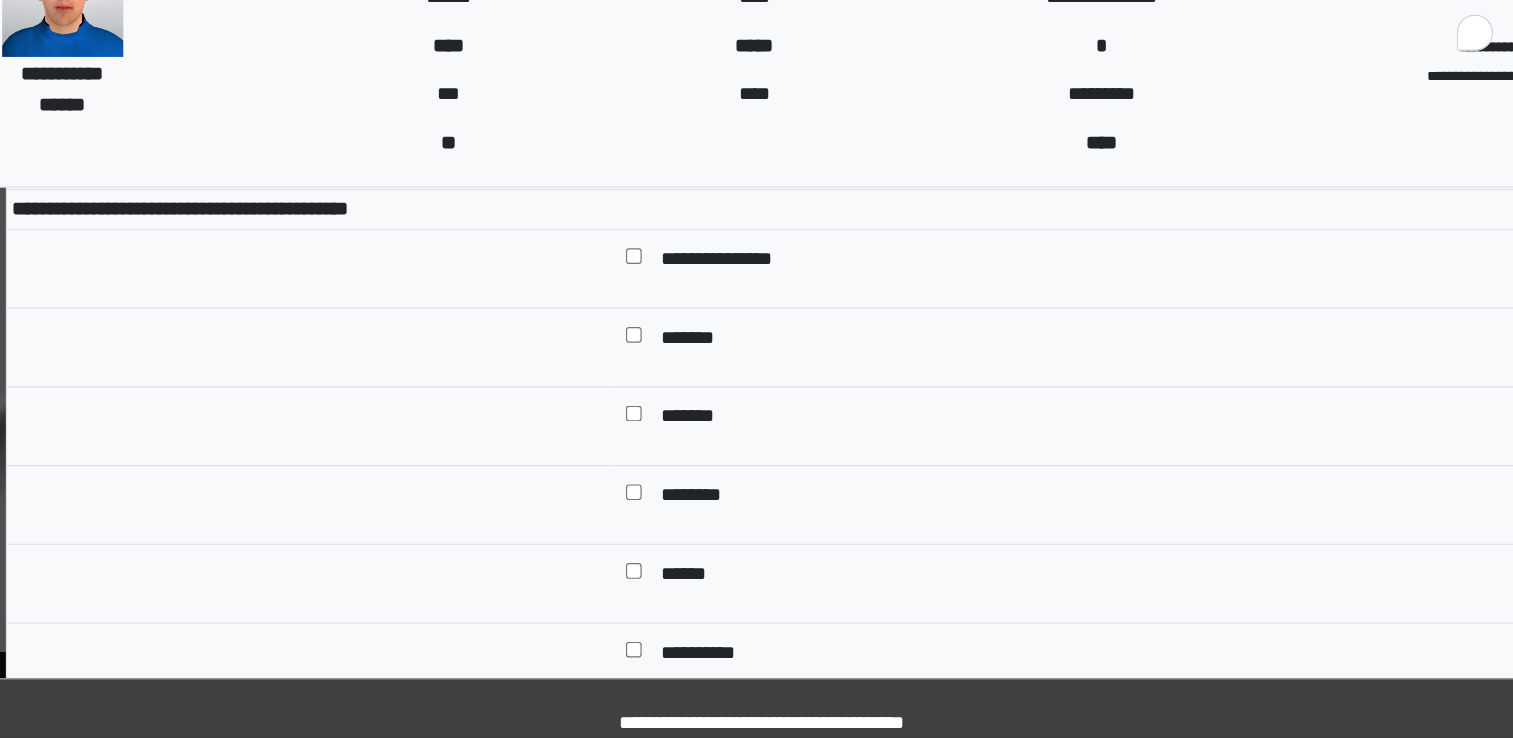 click at bounding box center [382, 415] 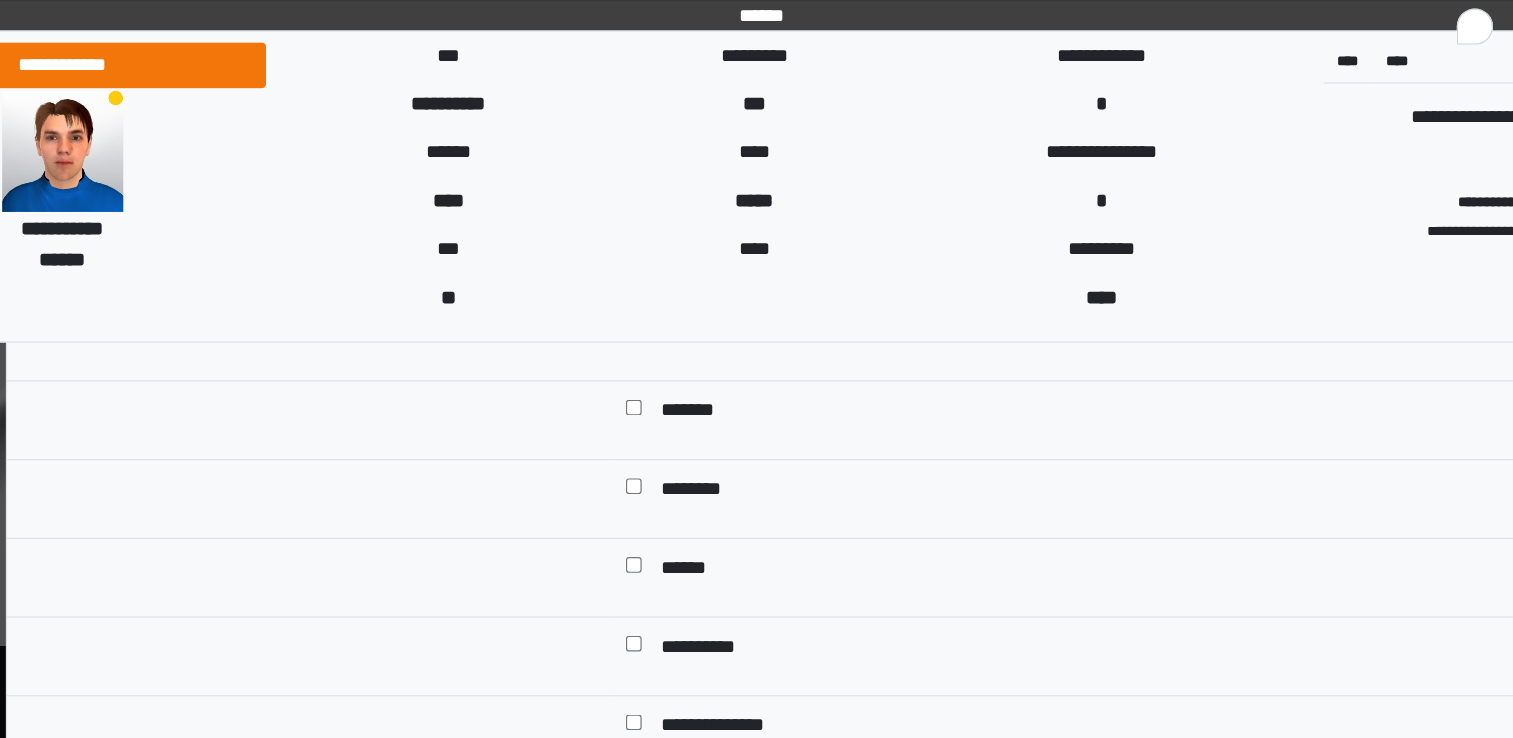 scroll, scrollTop: 1279, scrollLeft: 0, axis: vertical 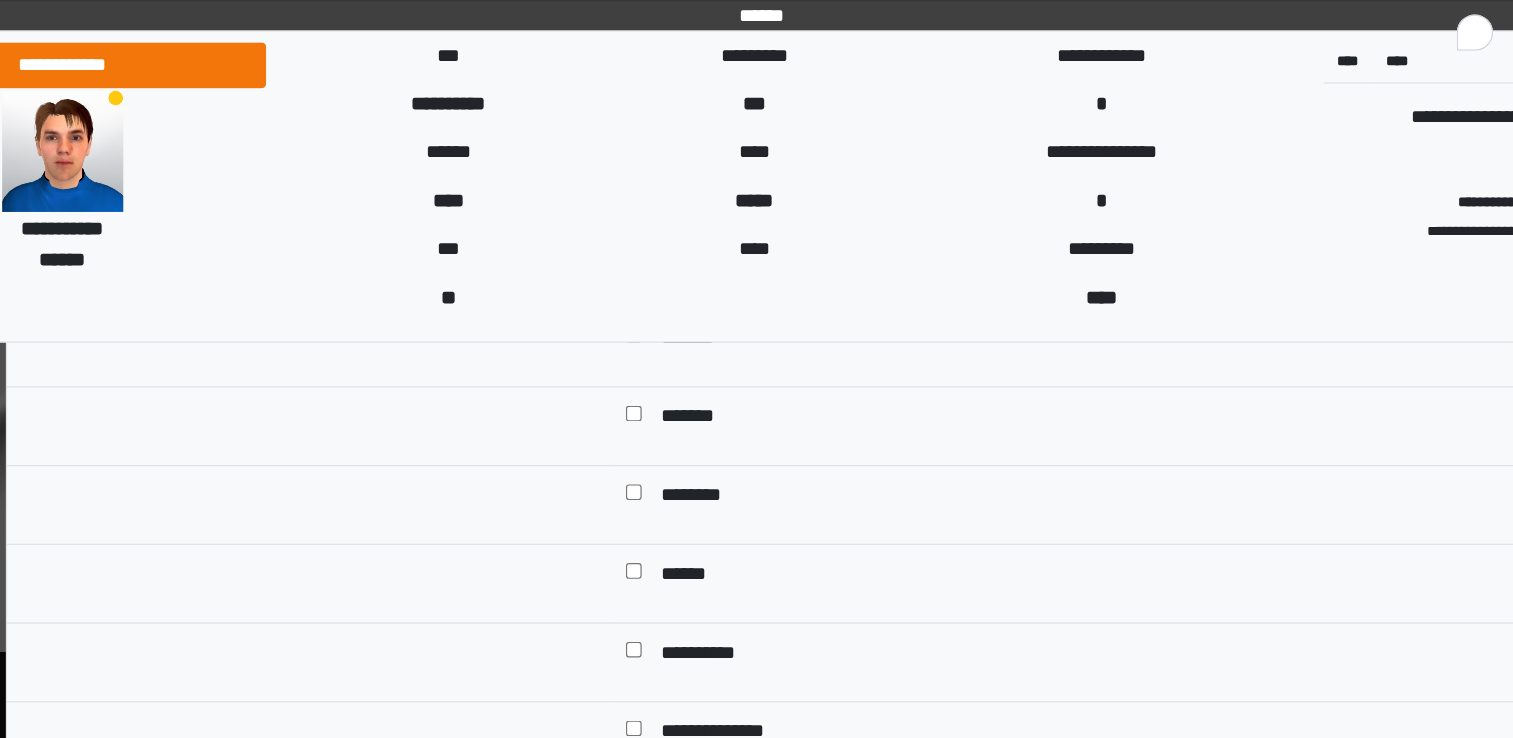 click at bounding box center (382, 417) 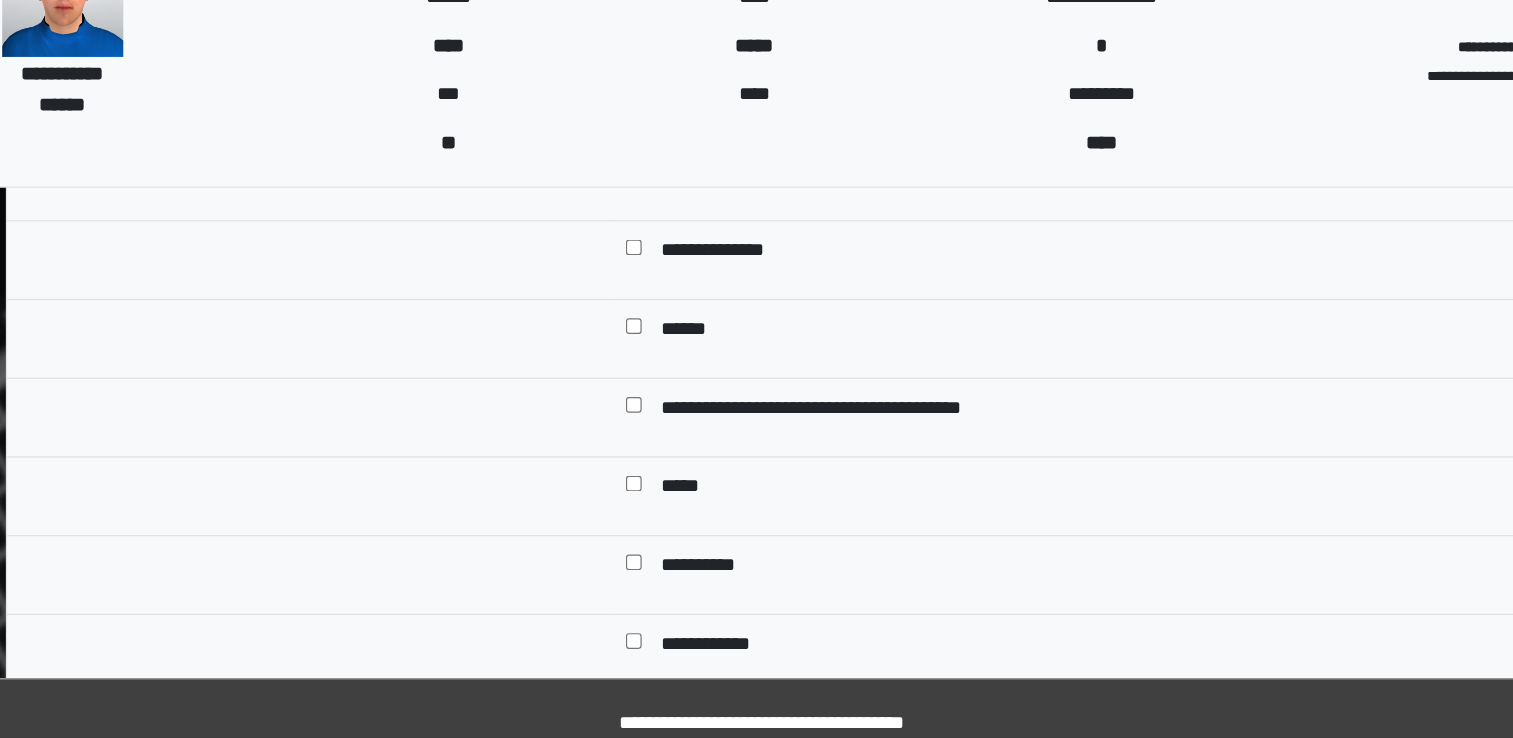 scroll, scrollTop: 1551, scrollLeft: 0, axis: vertical 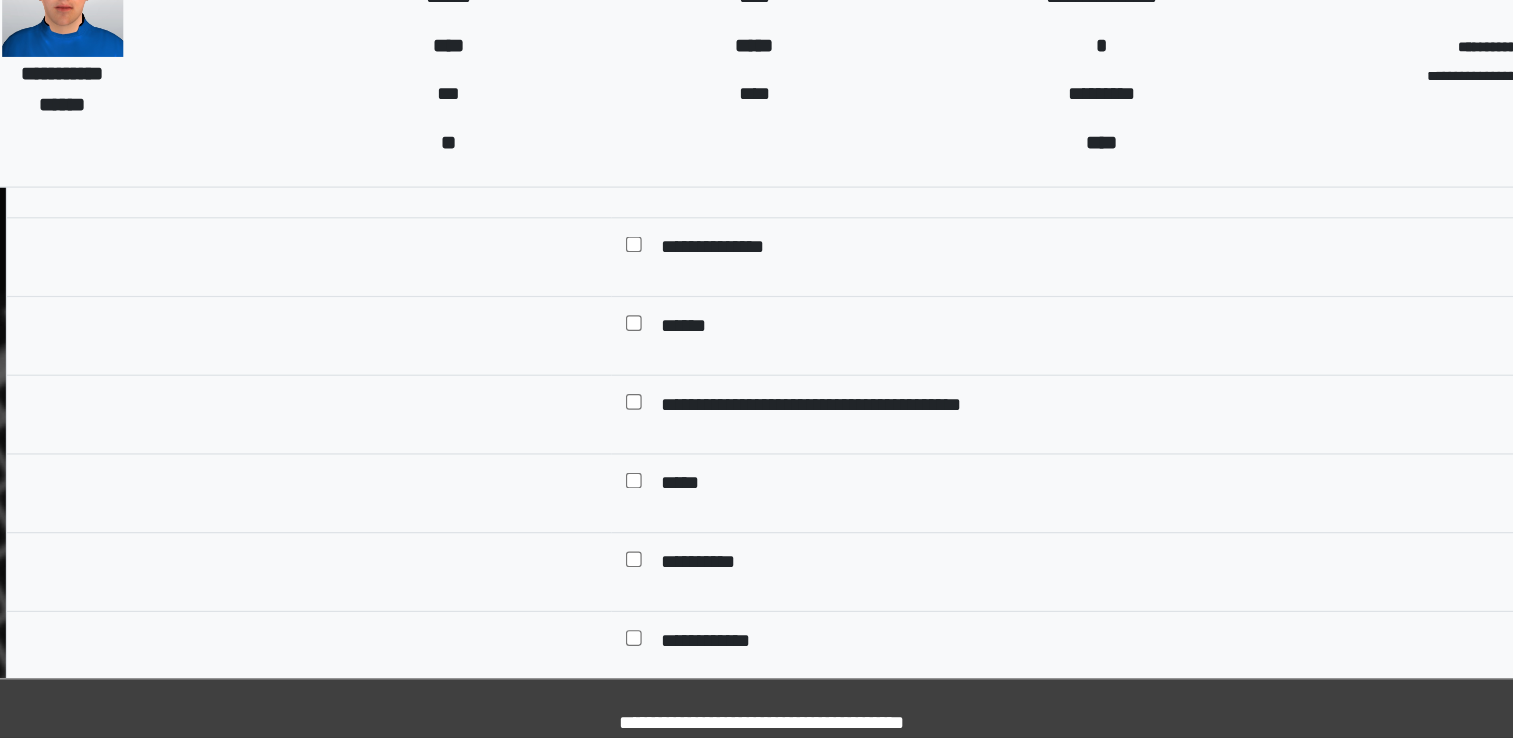 click at bounding box center [382, 535] 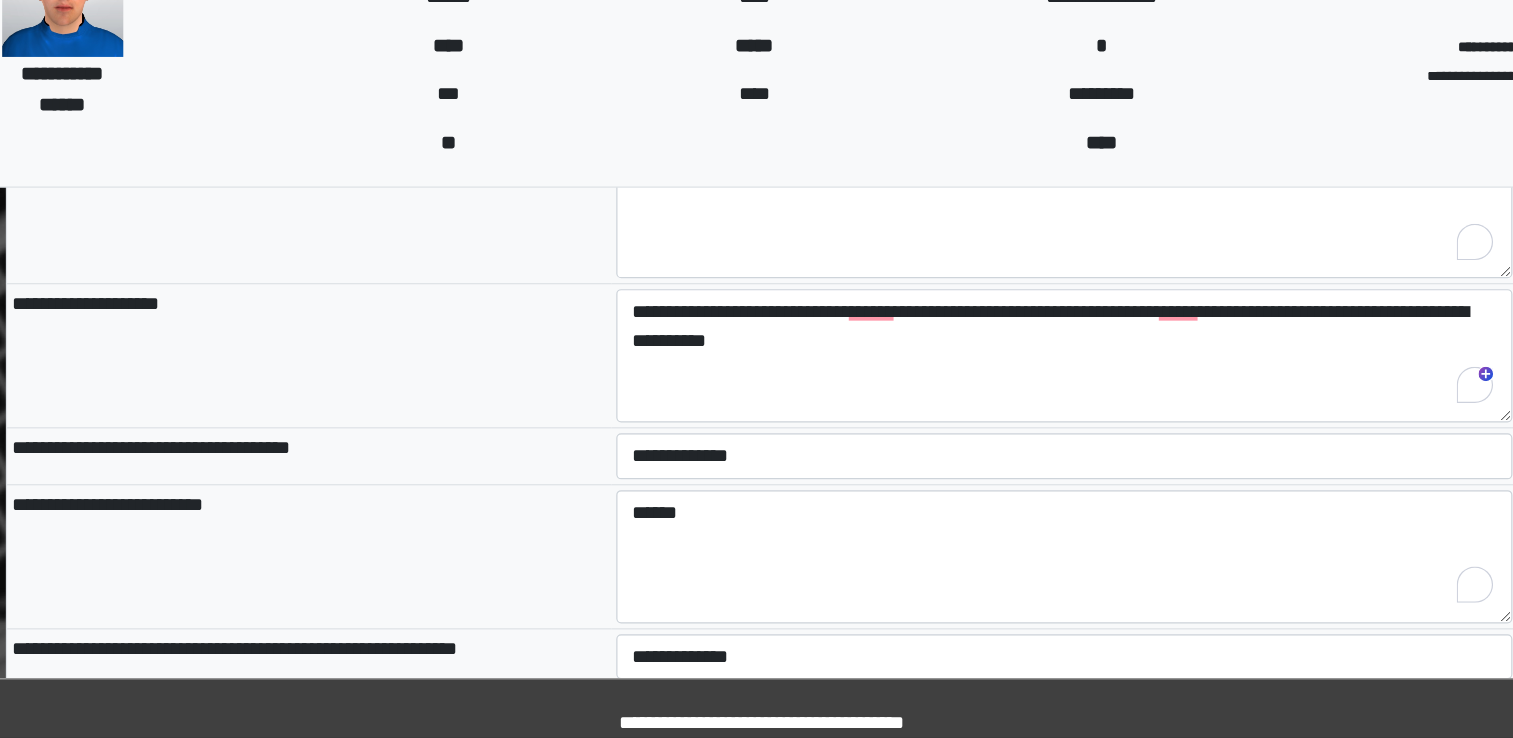 scroll, scrollTop: 711, scrollLeft: 0, axis: vertical 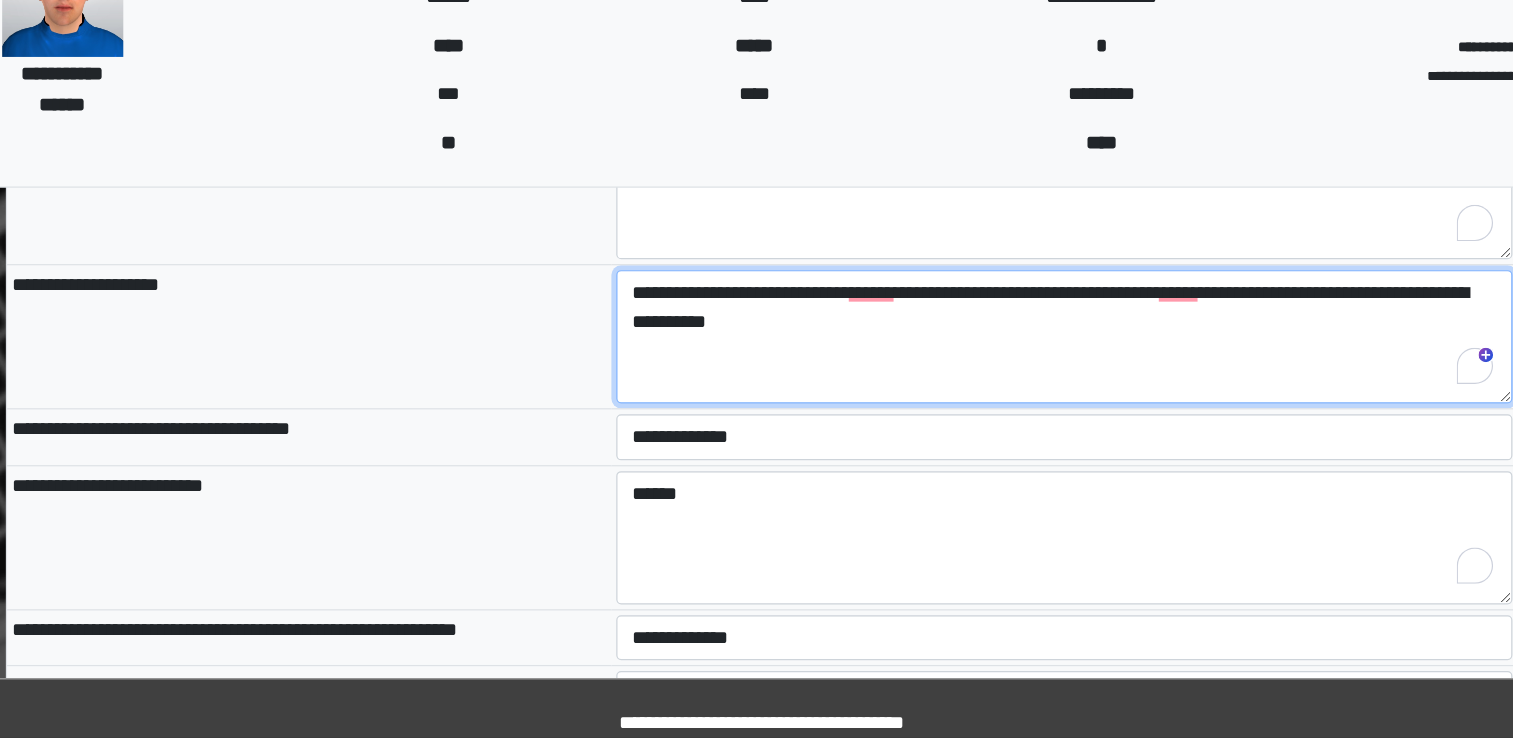 click on "**********" at bounding box center [1006, 406] 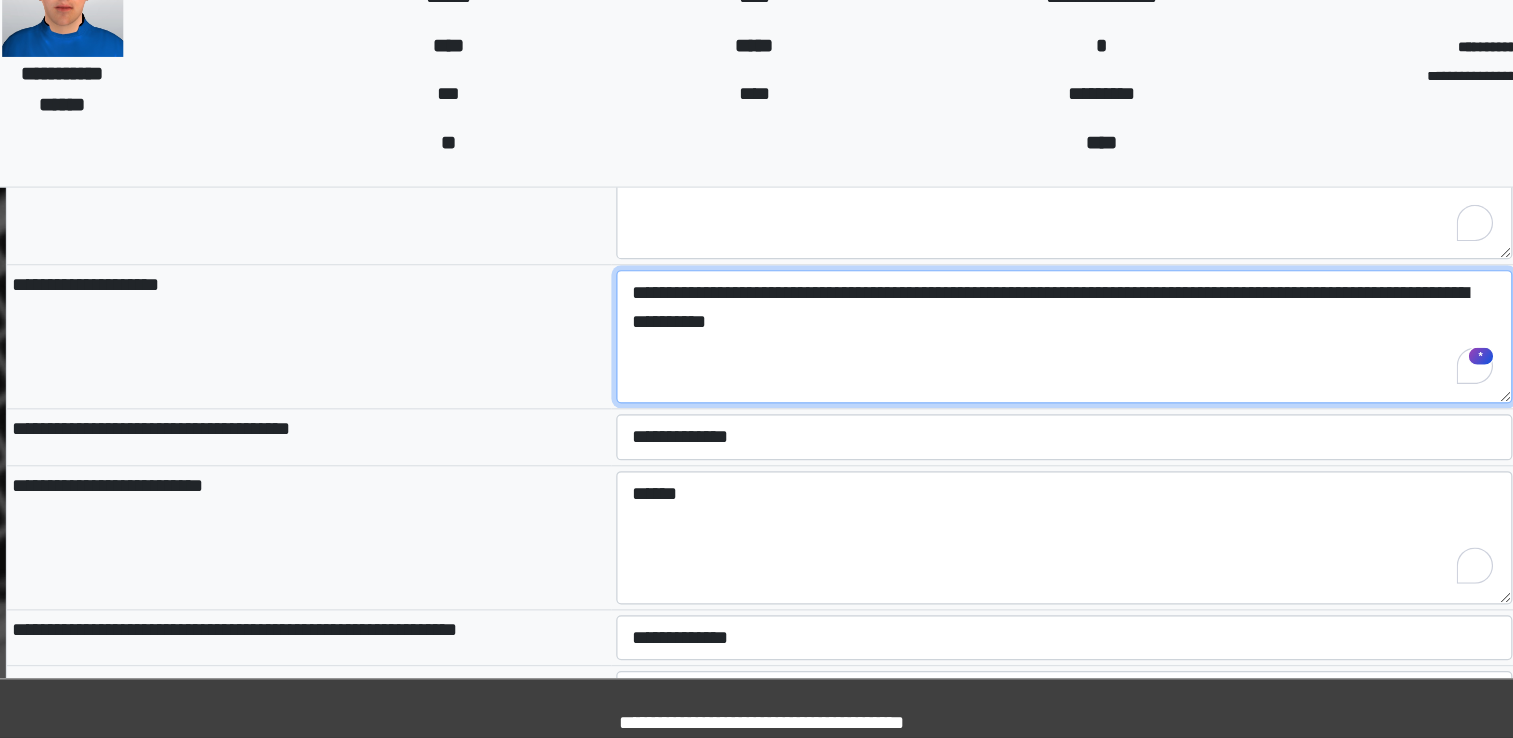 type on "**********" 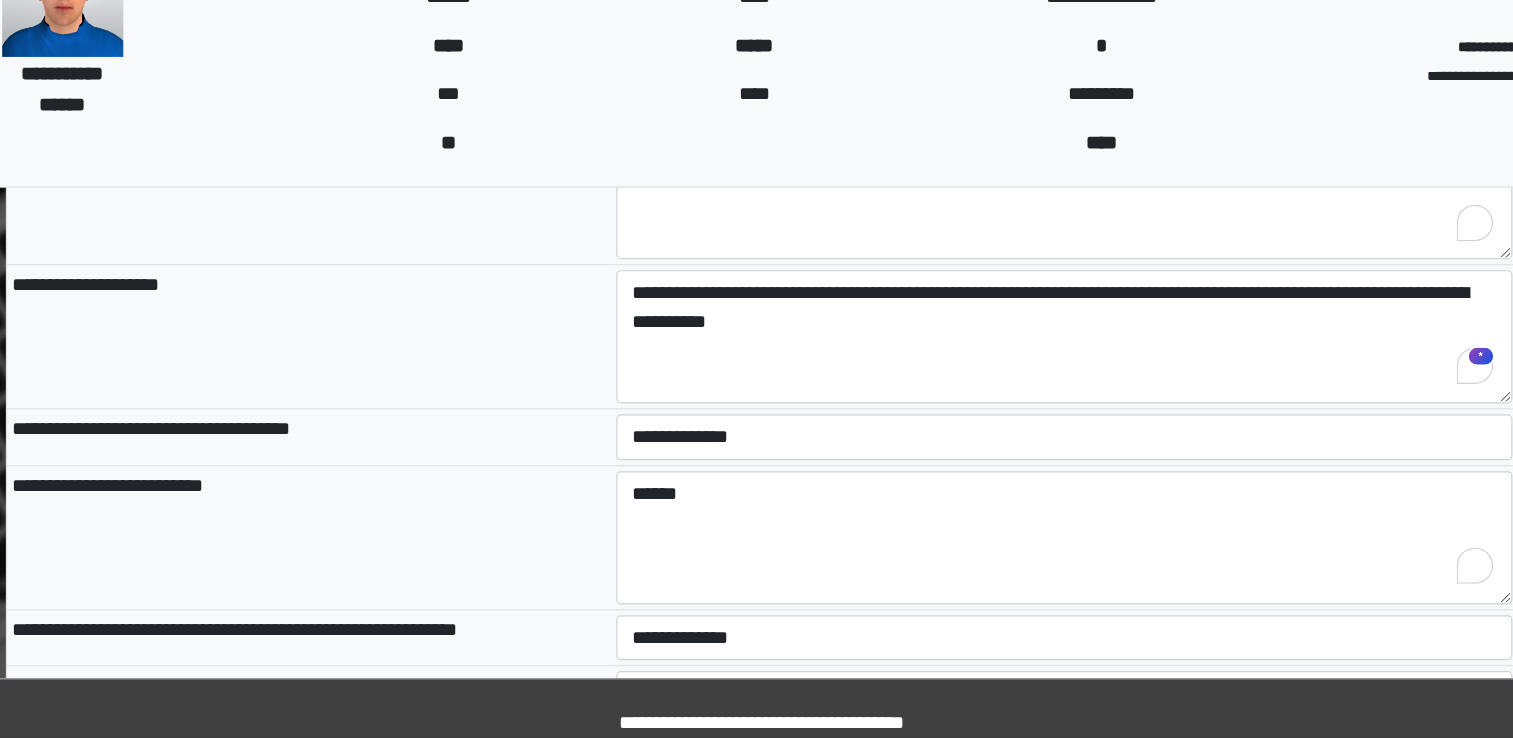 click on "**********" at bounding box center [382, 571] 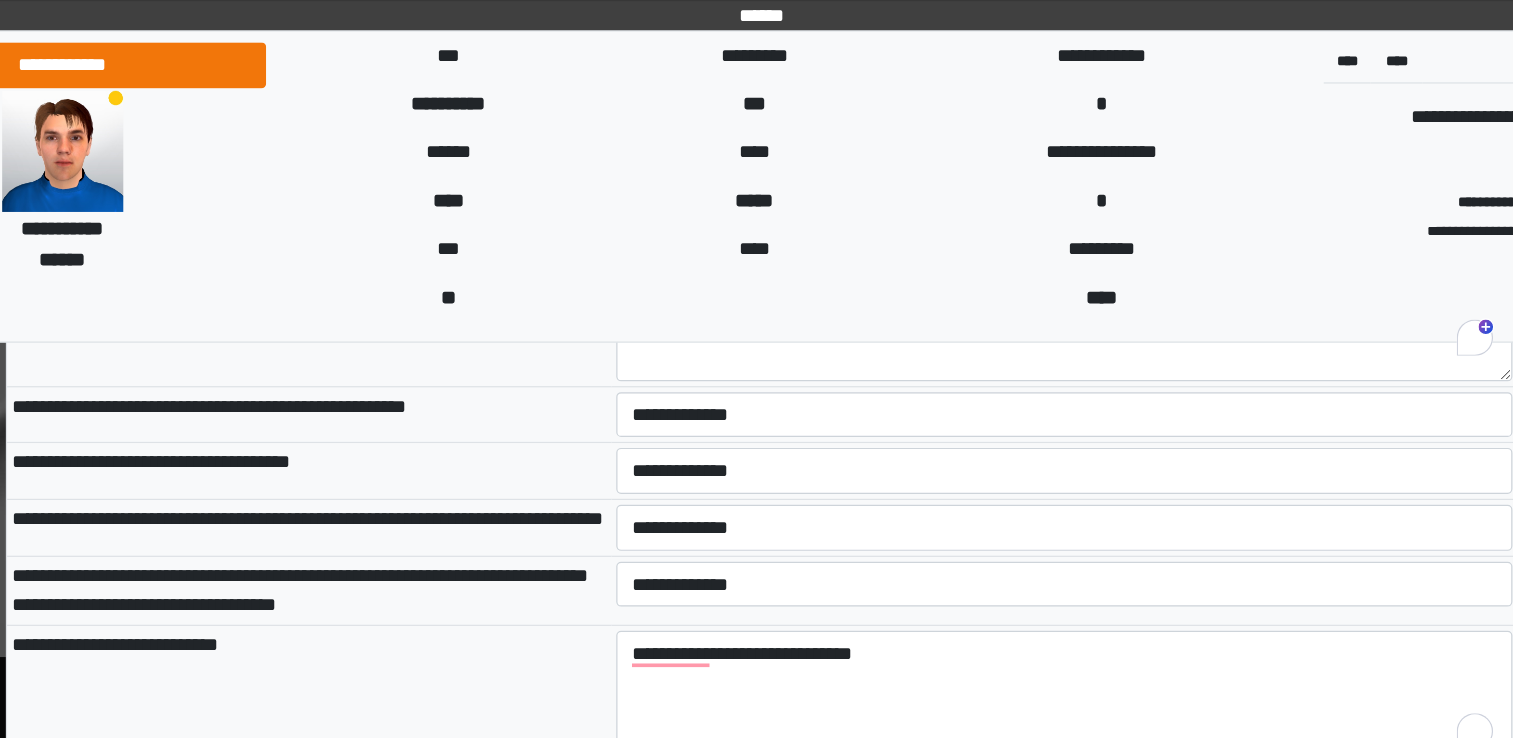 scroll, scrollTop: 2158, scrollLeft: 0, axis: vertical 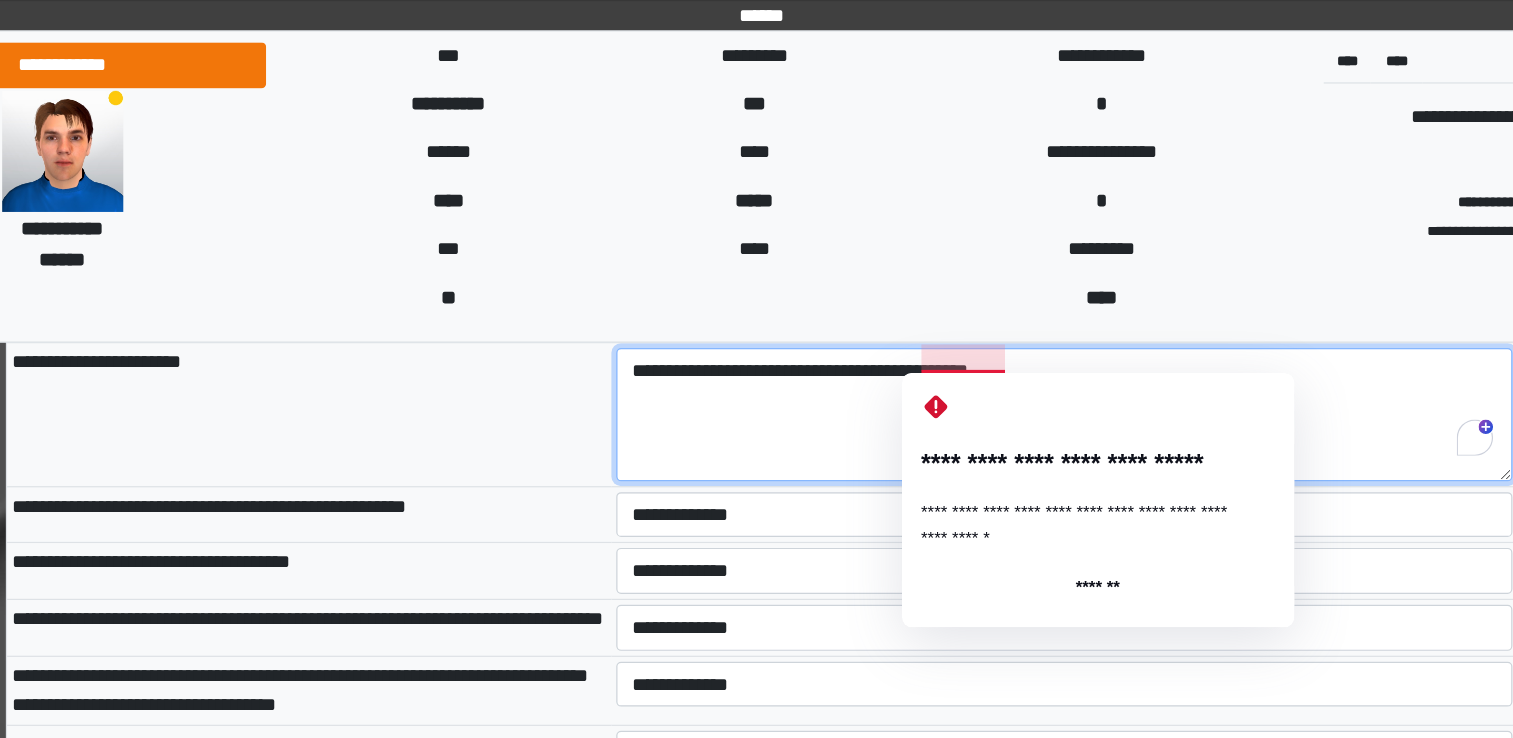 click on "**********" at bounding box center [1006, 342] 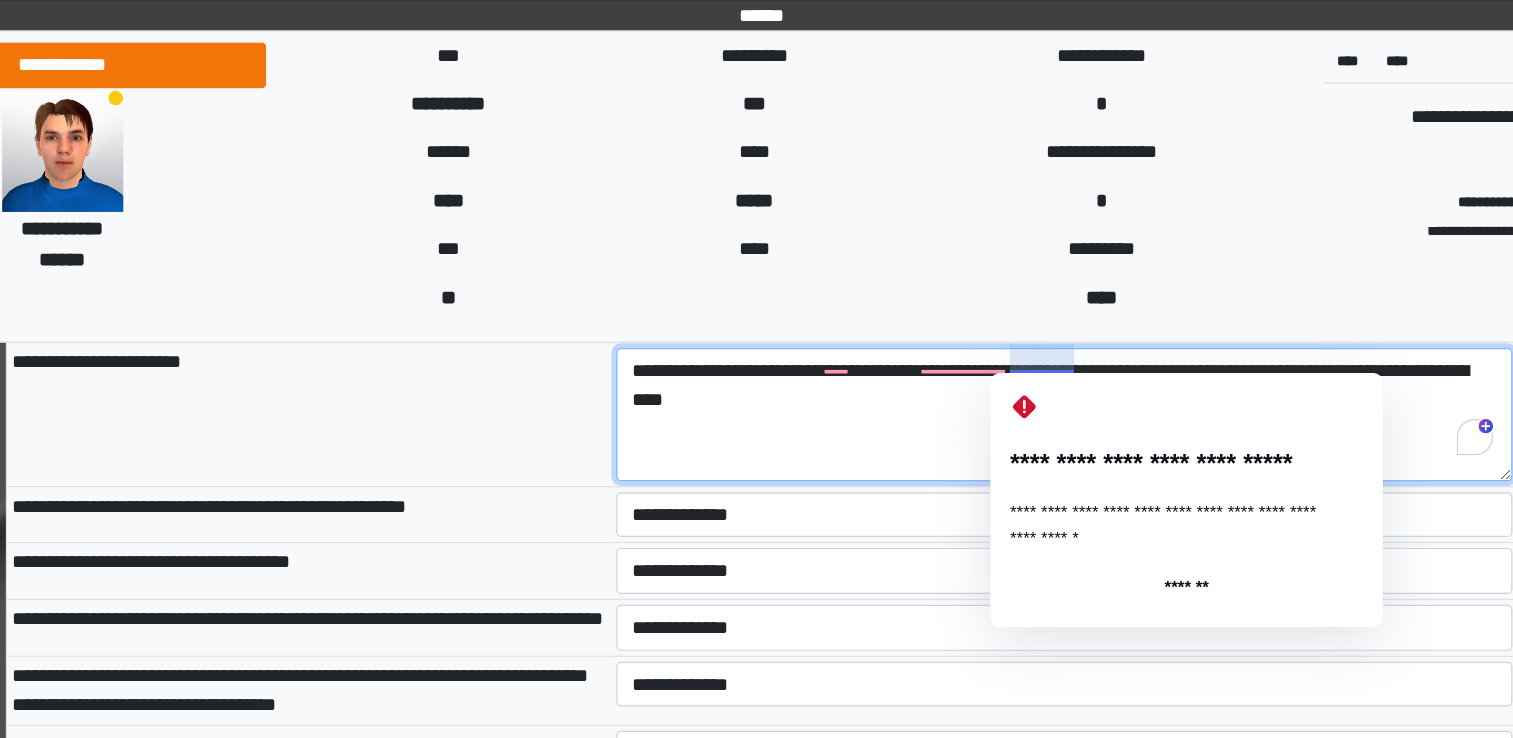 click on "**********" at bounding box center (1006, 342) 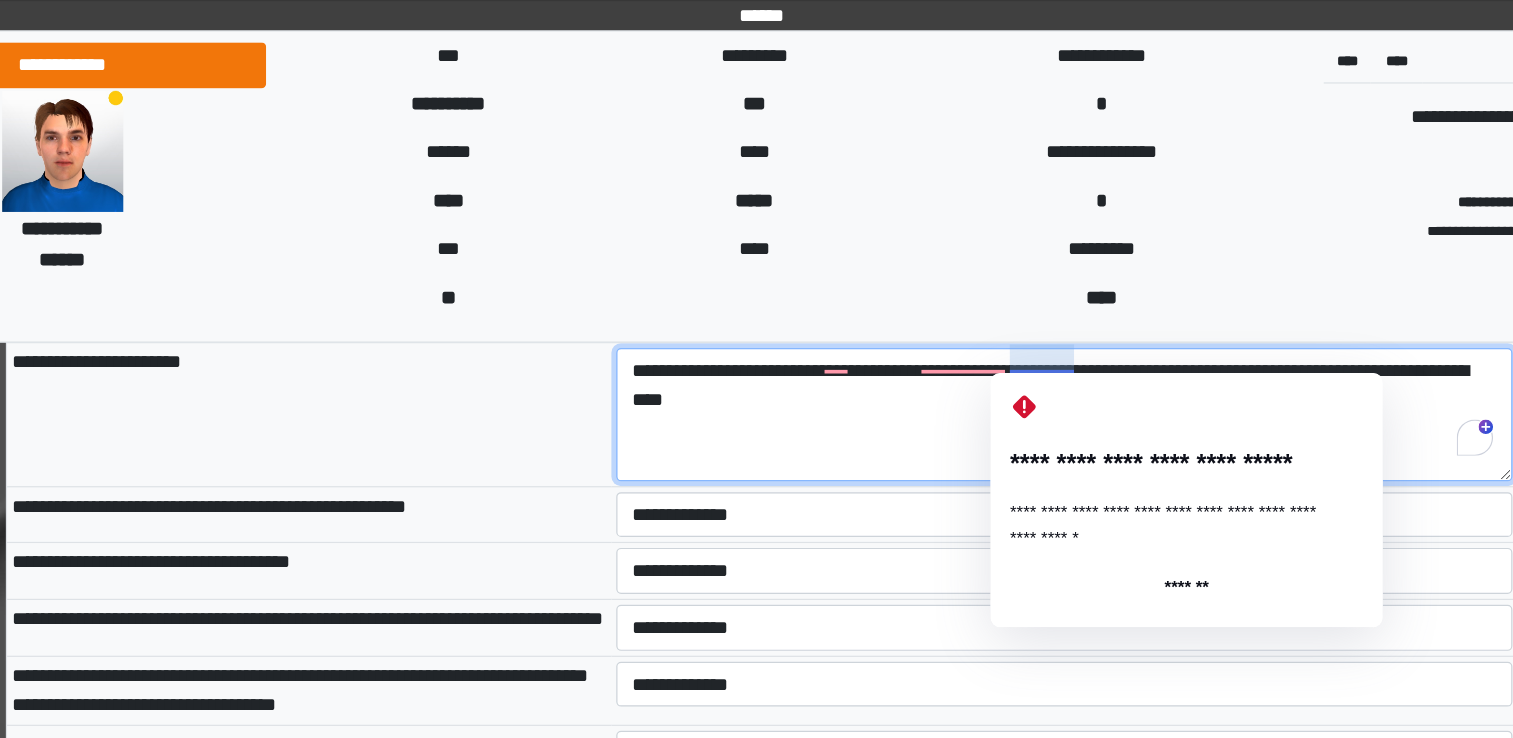 click on "**********" at bounding box center [1006, 342] 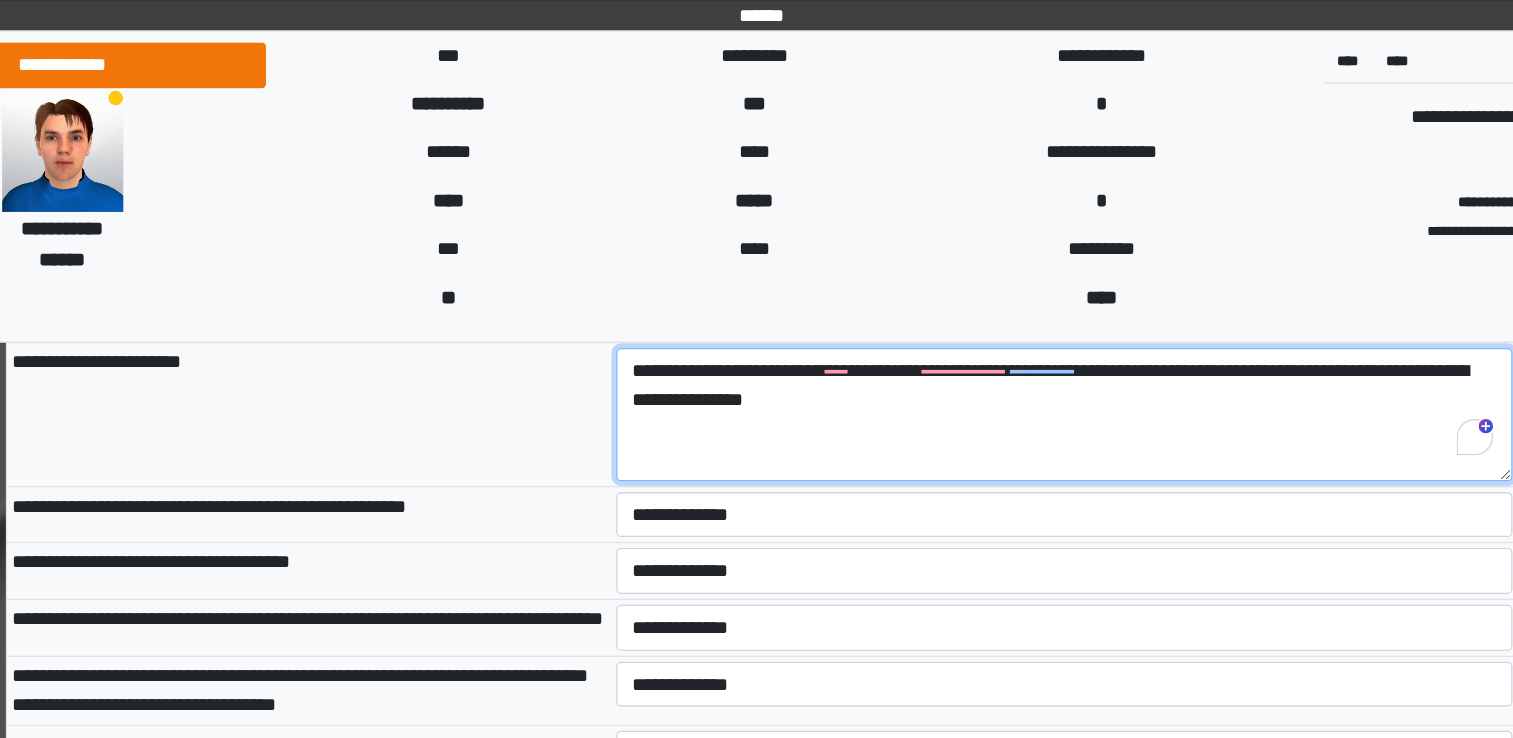 click on "**********" at bounding box center [1006, 342] 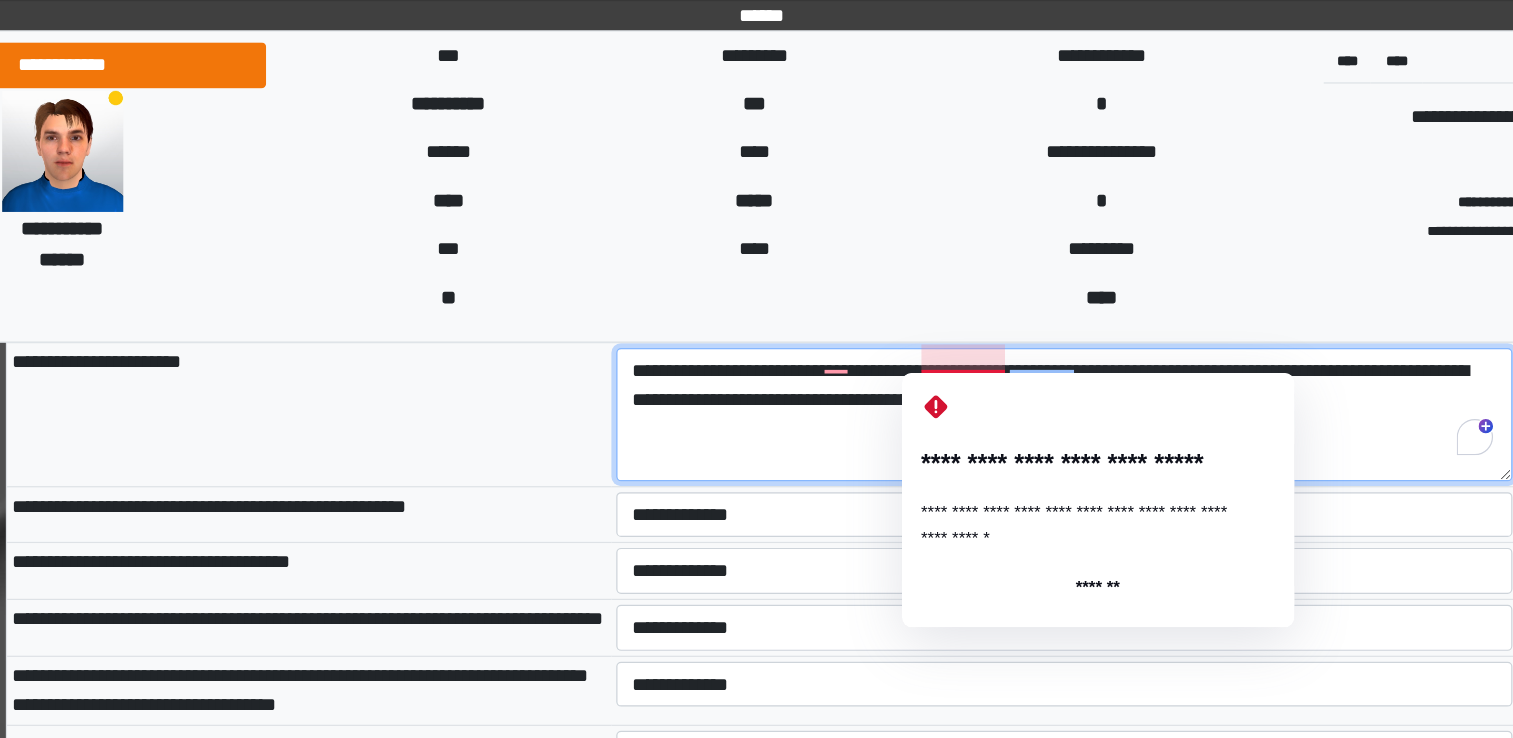 click on "**********" at bounding box center [1006, 342] 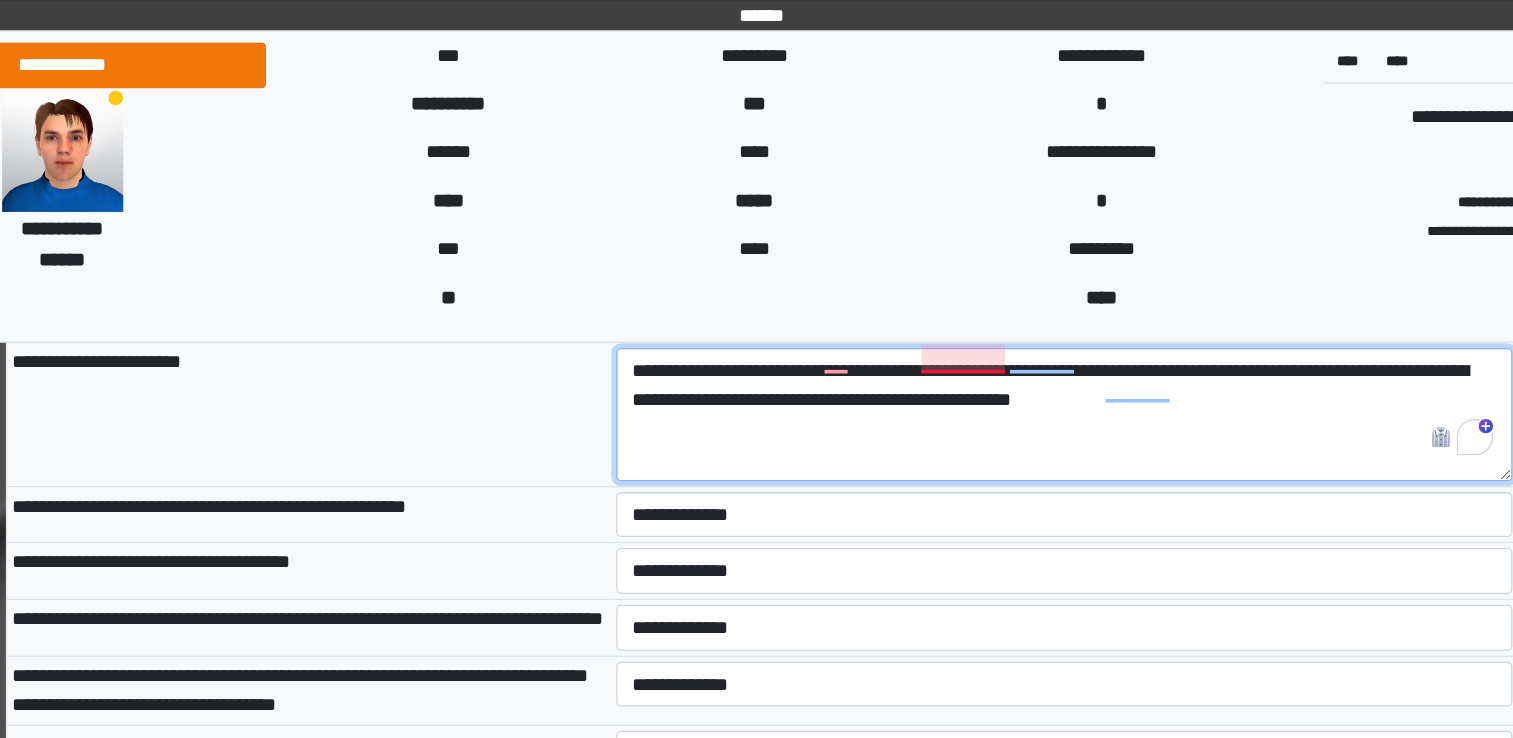 type on "**********" 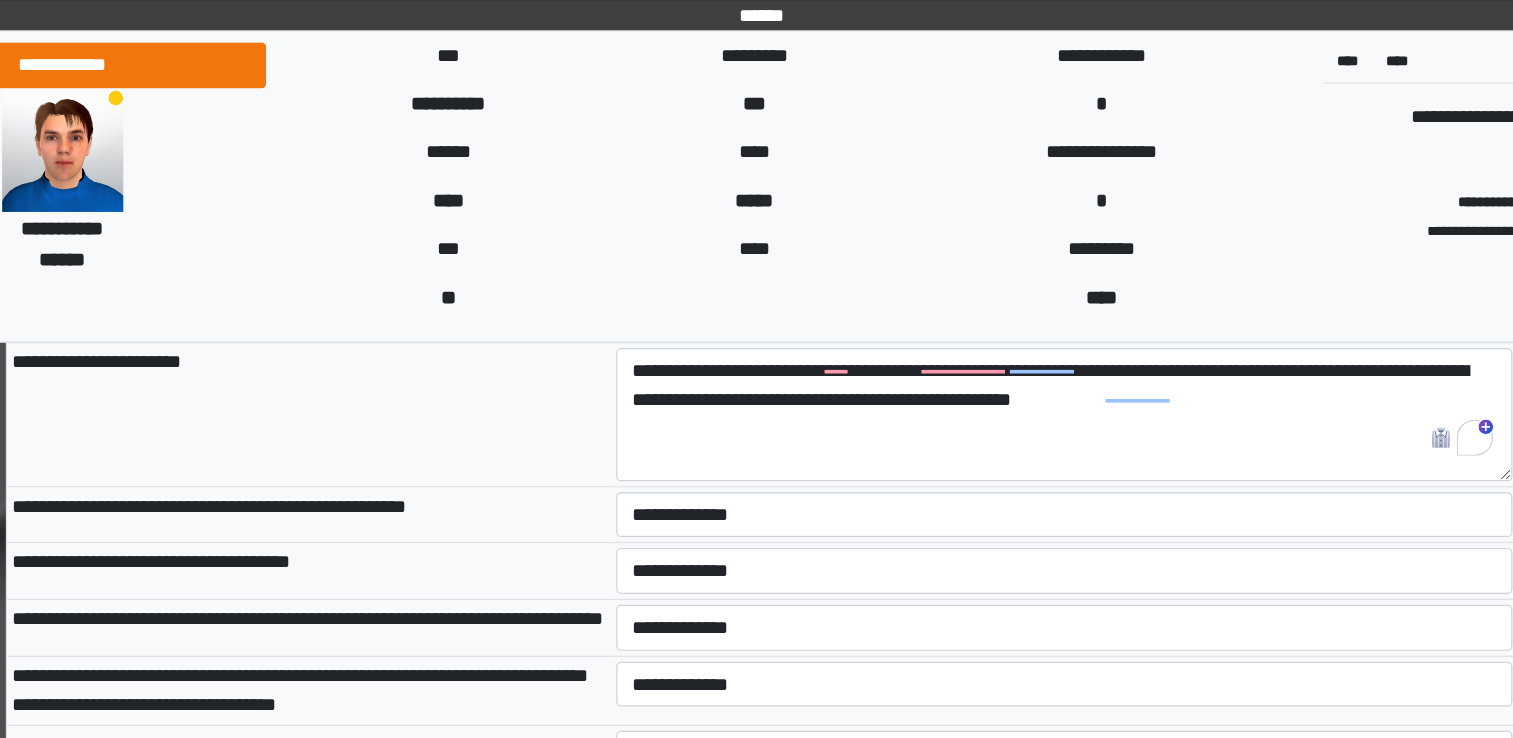 click on "**********" at bounding box center (382, 341) 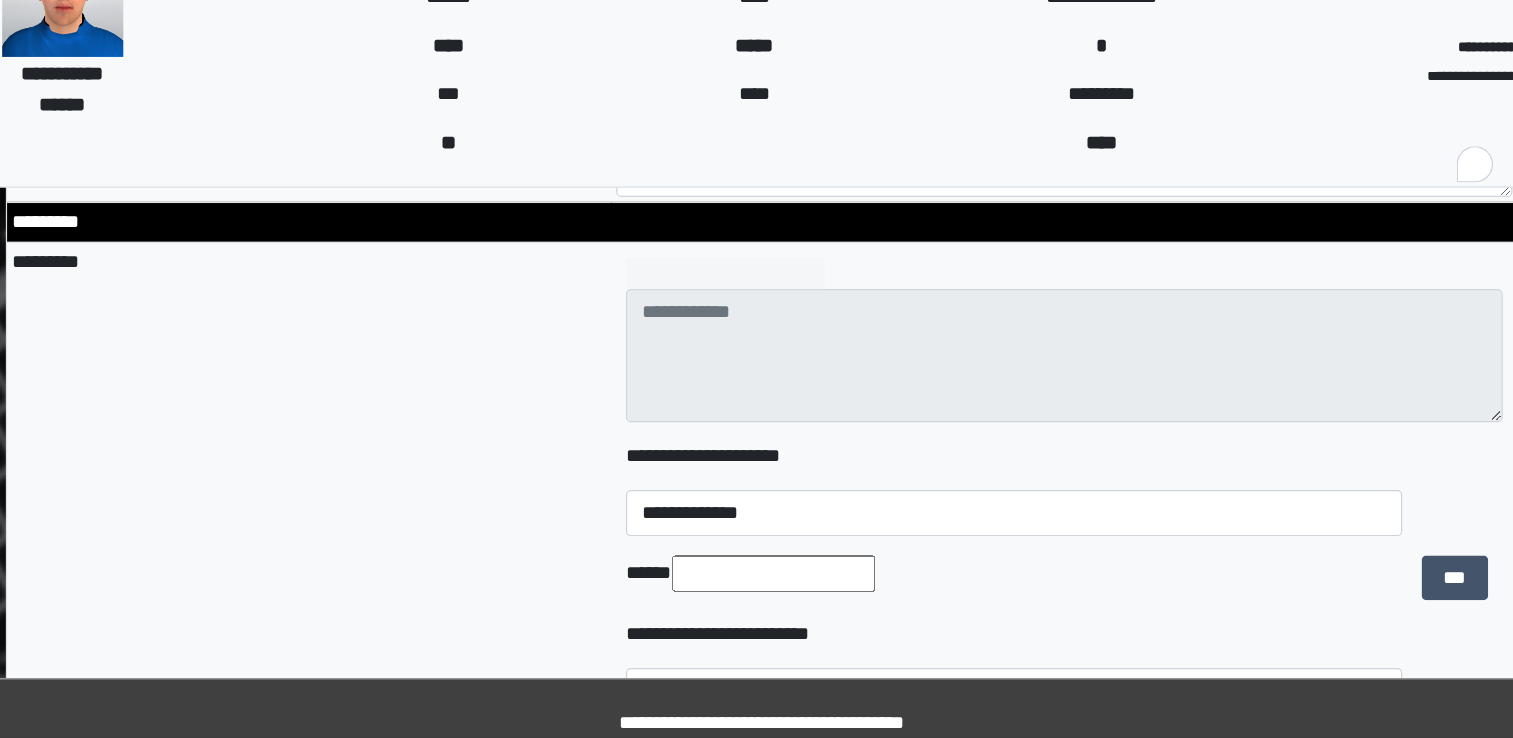 scroll, scrollTop: 2596, scrollLeft: 0, axis: vertical 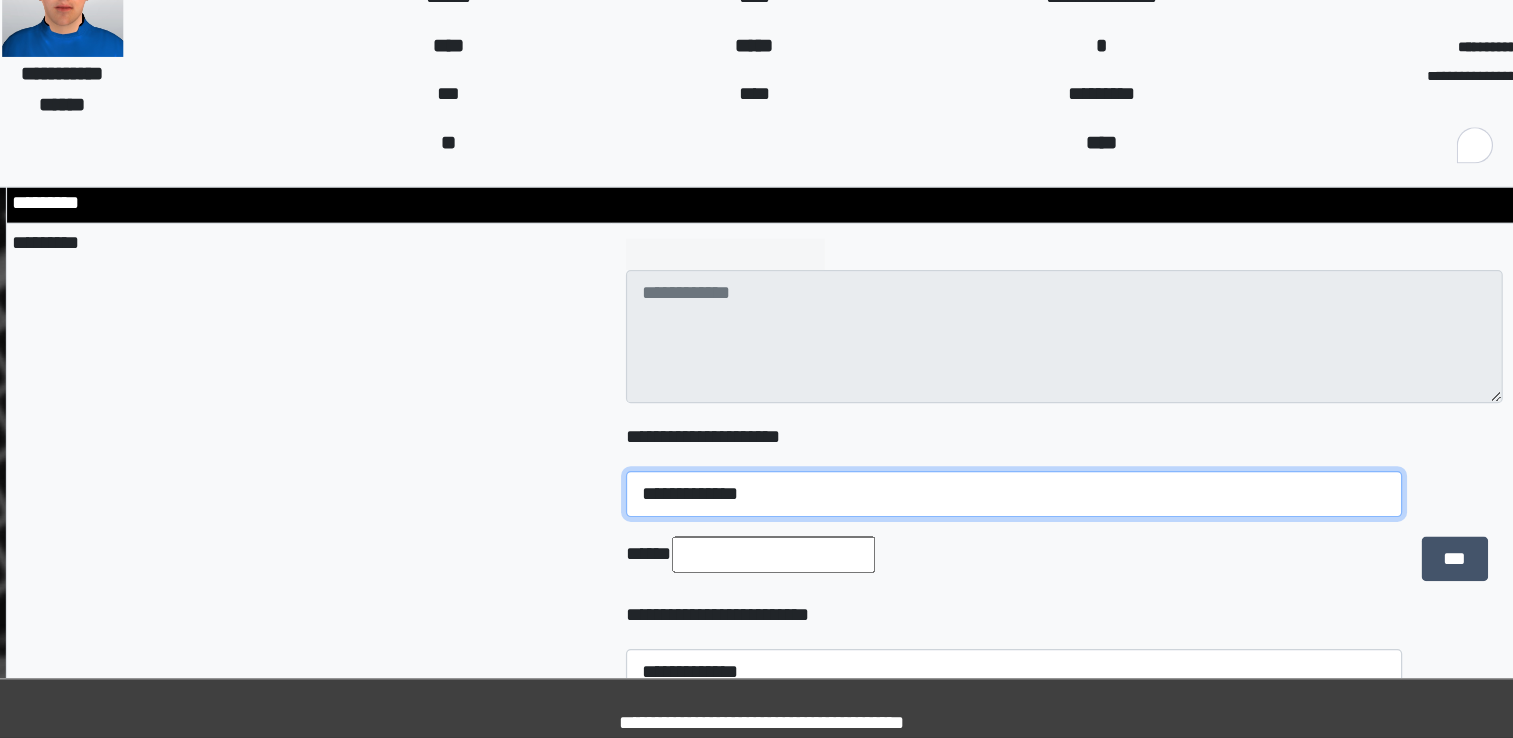 click on "**********" at bounding box center [964, 536] 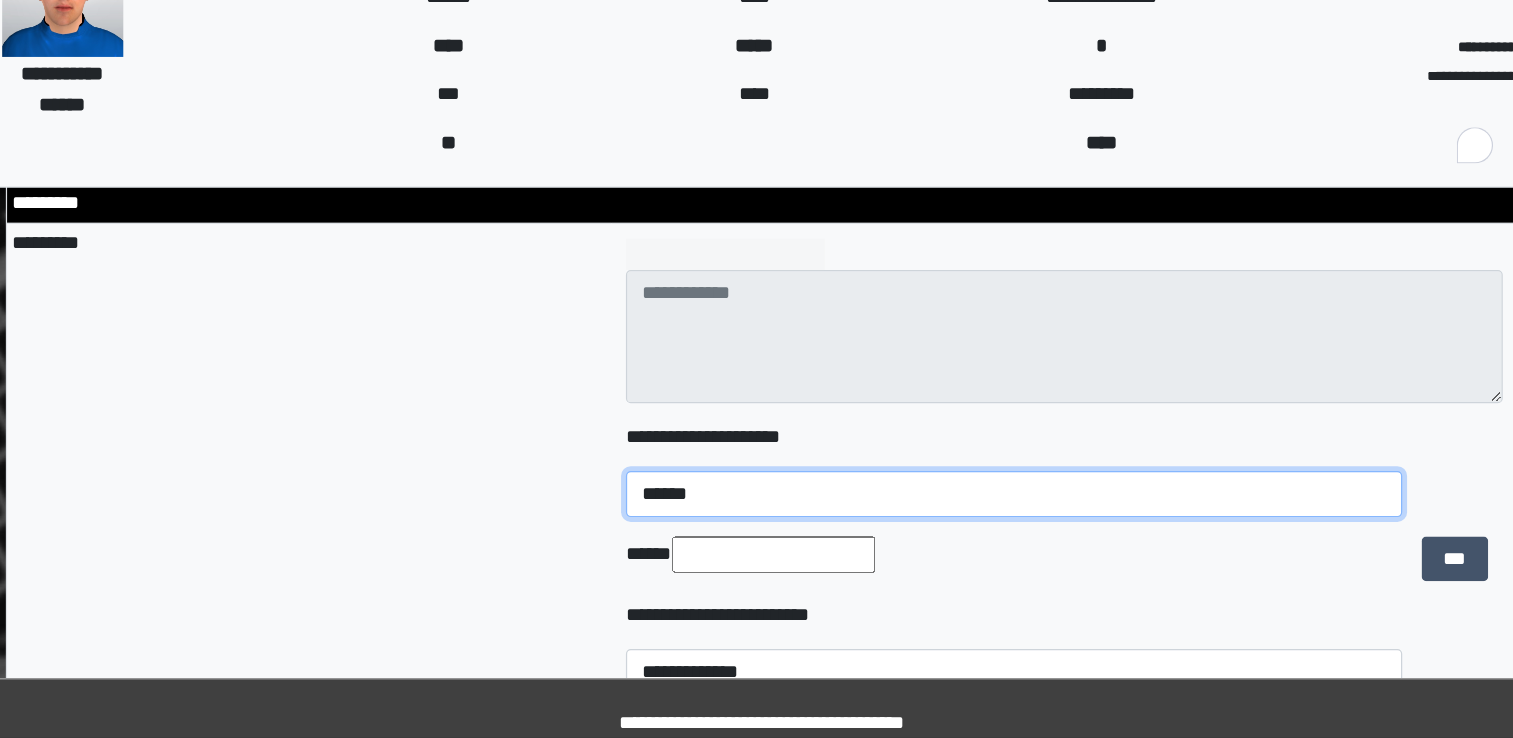 click on "**********" at bounding box center [964, 536] 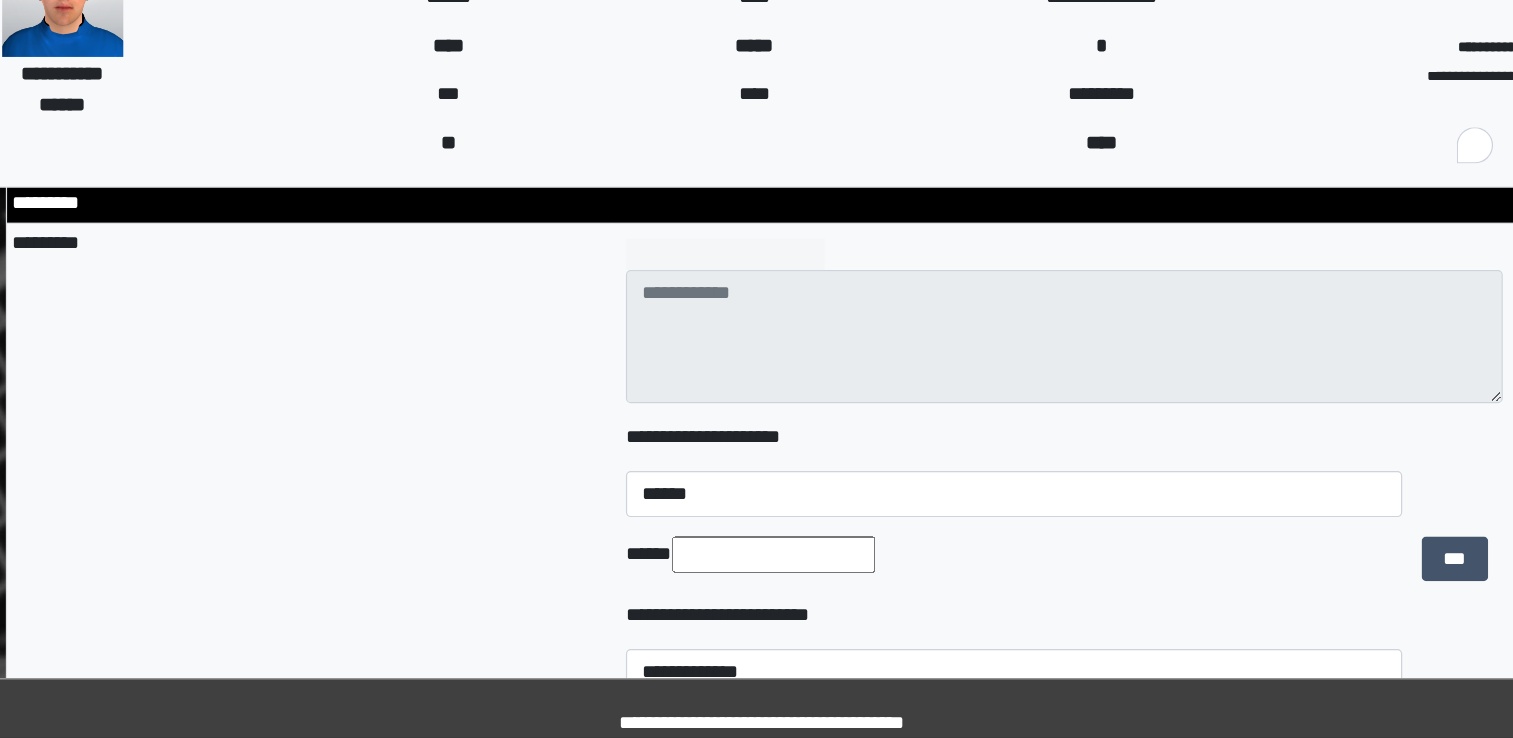 click on "*********" at bounding box center [382, 548] 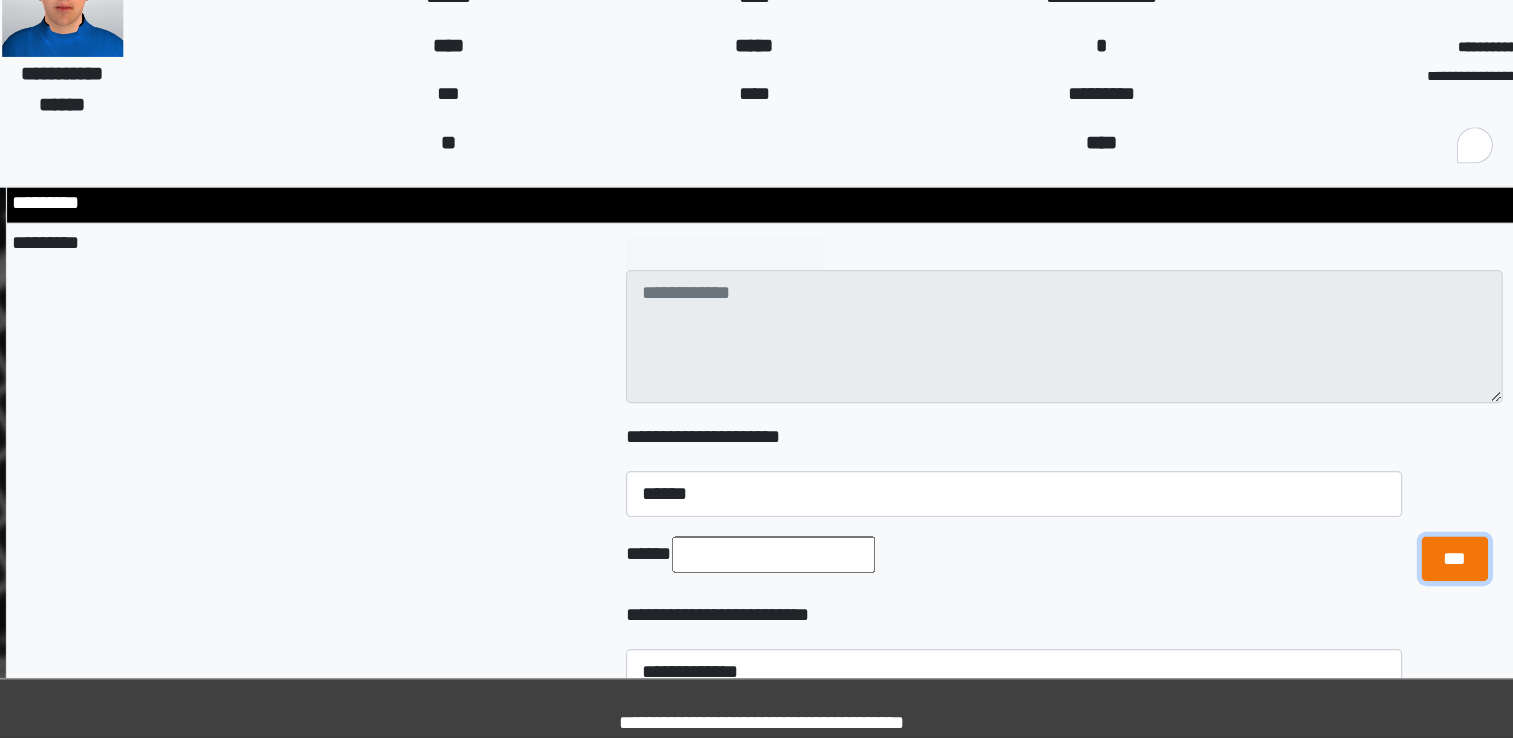 click on "***" at bounding box center (1328, 590) 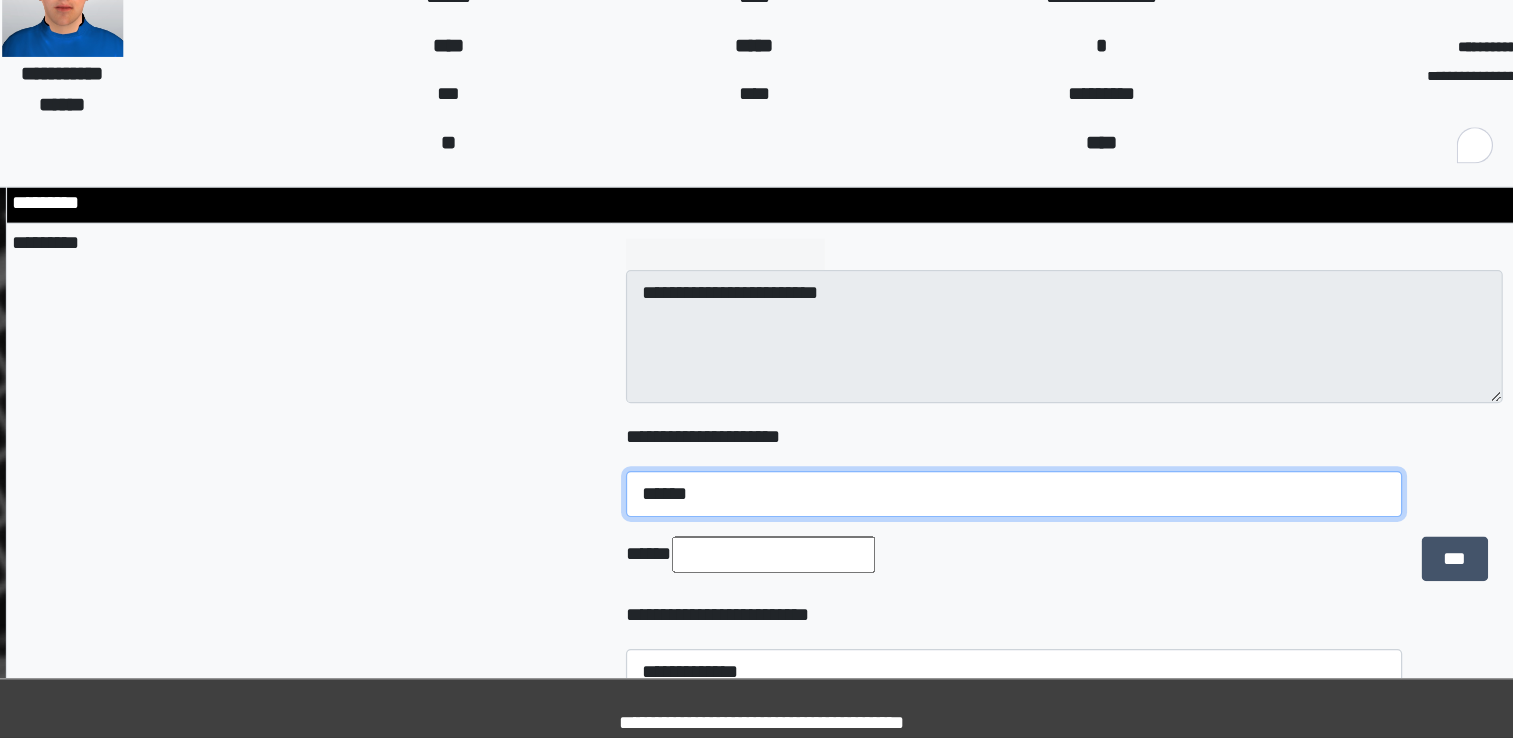 click on "**********" at bounding box center (964, 536) 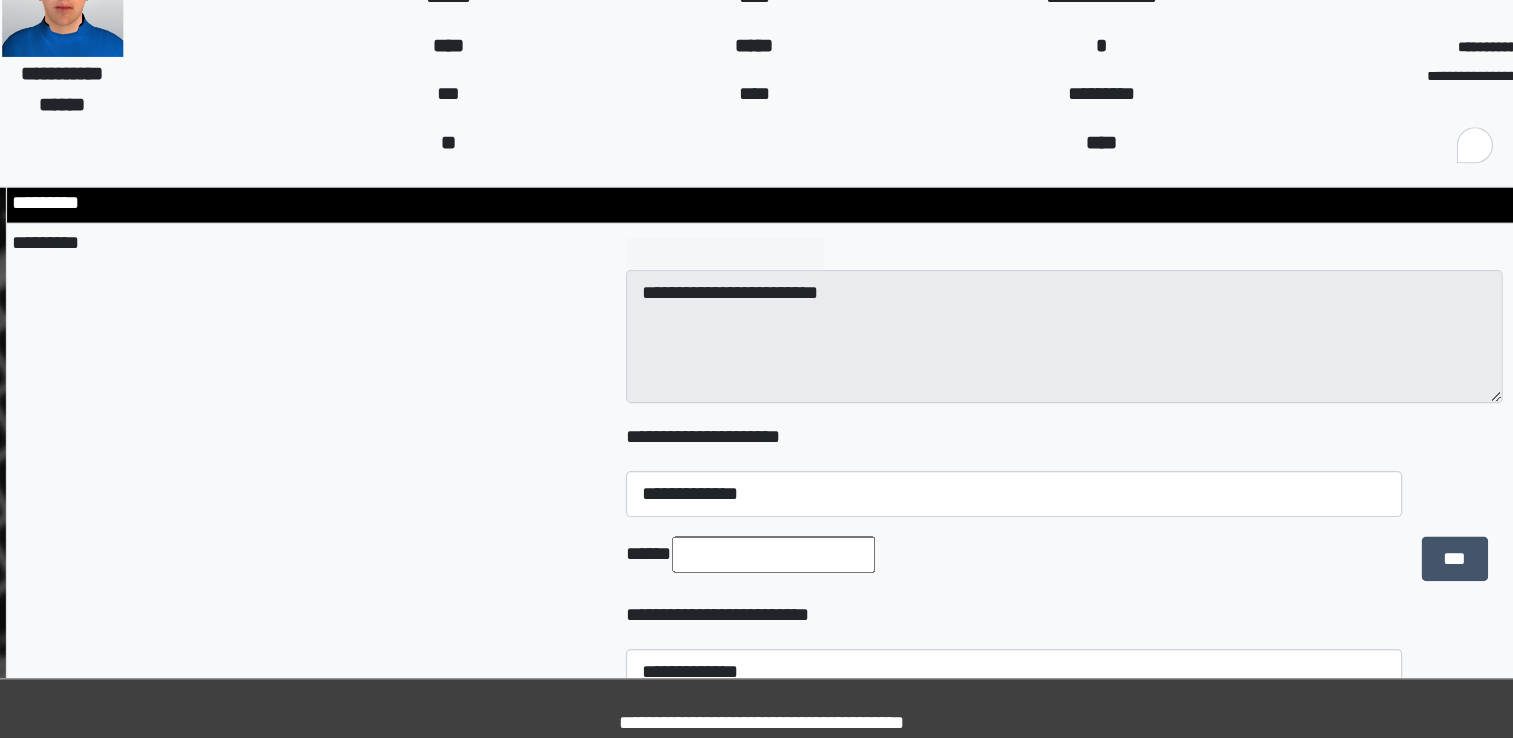 click on "*********" at bounding box center [382, 548] 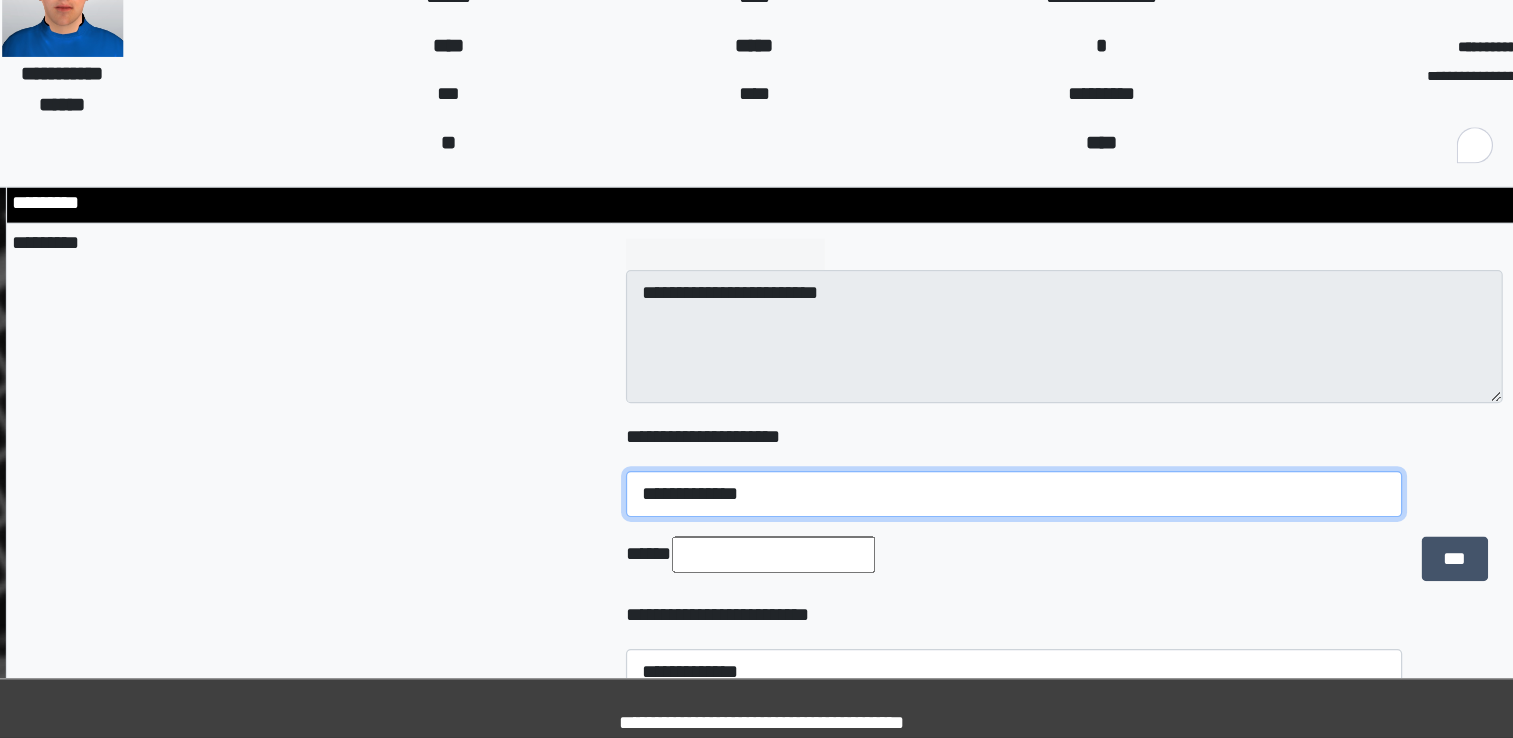 click on "**********" at bounding box center (964, 536) 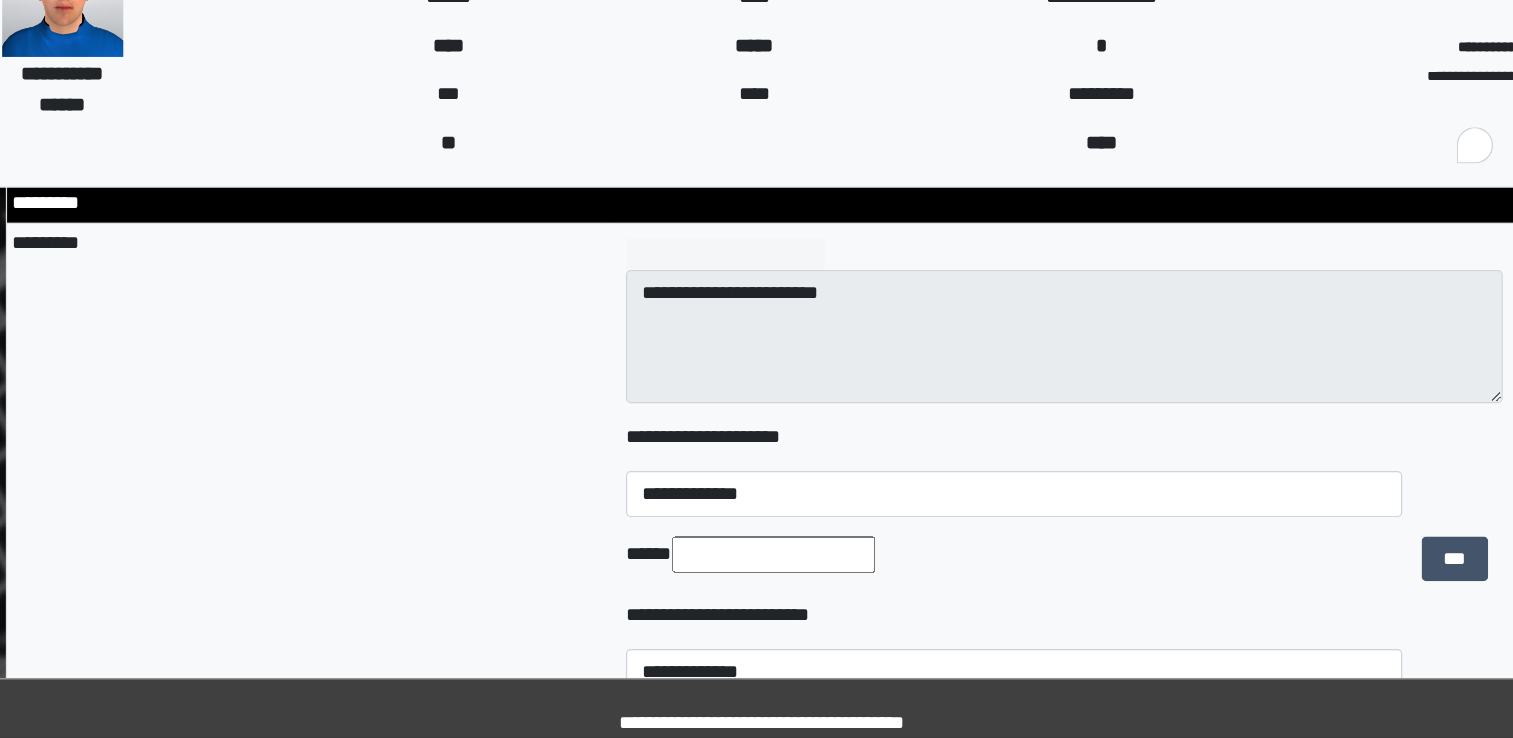 click on "*********" at bounding box center [382, 548] 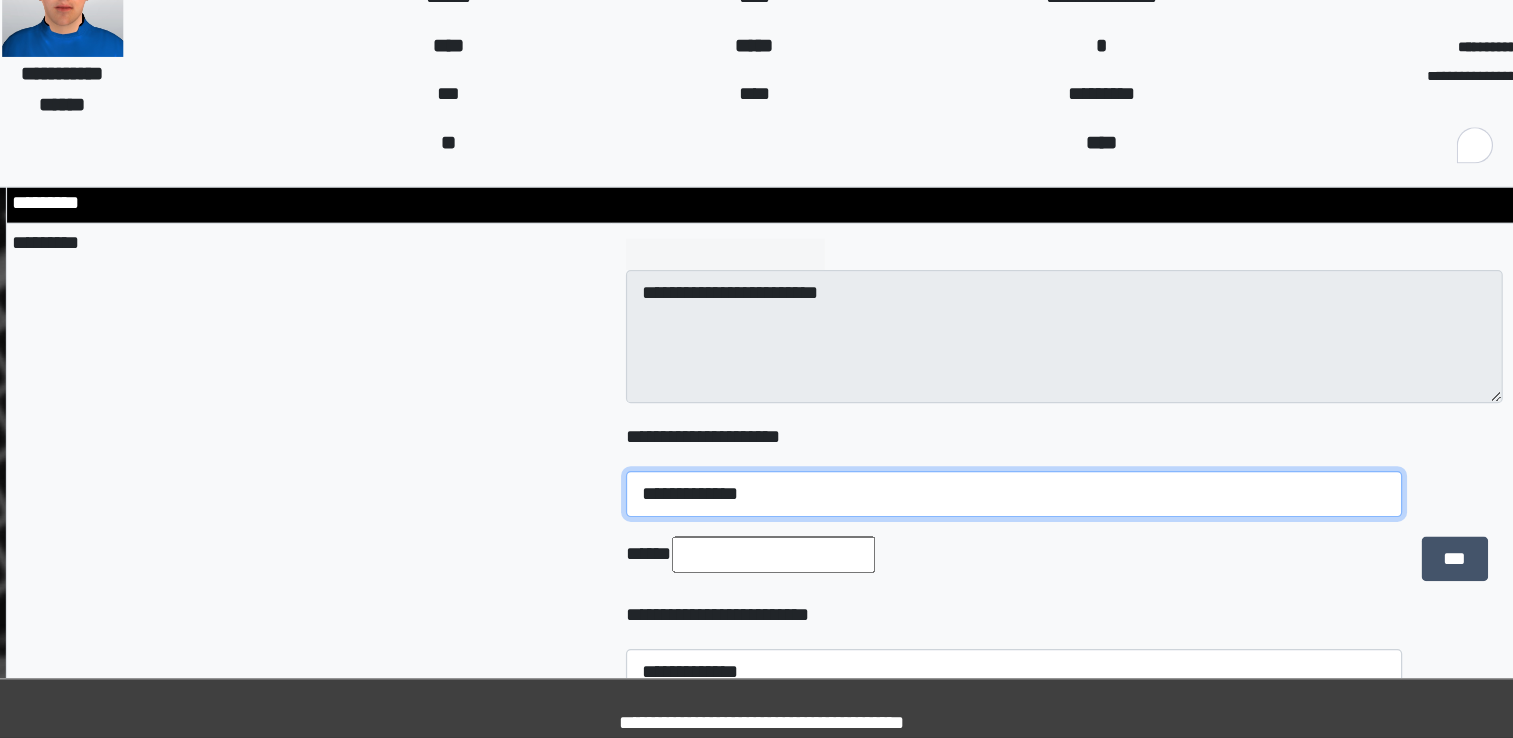 click on "**********" at bounding box center [964, 536] 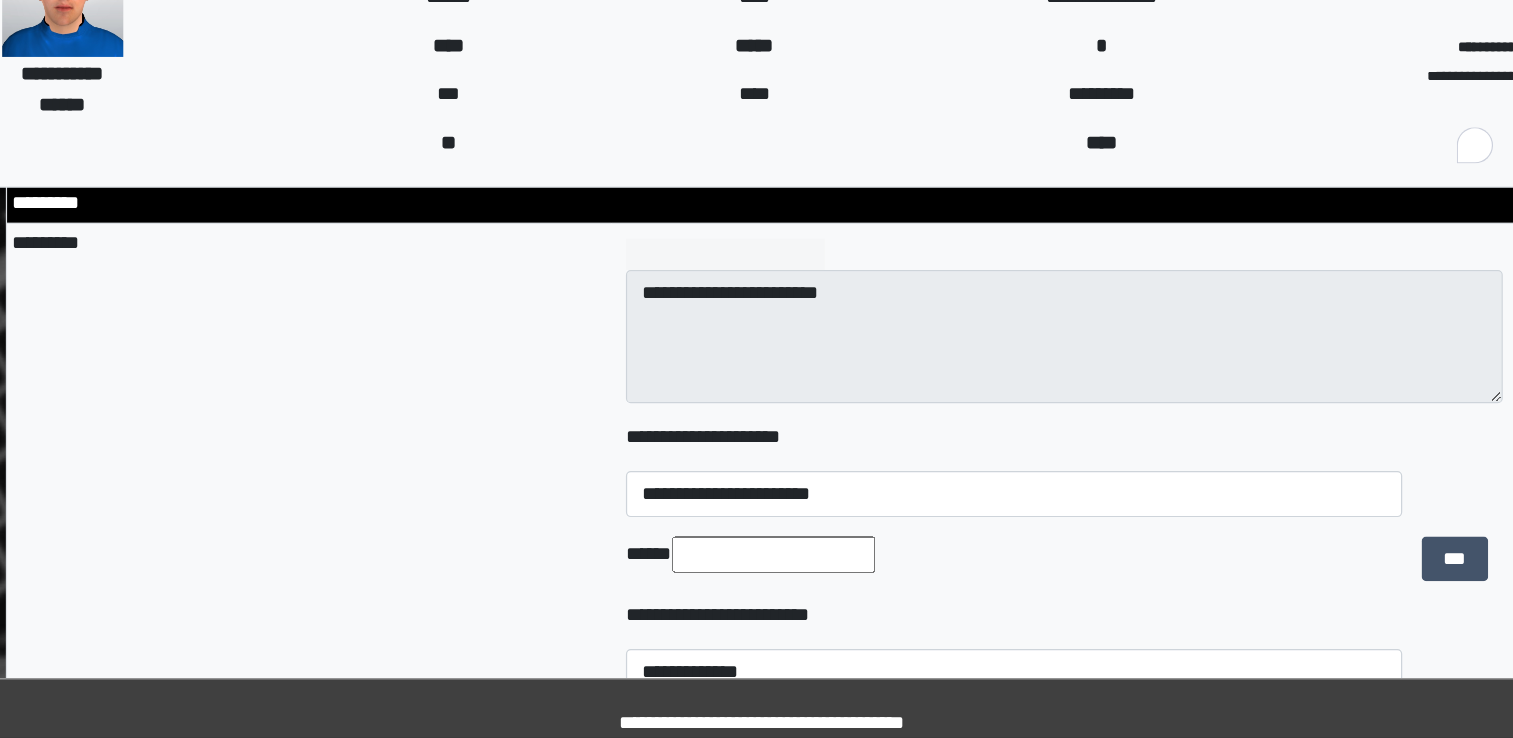 scroll, scrollTop: 4908, scrollLeft: 0, axis: vertical 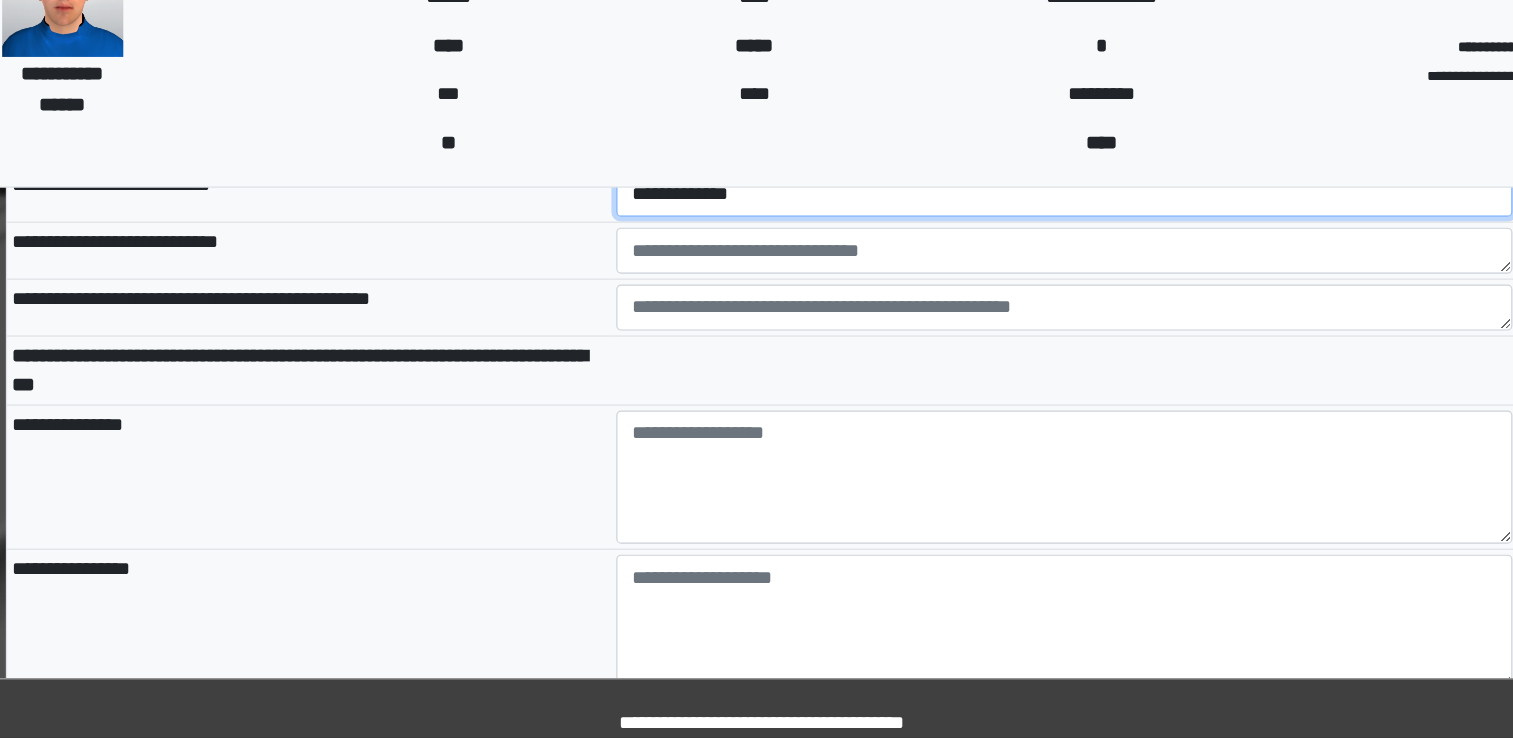 click on "**********" at bounding box center (1006, 288) 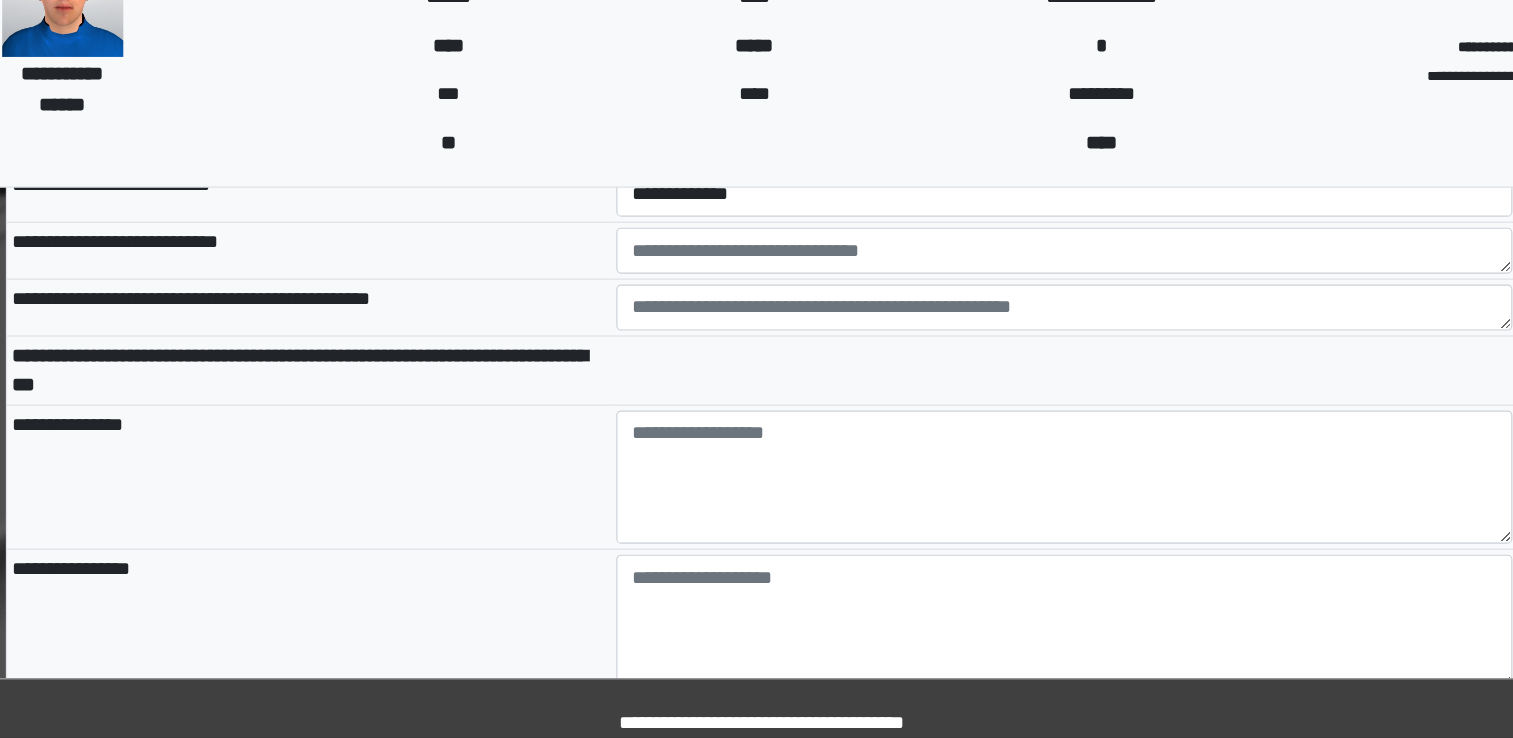 click on "**********" at bounding box center (382, 522) 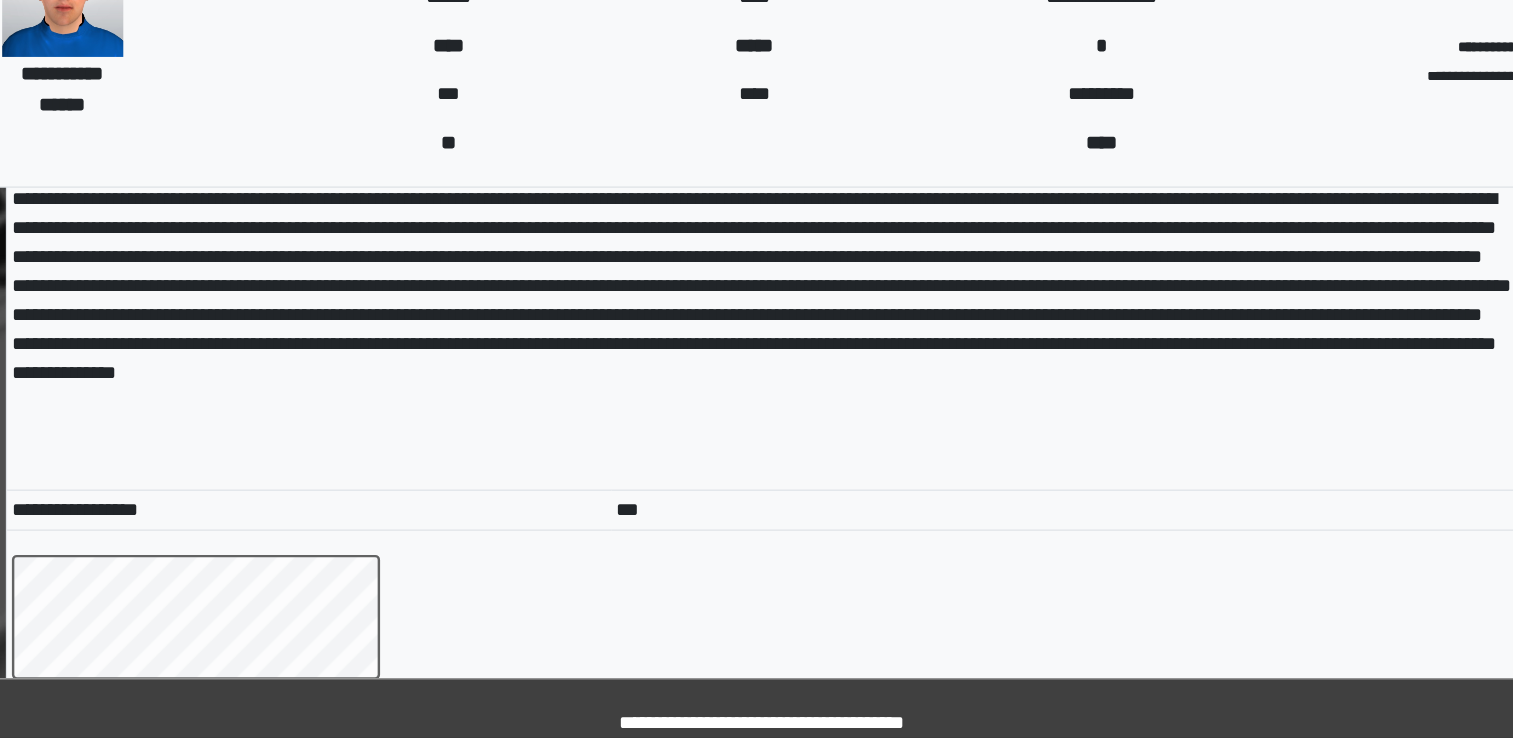 scroll, scrollTop: 12716, scrollLeft: 0, axis: vertical 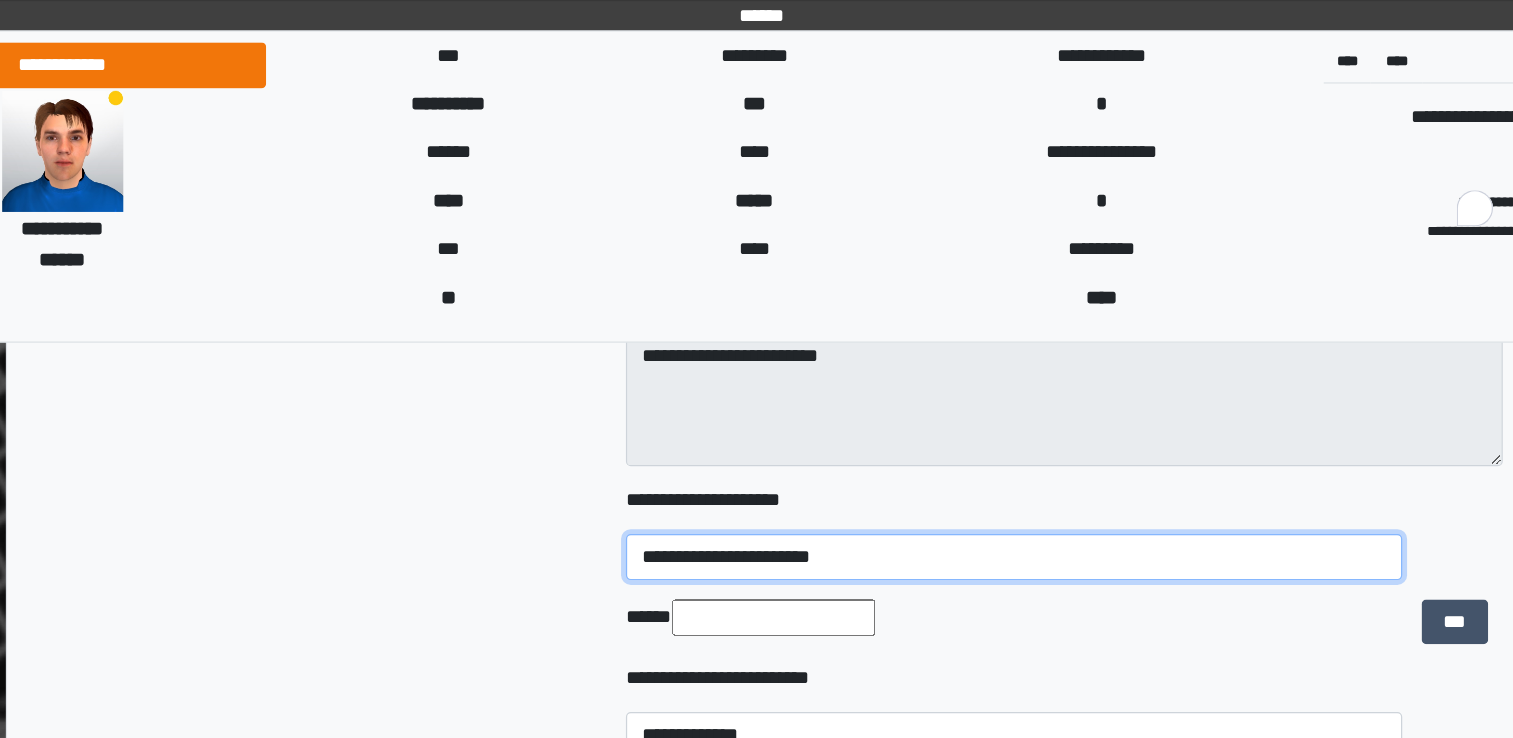 click on "**********" at bounding box center (964, 460) 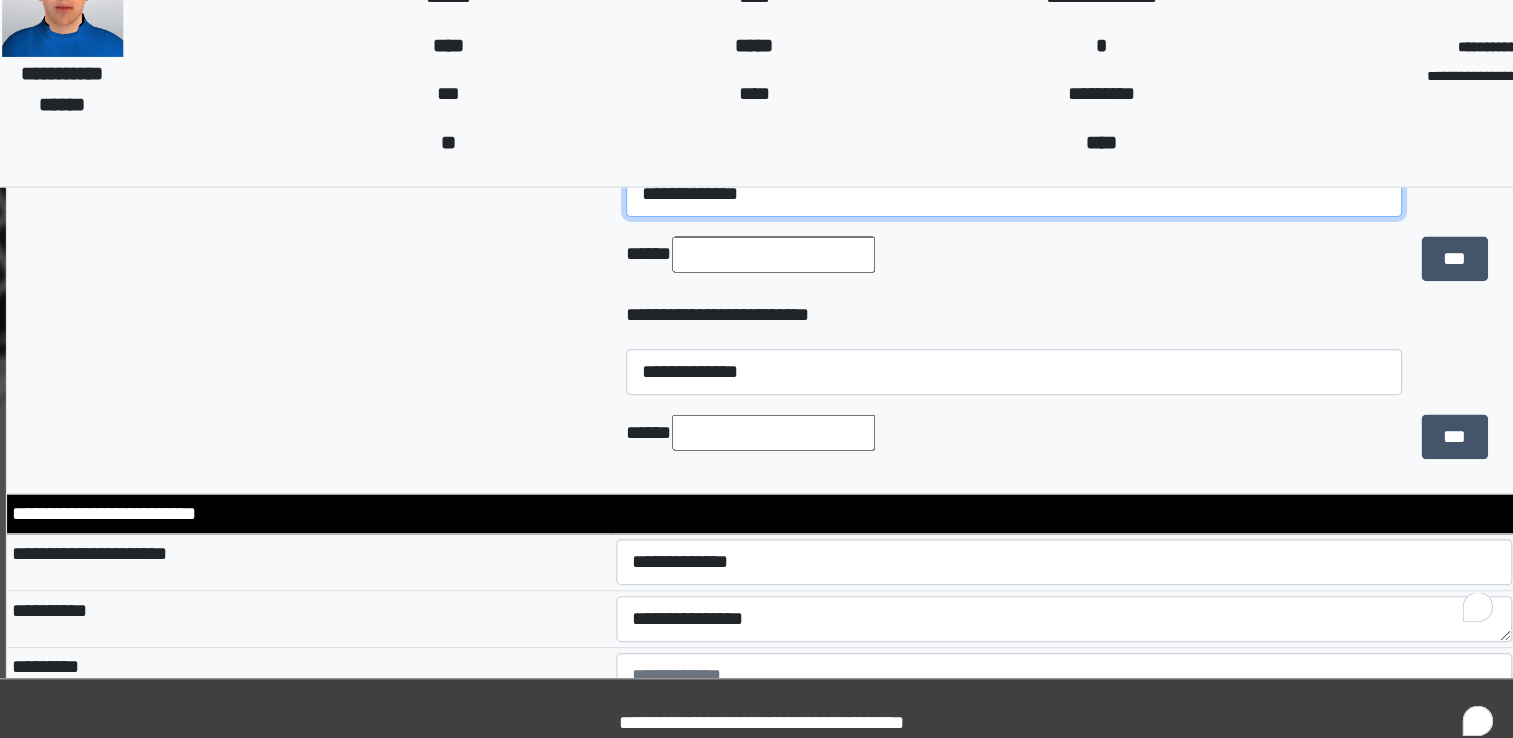 scroll, scrollTop: 2927, scrollLeft: 0, axis: vertical 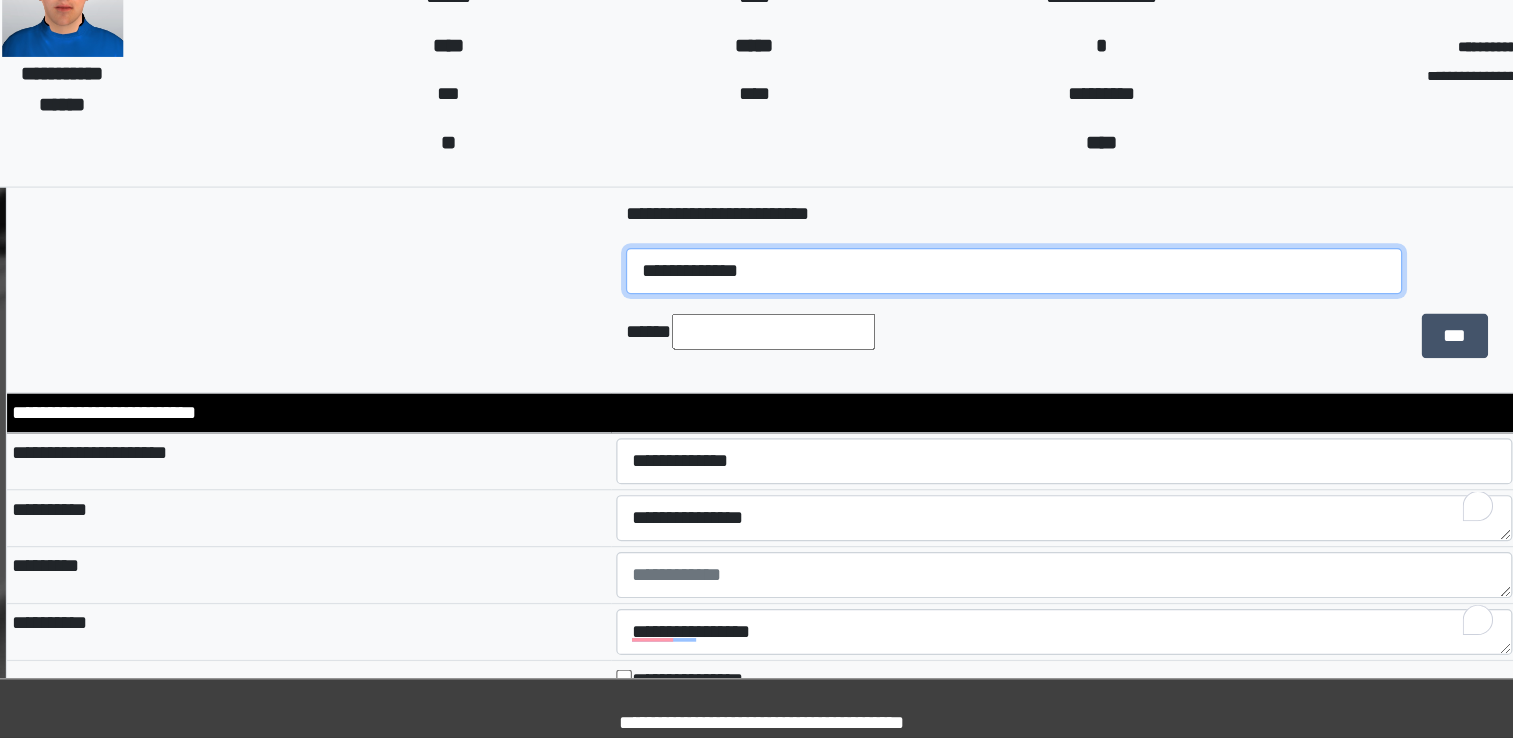 click on "**********" at bounding box center (964, 352) 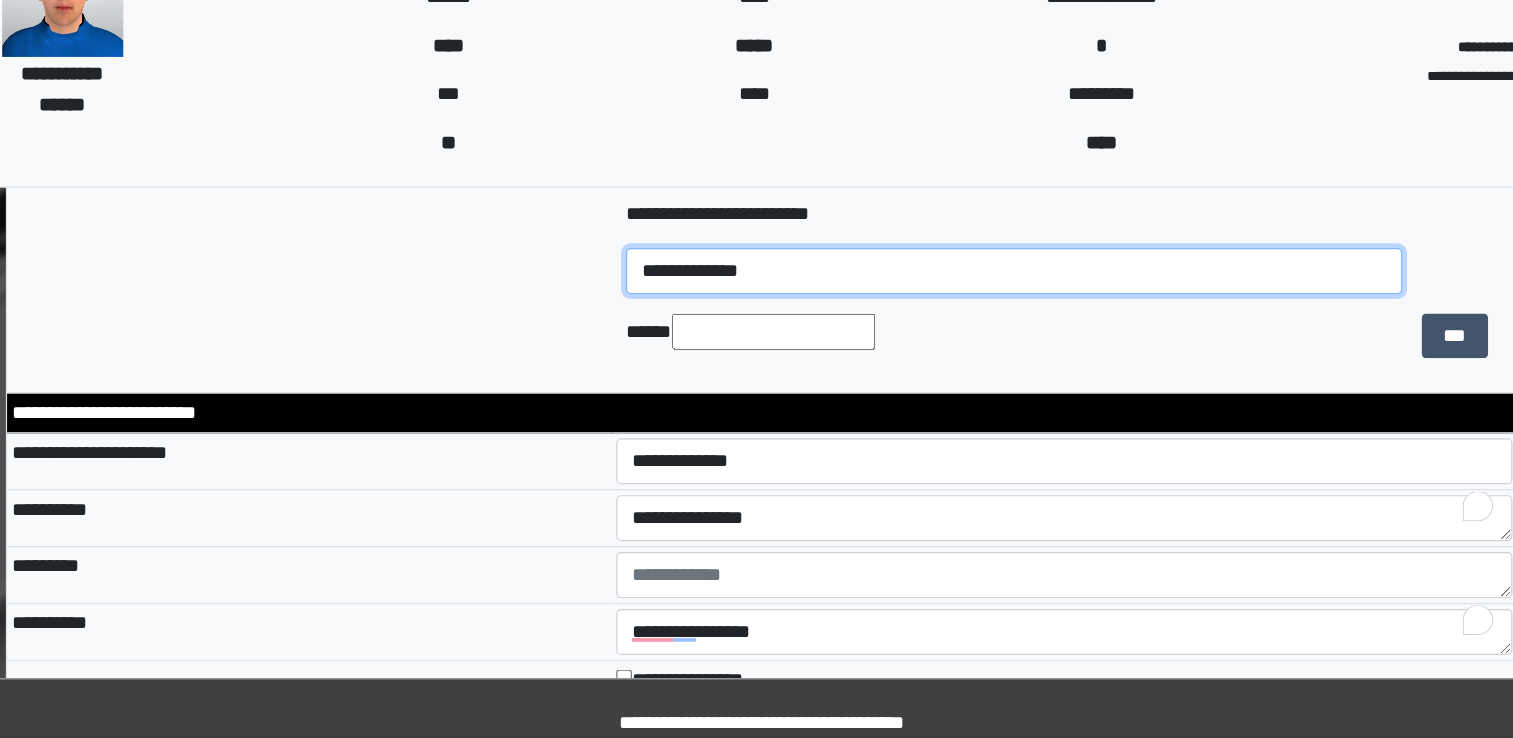 select on "***" 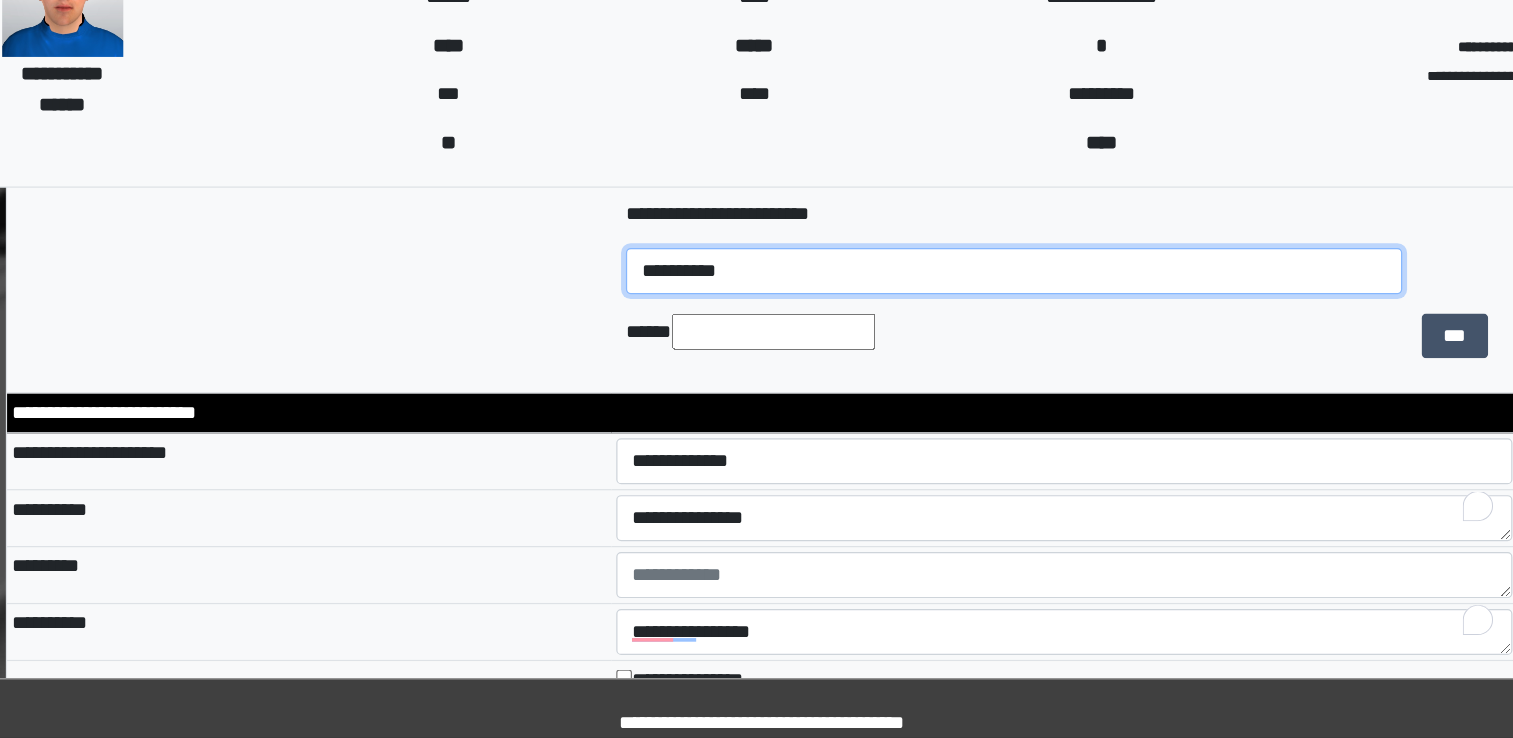 click on "**********" at bounding box center [964, 352] 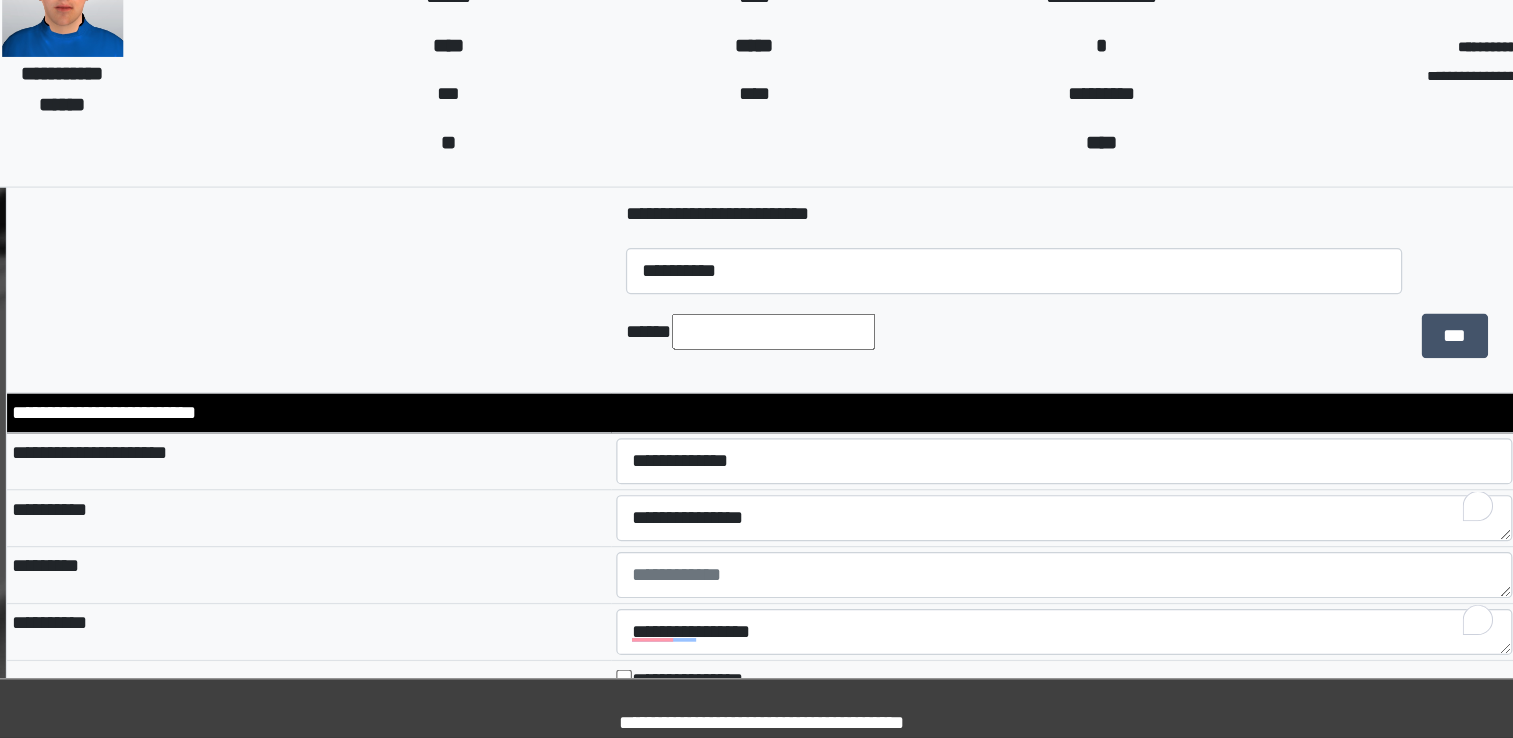click at bounding box center [766, 402] 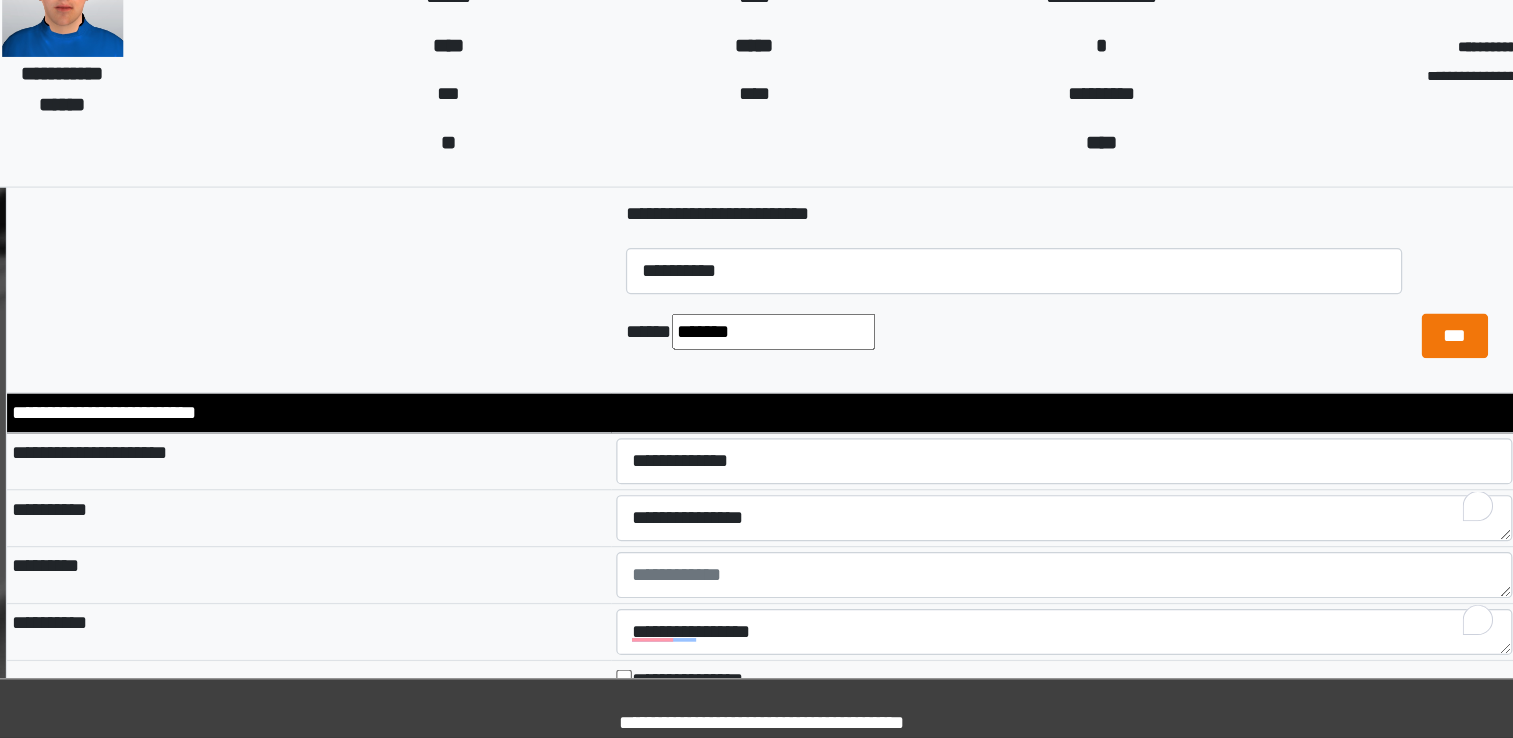 type on "*******" 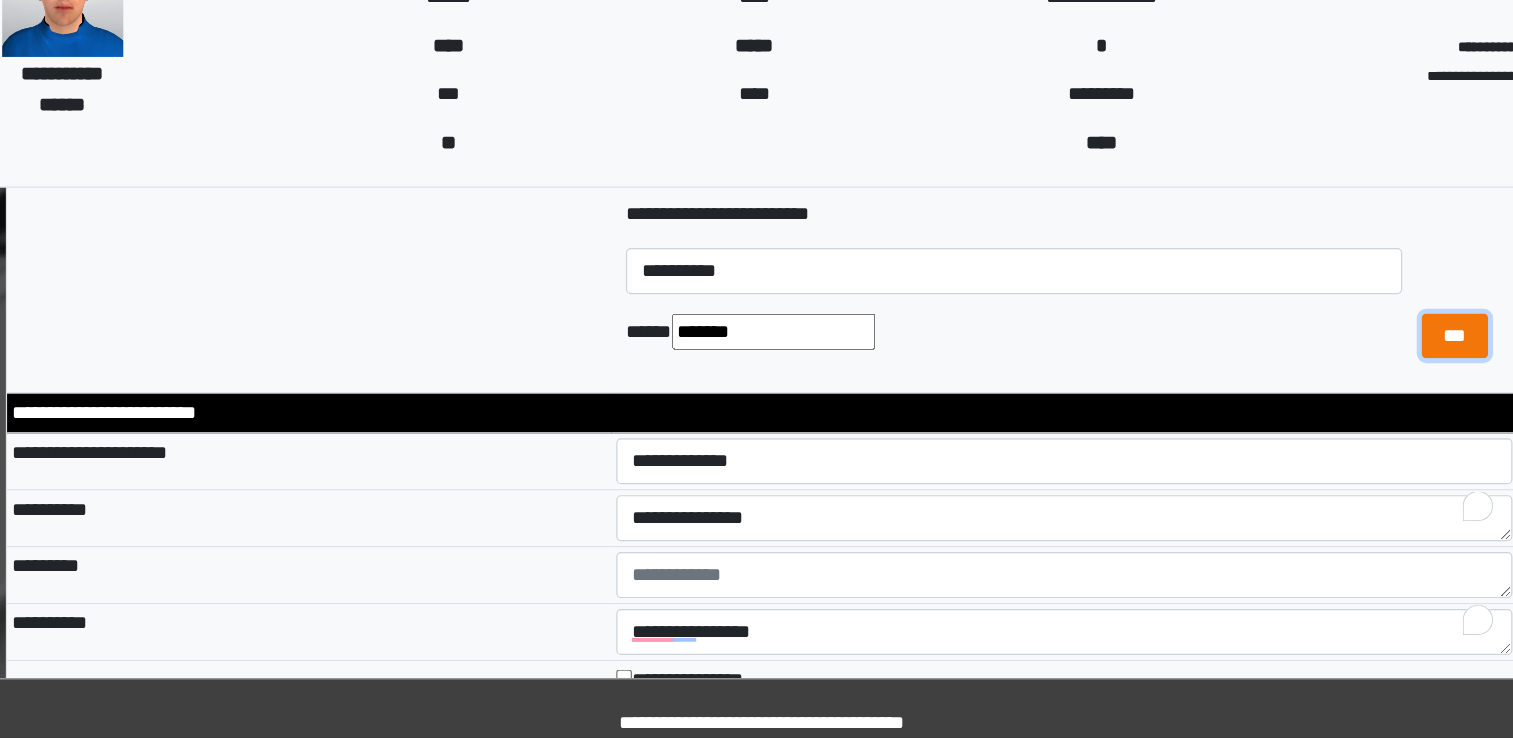 click on "***" at bounding box center [1328, 406] 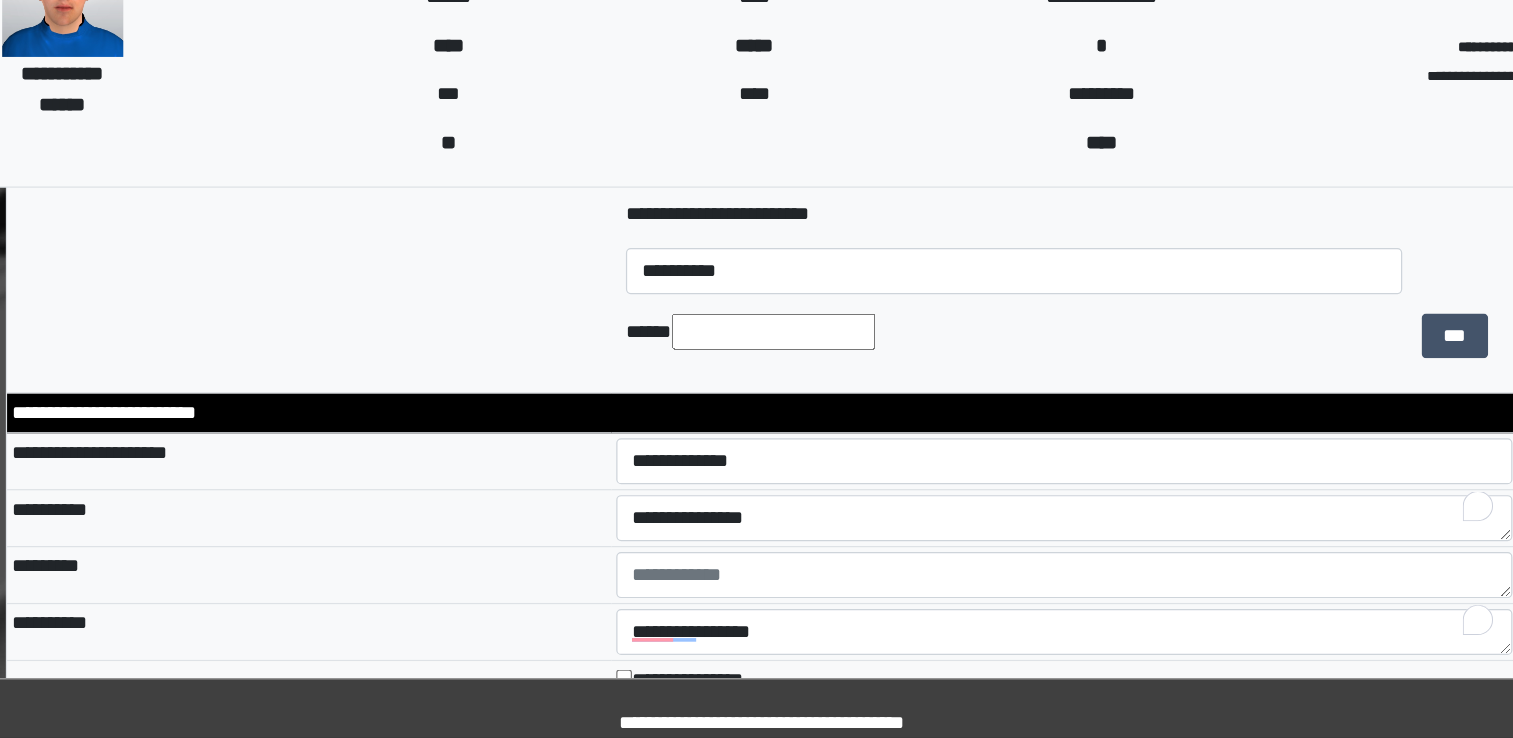 click on "**********" at bounding box center [1006, 305] 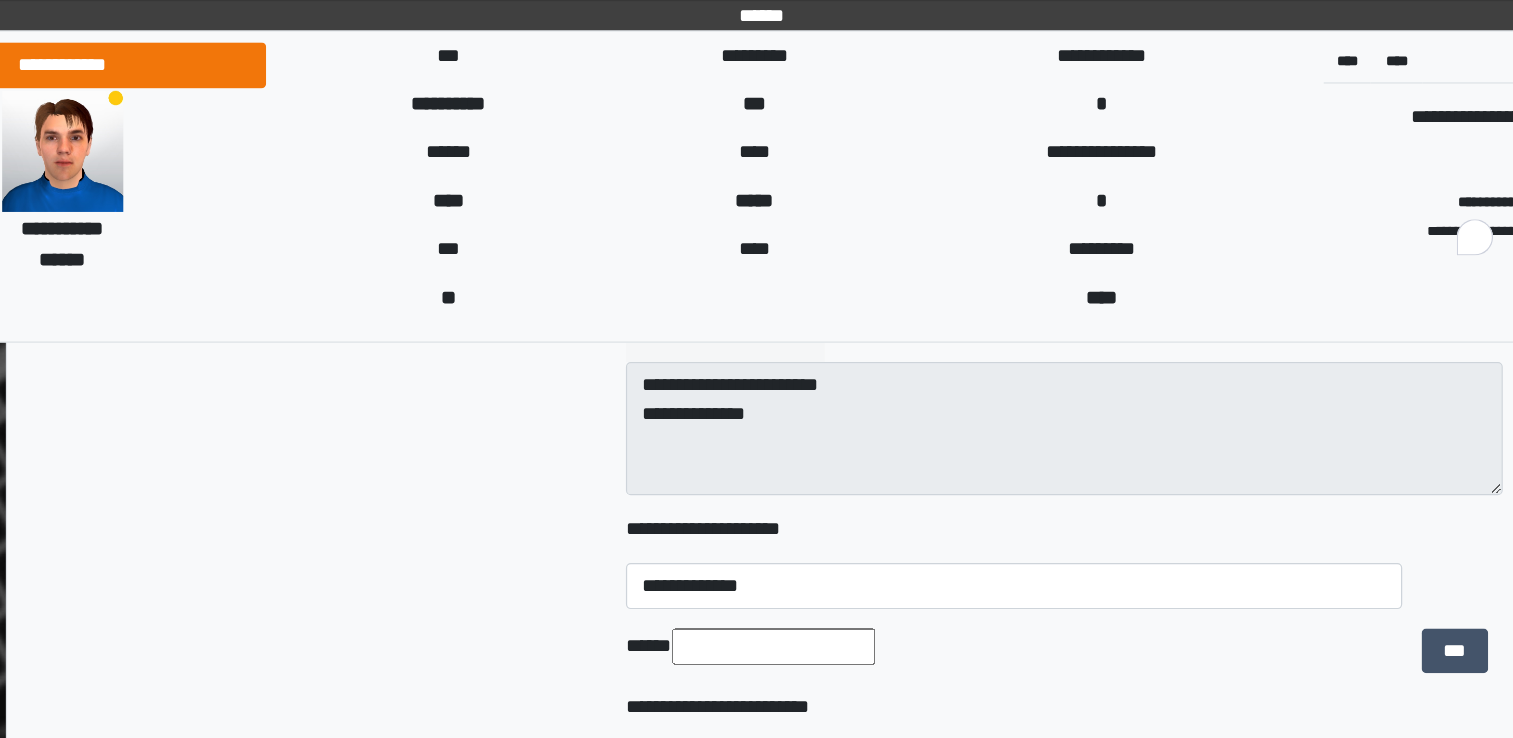 scroll, scrollTop: 2615, scrollLeft: 0, axis: vertical 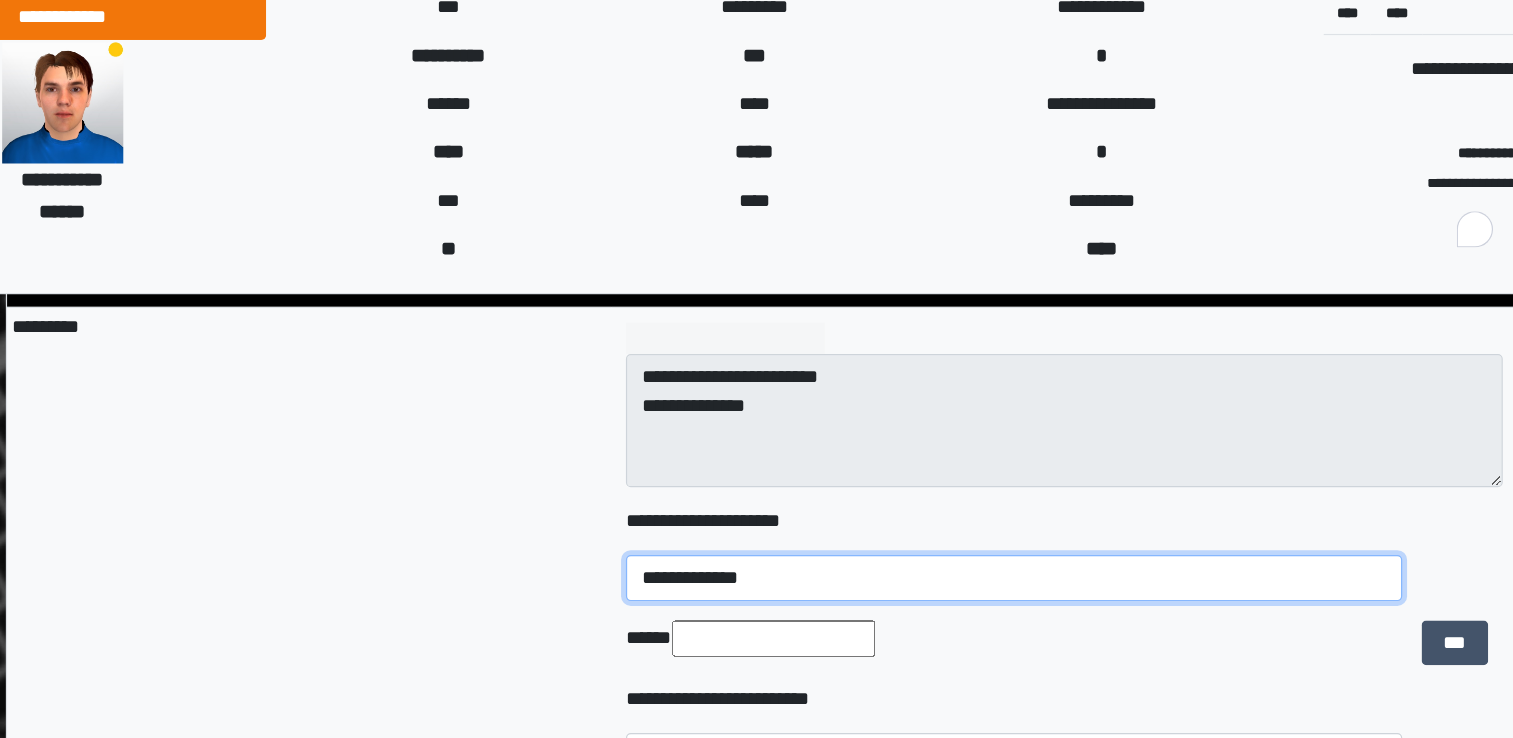 click on "**********" at bounding box center [964, 517] 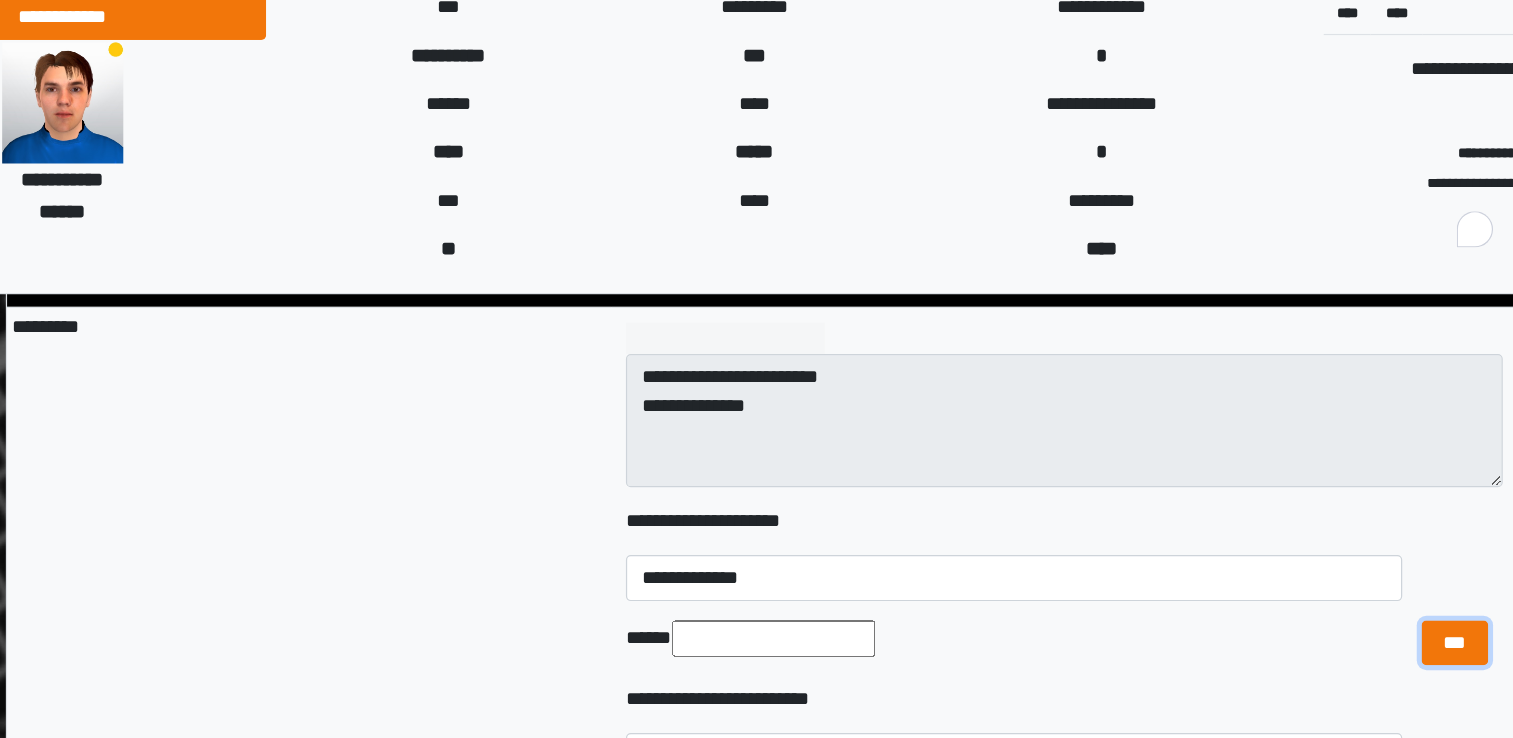 drag, startPoint x: 1307, startPoint y: 566, endPoint x: 1337, endPoint y: 573, distance: 30.805843 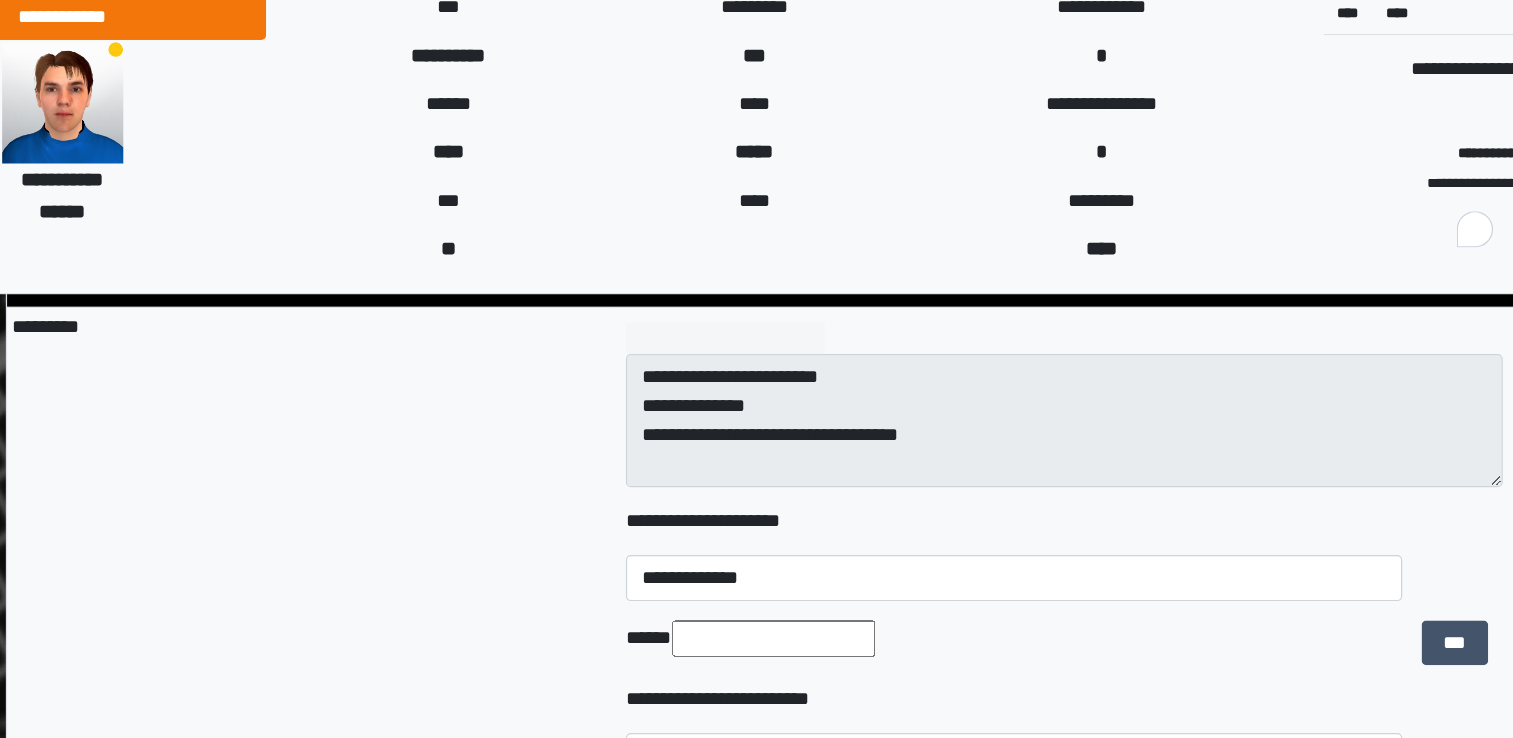 click on "*****" at bounding box center (964, 571) 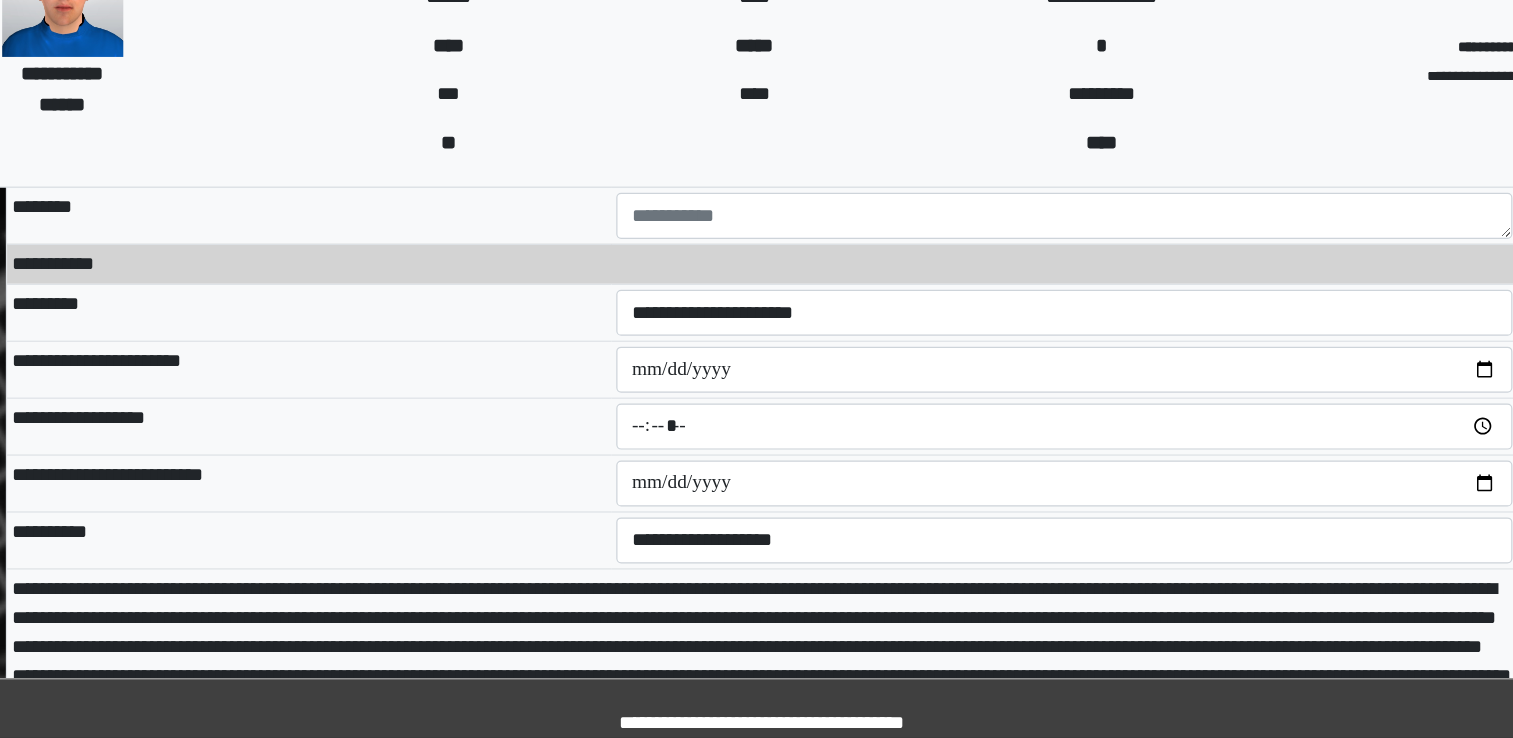 scroll, scrollTop: 12716, scrollLeft: 0, axis: vertical 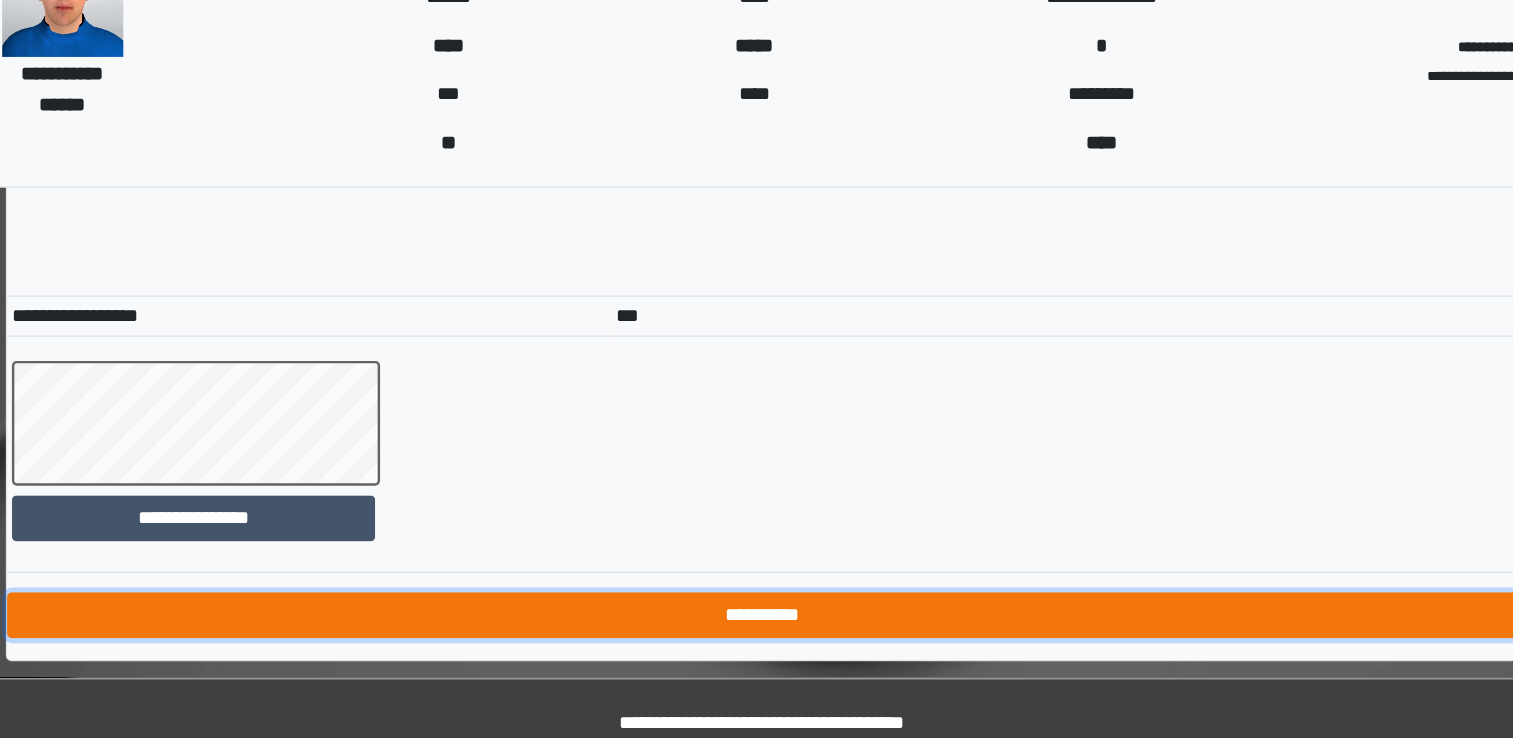 click on "**********" at bounding box center (756, 636) 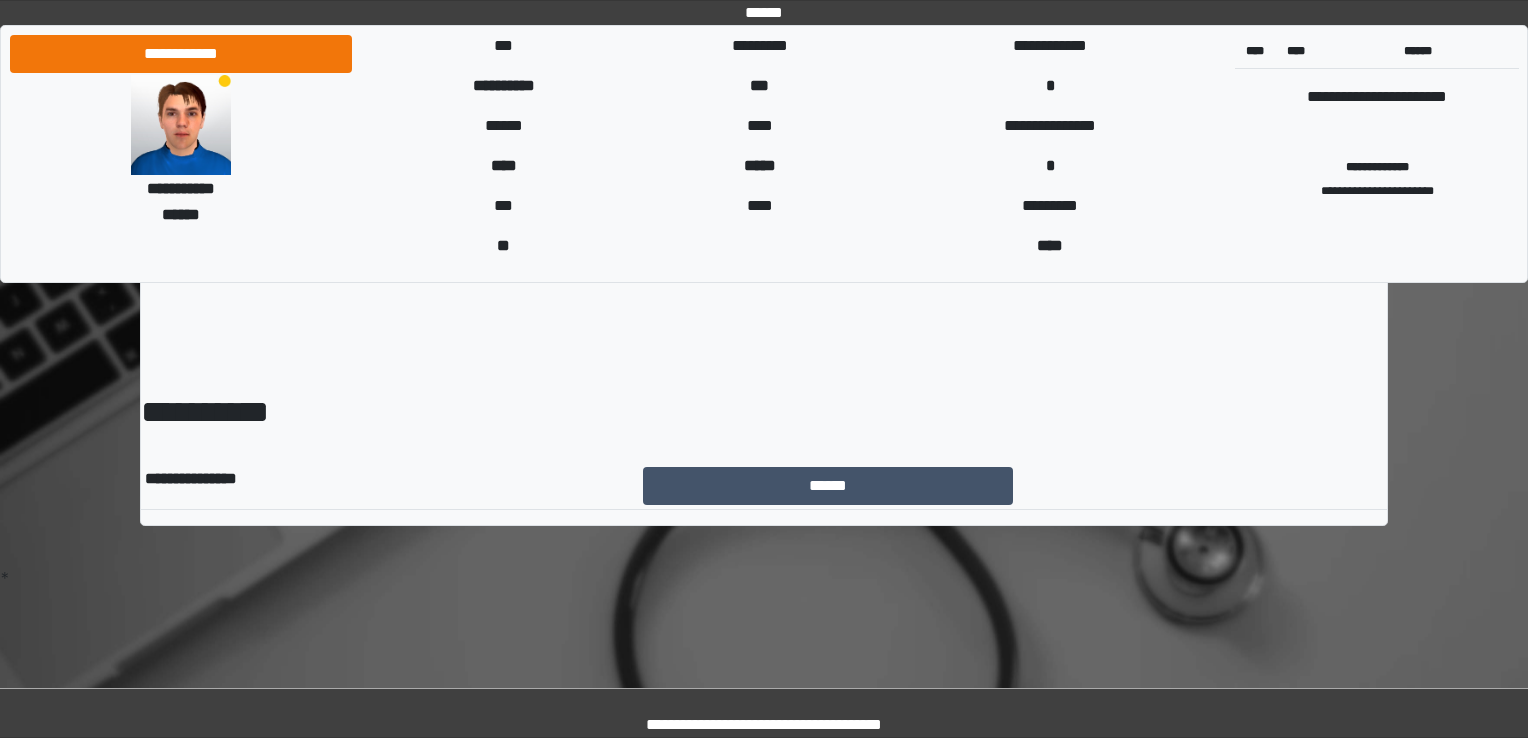 click on "**********" at bounding box center [764, 369] 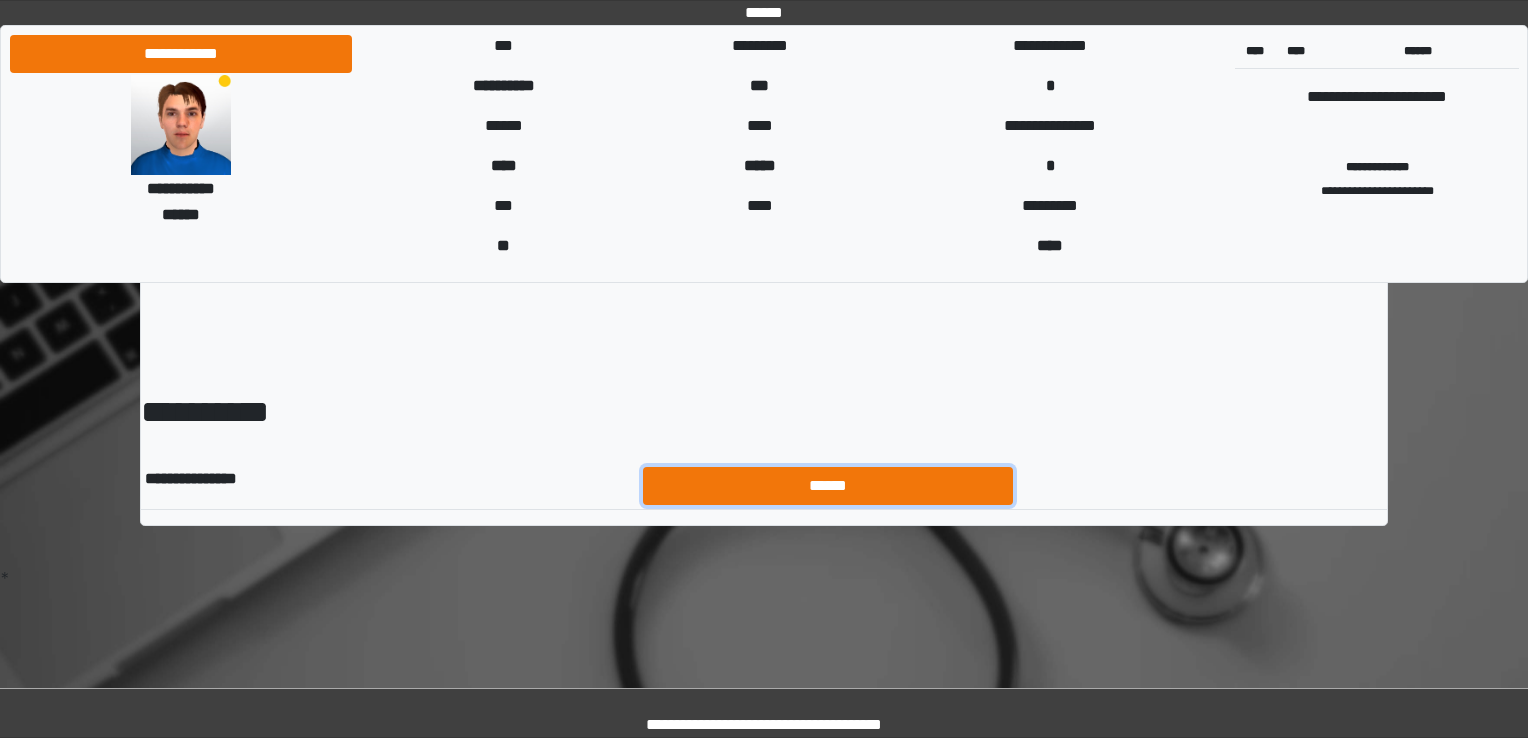 click on "******" at bounding box center [828, 486] 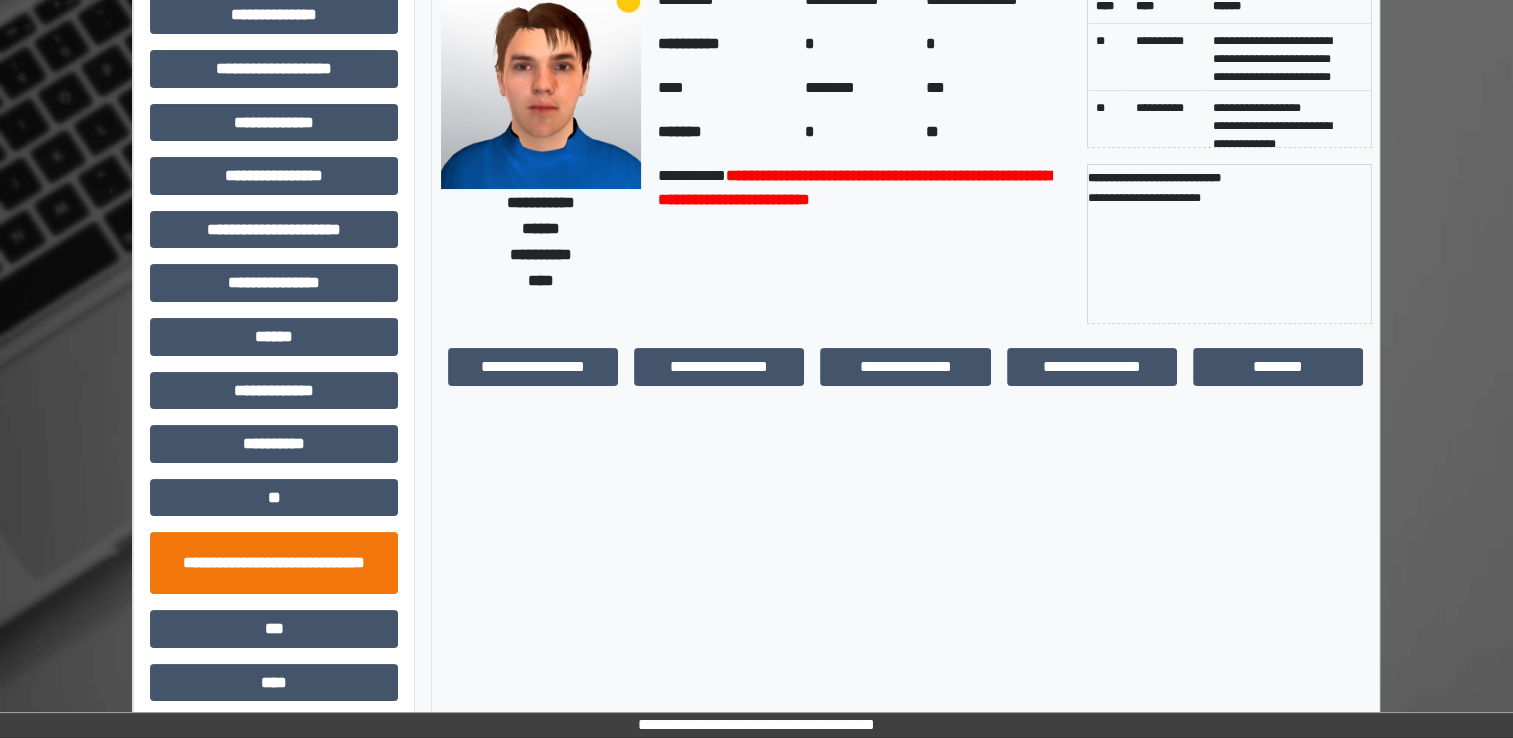 scroll, scrollTop: 120, scrollLeft: 0, axis: vertical 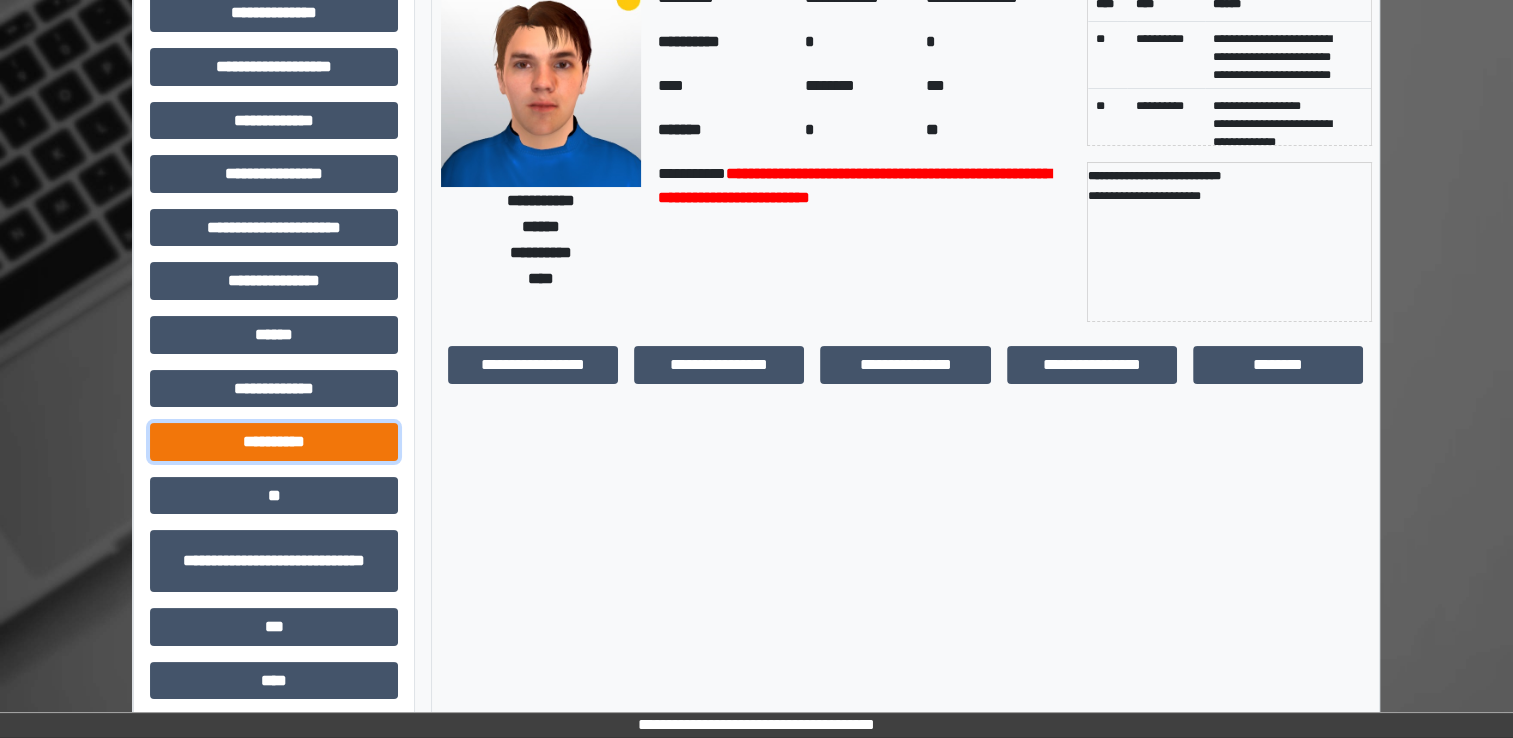 click on "**********" at bounding box center [274, 442] 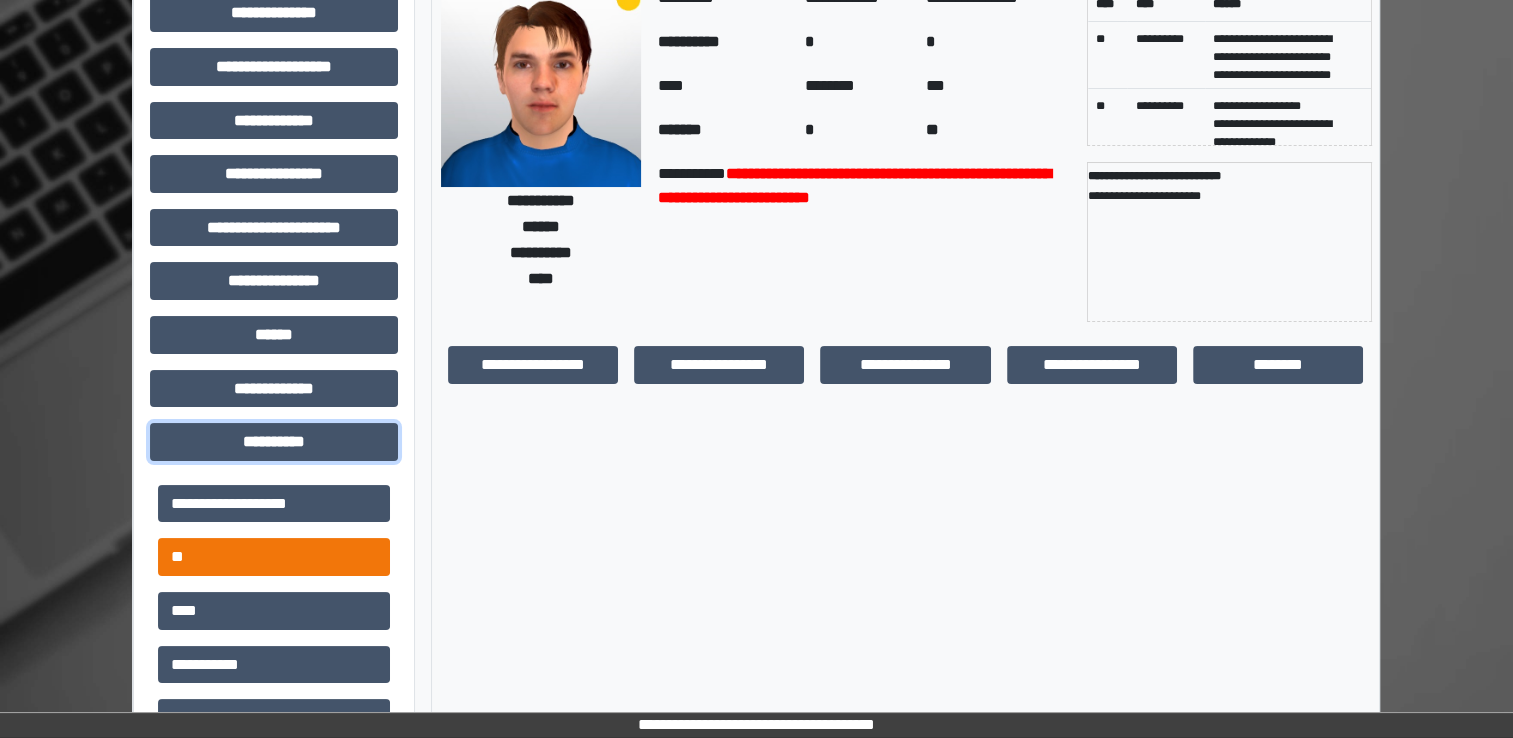 type 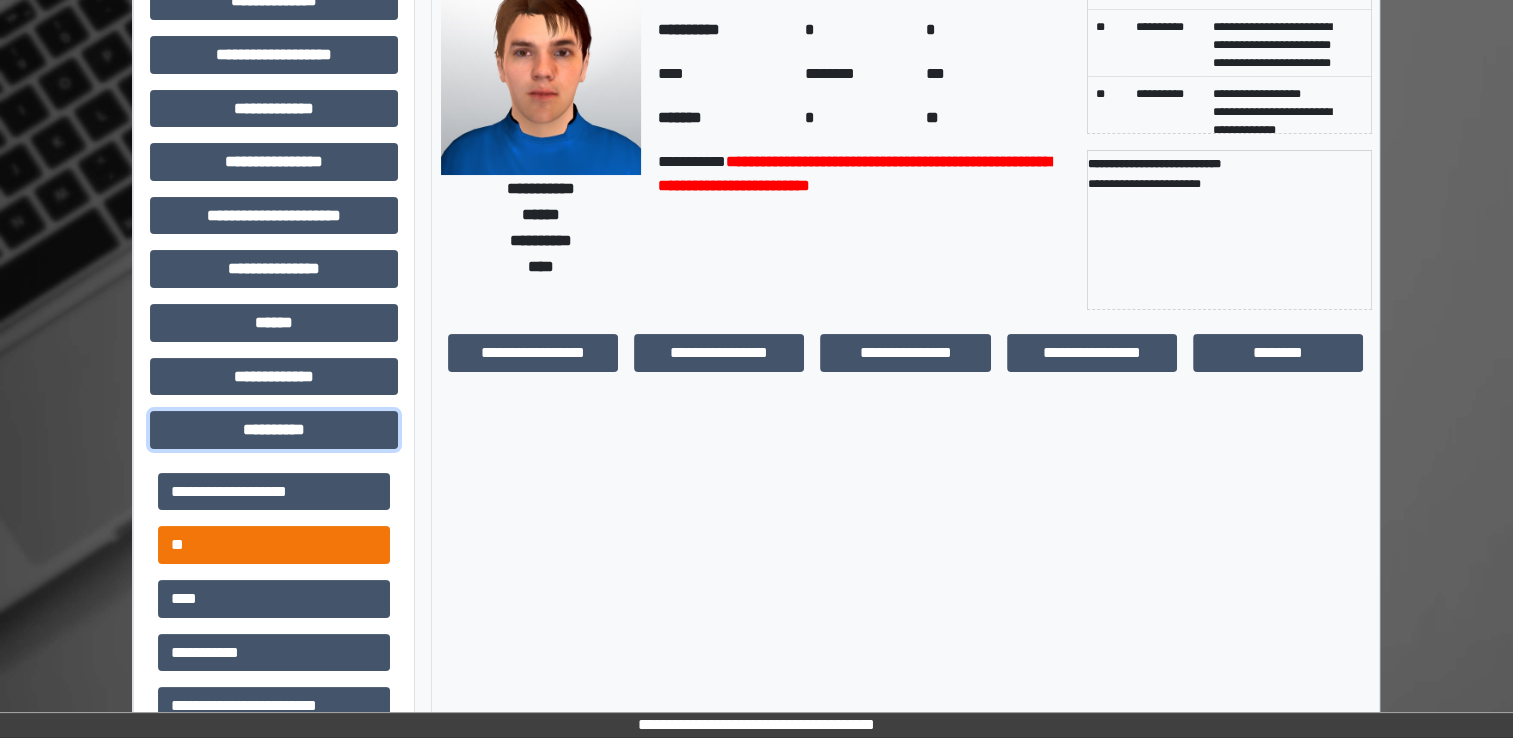 scroll, scrollTop: 0, scrollLeft: 0, axis: both 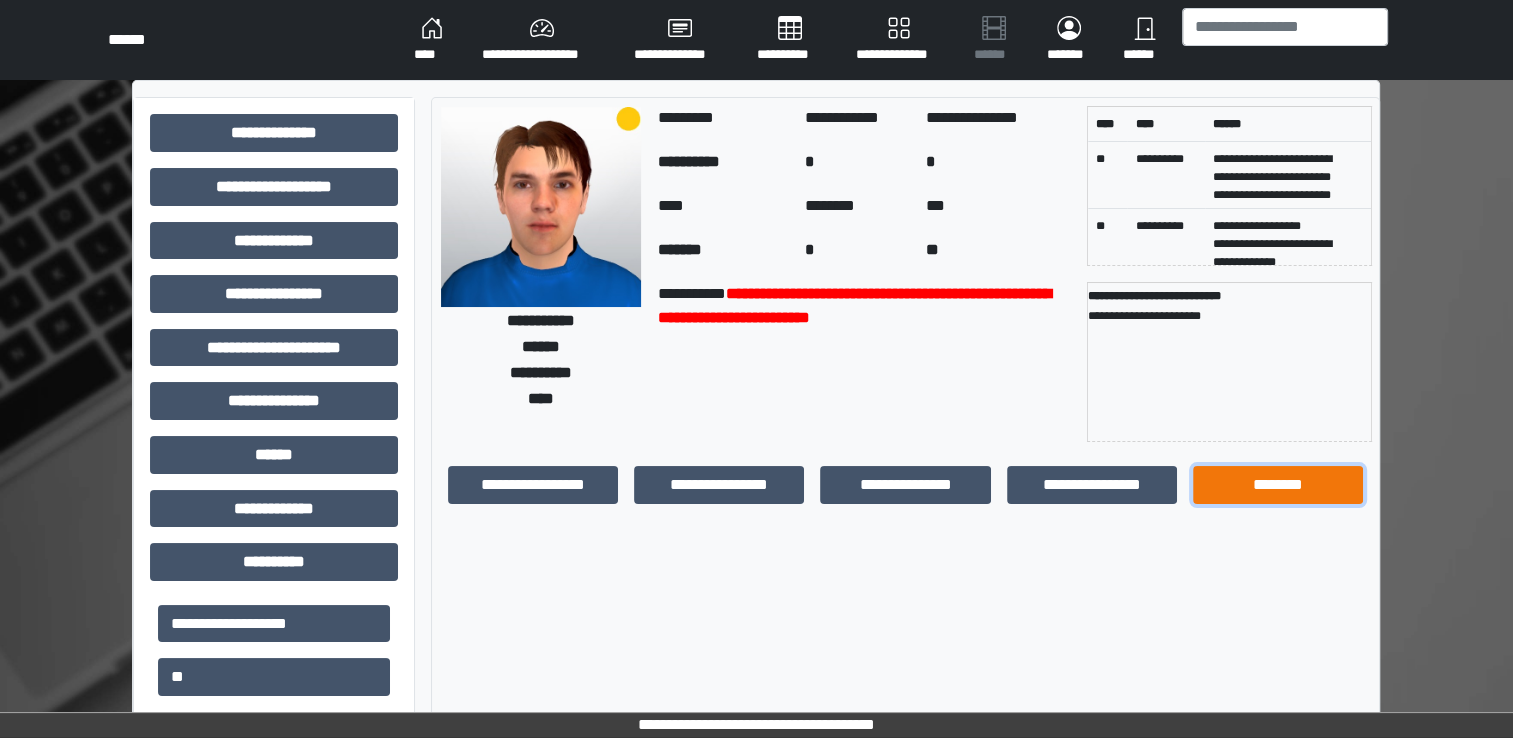 click on "********" at bounding box center (1278, 485) 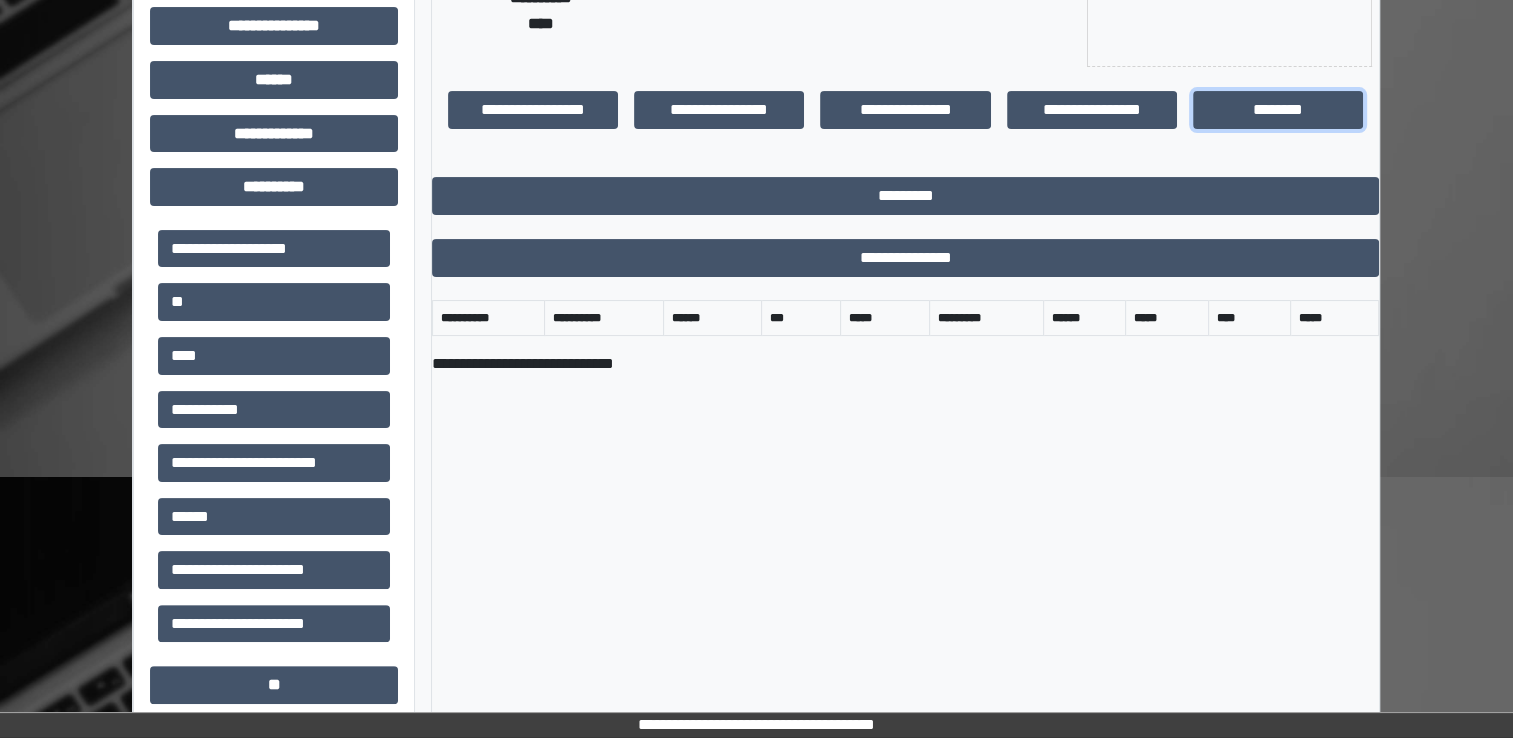 scroll, scrollTop: 378, scrollLeft: 0, axis: vertical 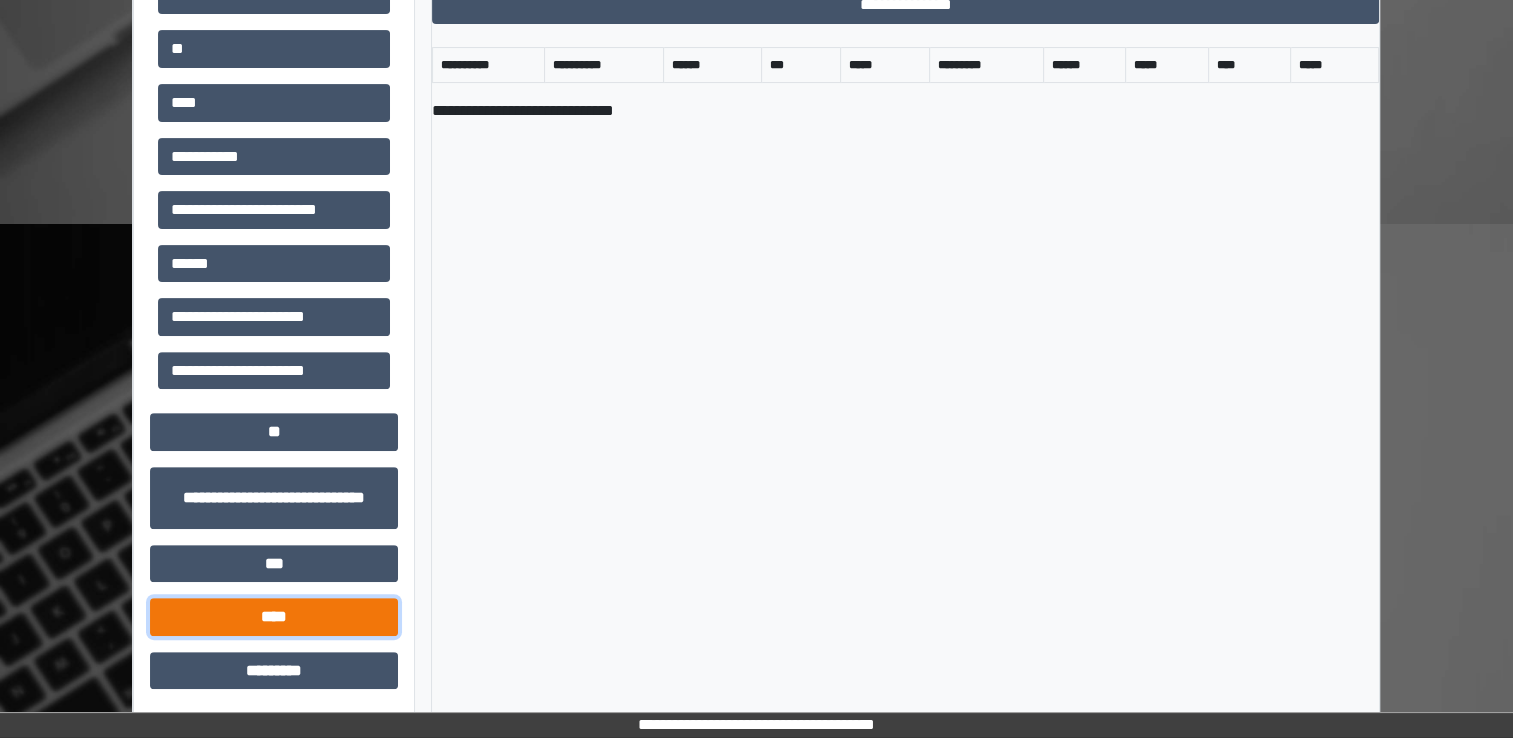 click on "****" at bounding box center [274, 617] 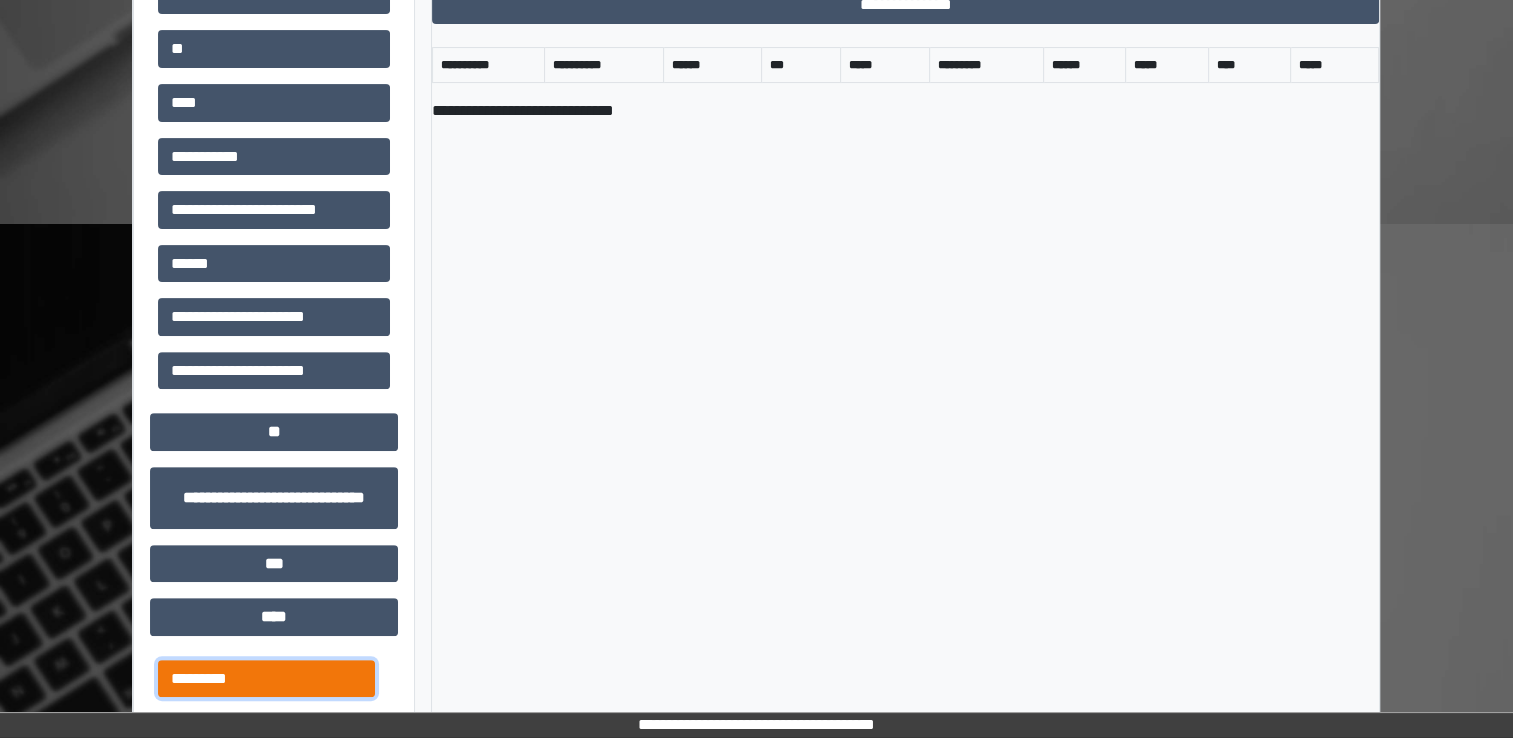 click on "*********" at bounding box center [266, 679] 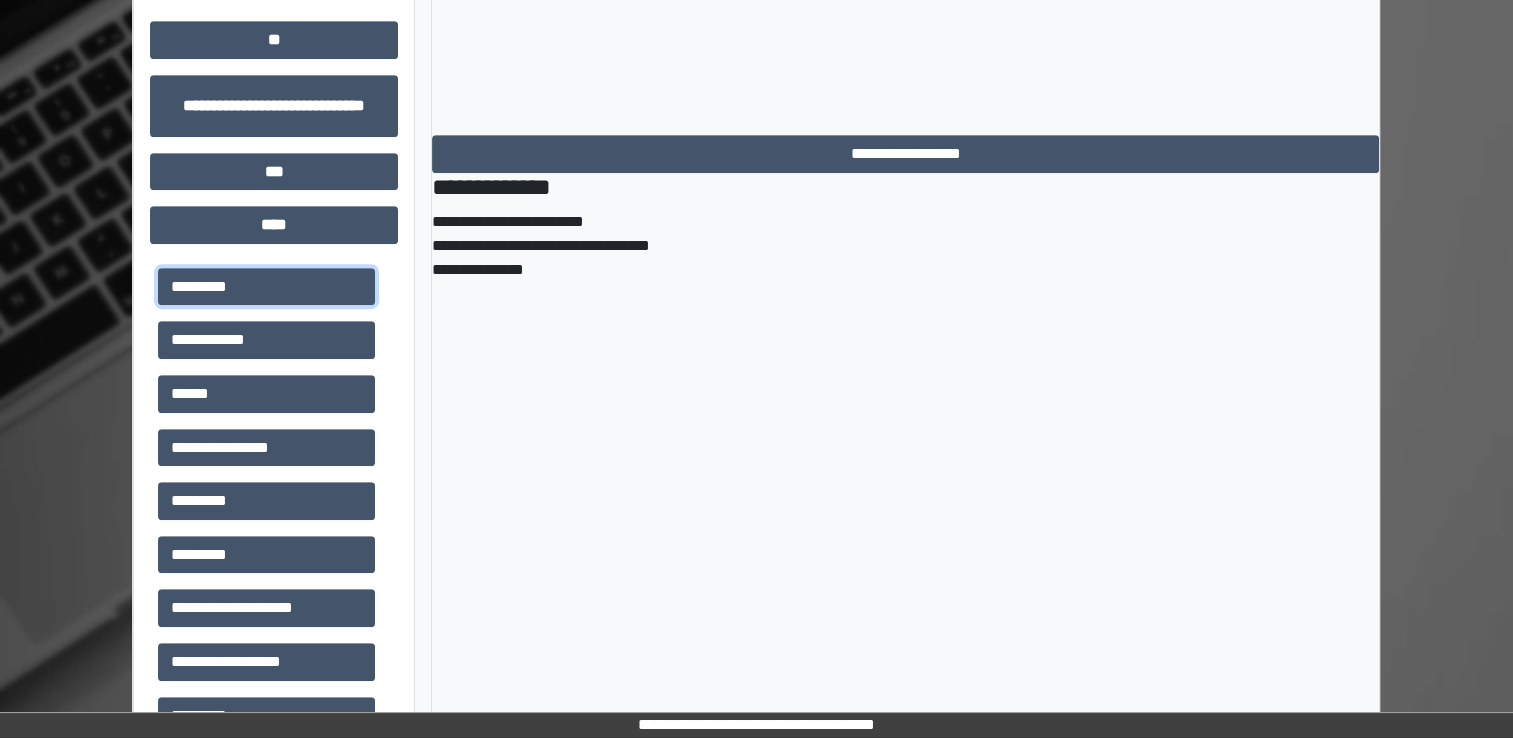 scroll, scrollTop: 1013, scrollLeft: 0, axis: vertical 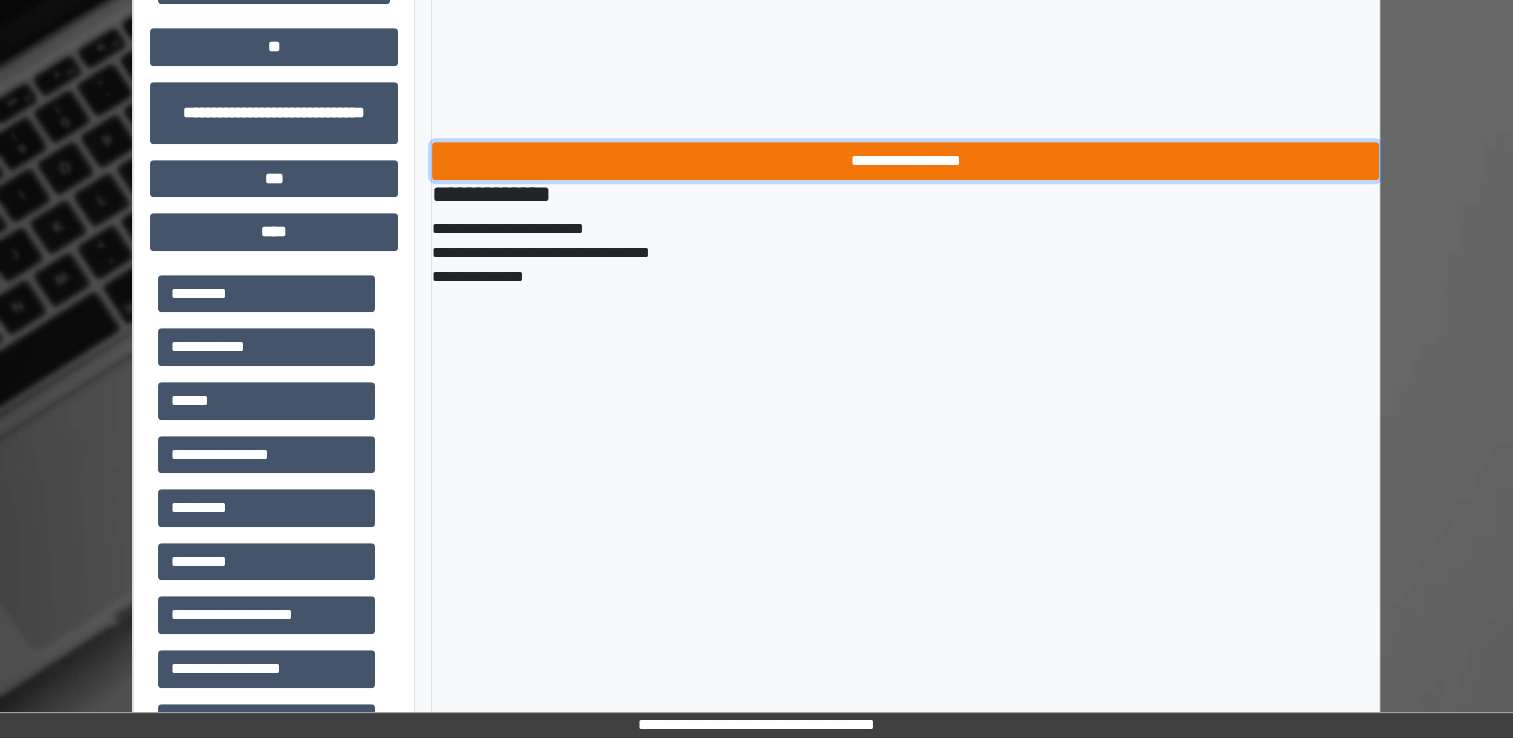 click on "**********" at bounding box center [905, 161] 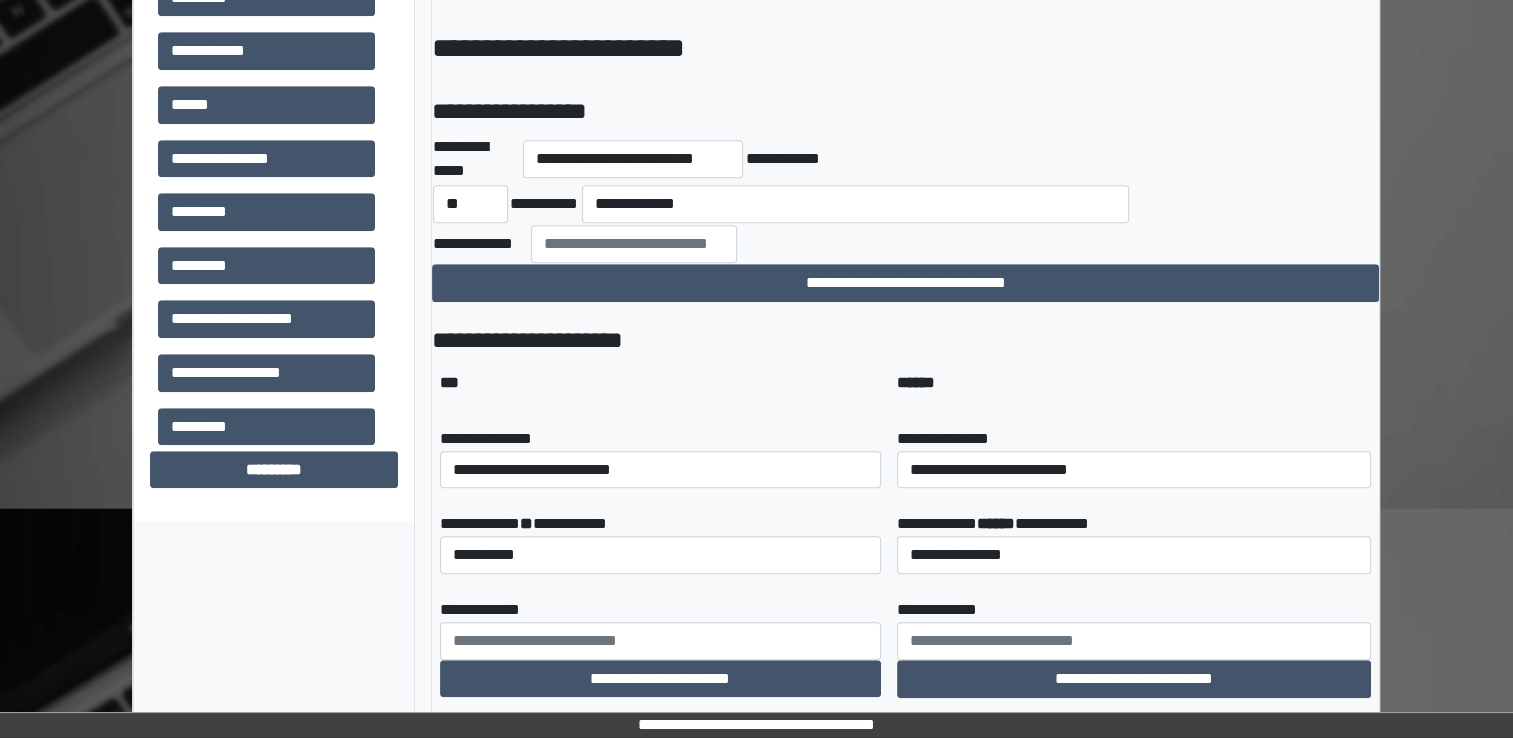 scroll, scrollTop: 1345, scrollLeft: 0, axis: vertical 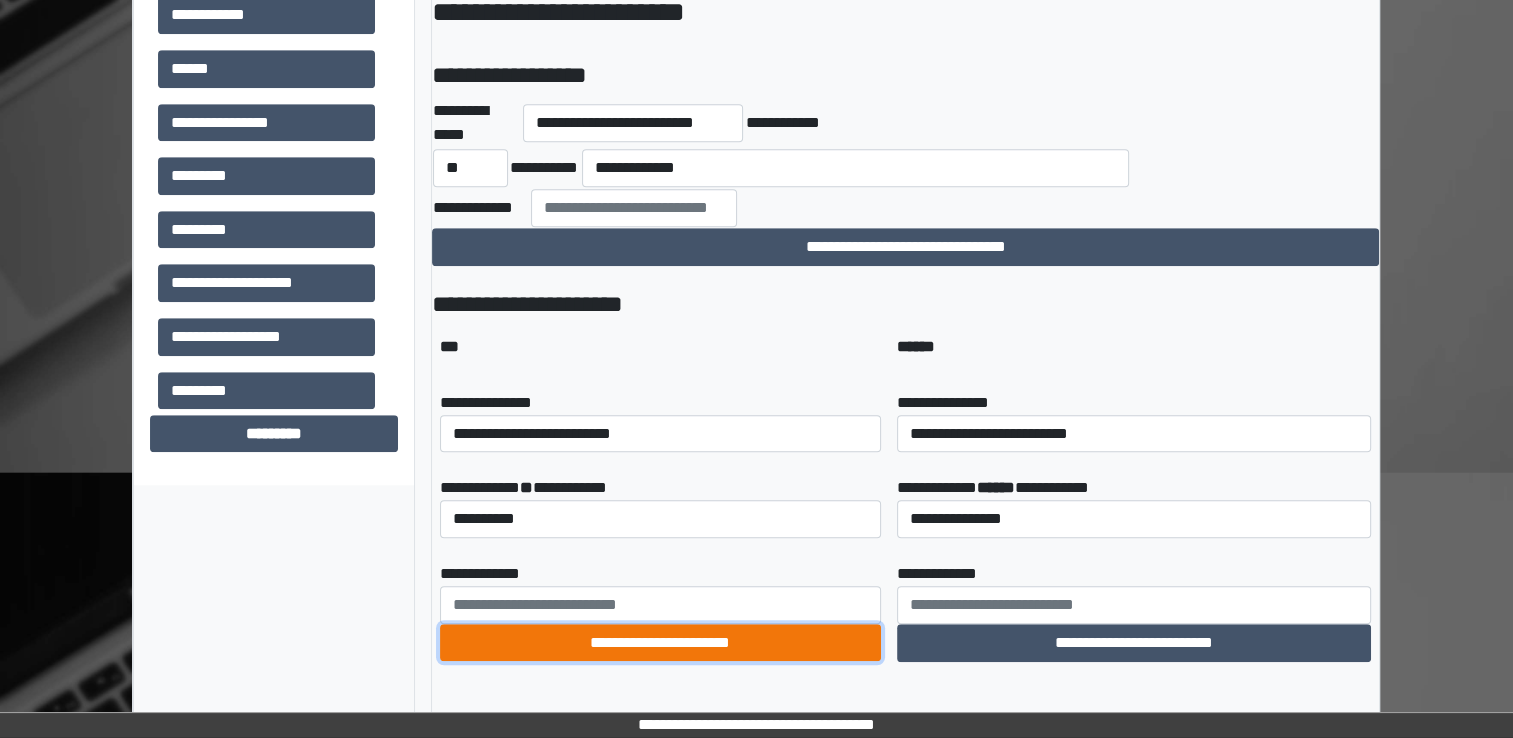 click on "**********" at bounding box center (660, 643) 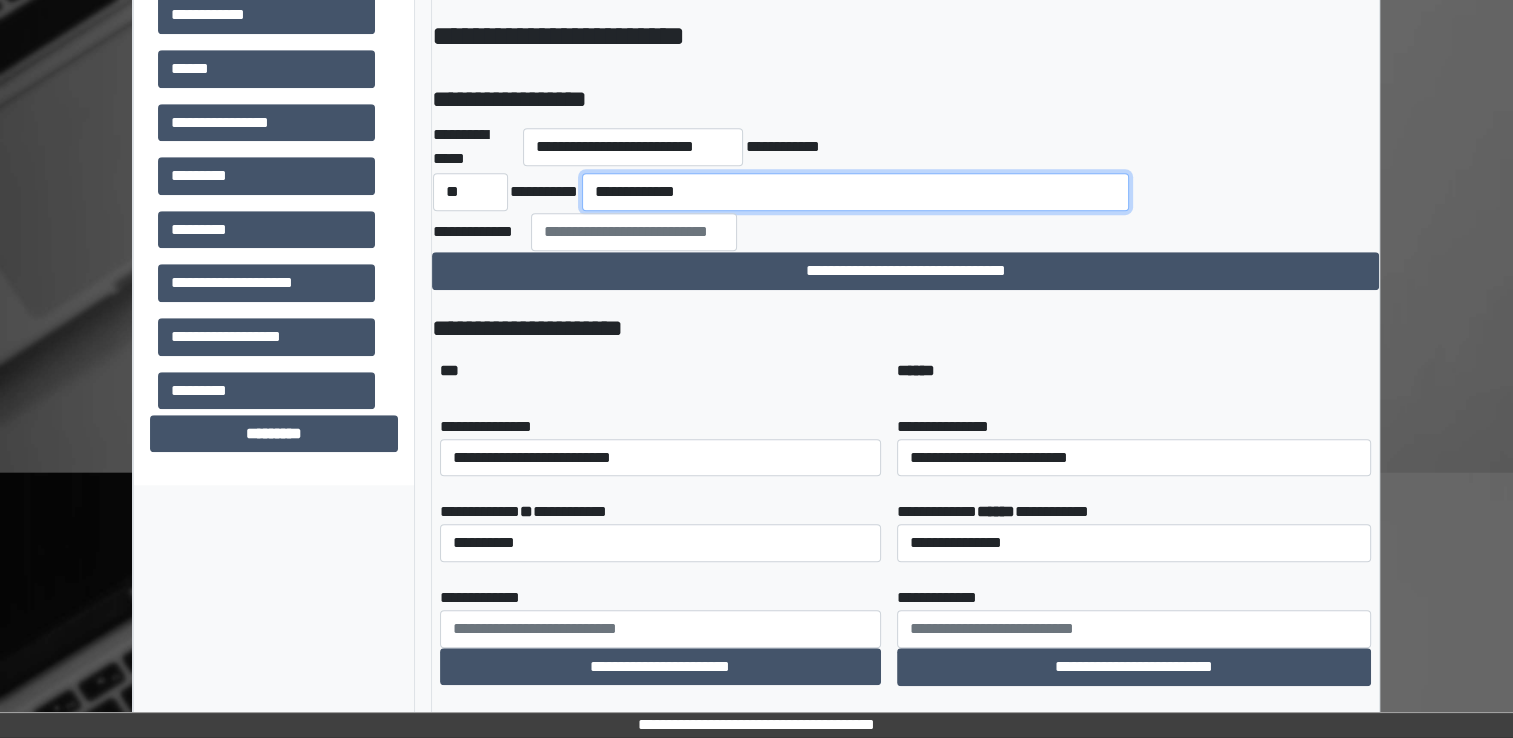 click on "**********" at bounding box center (855, 192) 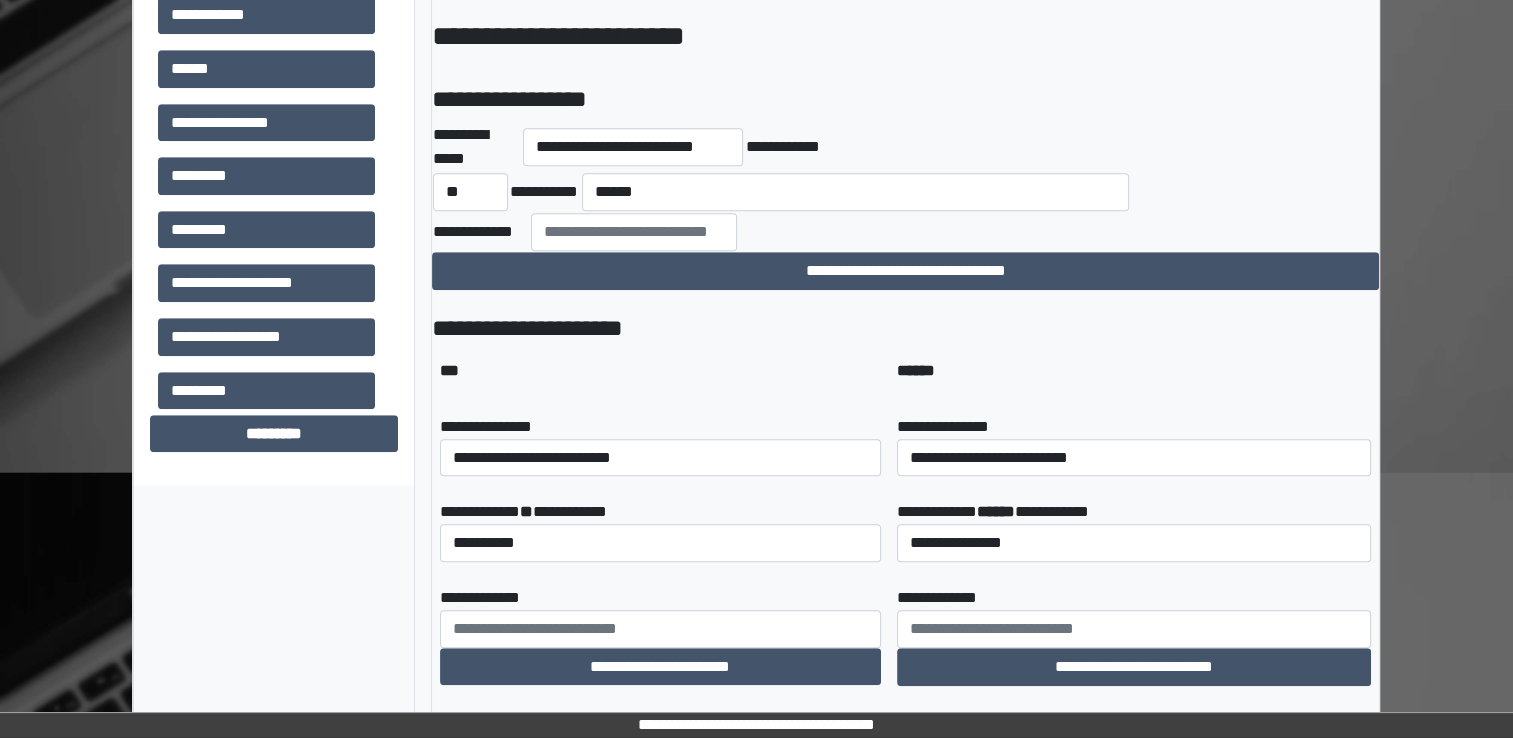 click on "**********" at bounding box center [905, 278] 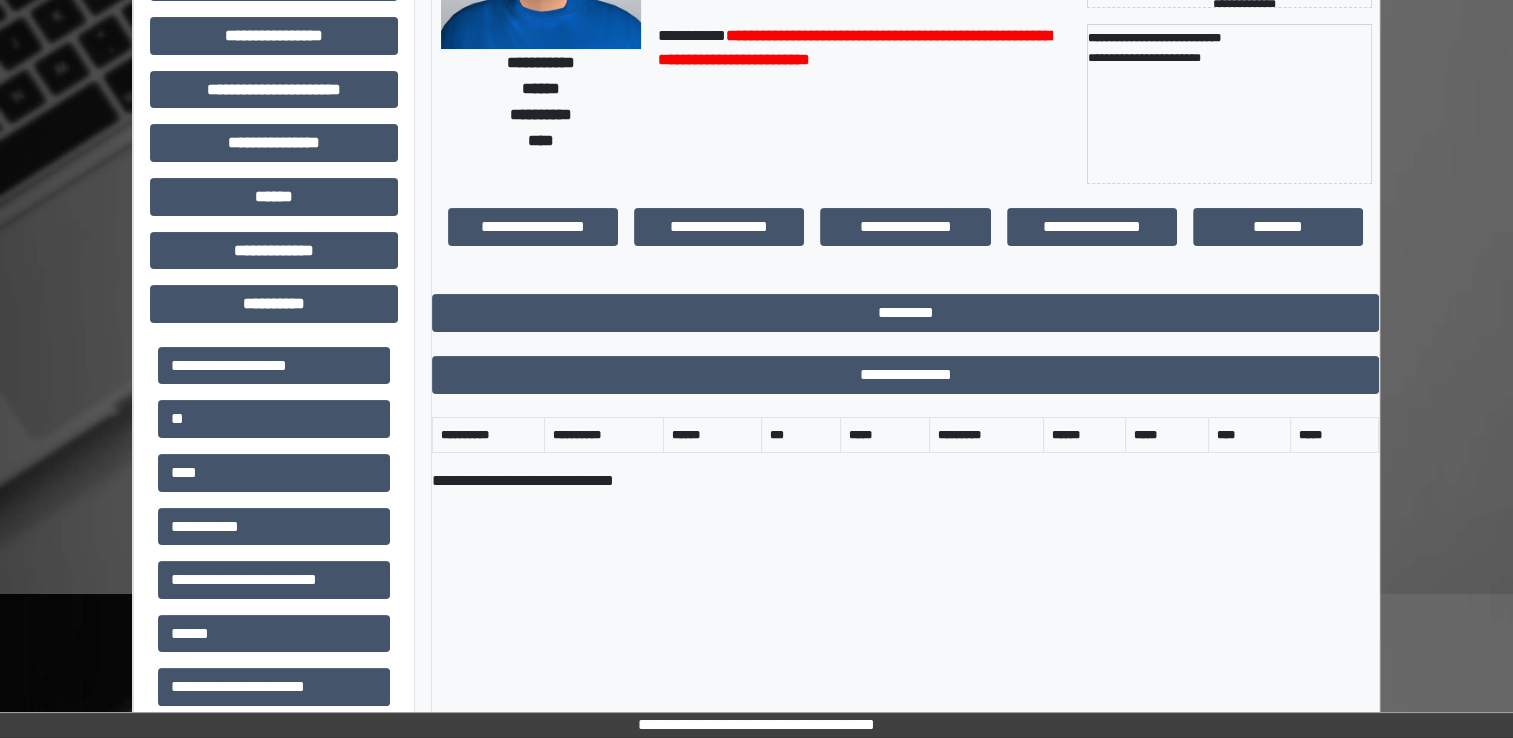 scroll, scrollTop: 0, scrollLeft: 0, axis: both 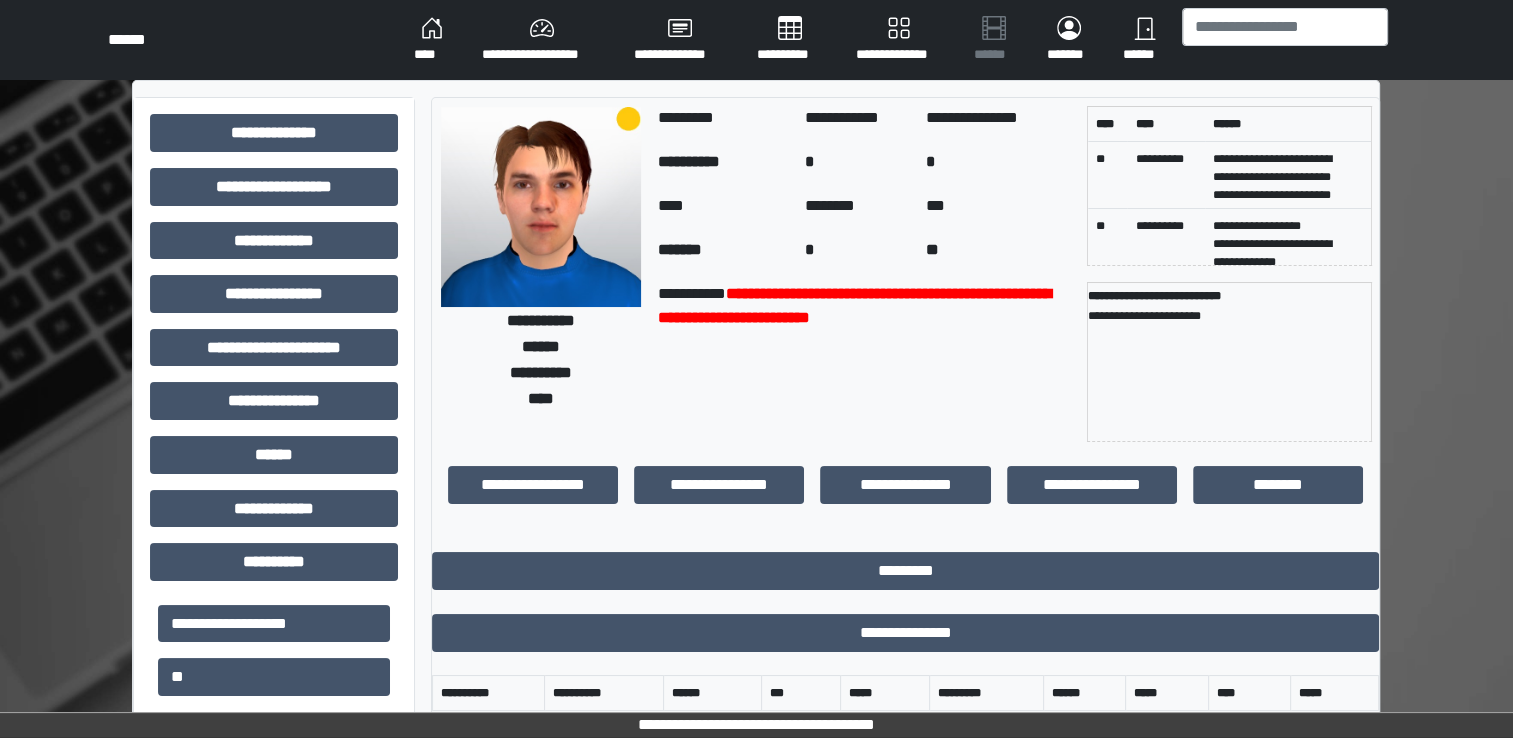 click on "****" at bounding box center (432, 40) 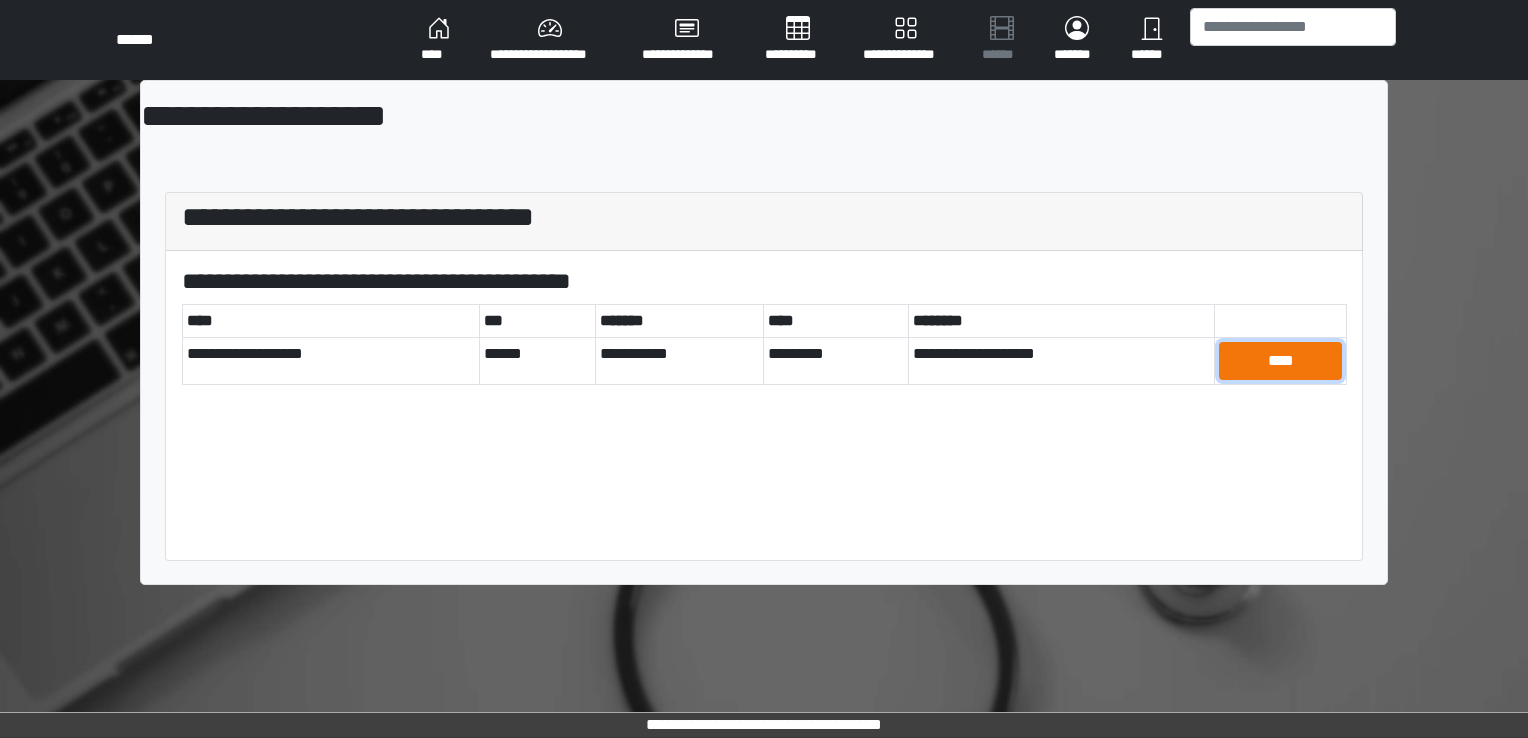 click on "****" at bounding box center (1280, 361) 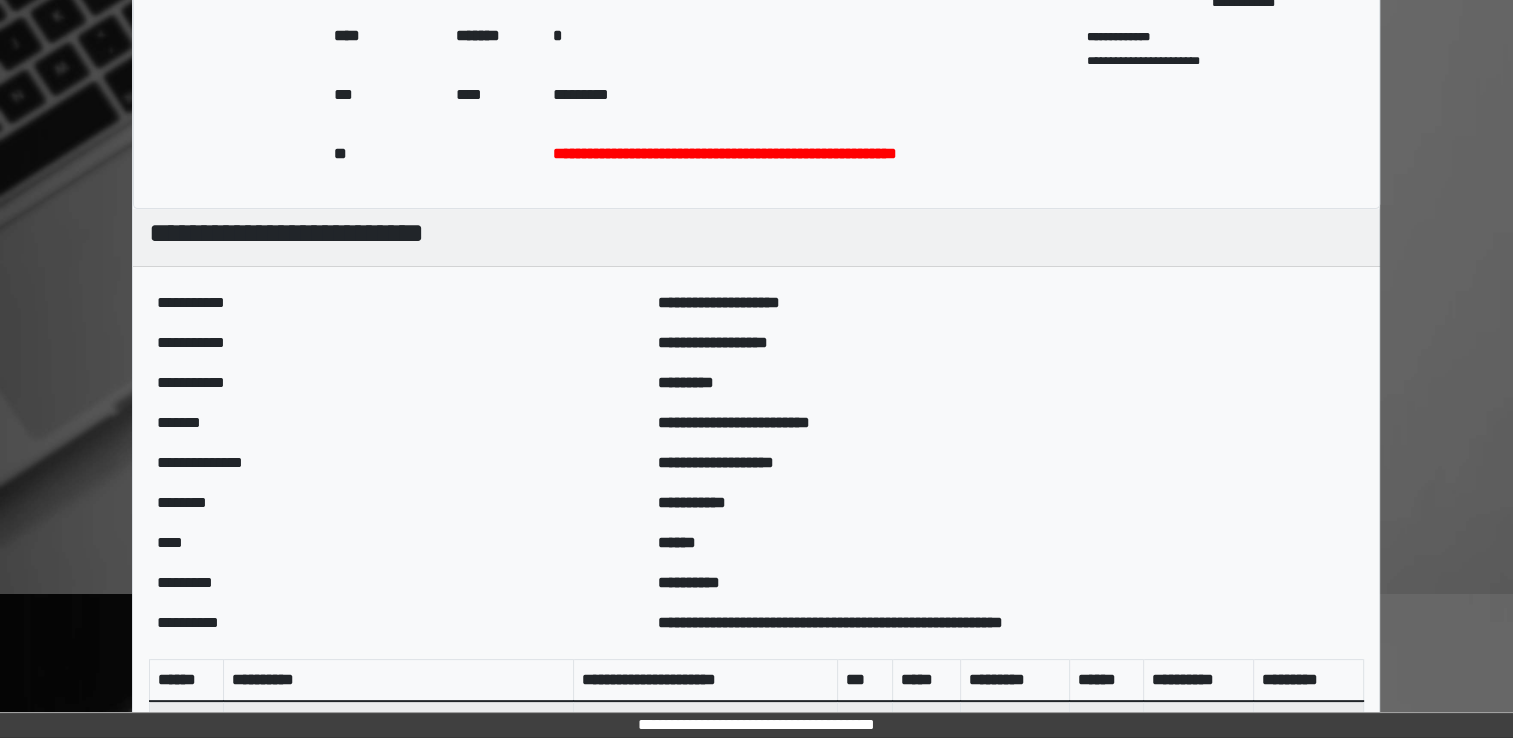 scroll, scrollTop: 342, scrollLeft: 0, axis: vertical 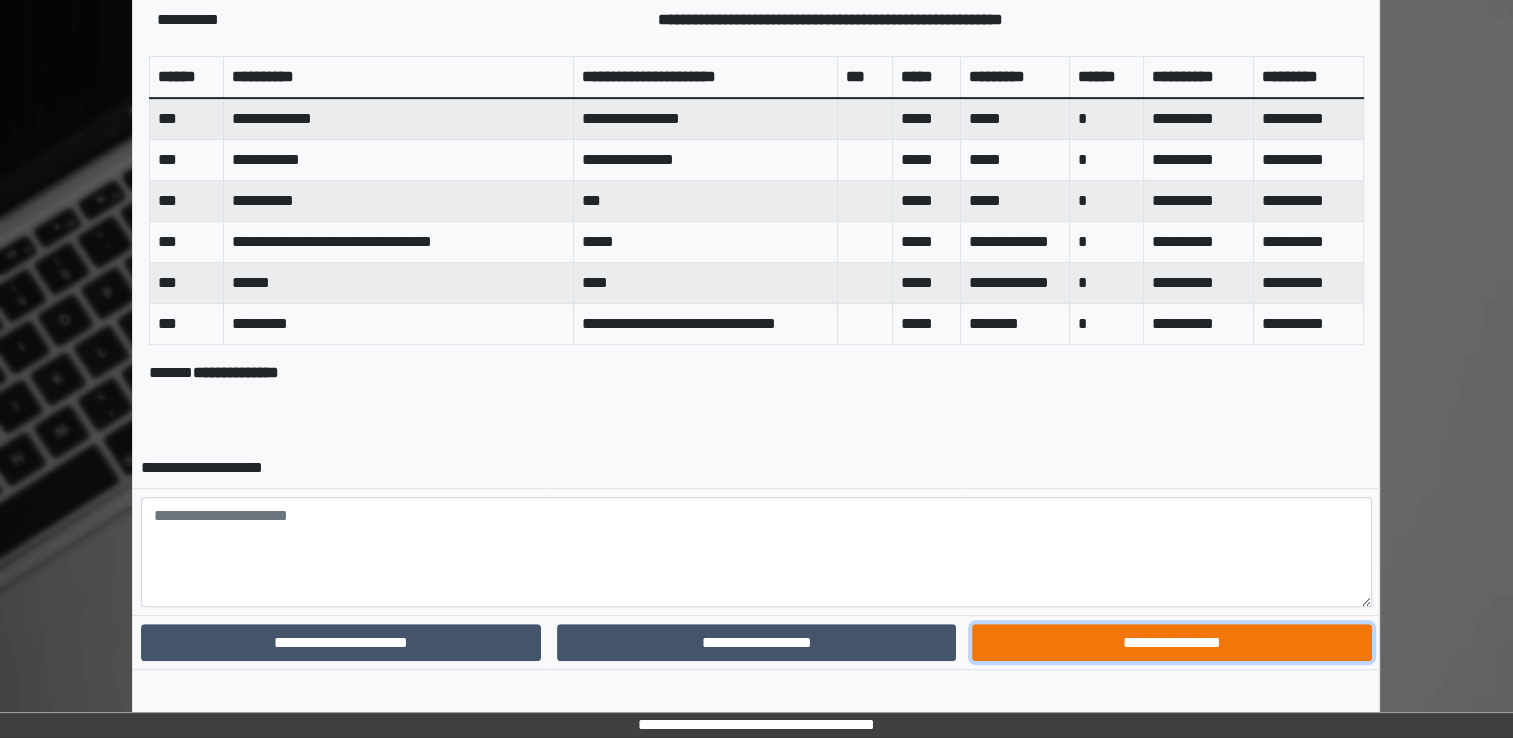 click on "**********" at bounding box center [1171, 643] 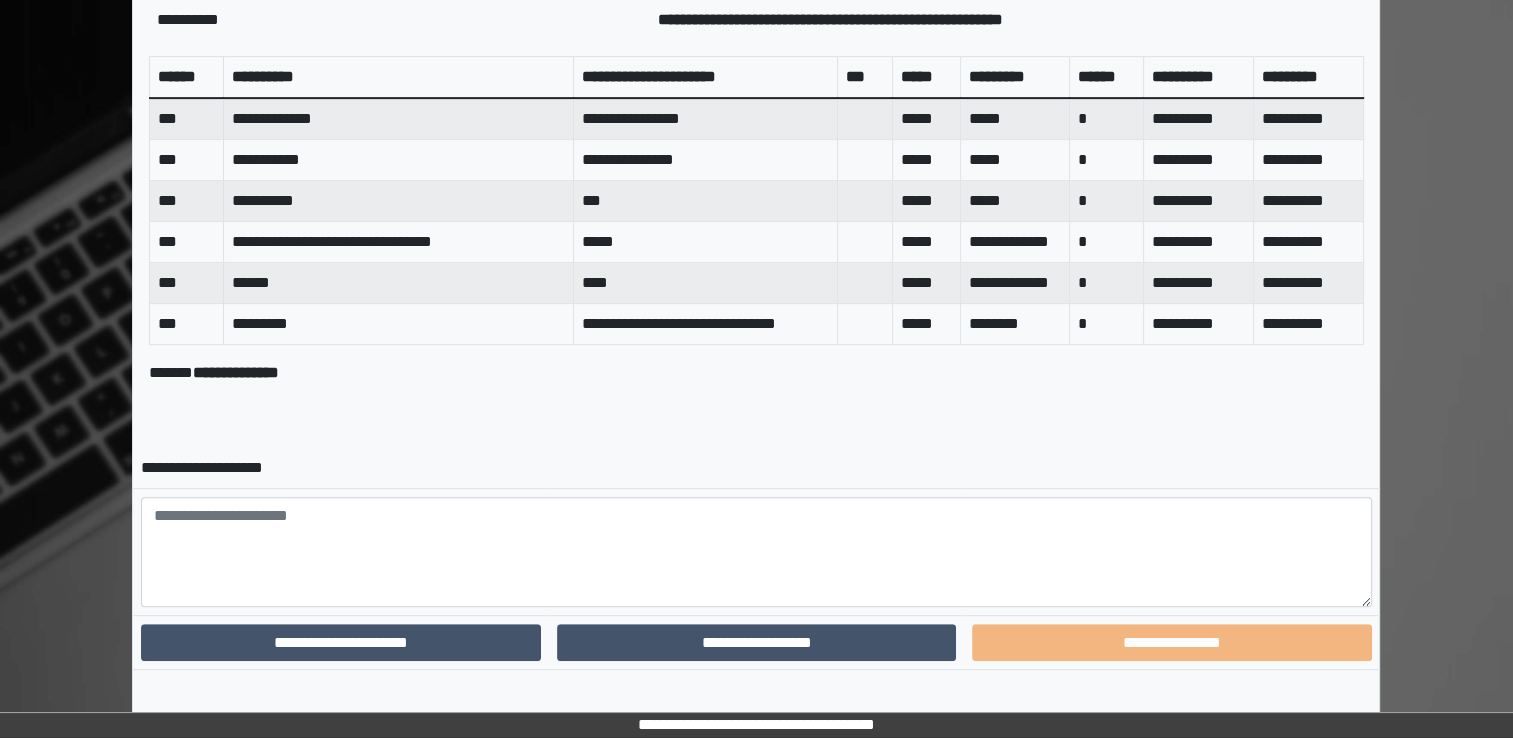 scroll, scrollTop: 787, scrollLeft: 0, axis: vertical 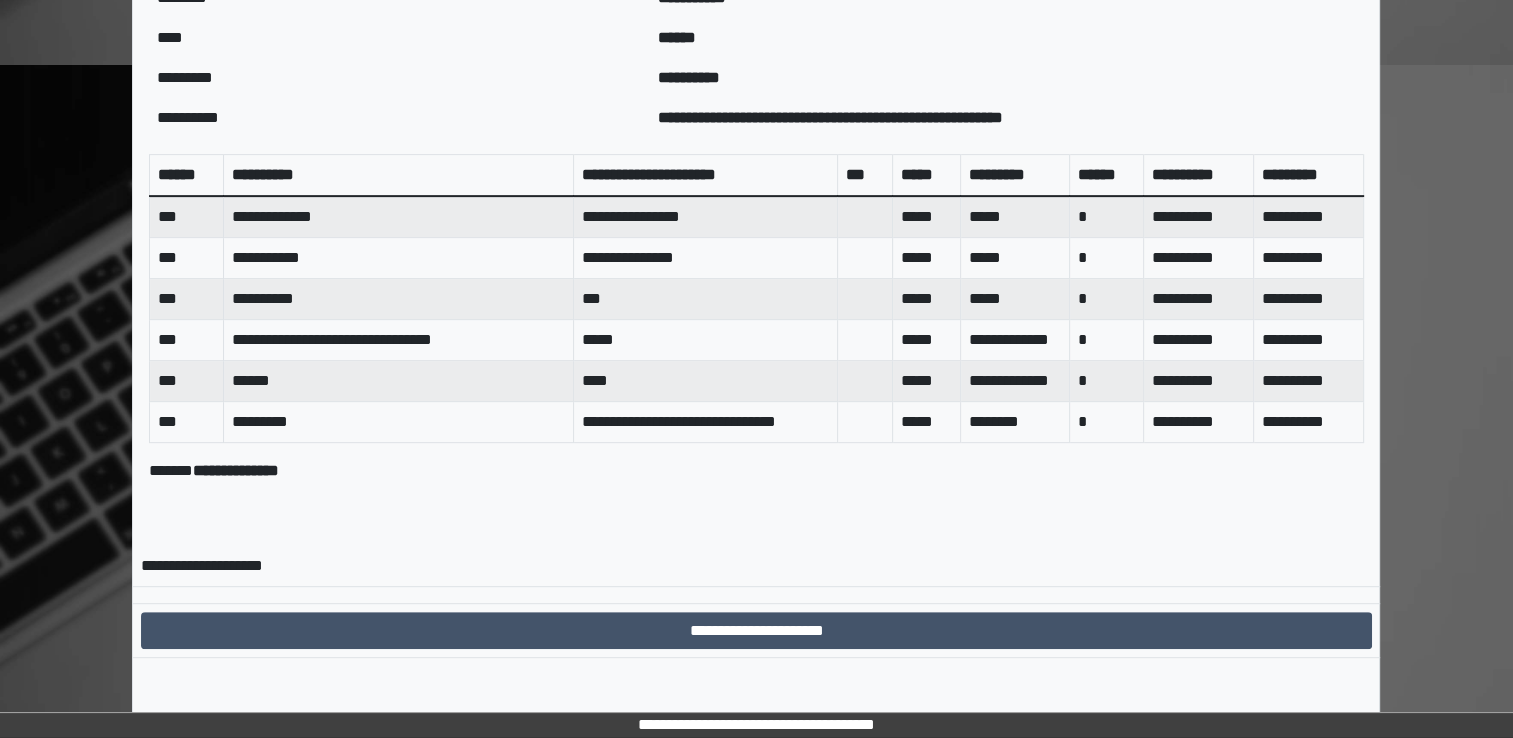click on "**********" at bounding box center [756, 630] 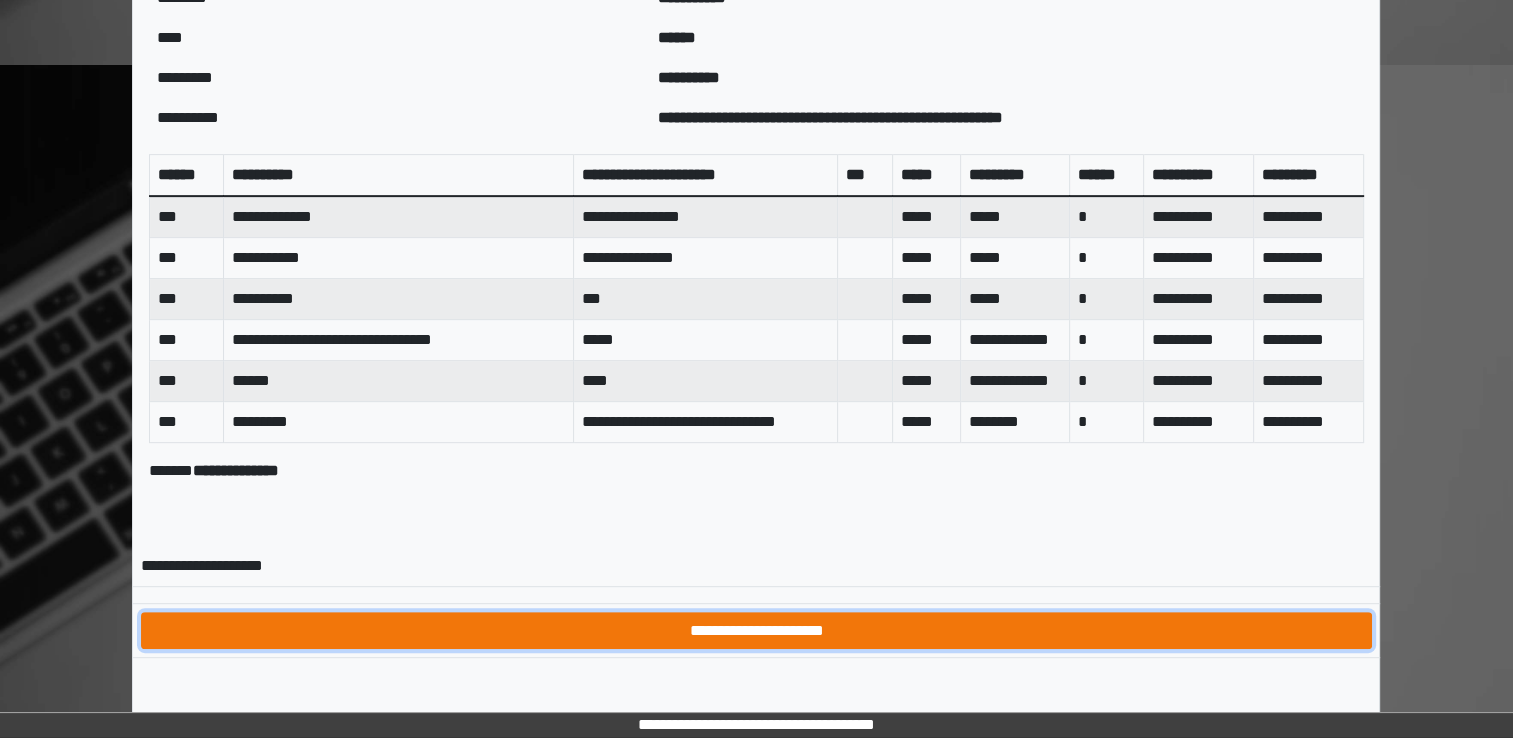 click on "**********" at bounding box center [756, 631] 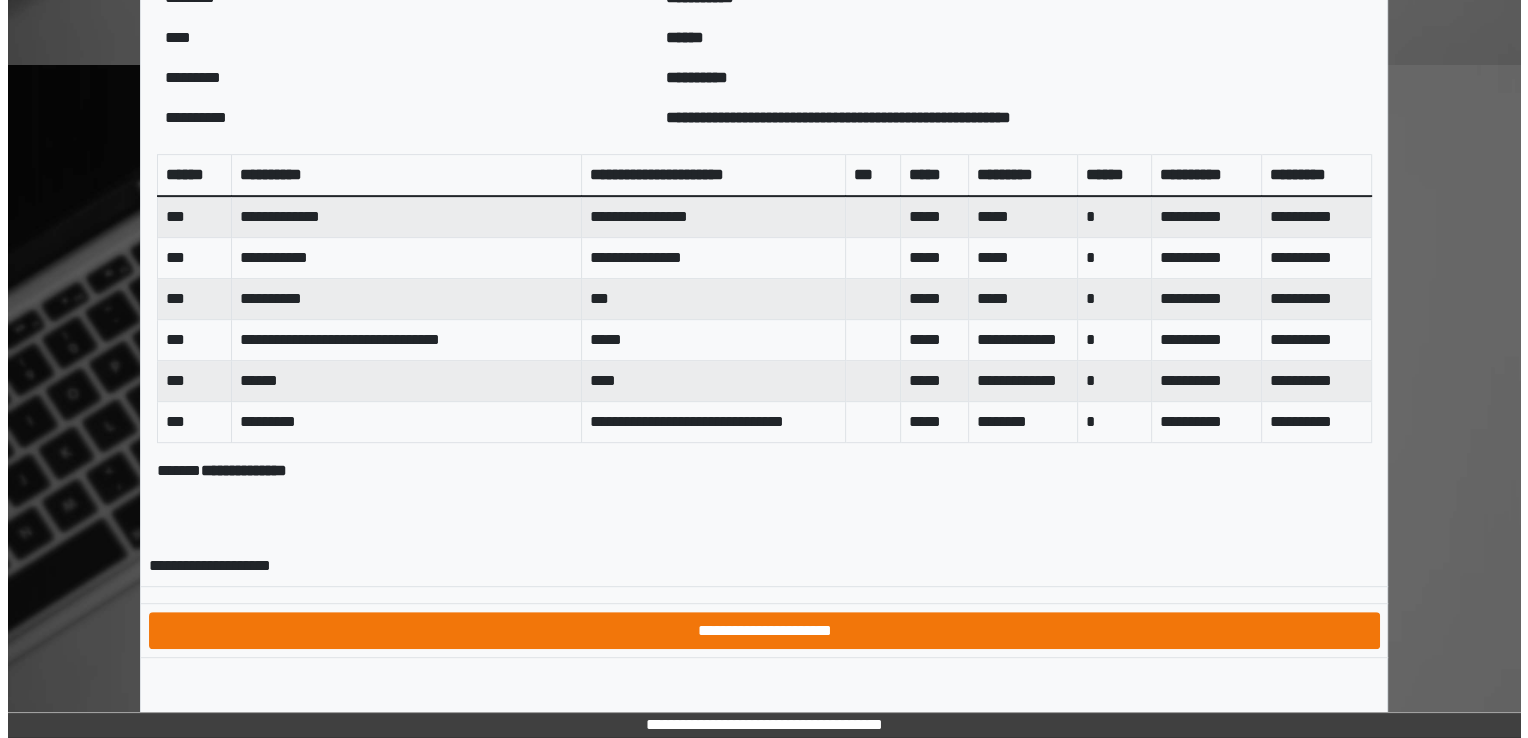 scroll, scrollTop: 0, scrollLeft: 0, axis: both 